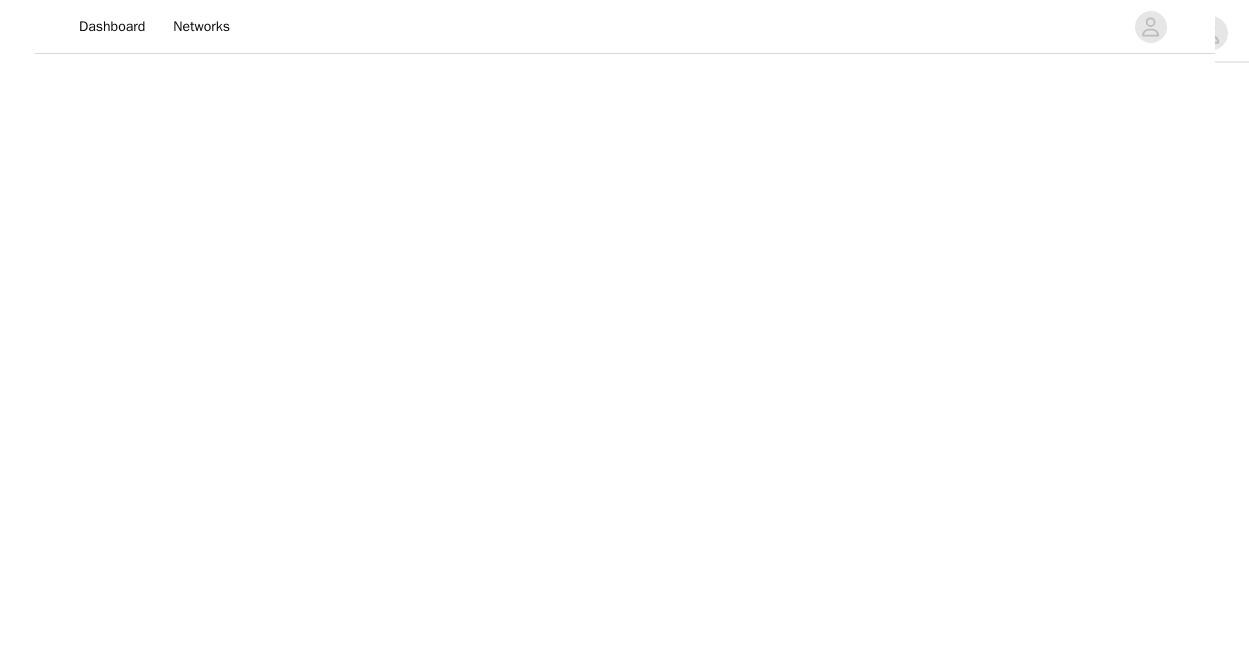 scroll, scrollTop: 0, scrollLeft: 0, axis: both 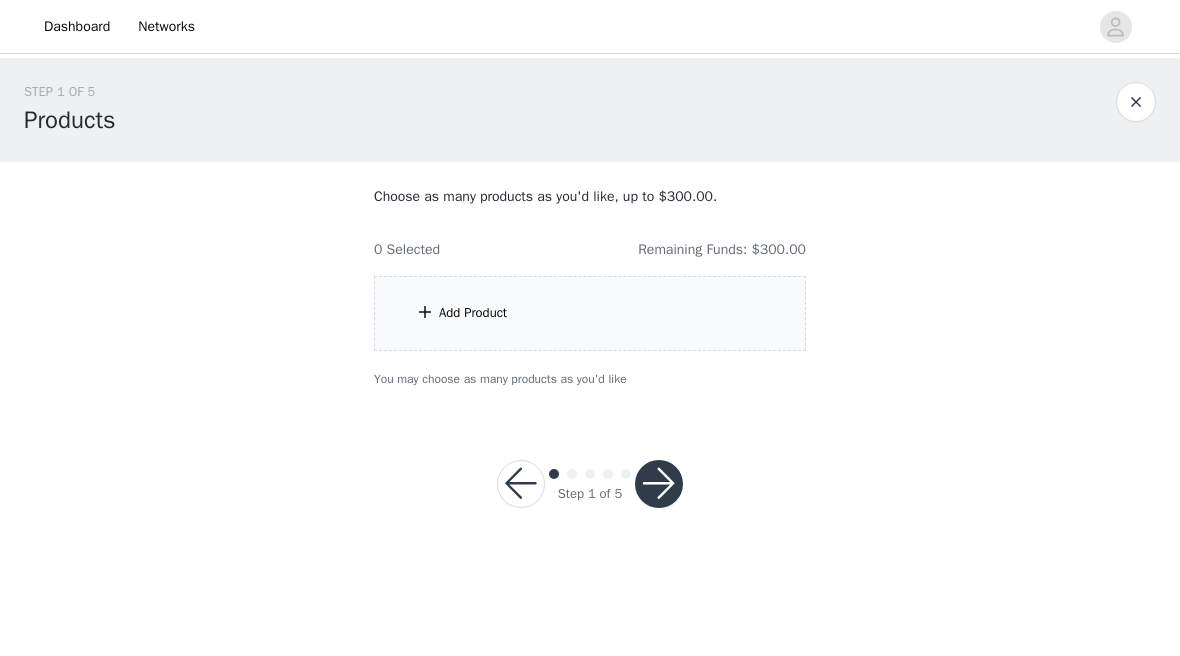 click on "Add Product" at bounding box center (590, 313) 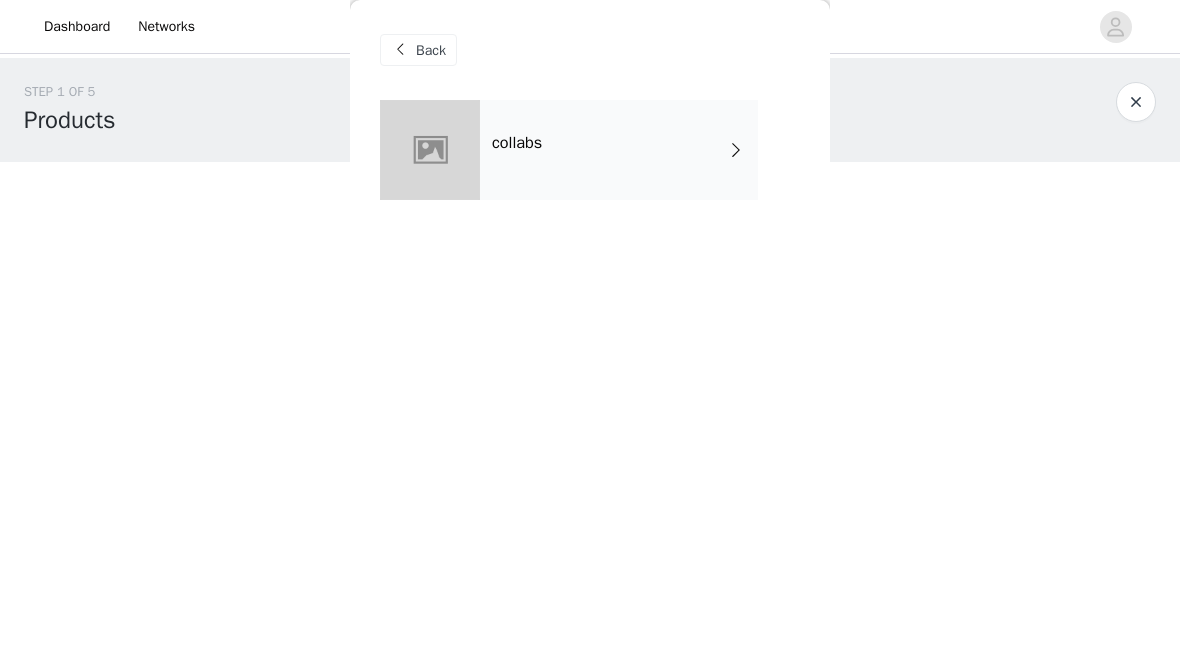 click on "collabs" at bounding box center (619, 150) 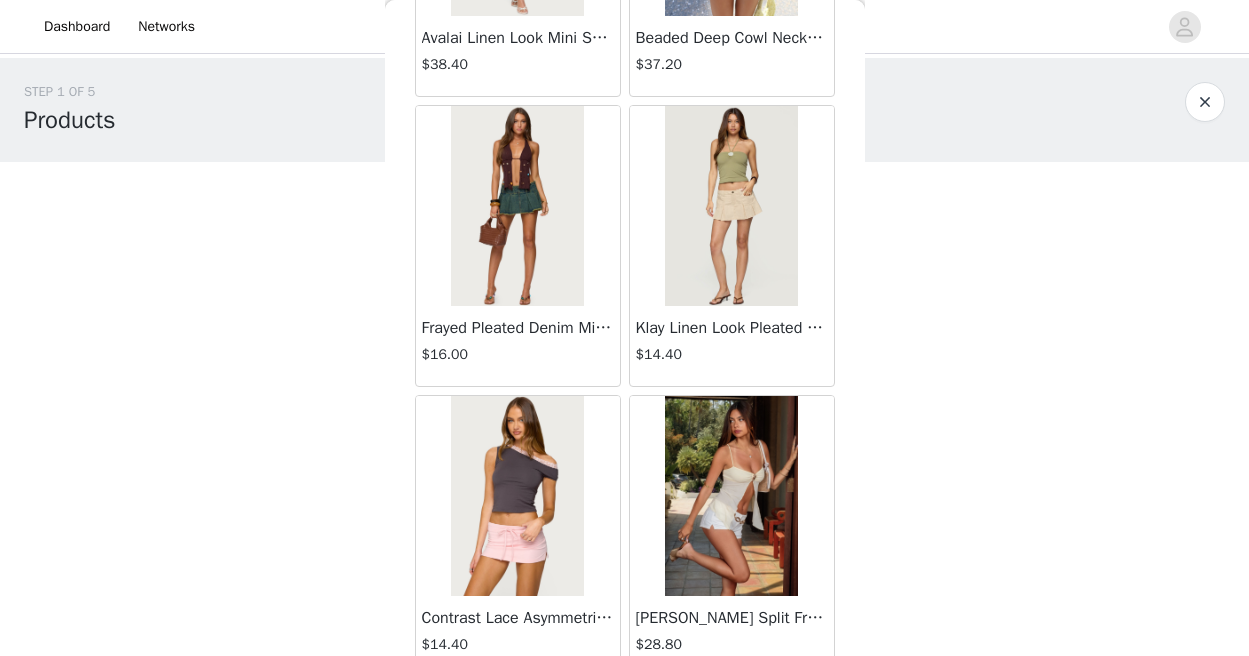 scroll, scrollTop: 2404, scrollLeft: 0, axis: vertical 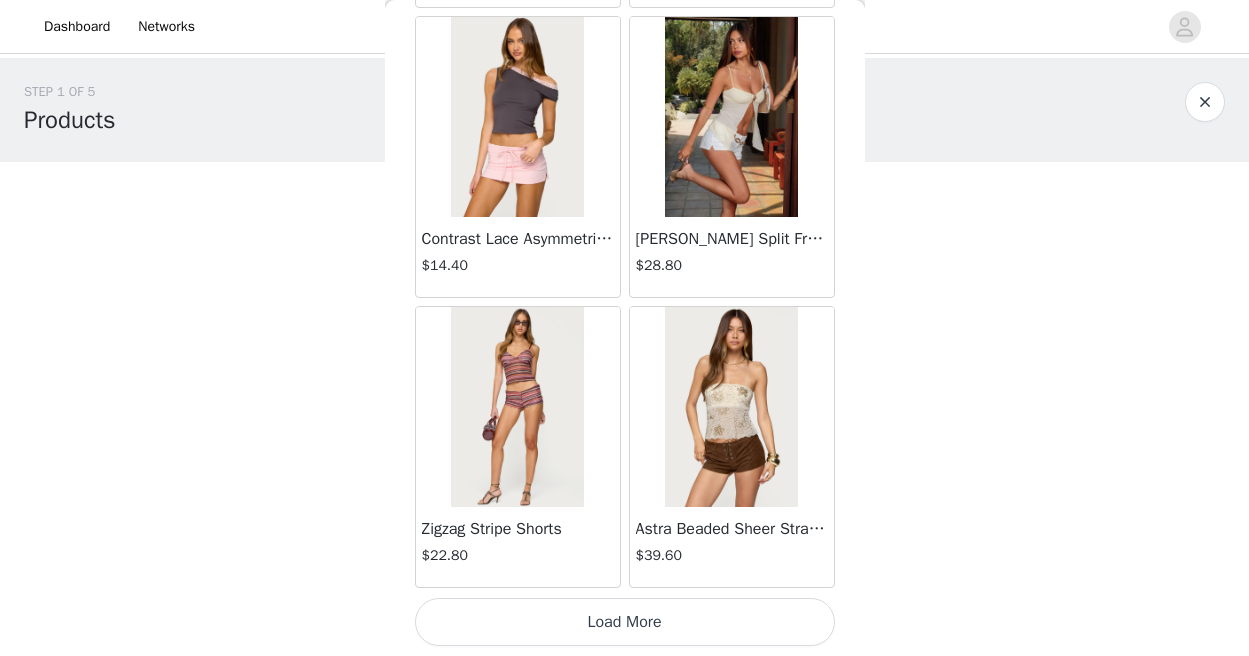 click on "Load More" at bounding box center (625, 622) 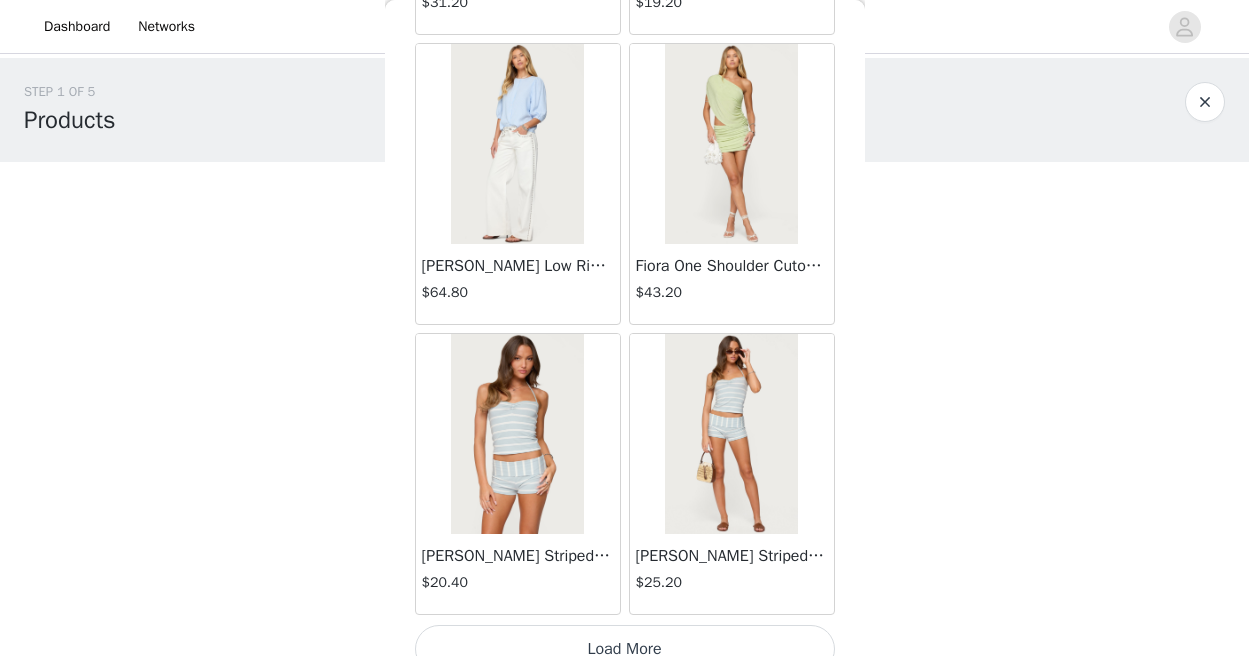 scroll, scrollTop: 5281, scrollLeft: 0, axis: vertical 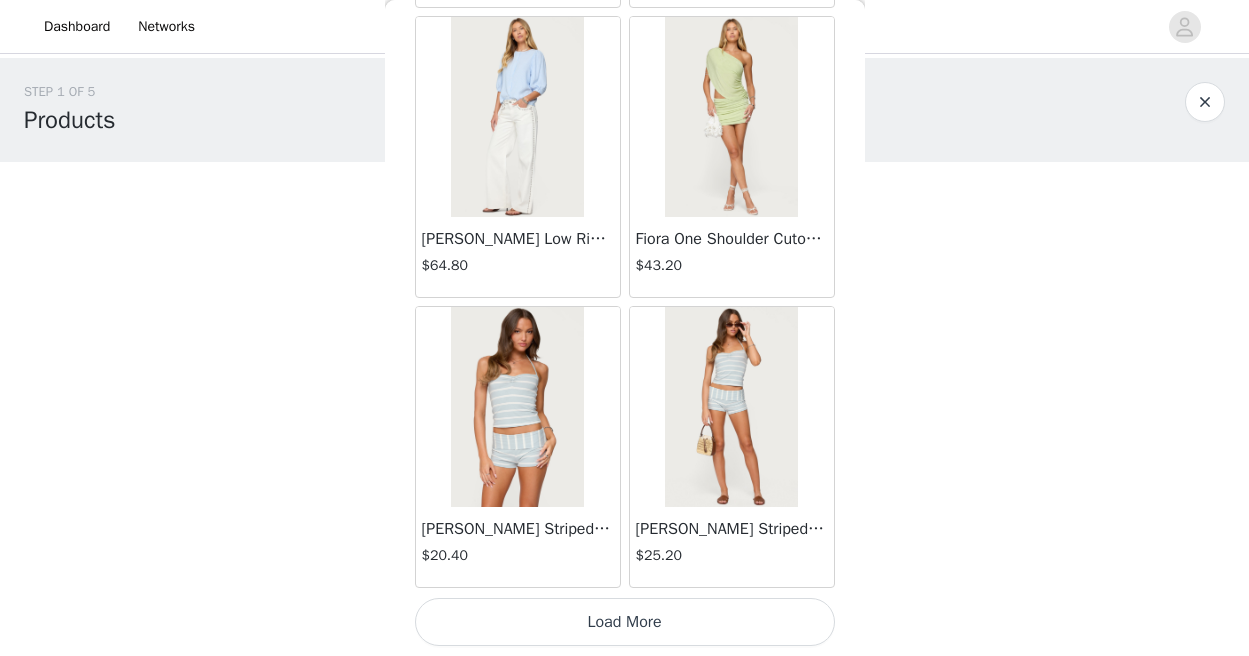 click on "Load More" at bounding box center (625, 622) 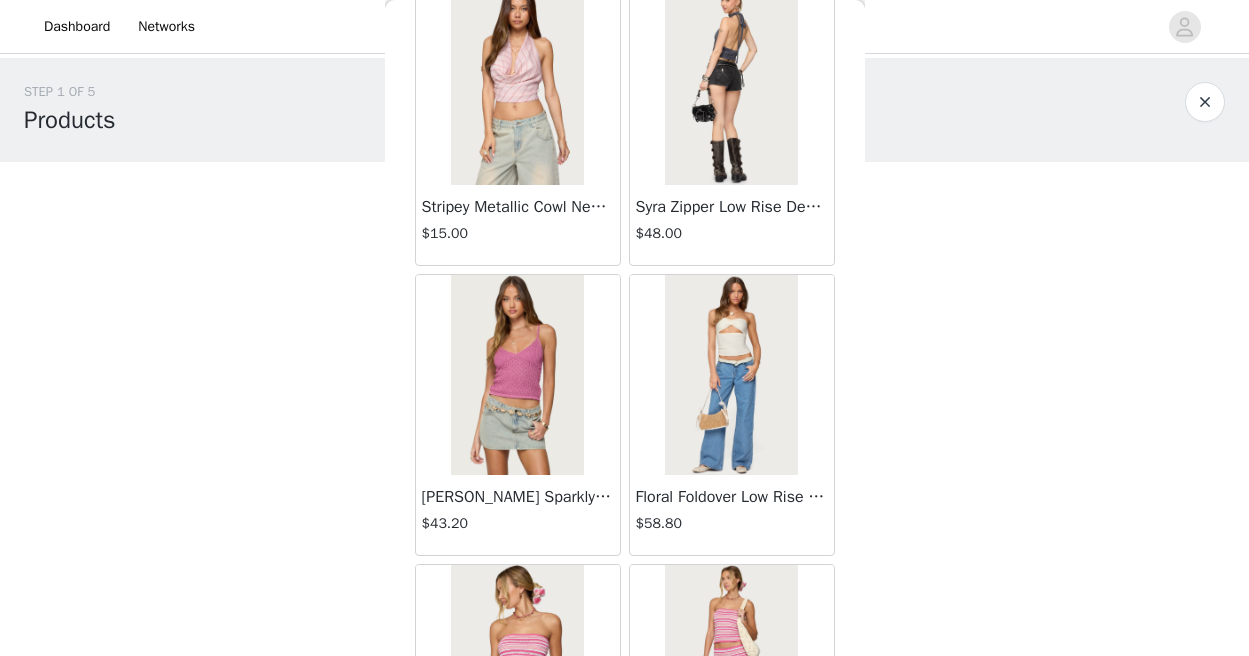 scroll, scrollTop: 8204, scrollLeft: 0, axis: vertical 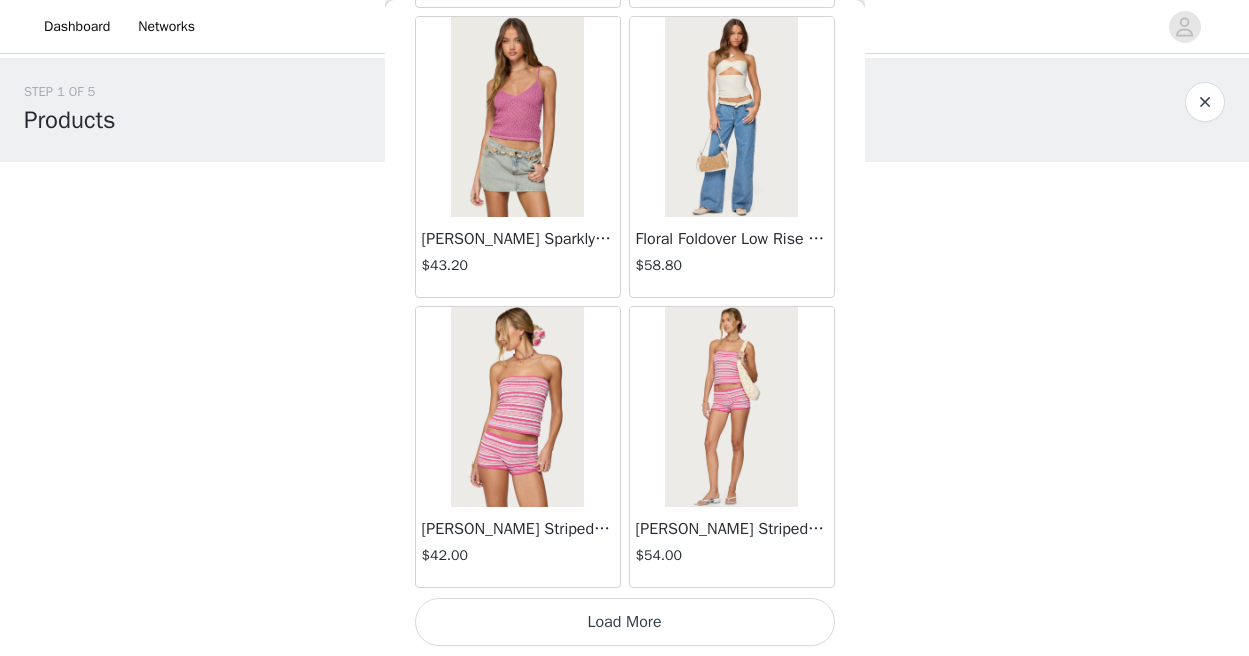click on "Load More" at bounding box center (625, 622) 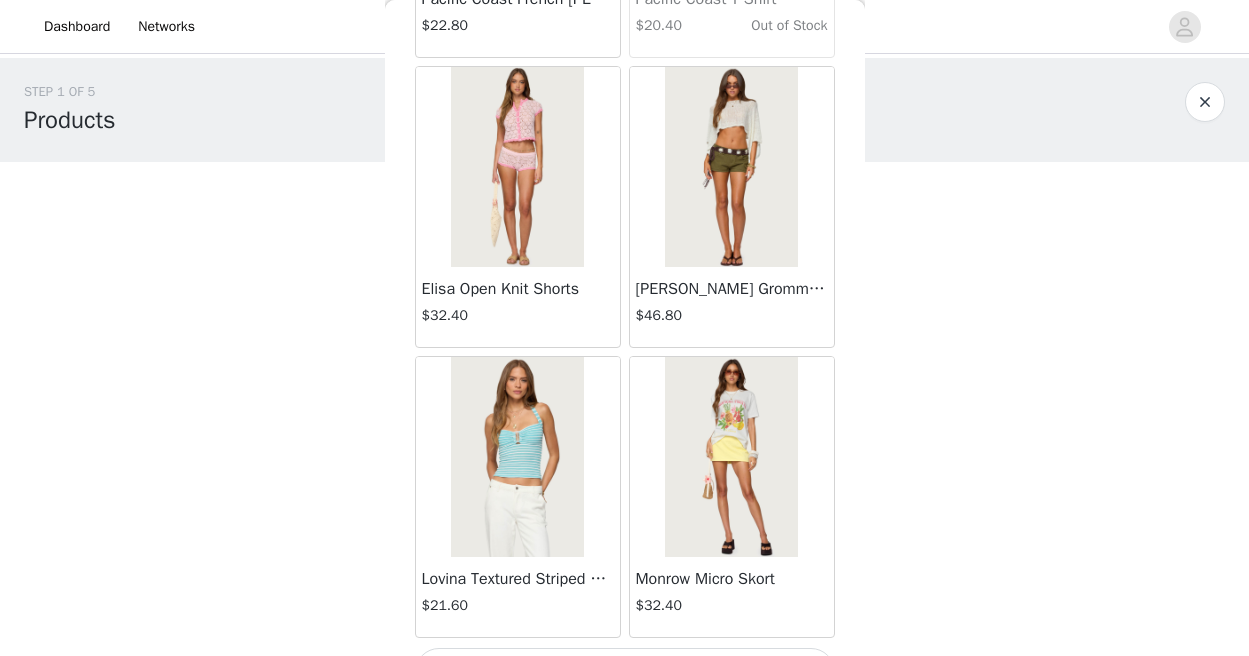 scroll, scrollTop: 11104, scrollLeft: 0, axis: vertical 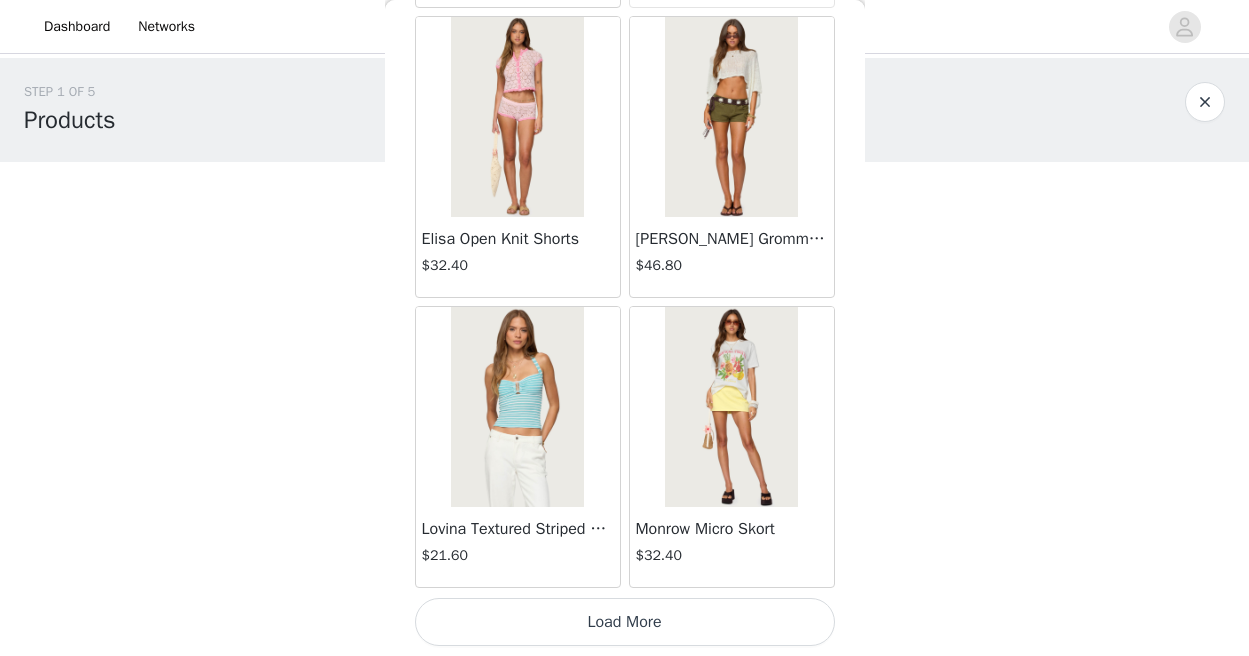 click on "Load More" at bounding box center (625, 622) 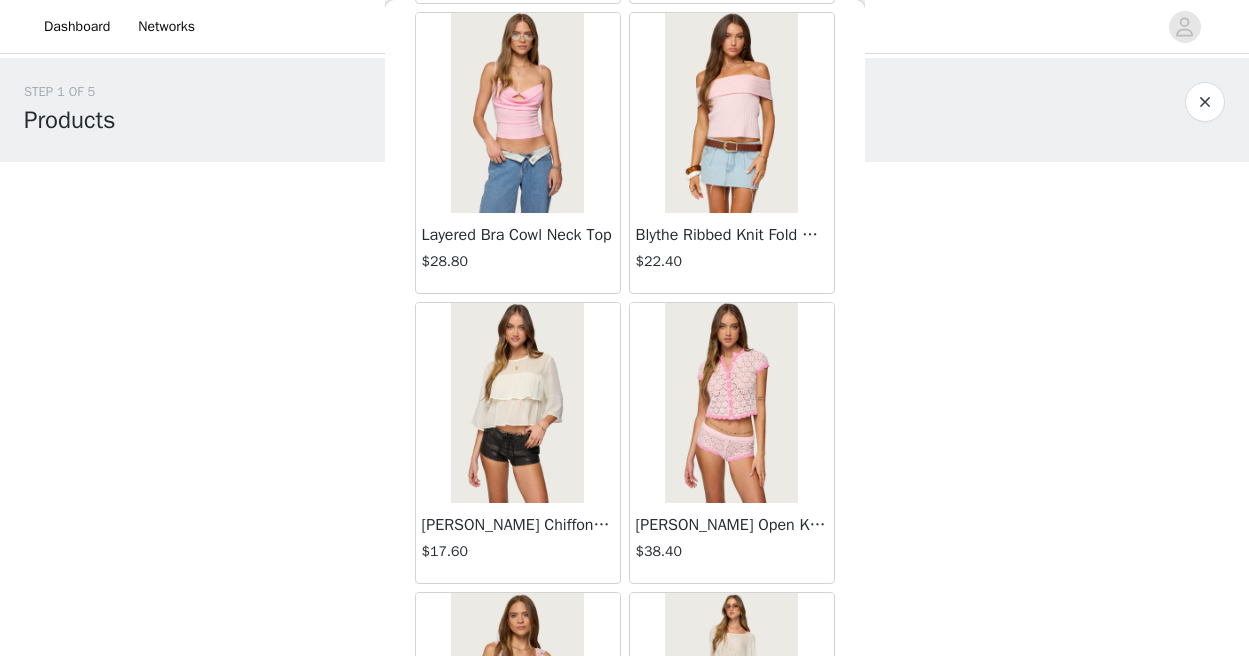 scroll, scrollTop: 12158, scrollLeft: 0, axis: vertical 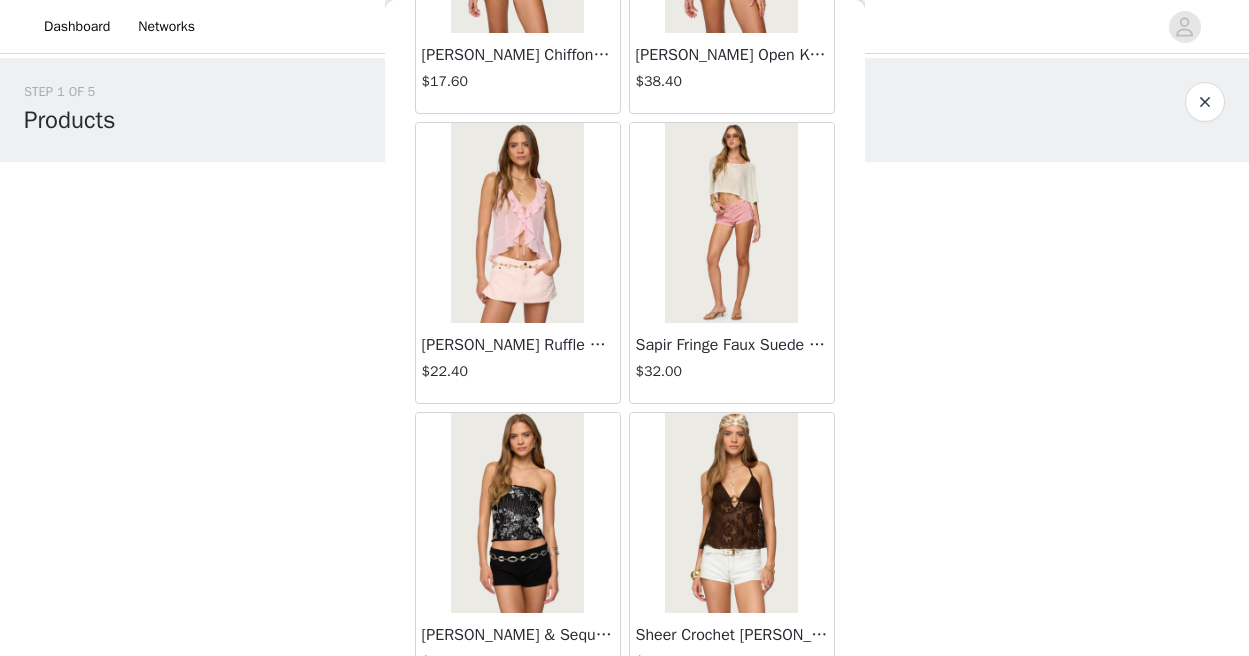 click on "[PERSON_NAME] Ruffle Chiffon Tie Front Top" at bounding box center (518, 345) 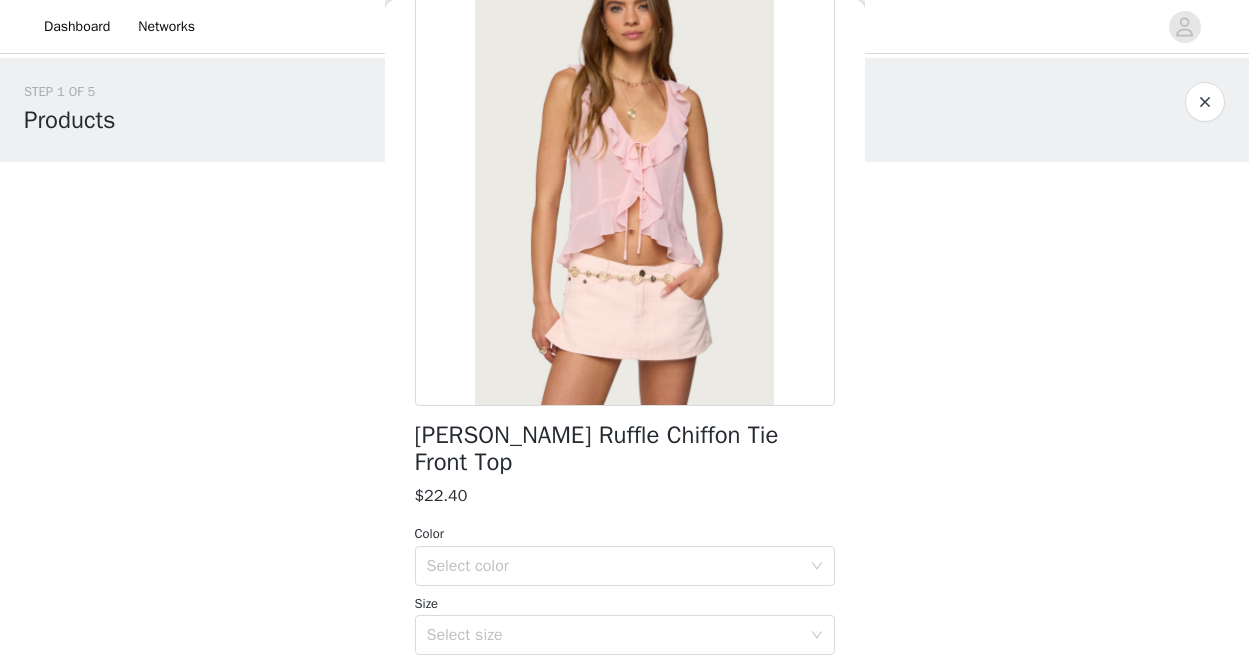 scroll, scrollTop: 148, scrollLeft: 0, axis: vertical 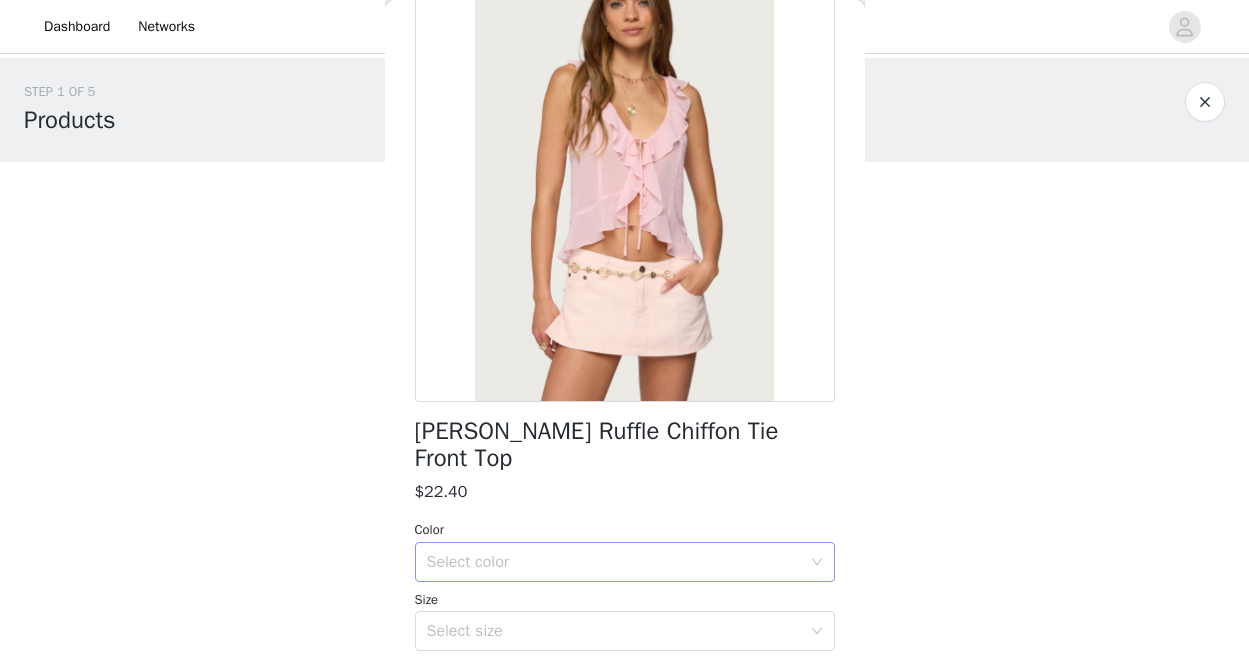 click on "Select color" at bounding box center [614, 562] 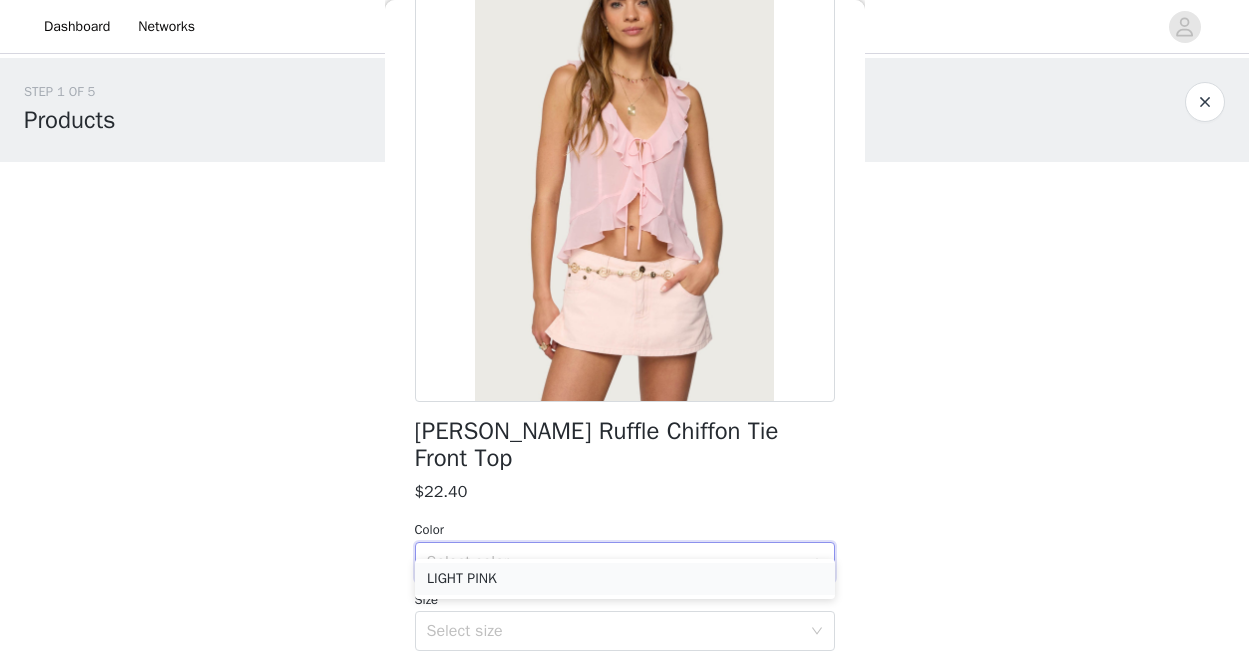 click on "LIGHT PINK" at bounding box center [625, 579] 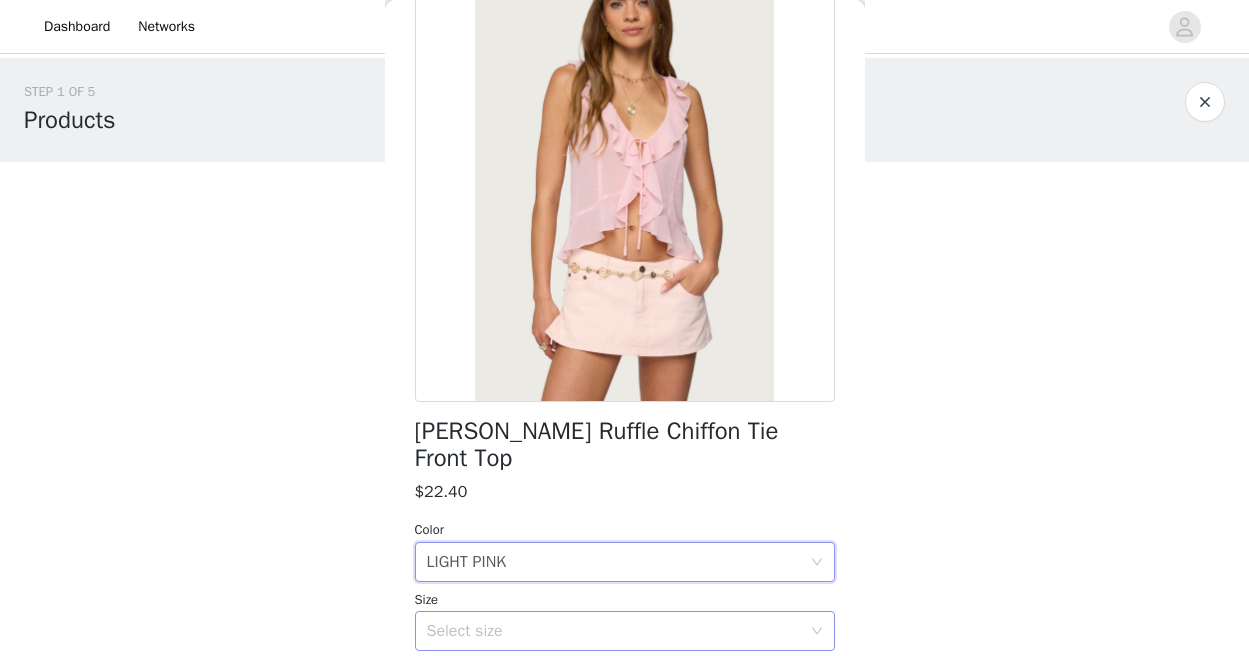 click on "Select size" at bounding box center (614, 631) 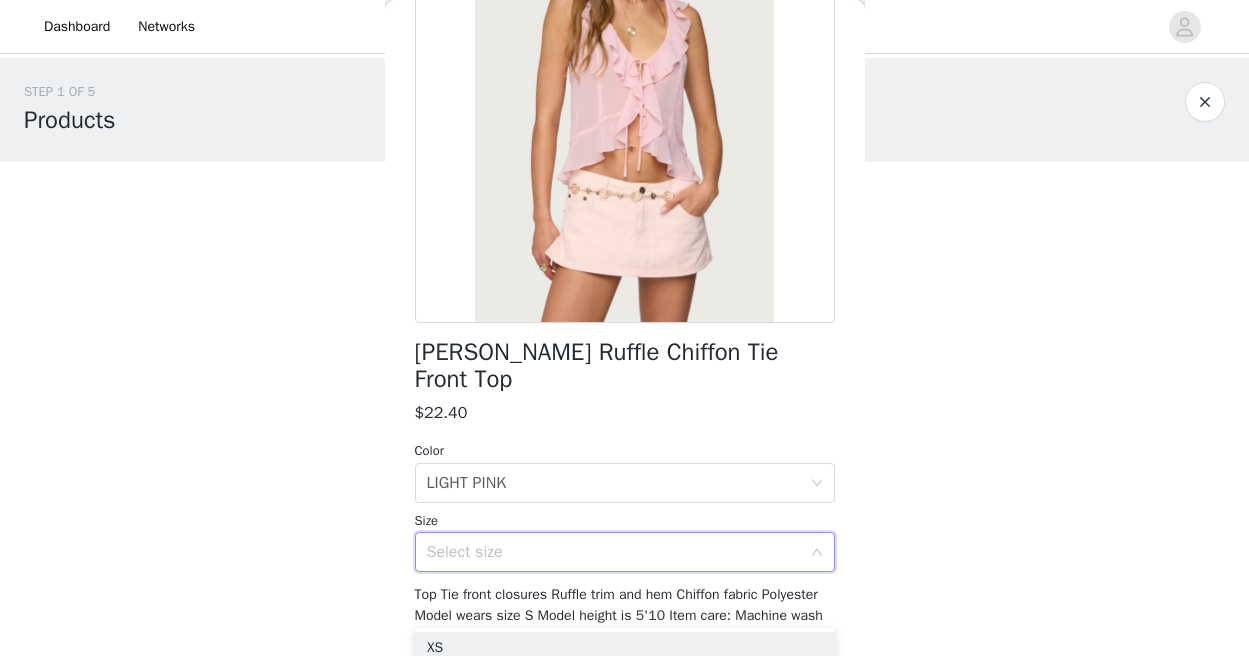 scroll, scrollTop: 296, scrollLeft: 0, axis: vertical 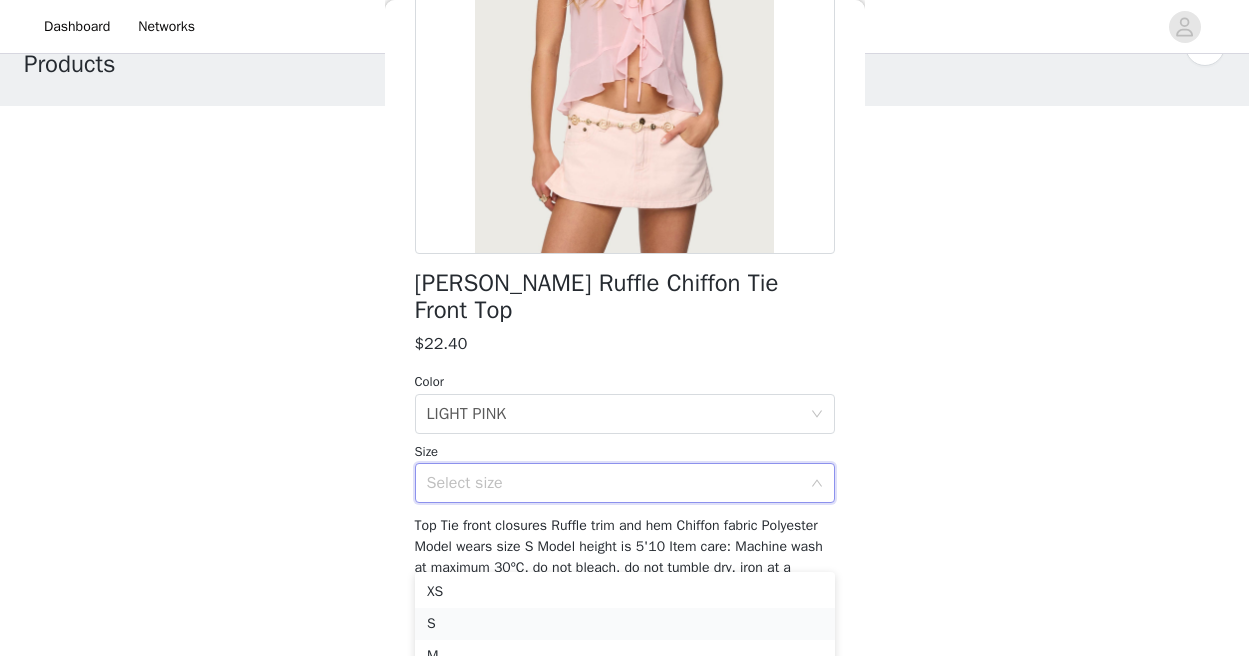 click on "S" at bounding box center [625, 624] 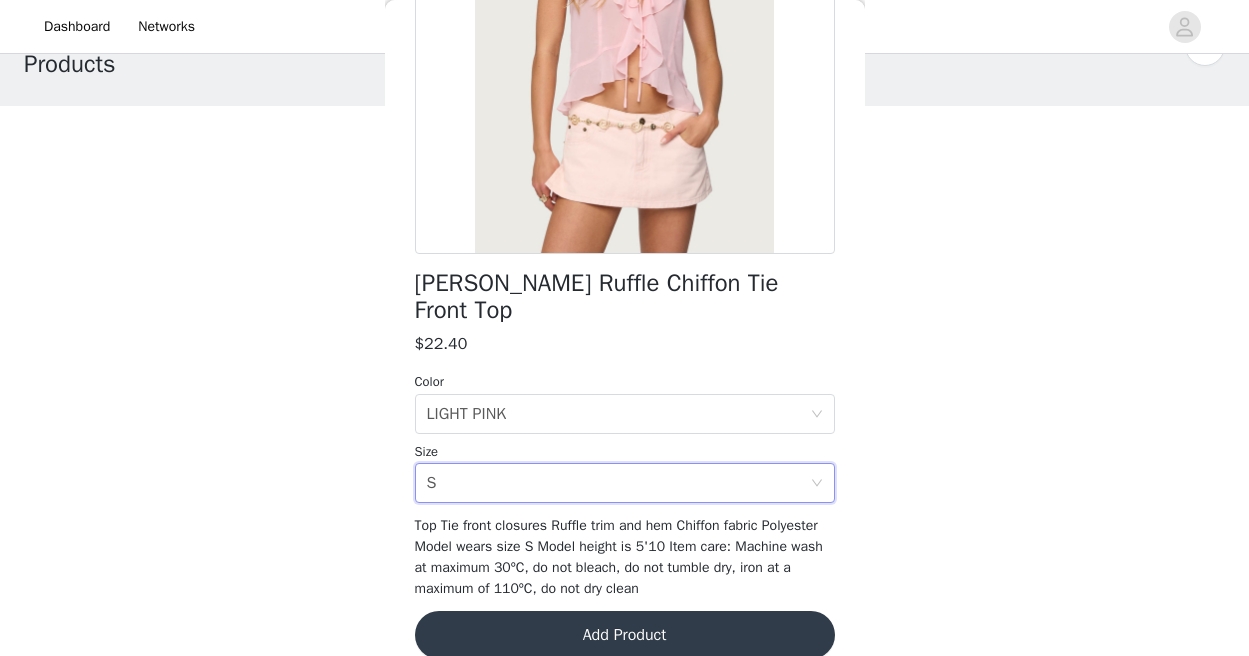 scroll, scrollTop: 0, scrollLeft: 0, axis: both 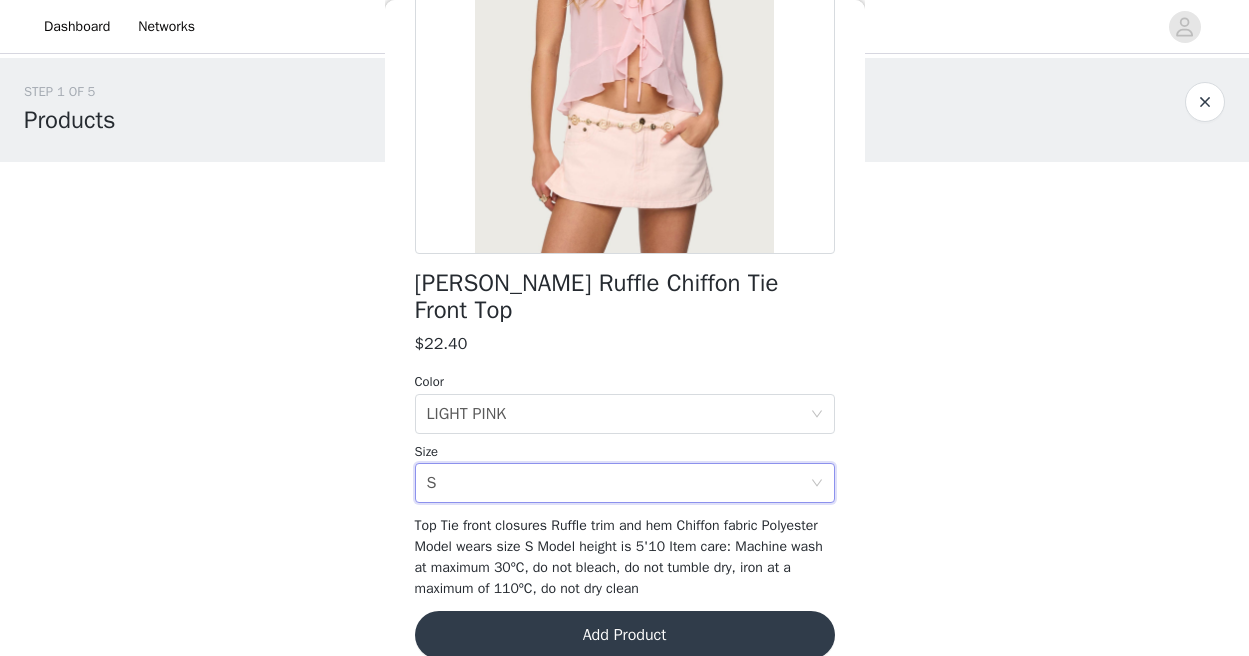 click on "Add Product" at bounding box center [625, 635] 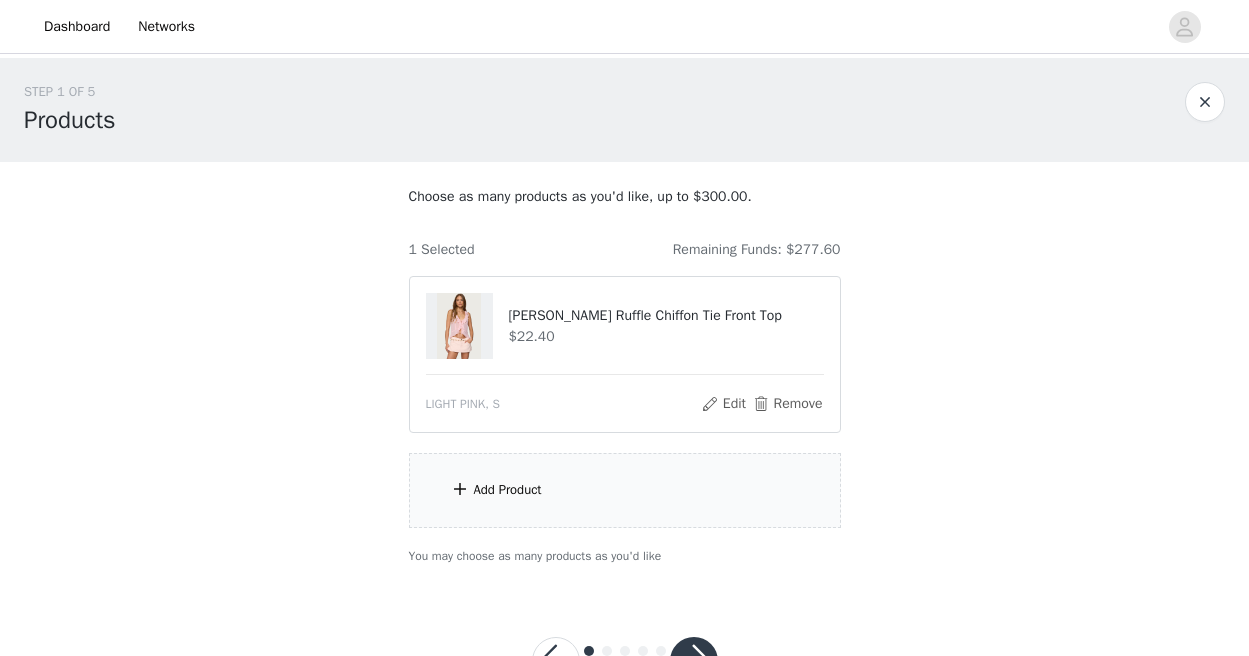 click on "Add Product" at bounding box center [625, 490] 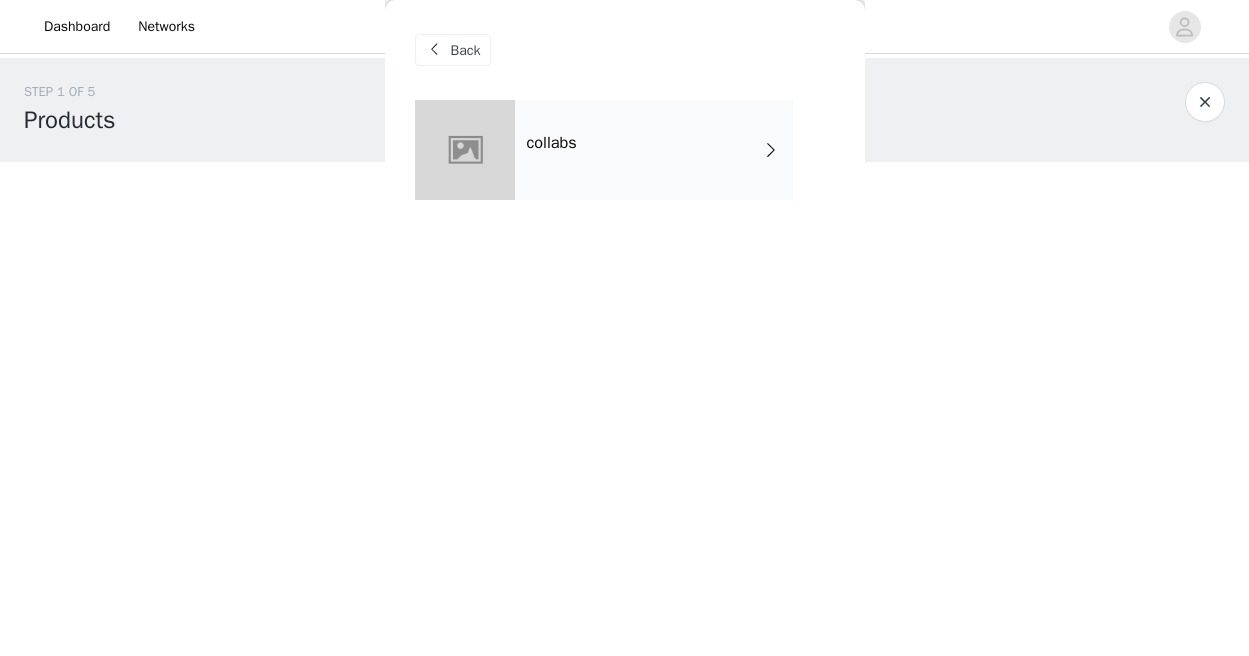 click on "collabs" at bounding box center [654, 150] 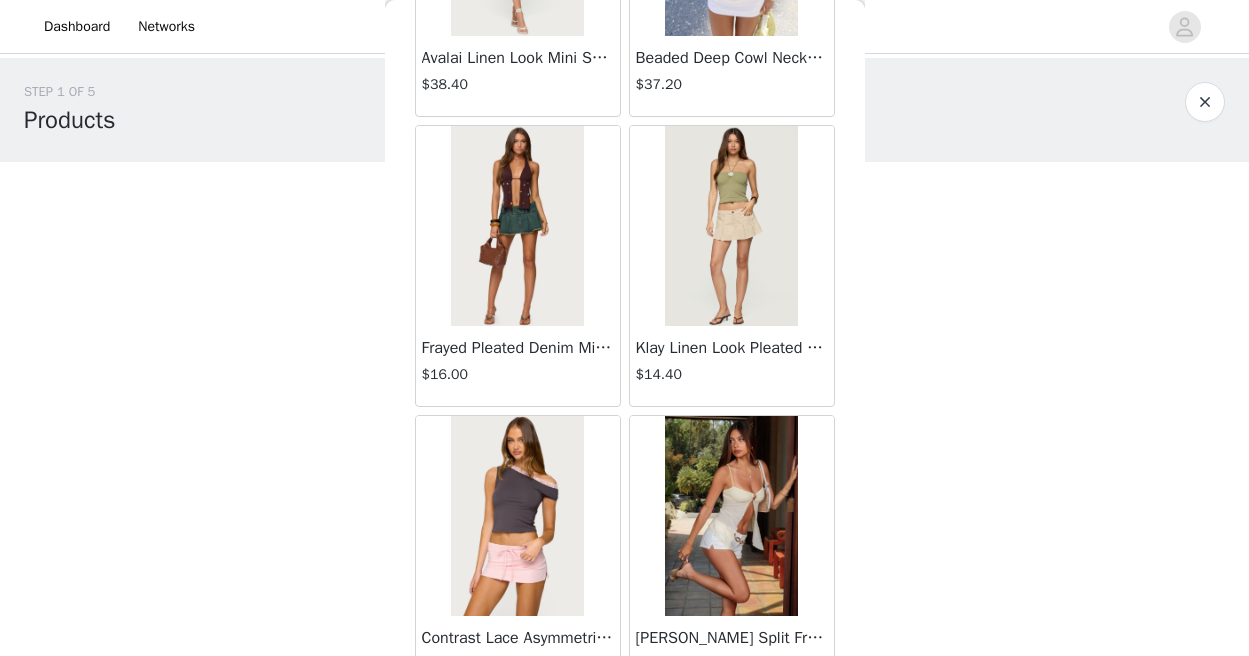 scroll, scrollTop: 2404, scrollLeft: 0, axis: vertical 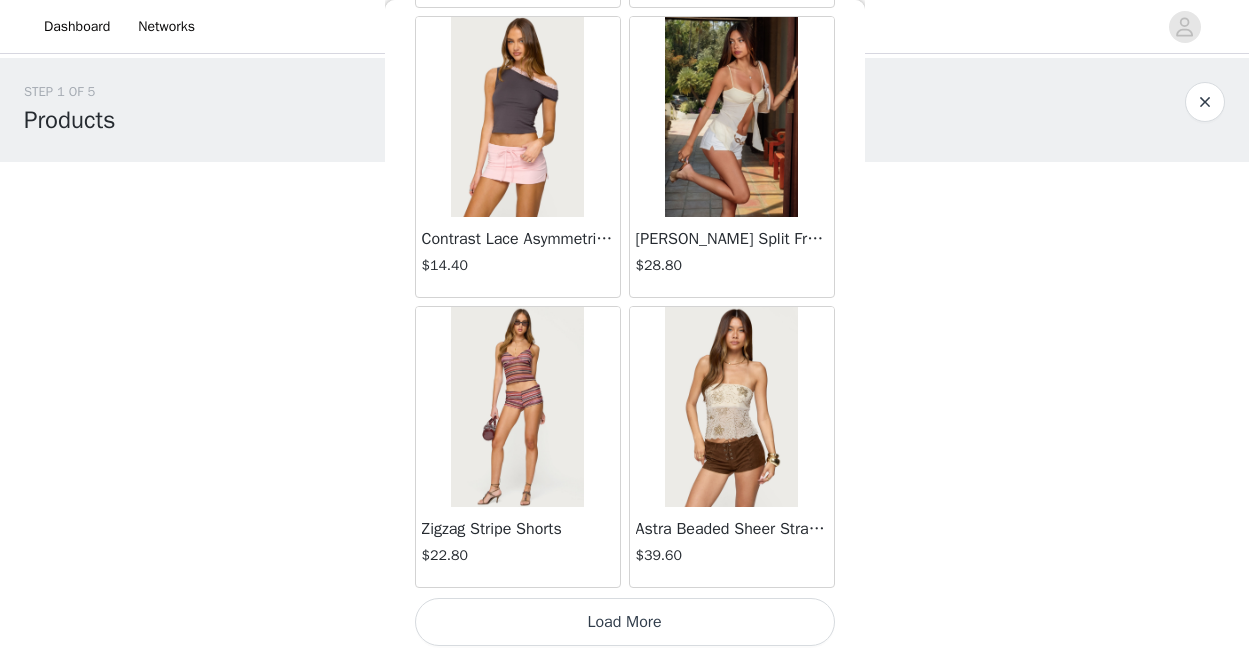 click on "Load More" at bounding box center (625, 622) 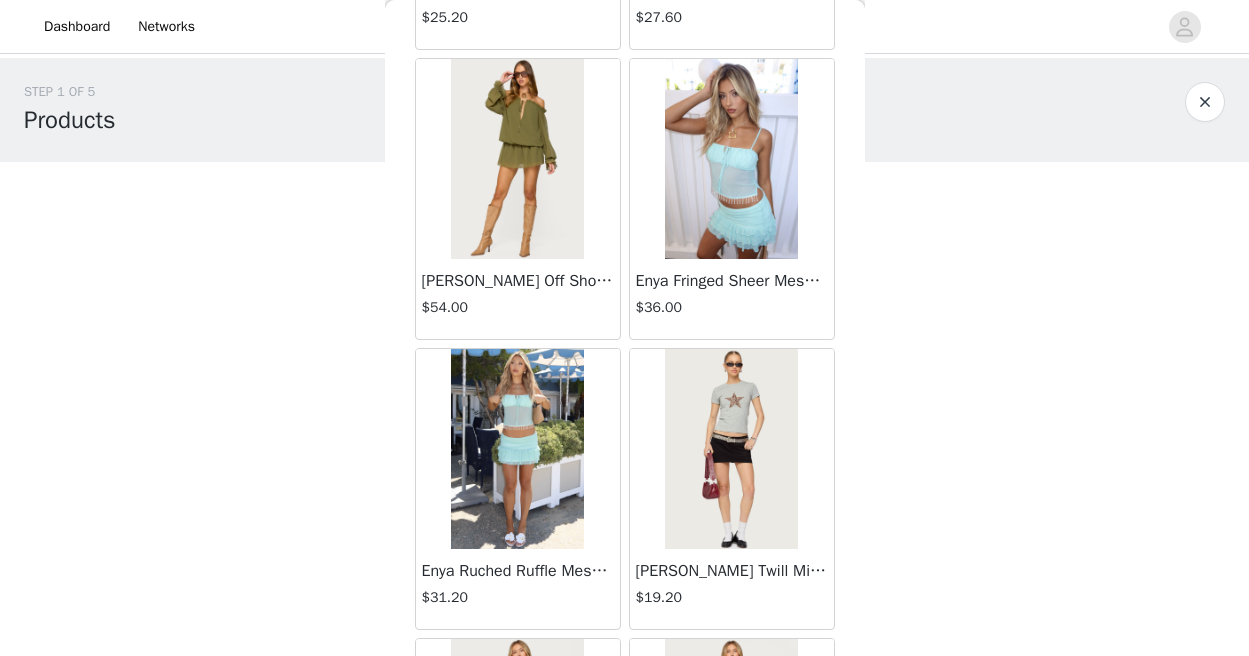 scroll, scrollTop: 5304, scrollLeft: 0, axis: vertical 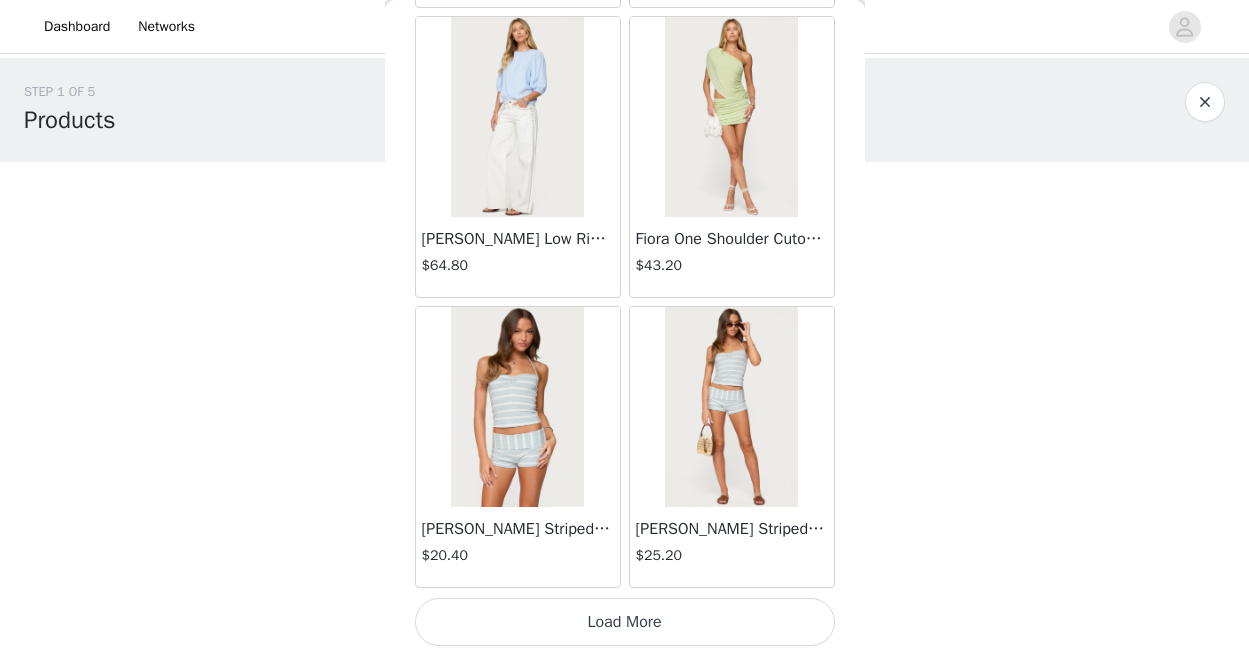 click on "Load More" at bounding box center [625, 622] 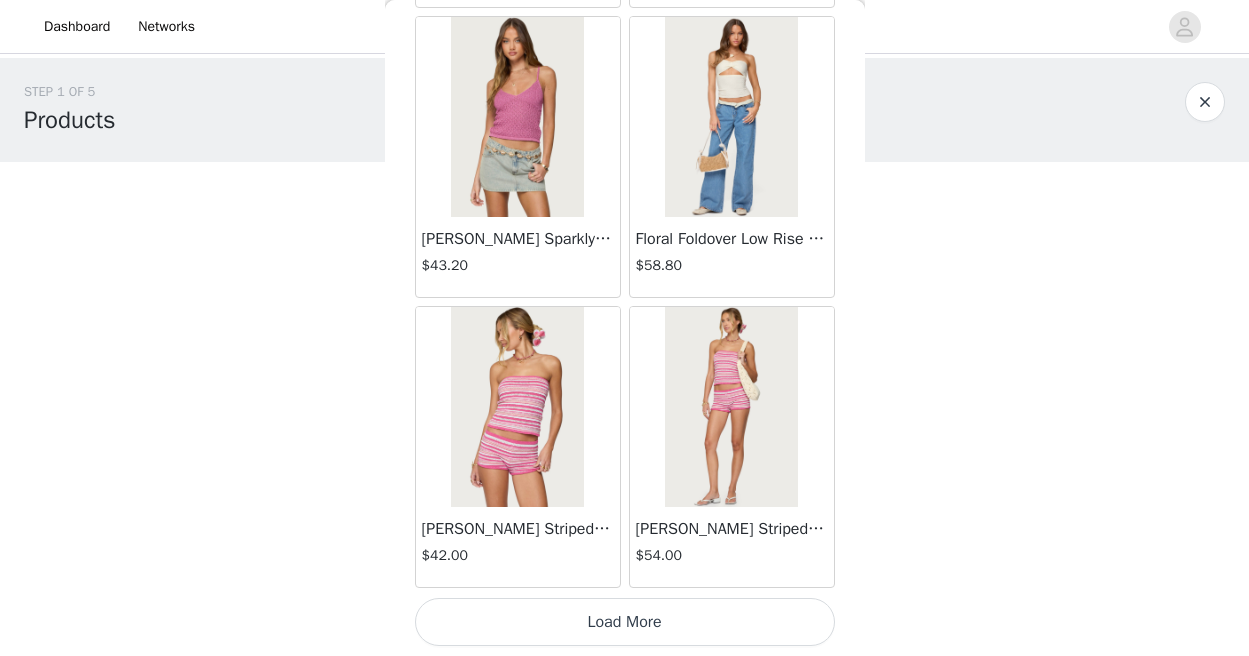 click on "Load More" at bounding box center [625, 622] 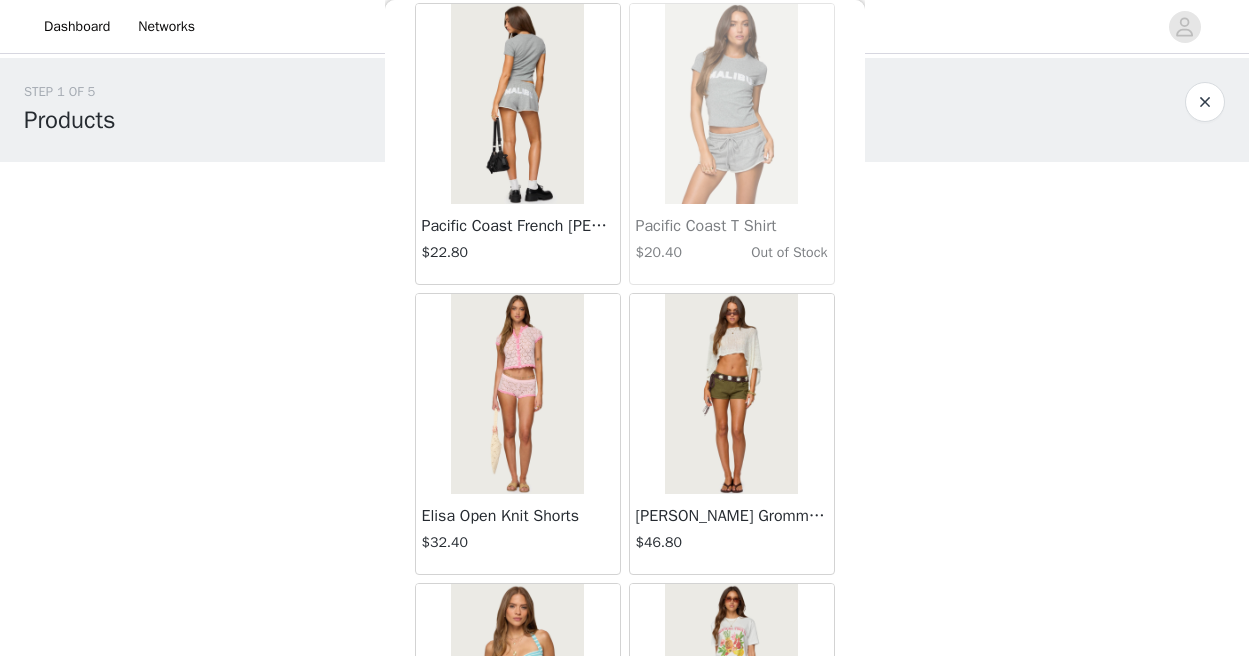 scroll, scrollTop: 11104, scrollLeft: 0, axis: vertical 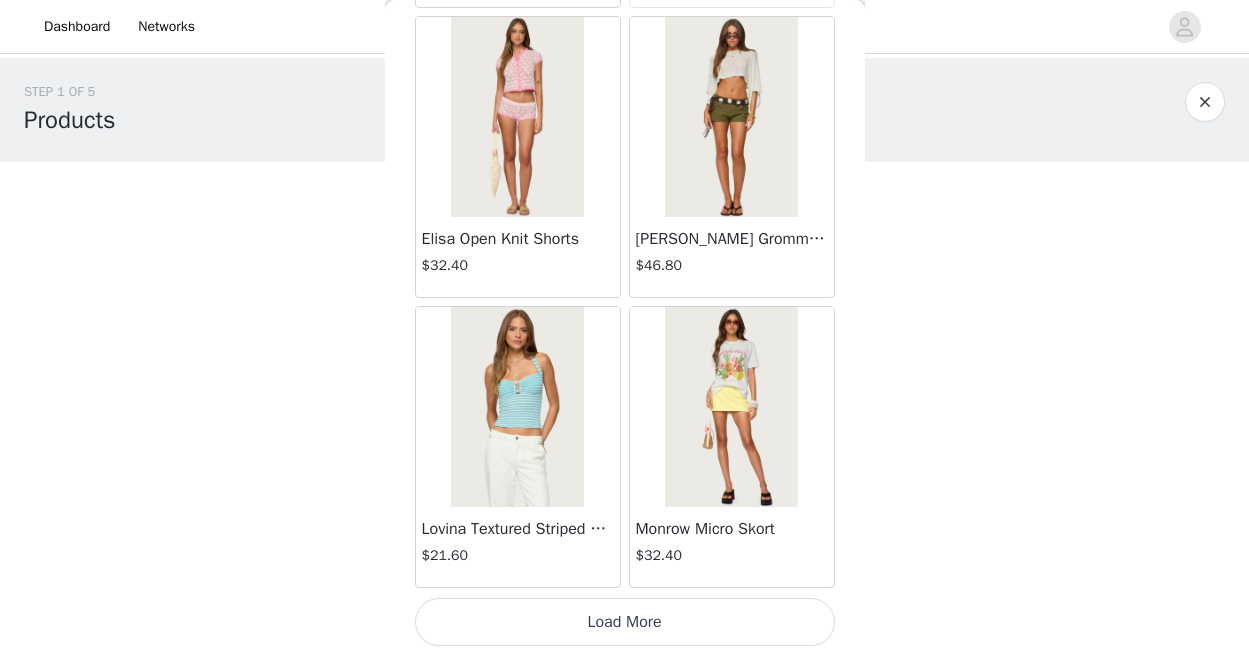 click on "Load More" at bounding box center (625, 622) 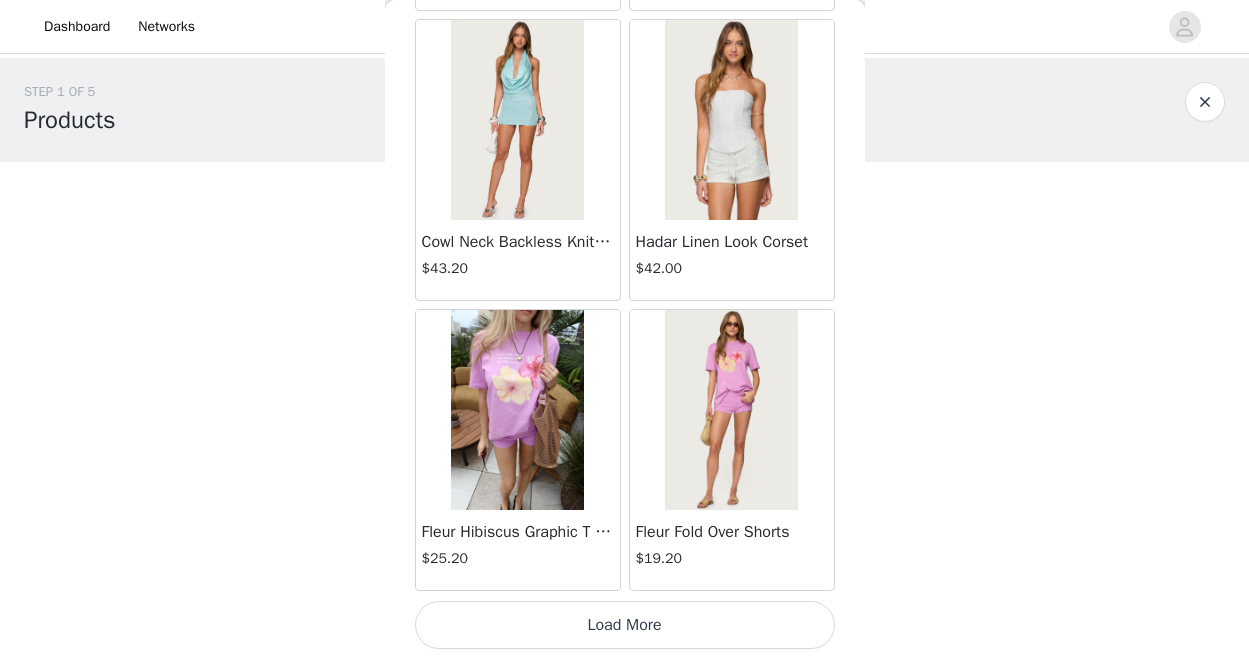 scroll, scrollTop: 14004, scrollLeft: 0, axis: vertical 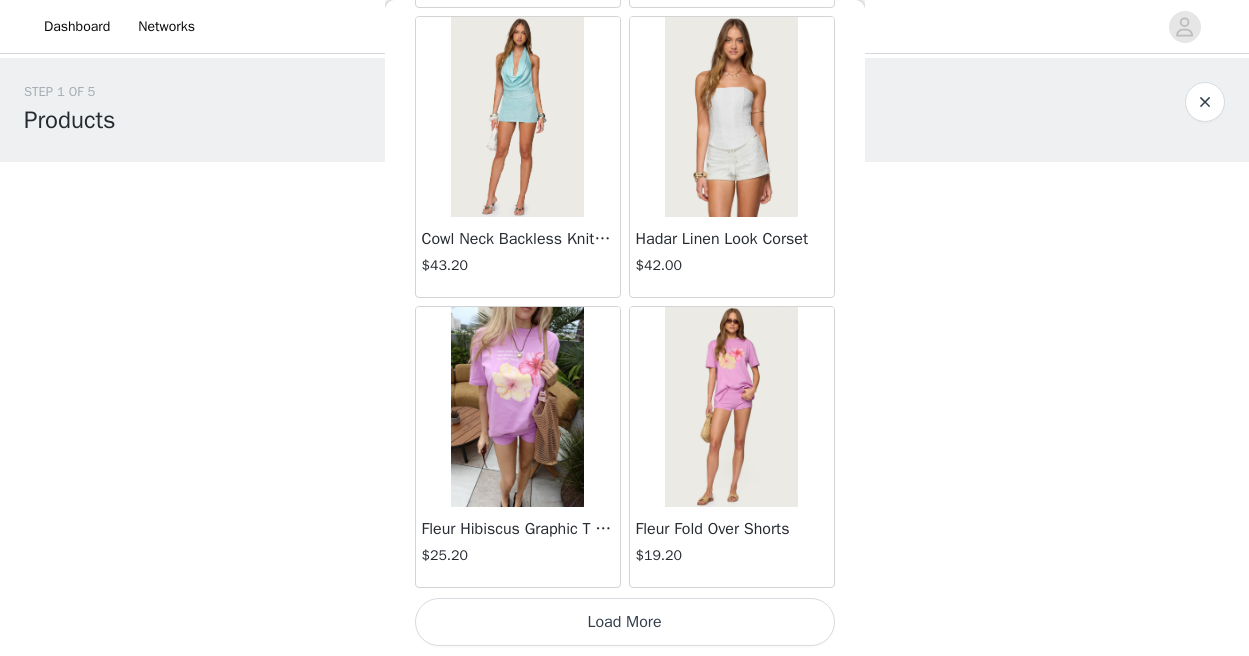 click on "Load More" at bounding box center (625, 622) 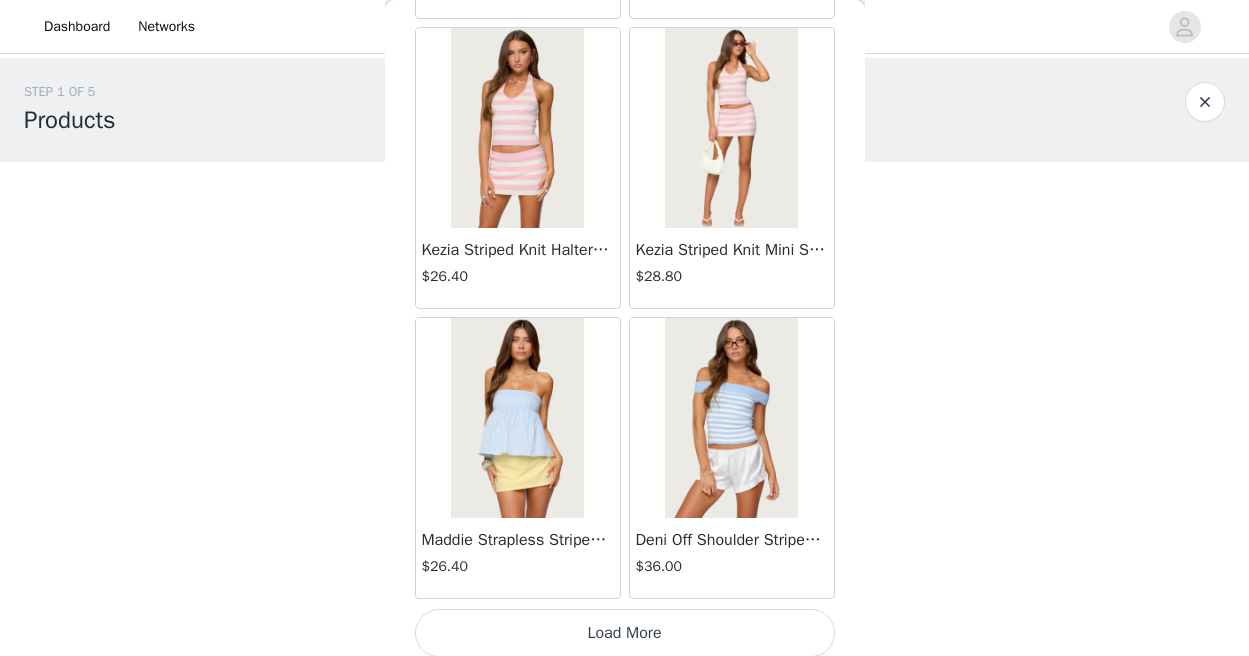 scroll, scrollTop: 16904, scrollLeft: 0, axis: vertical 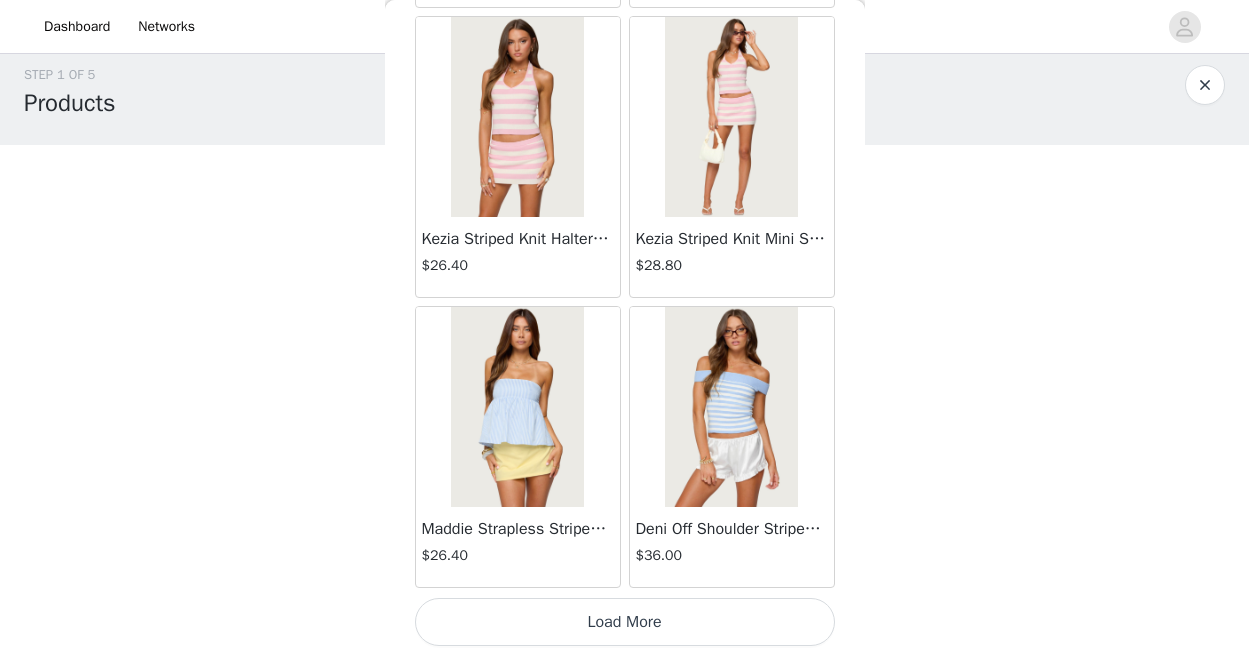 click on "Load More" at bounding box center (625, 622) 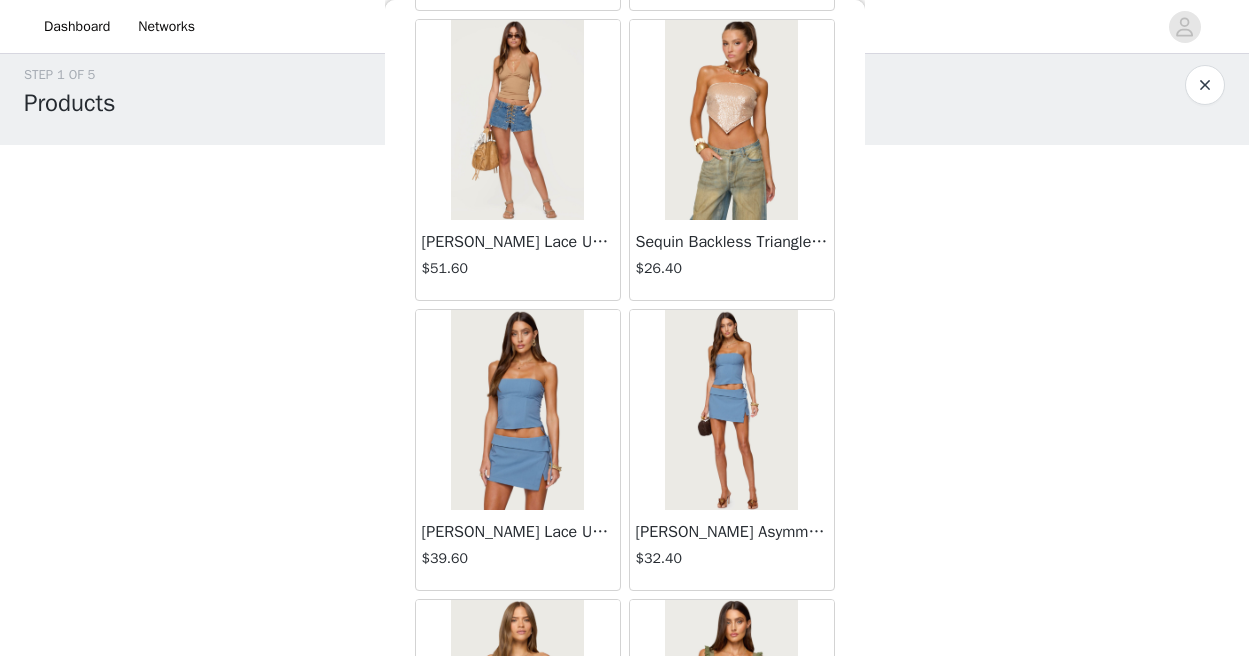 scroll, scrollTop: 18934, scrollLeft: 0, axis: vertical 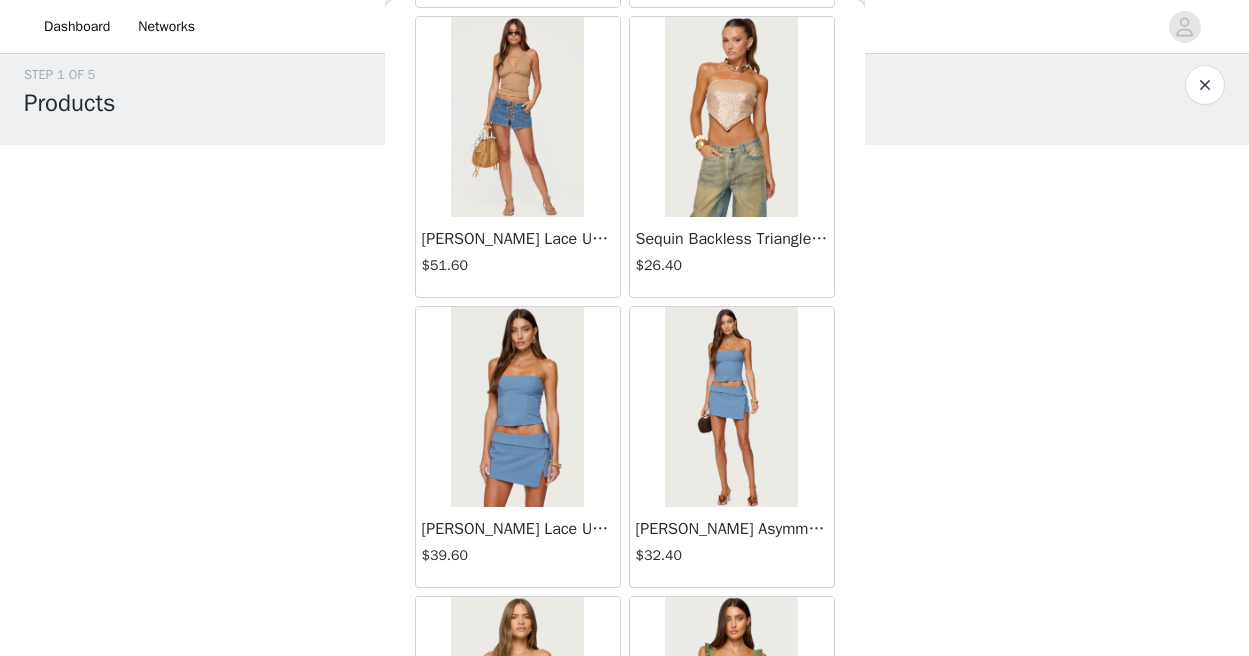 click at bounding box center [517, 407] 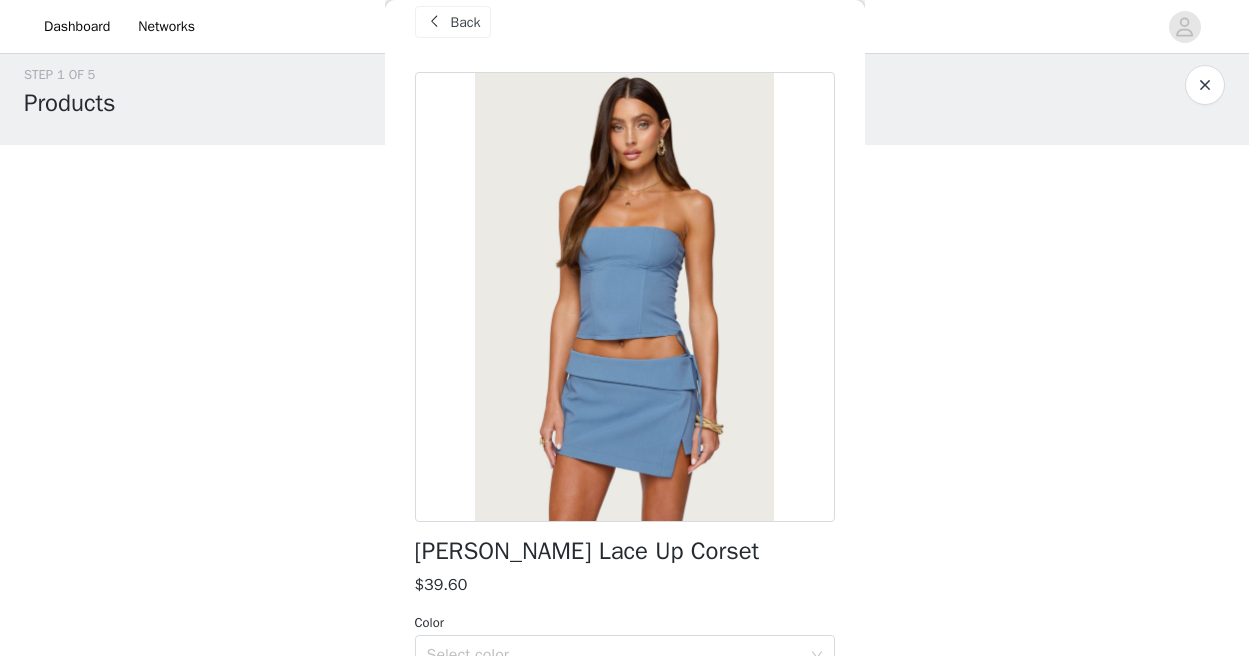 scroll, scrollTop: 29, scrollLeft: 0, axis: vertical 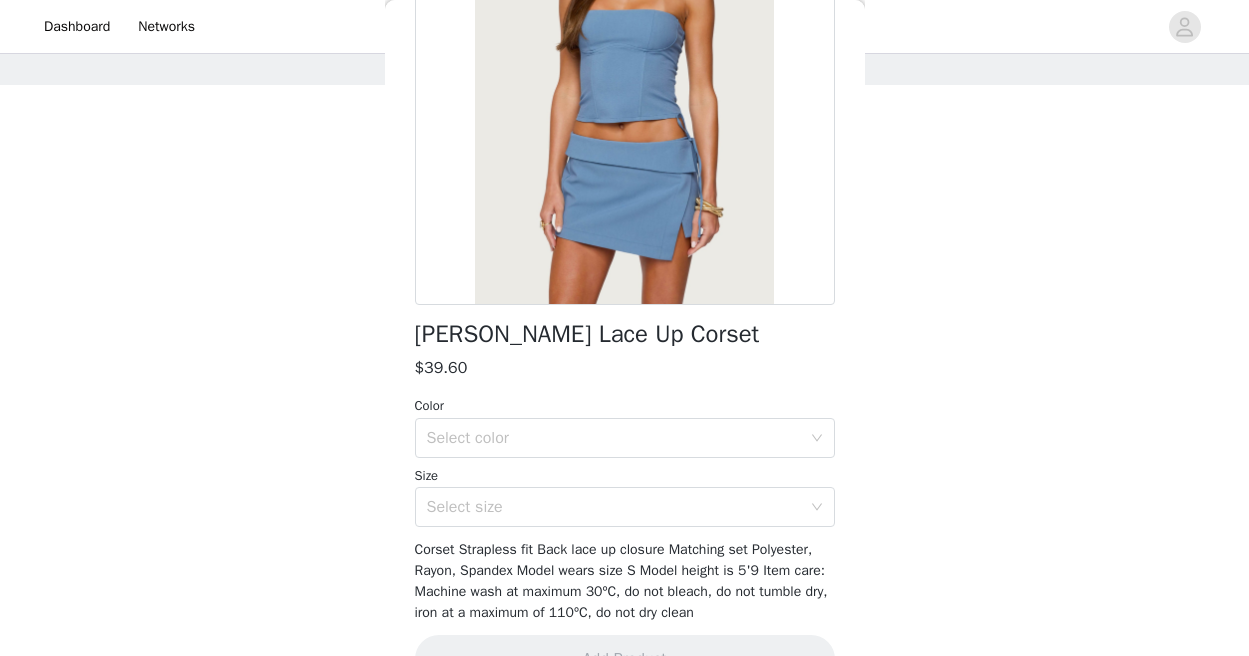click on "Color   Select color Size   Select size" at bounding box center (625, 461) 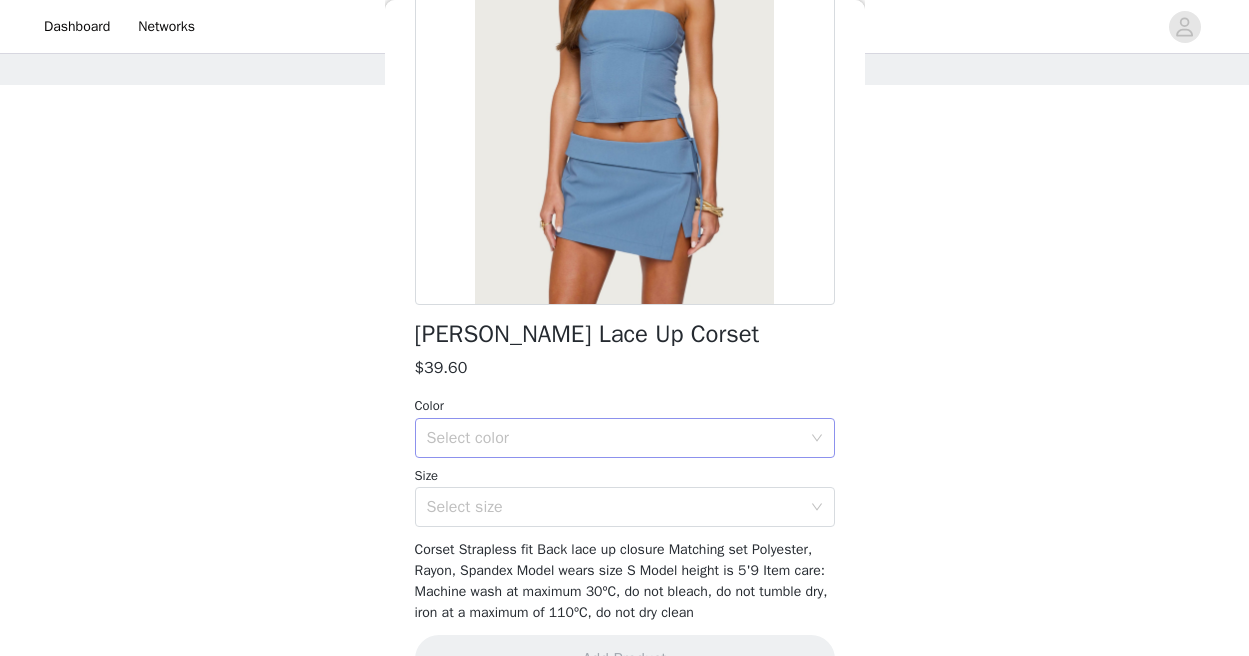 click on "Select color" at bounding box center [618, 438] 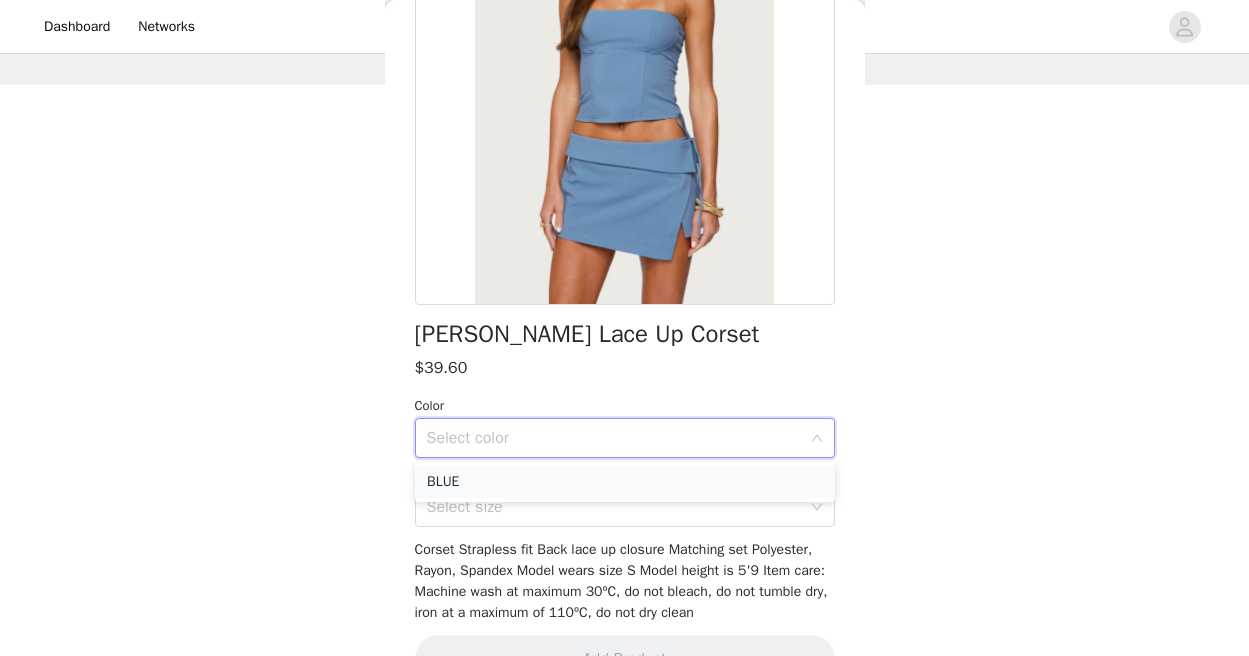 click on "BLUE" at bounding box center [625, 482] 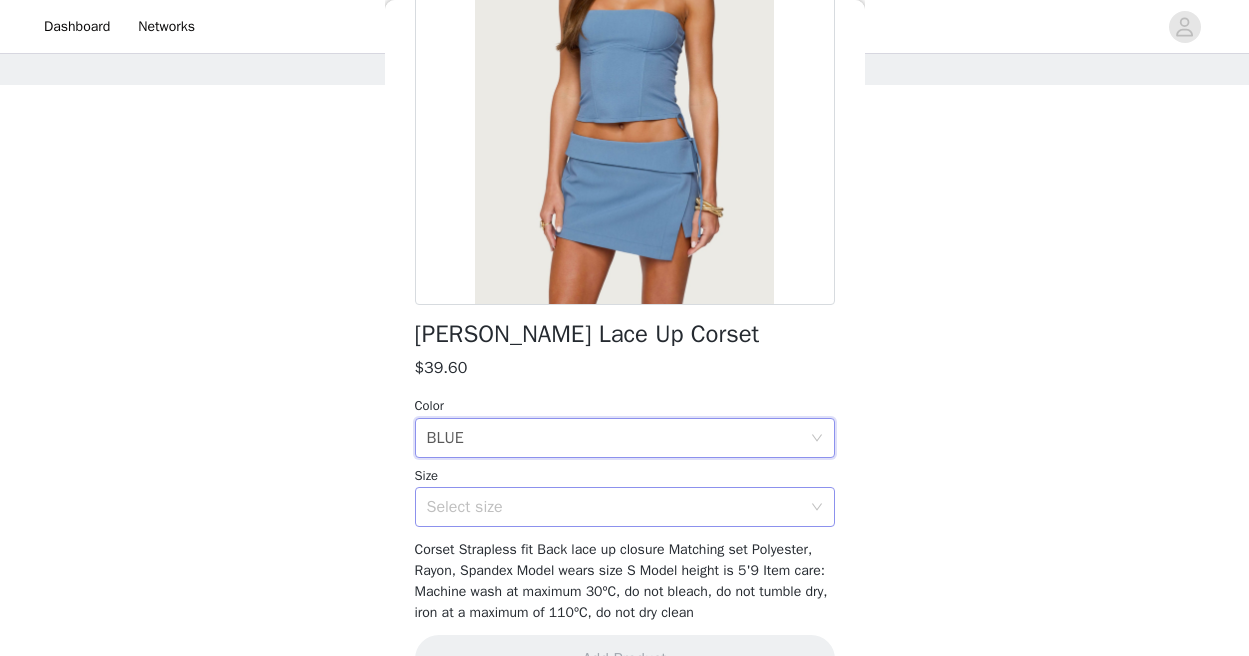 click on "Select size" at bounding box center (614, 507) 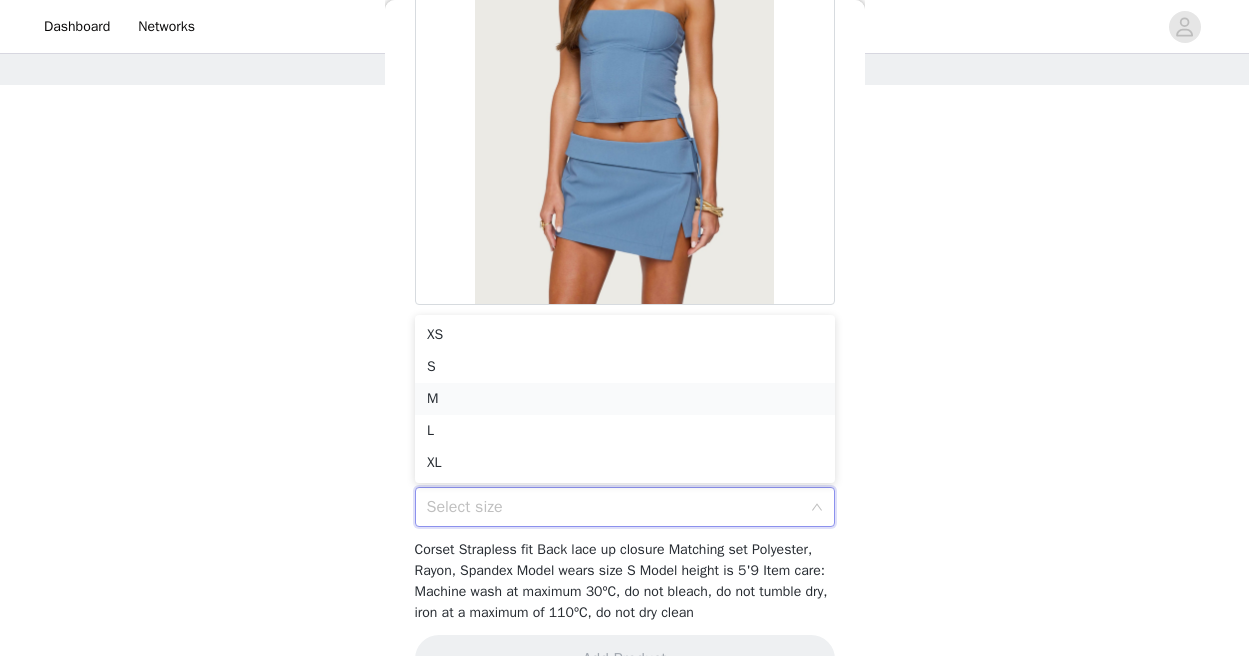 click on "M" at bounding box center (625, 399) 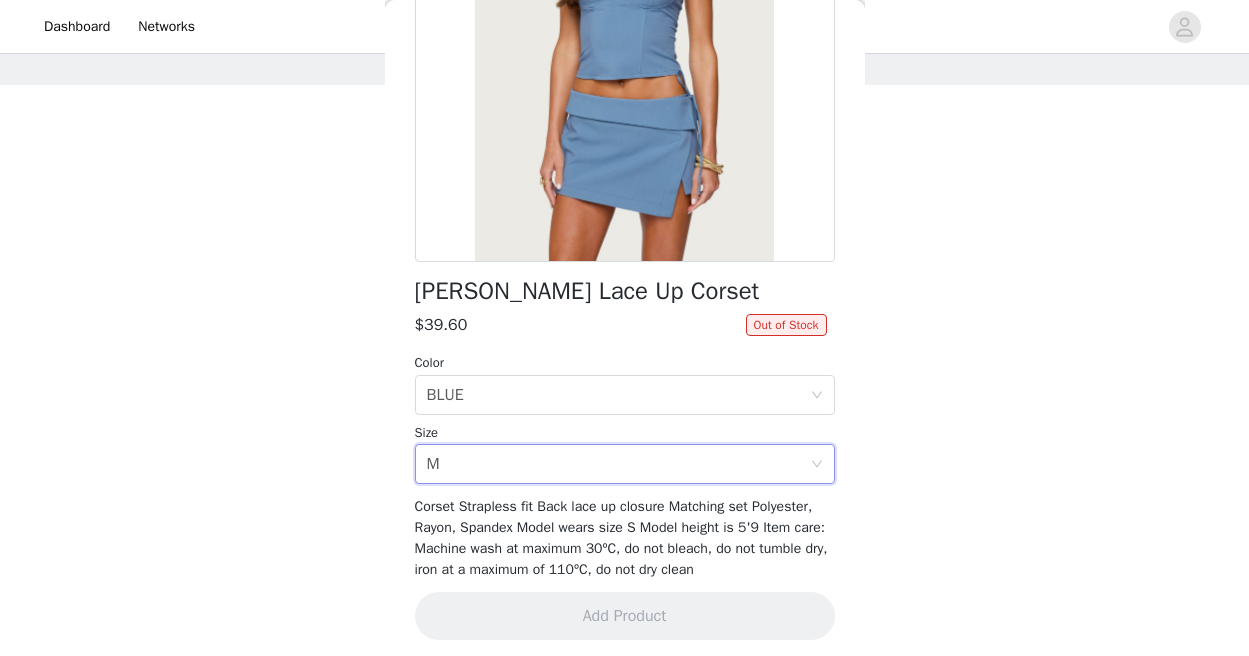 scroll, scrollTop: 296, scrollLeft: 0, axis: vertical 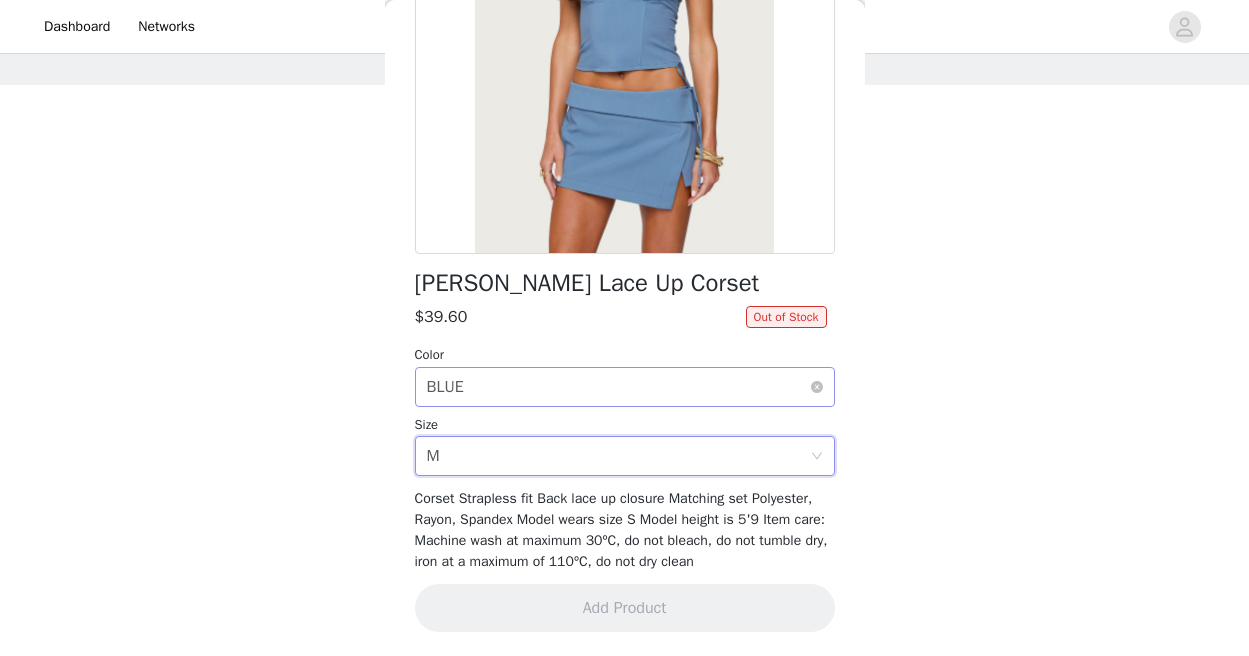 click on "Select color BLUE" at bounding box center (618, 387) 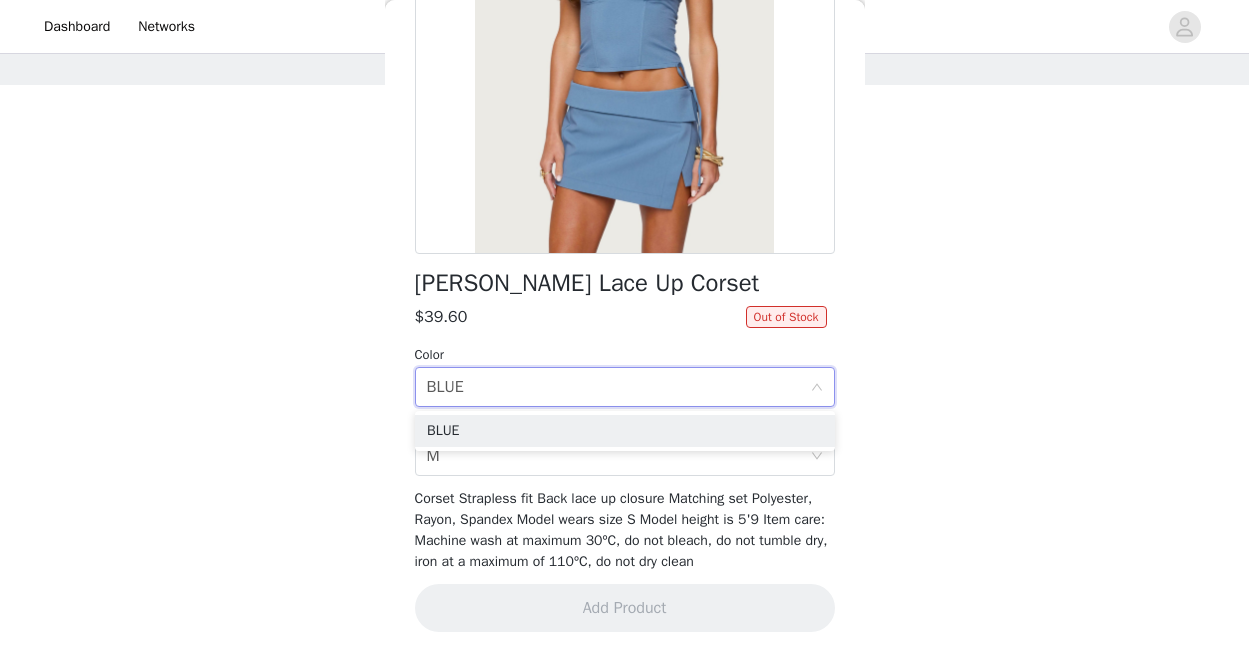 click on "STEP 1 OF 5
Products
Choose as many products as you'd like, up to $300.00.       1 Selected   Remaining Funds: $277.60         Roxan Ruffle Chiffon Tie Front Top     $22.40       LIGHT PINK, S       Edit   Remove     Add Product     You may choose as many products as you'd like     Back     Selena Lace Up Corset       $39.60        Out of Stock   Color   Select color BLUE Size   Select size M   Corset Strapless fit Back lace up closure Matching set Polyester, Rayon, Spandex Model wears size S Model height is 5'9 Item care: Machine wash at maximum 30ºC, do not bleach, do not tumble dry, iron at a maximum of 110ºC, do not dry clean   Add Product" at bounding box center [624, 246] 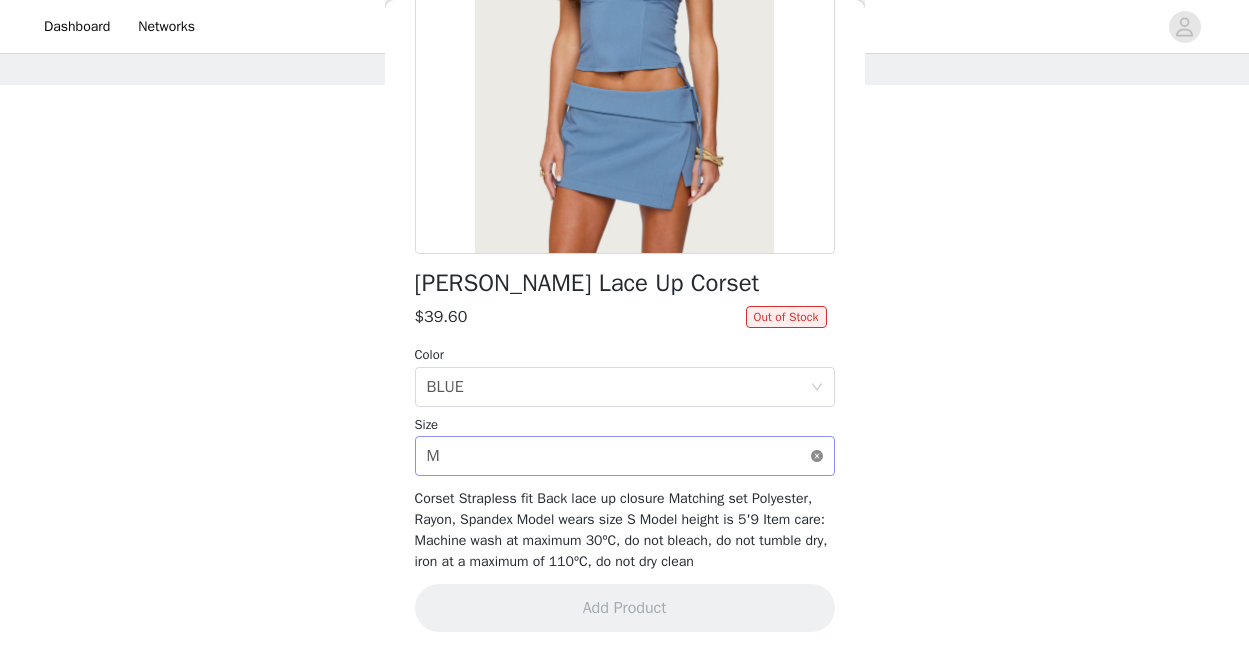 click 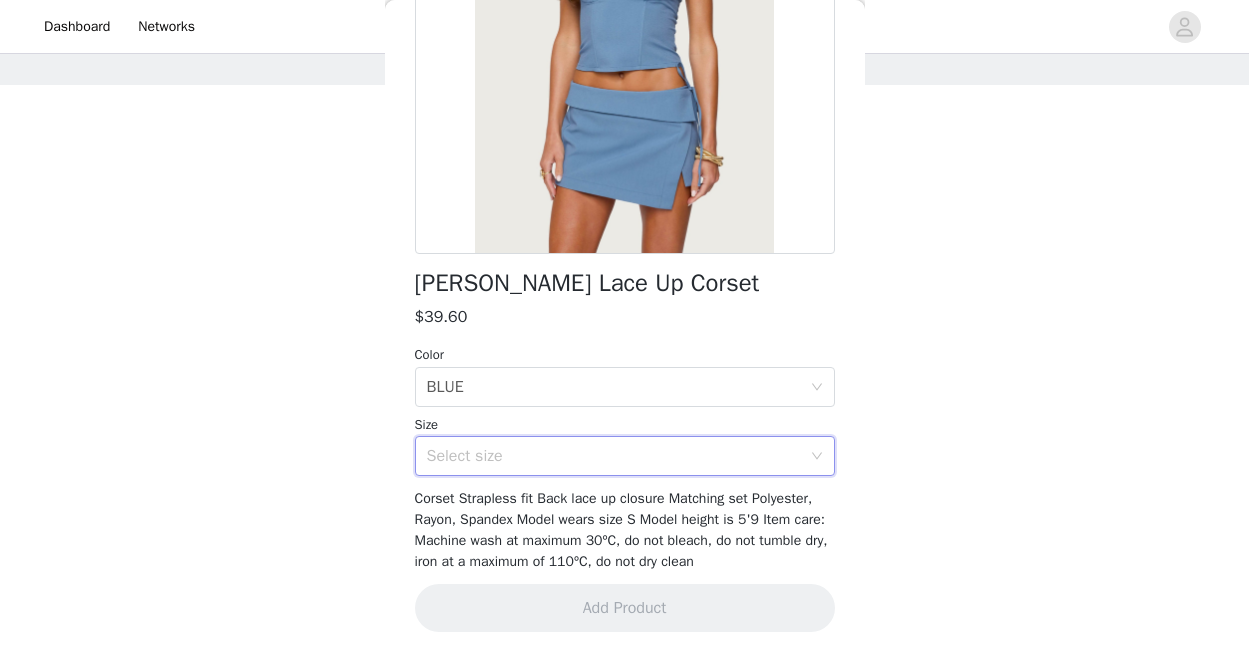 click on "Select size" at bounding box center (625, 456) 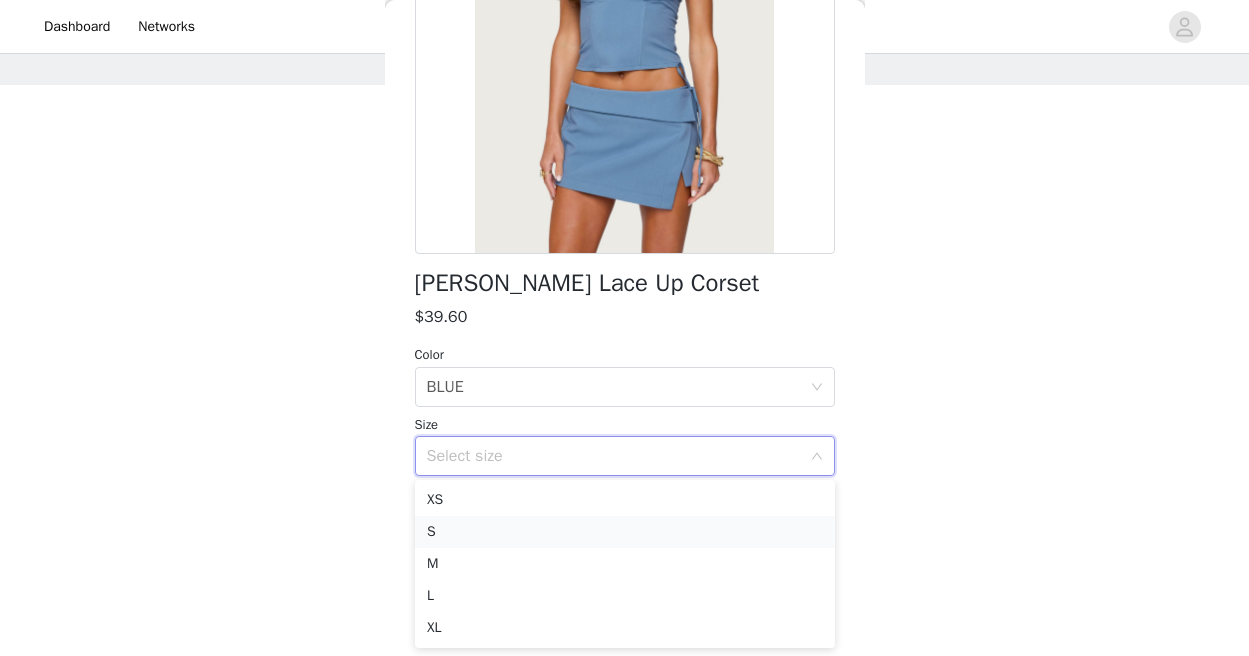 click on "S" at bounding box center (625, 532) 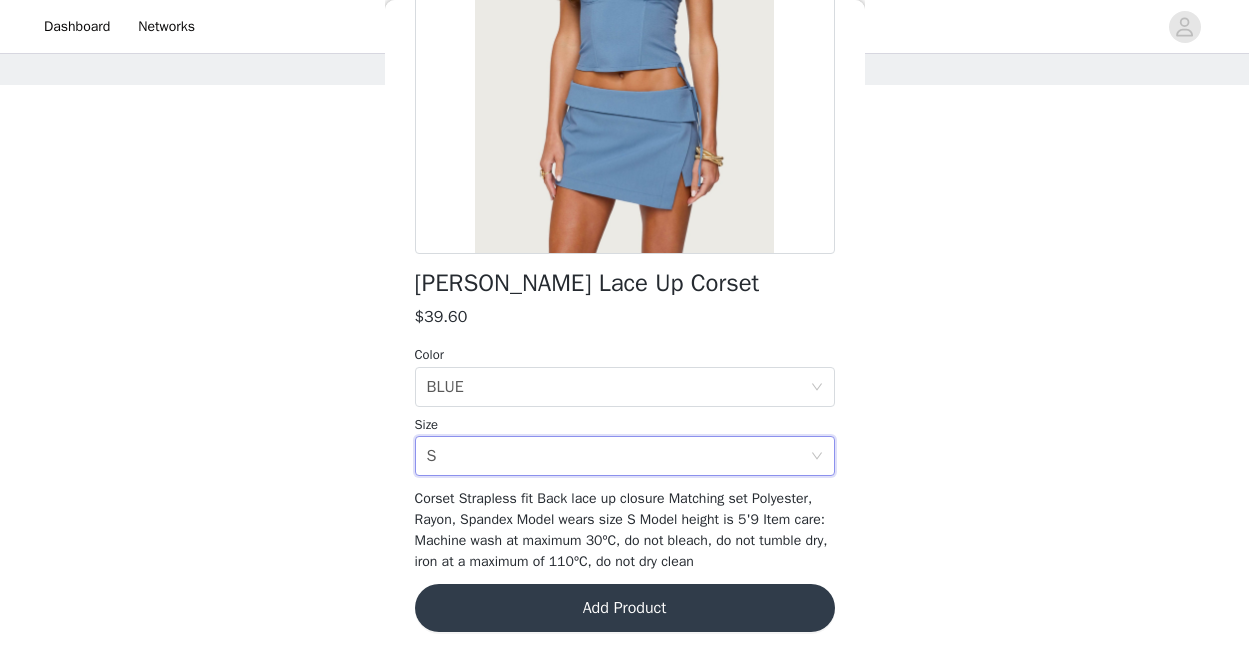 click on "Add Product" at bounding box center [625, 608] 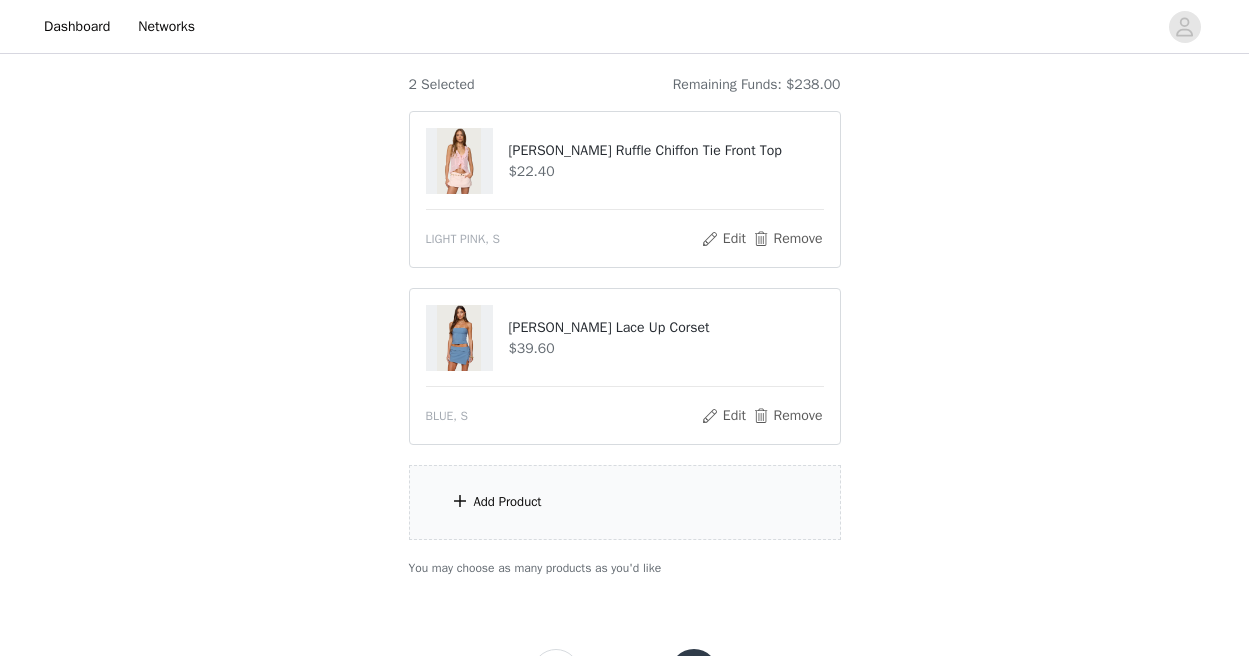 scroll, scrollTop: 166, scrollLeft: 0, axis: vertical 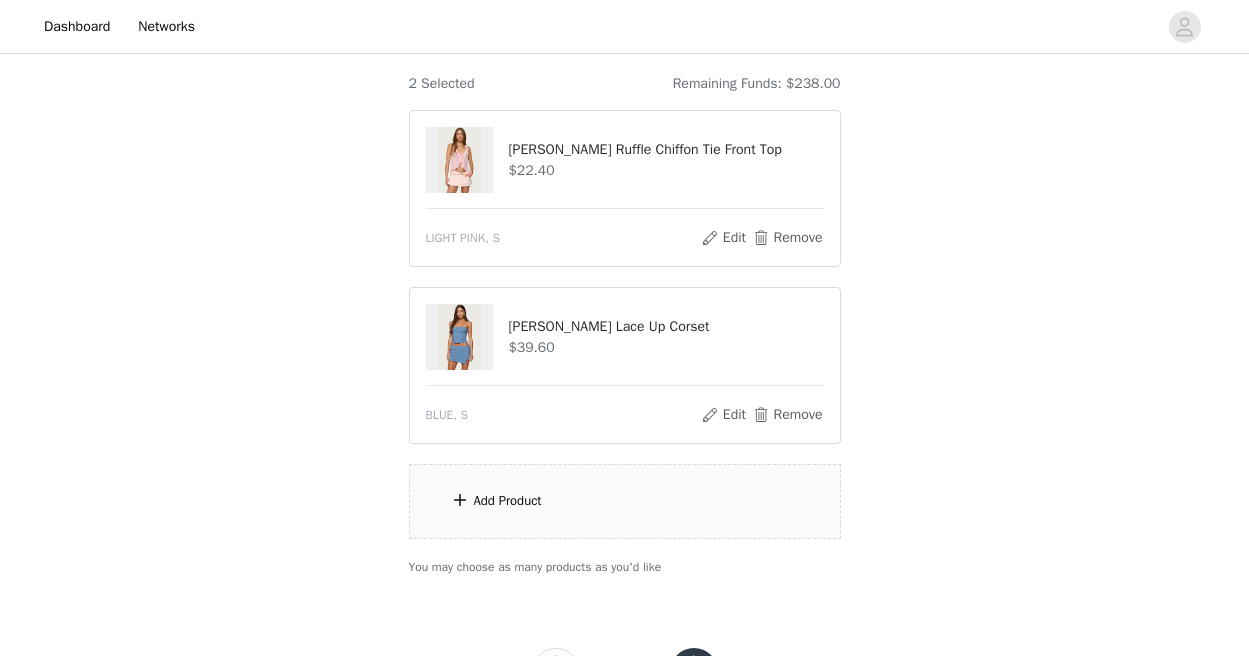 click on "Add Product" at bounding box center (625, 501) 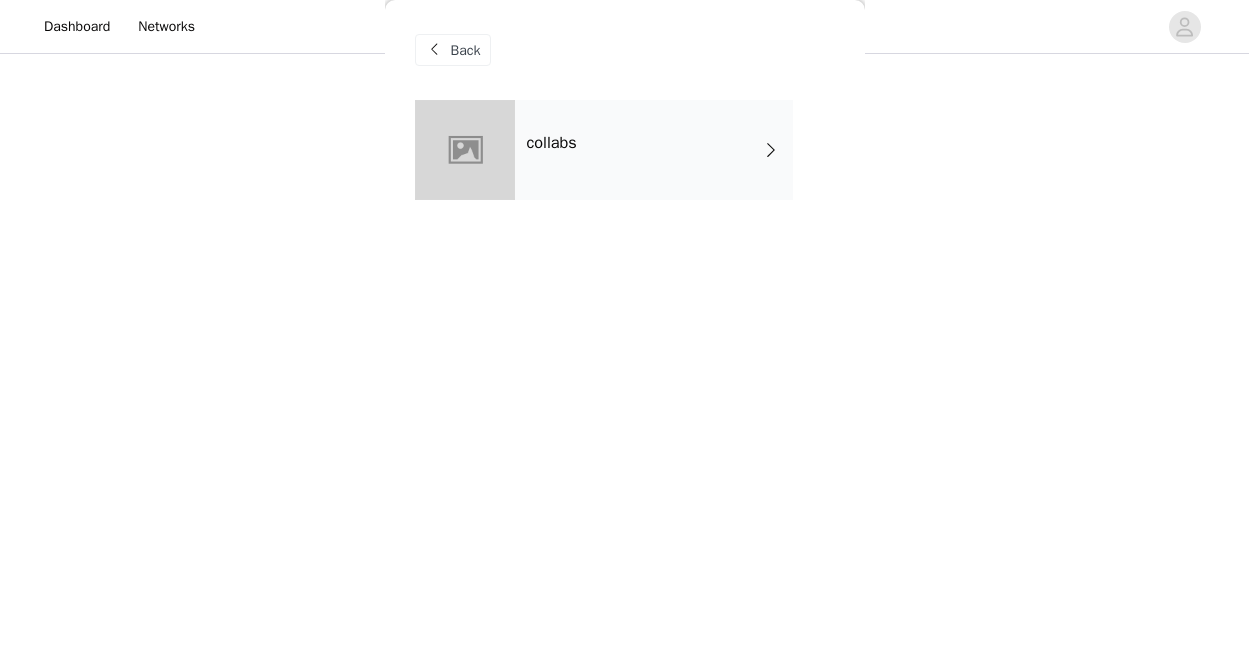 click on "collabs" at bounding box center [654, 150] 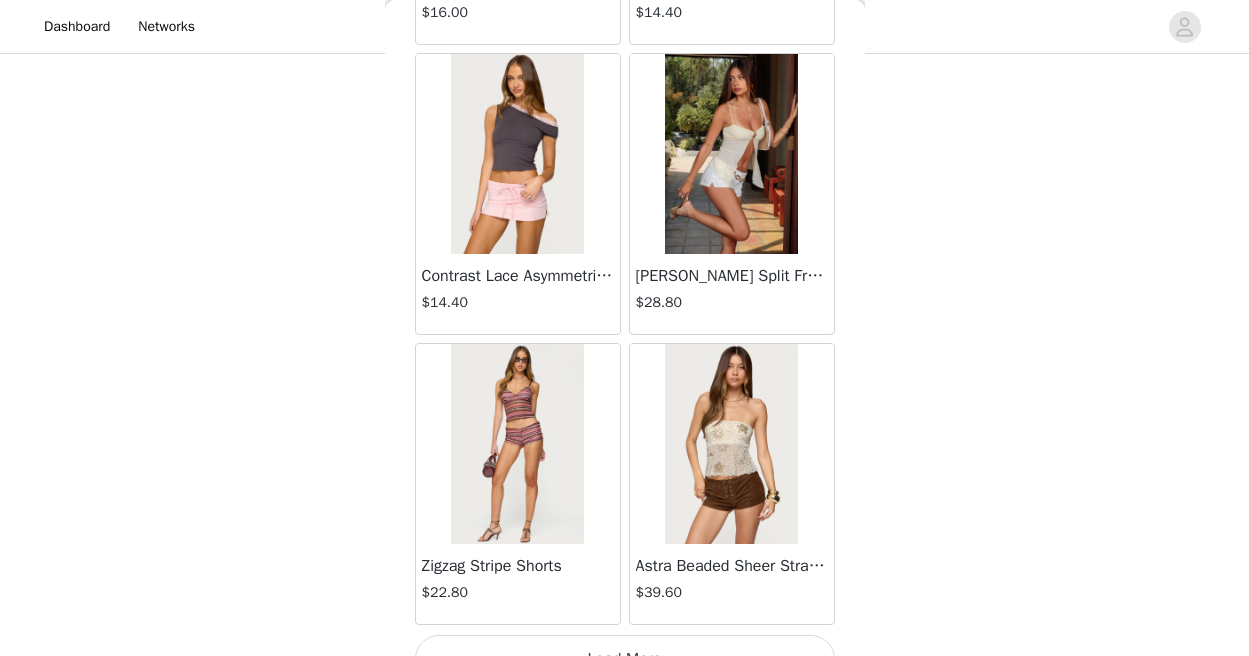 scroll, scrollTop: 2404, scrollLeft: 0, axis: vertical 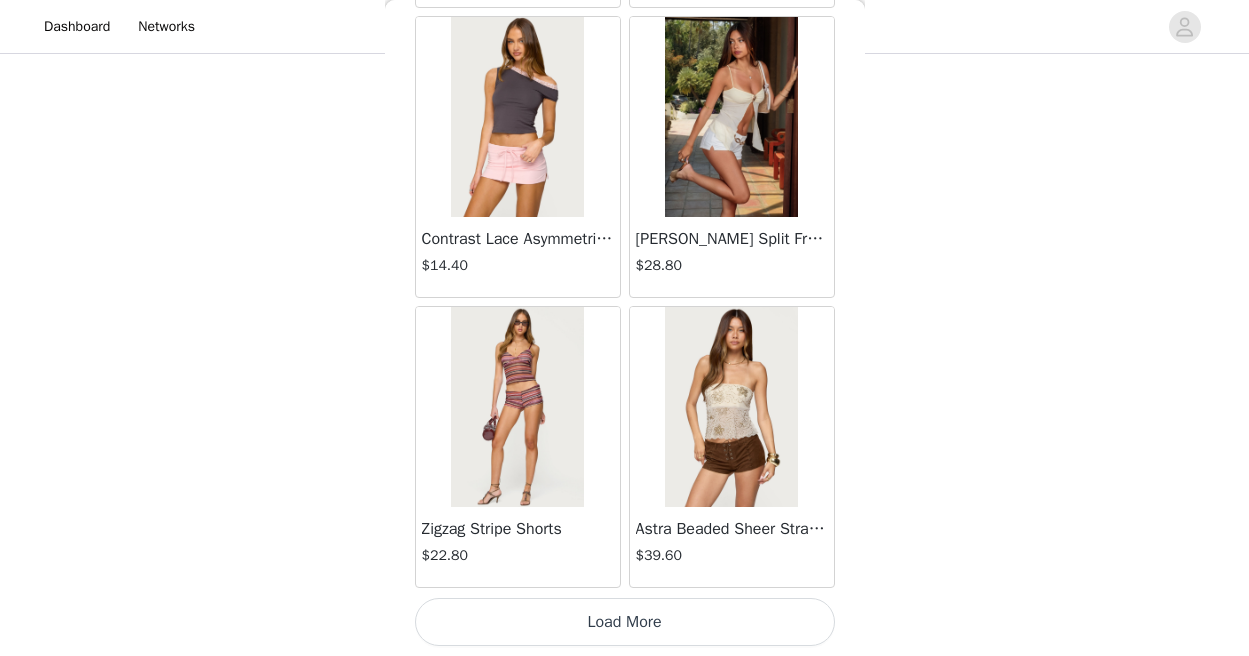 click on "Load More" at bounding box center (625, 622) 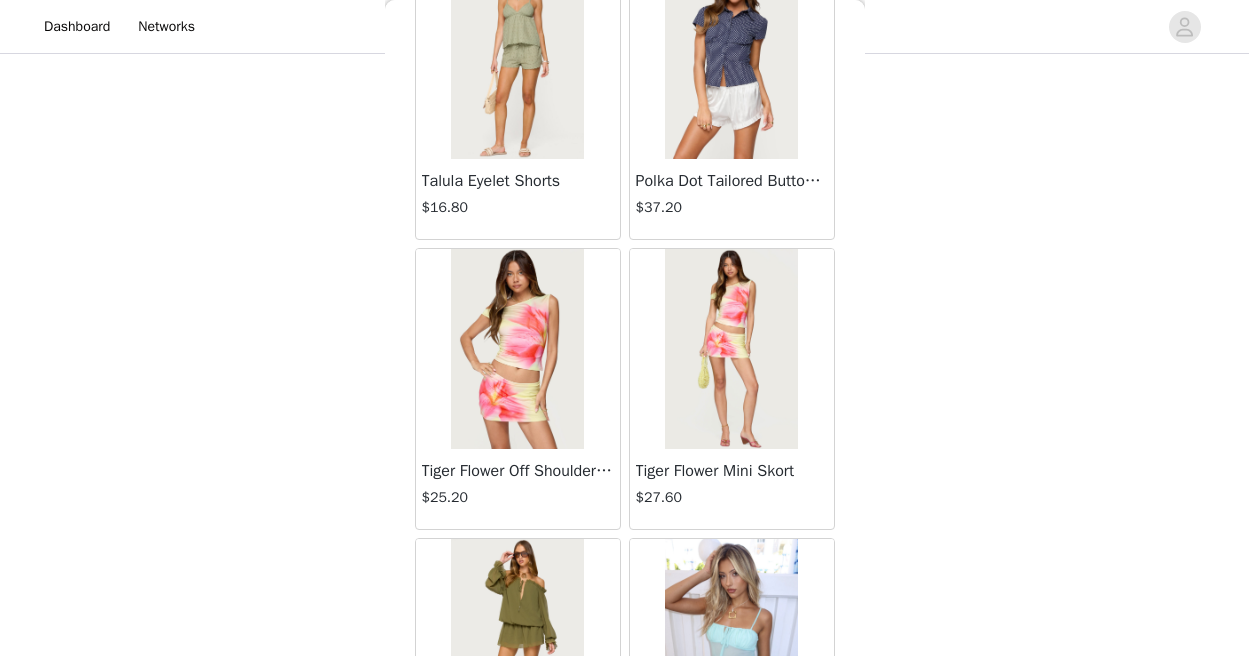 scroll, scrollTop: 5304, scrollLeft: 0, axis: vertical 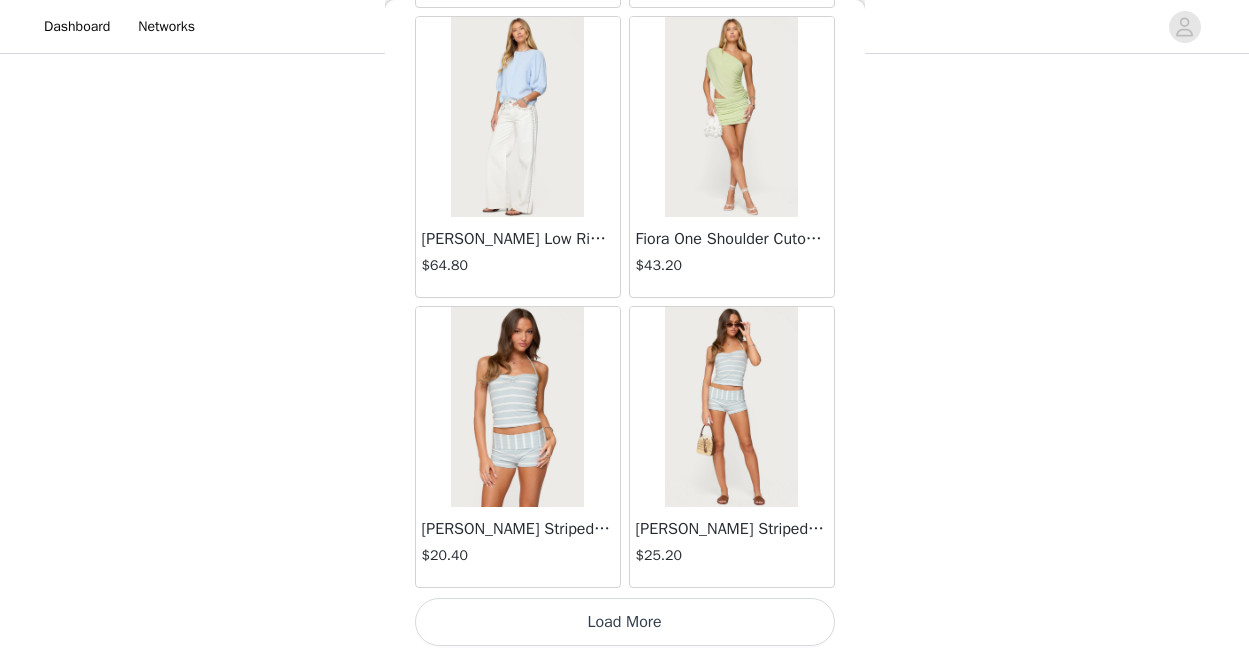 click on "Load More" at bounding box center (625, 622) 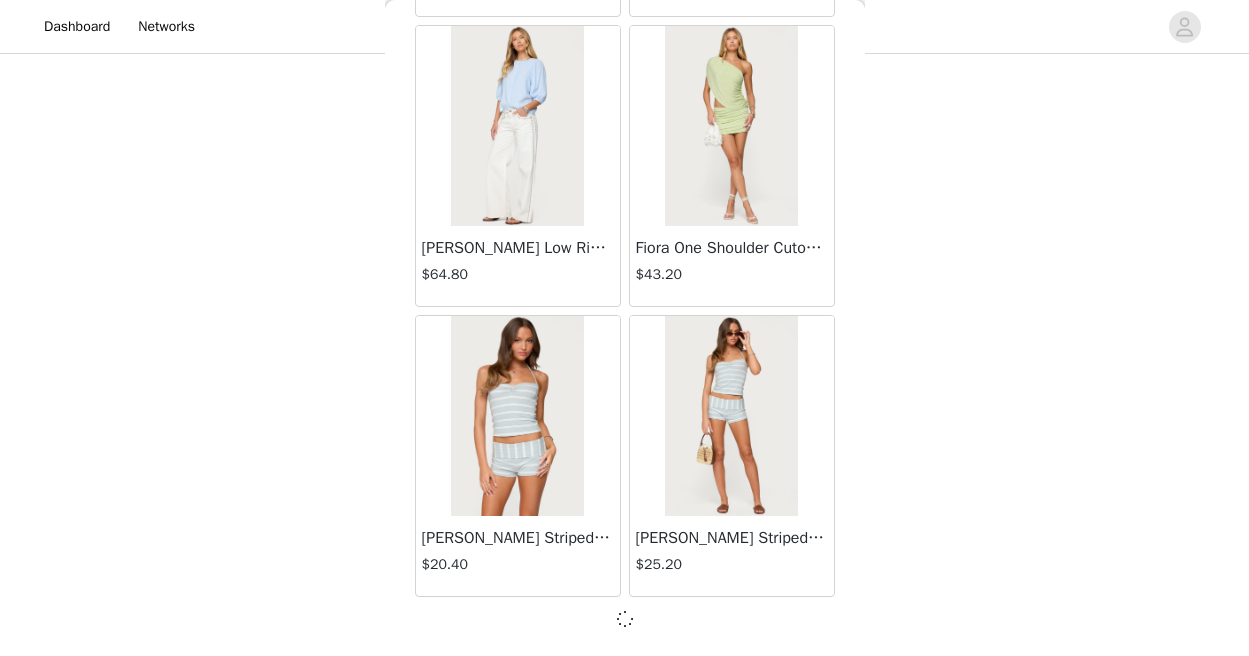 scroll, scrollTop: 5295, scrollLeft: 0, axis: vertical 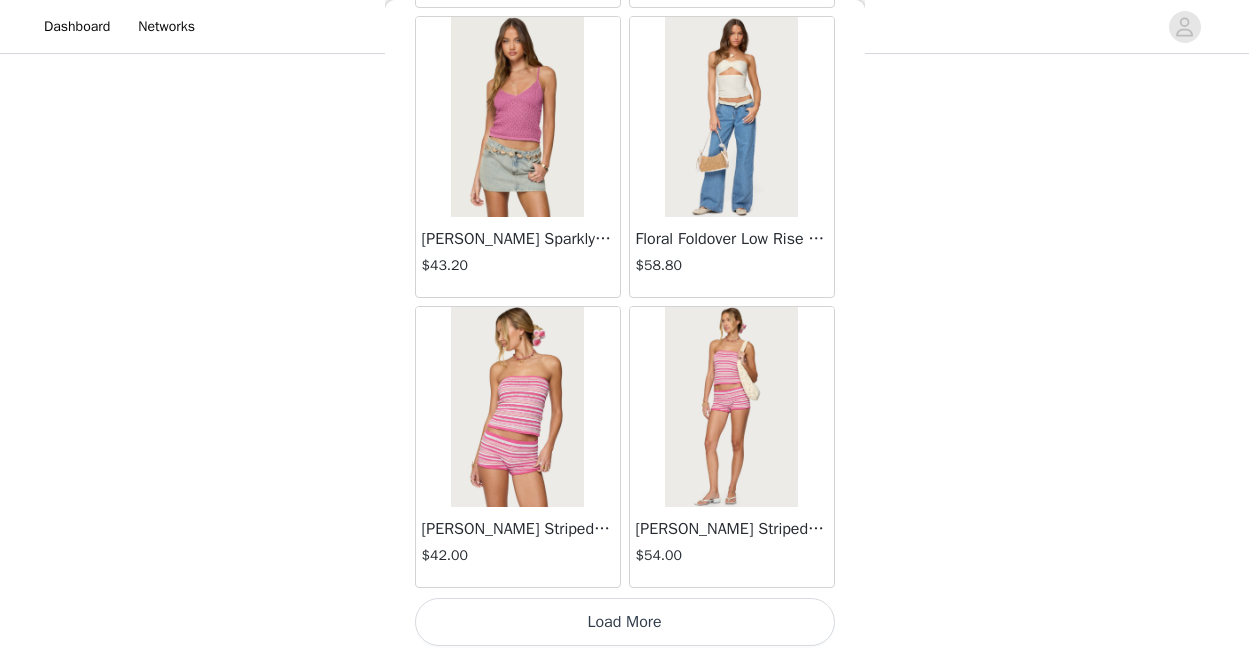 click on "Load More" at bounding box center (625, 622) 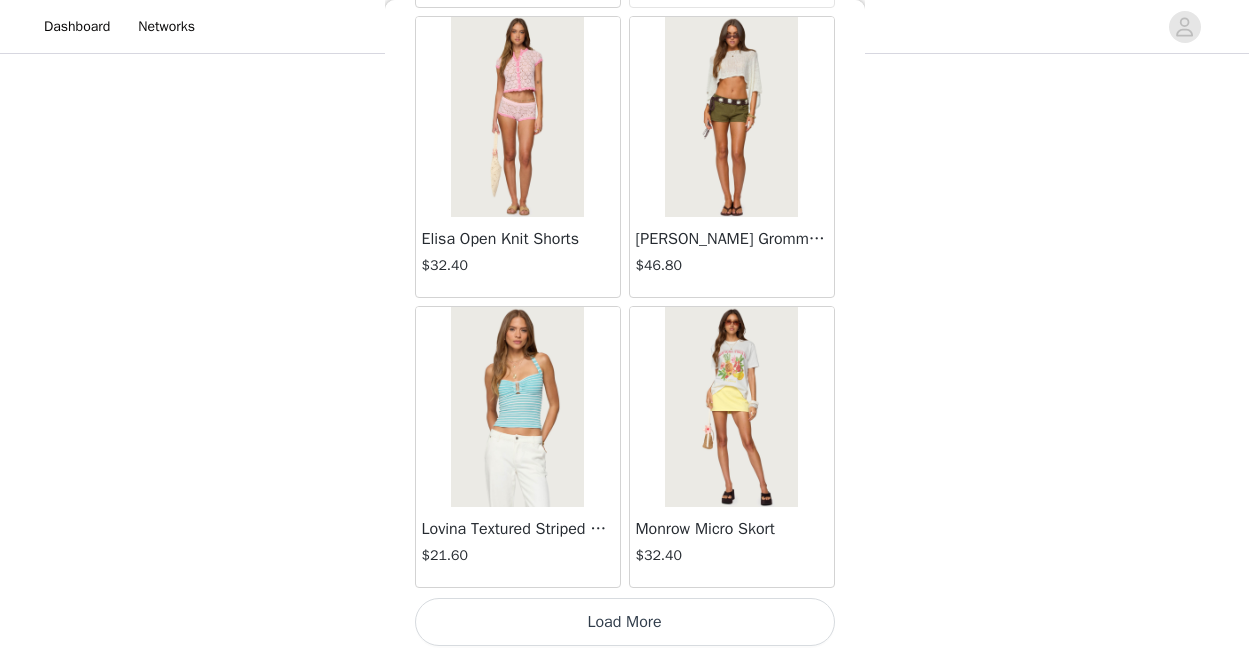 click on "Load More" at bounding box center (625, 622) 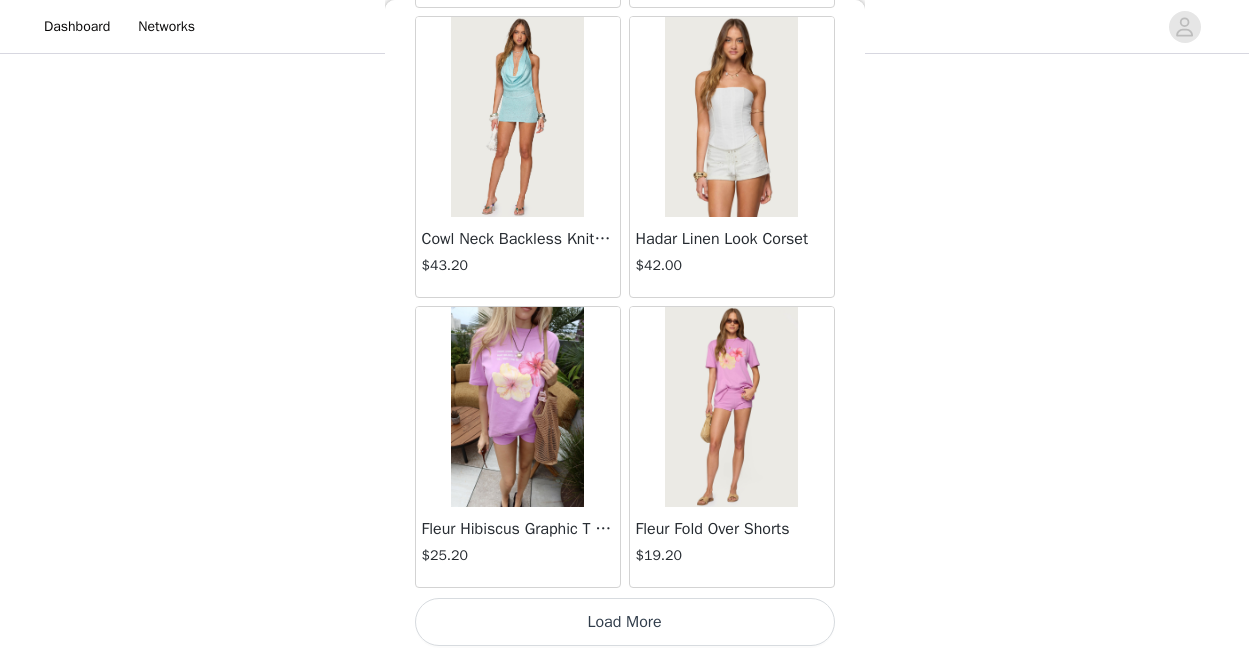 click on "Load More" at bounding box center [625, 622] 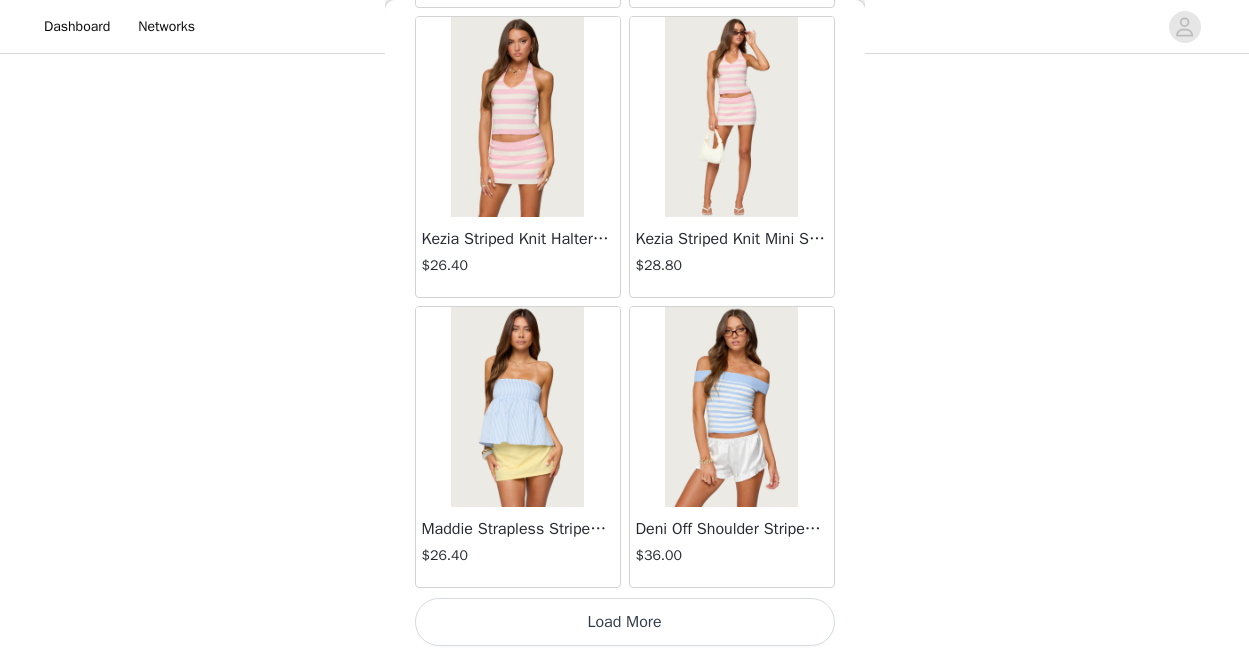 click on "Load More" at bounding box center (625, 622) 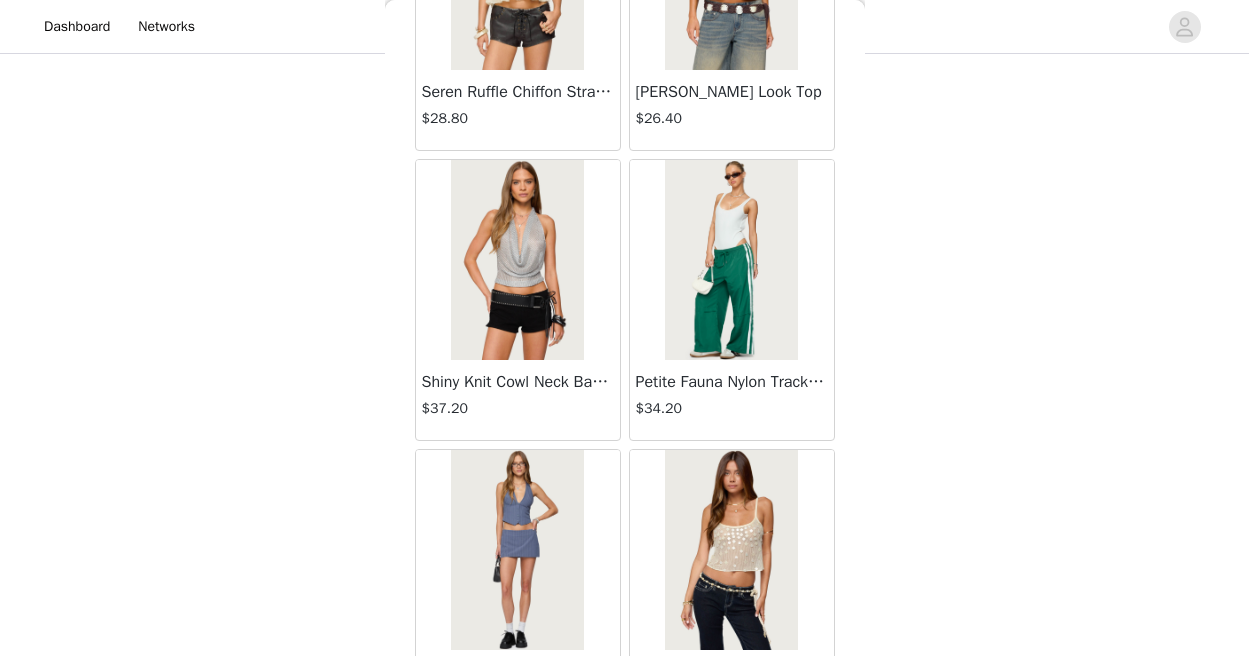 scroll, scrollTop: 19804, scrollLeft: 0, axis: vertical 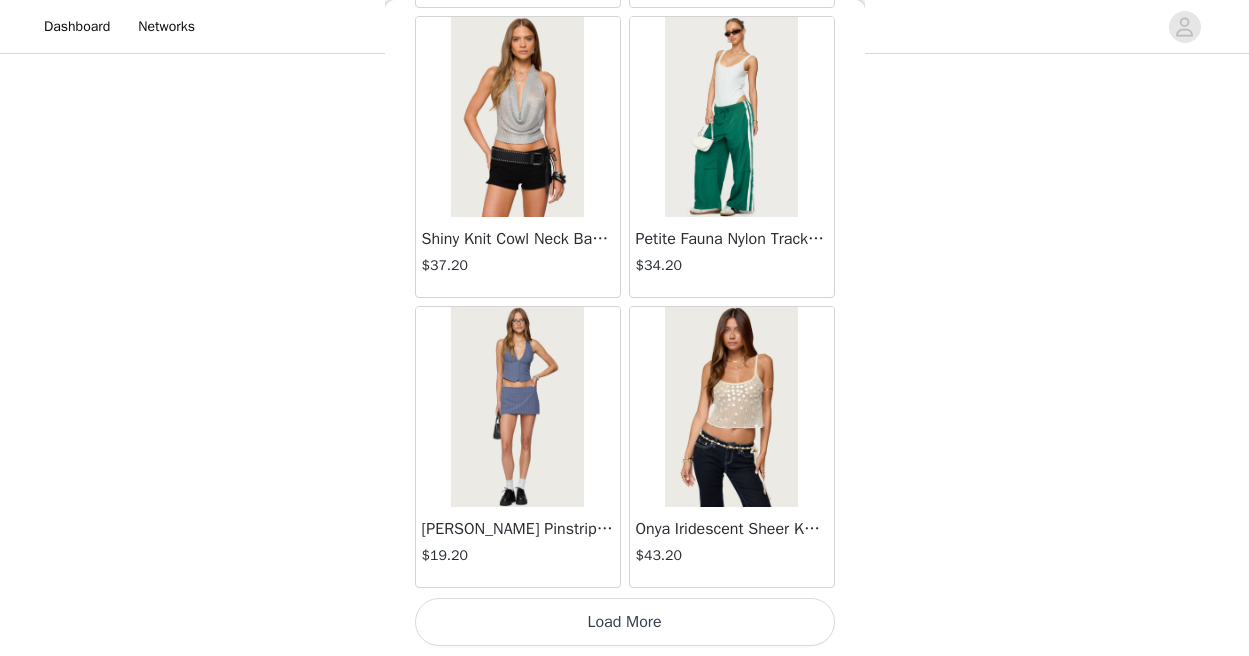 click on "Load More" at bounding box center (625, 622) 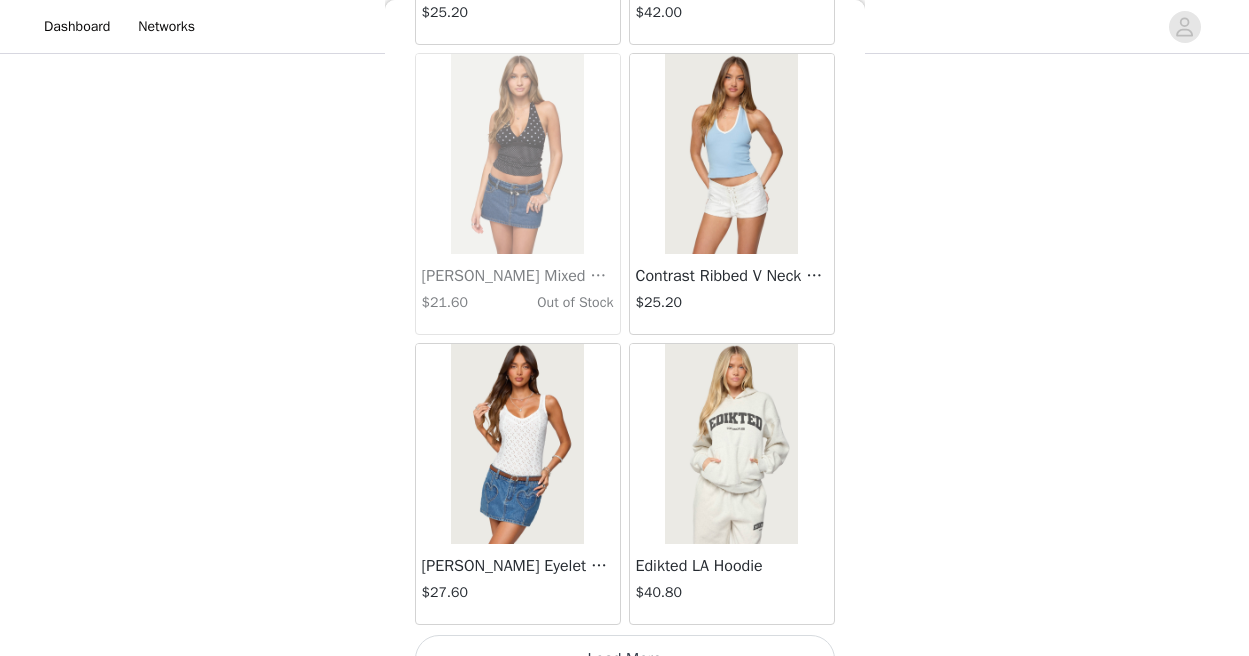 scroll, scrollTop: 22704, scrollLeft: 0, axis: vertical 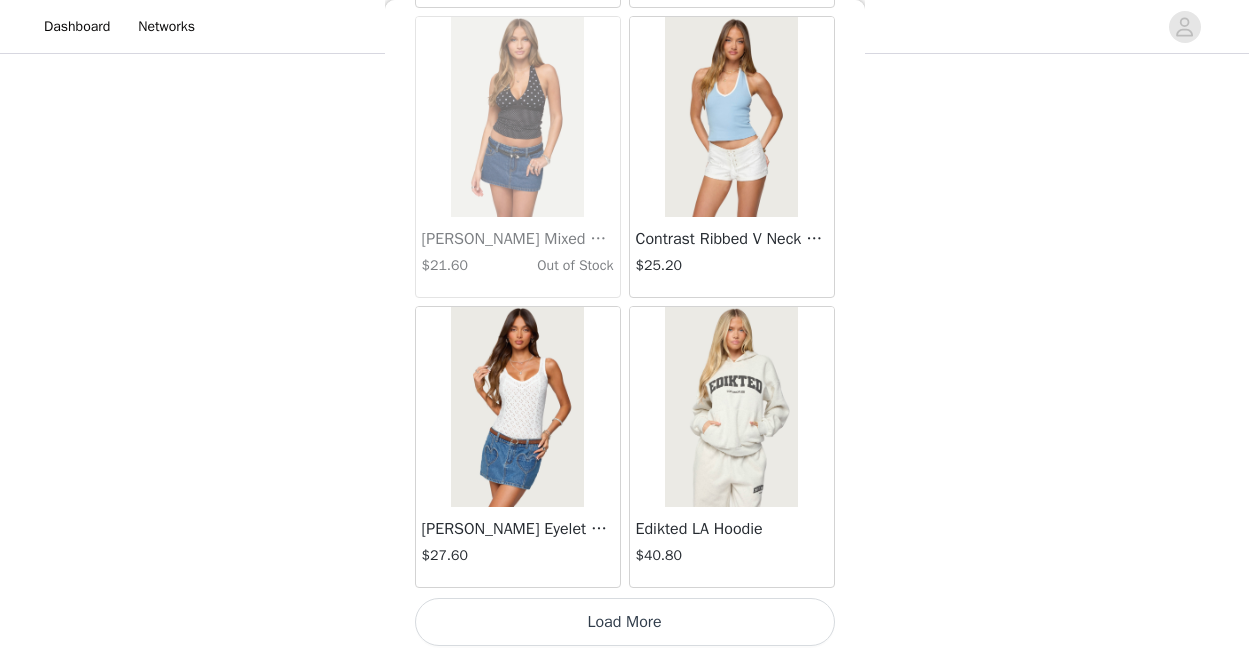 click on "Load More" at bounding box center [625, 622] 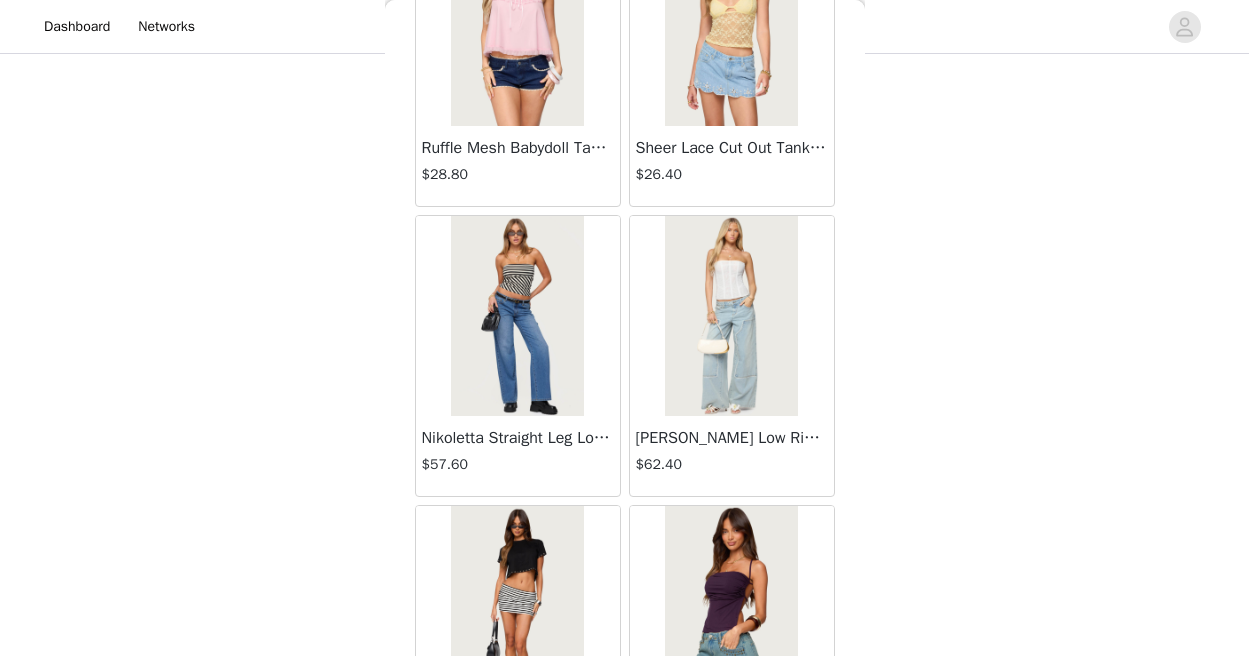 scroll, scrollTop: 24939, scrollLeft: 0, axis: vertical 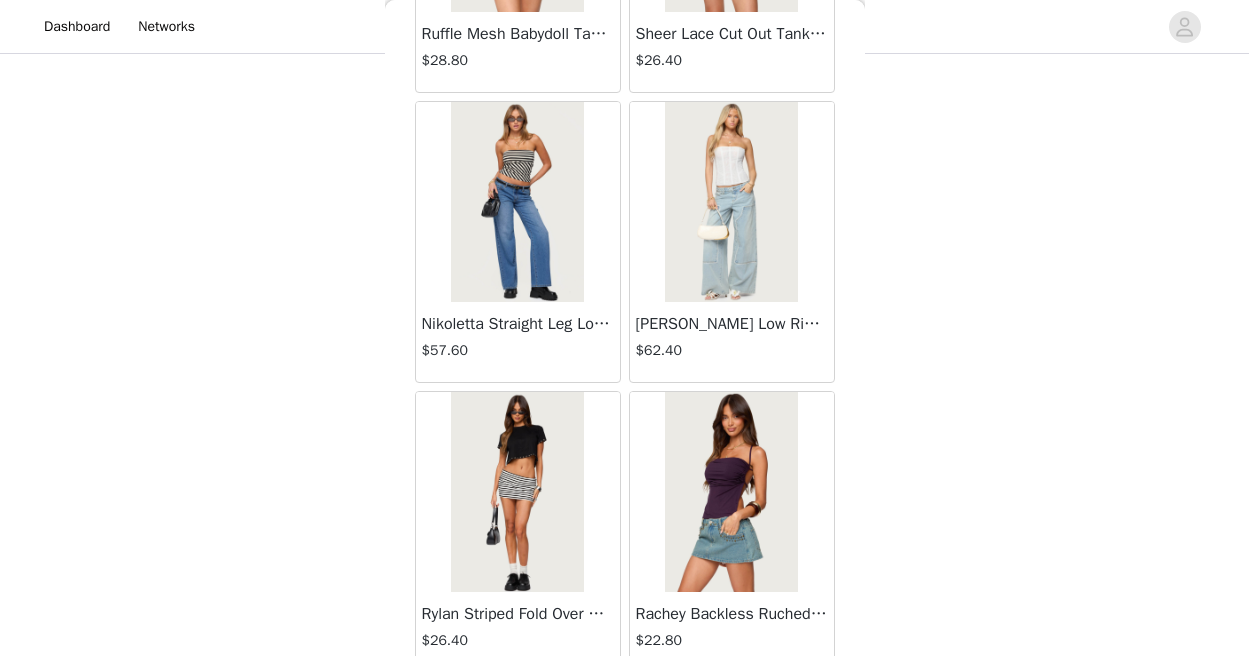 click on "$62.40" at bounding box center (732, 350) 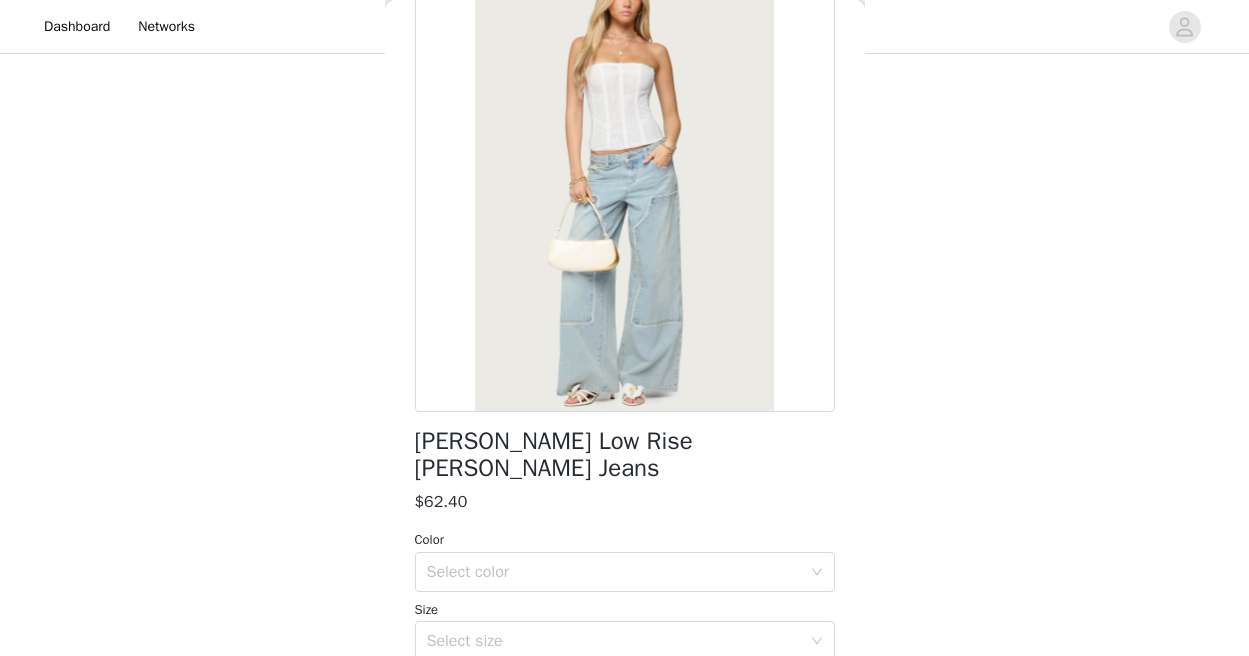 scroll, scrollTop: 0, scrollLeft: 0, axis: both 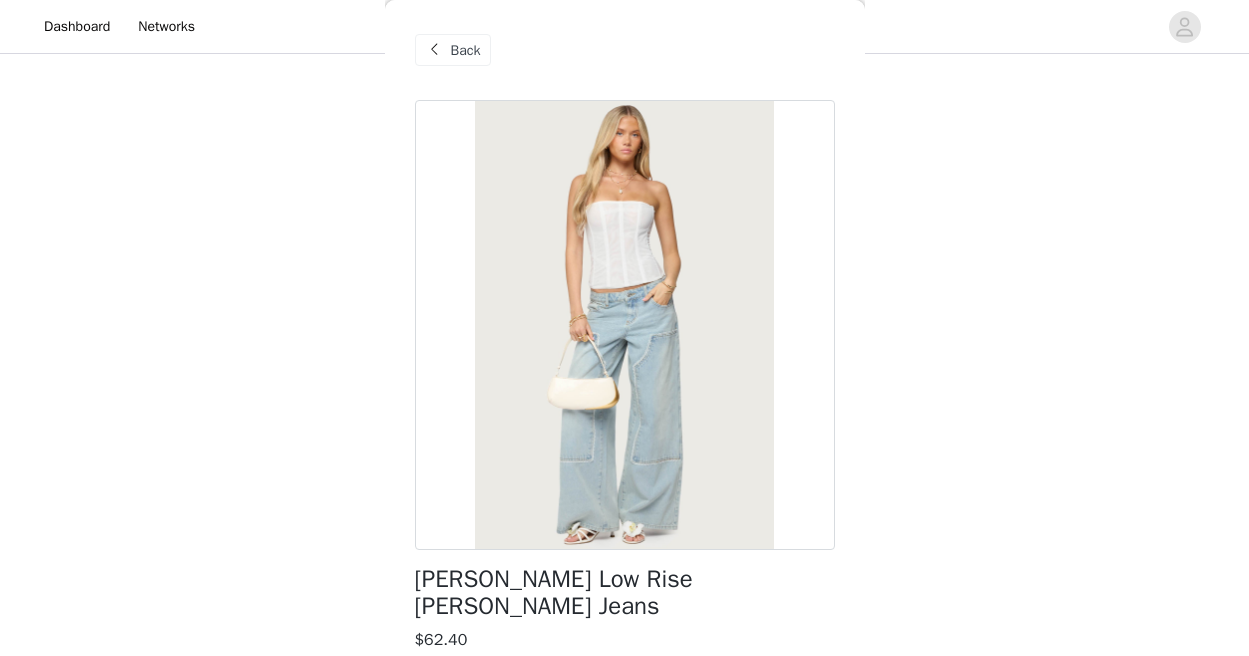 click on "Back" at bounding box center [453, 50] 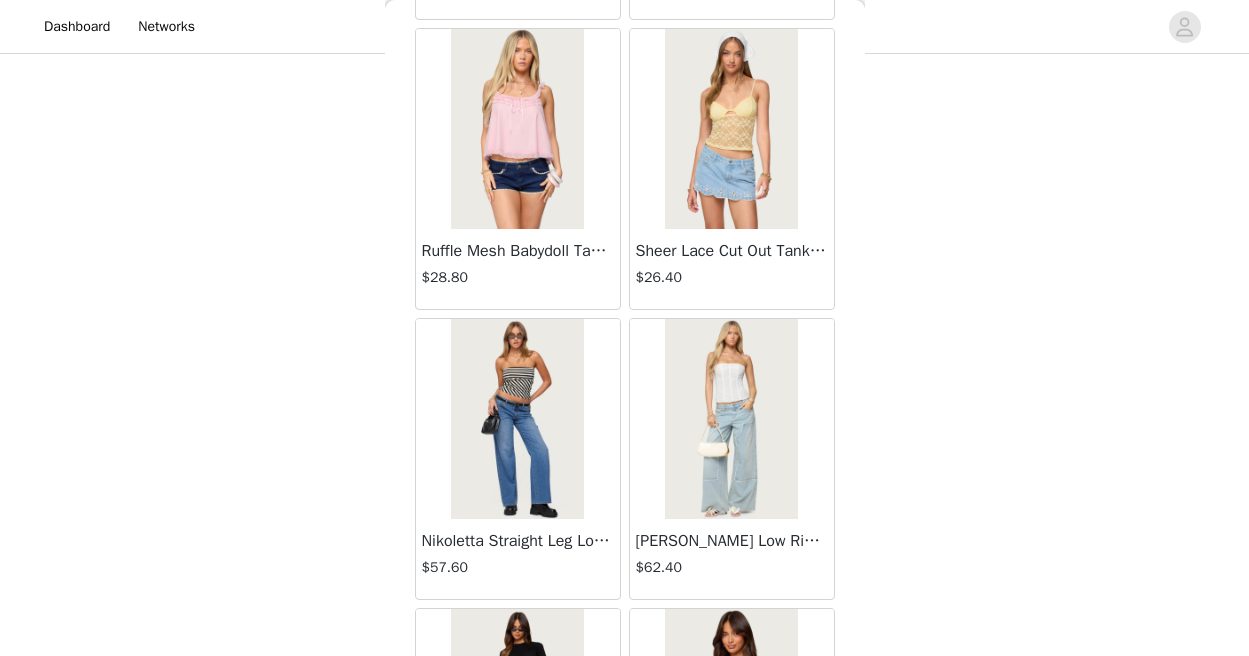 scroll, scrollTop: 24720, scrollLeft: 0, axis: vertical 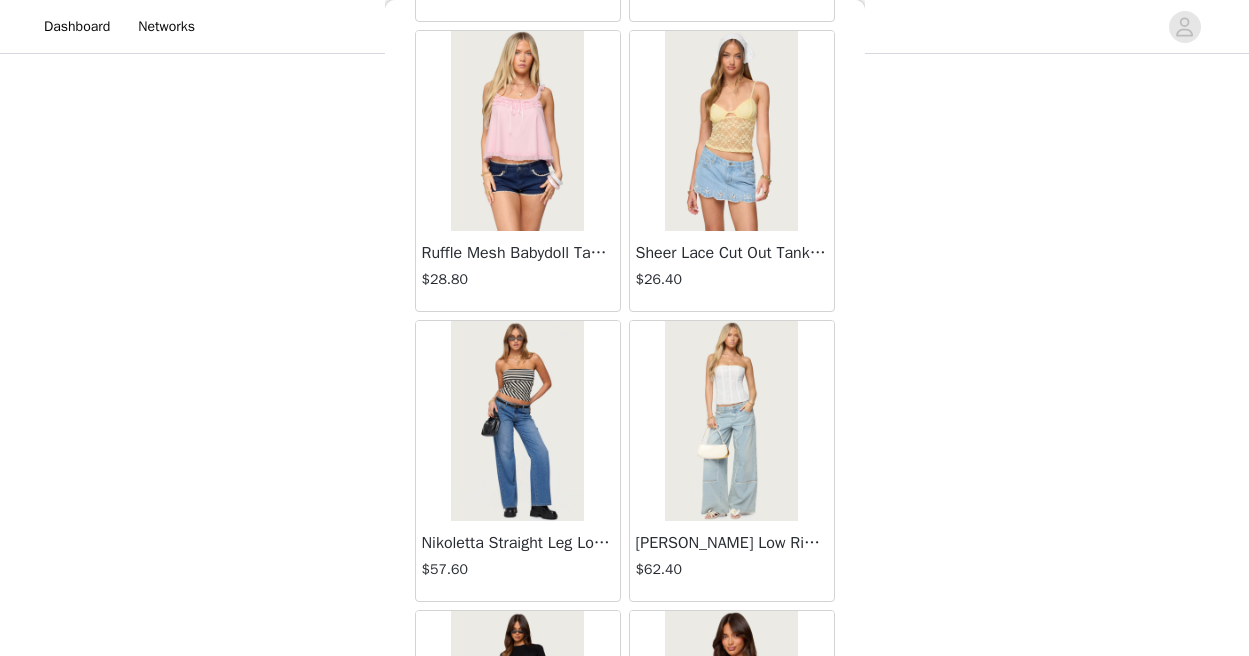 click at bounding box center [517, 421] 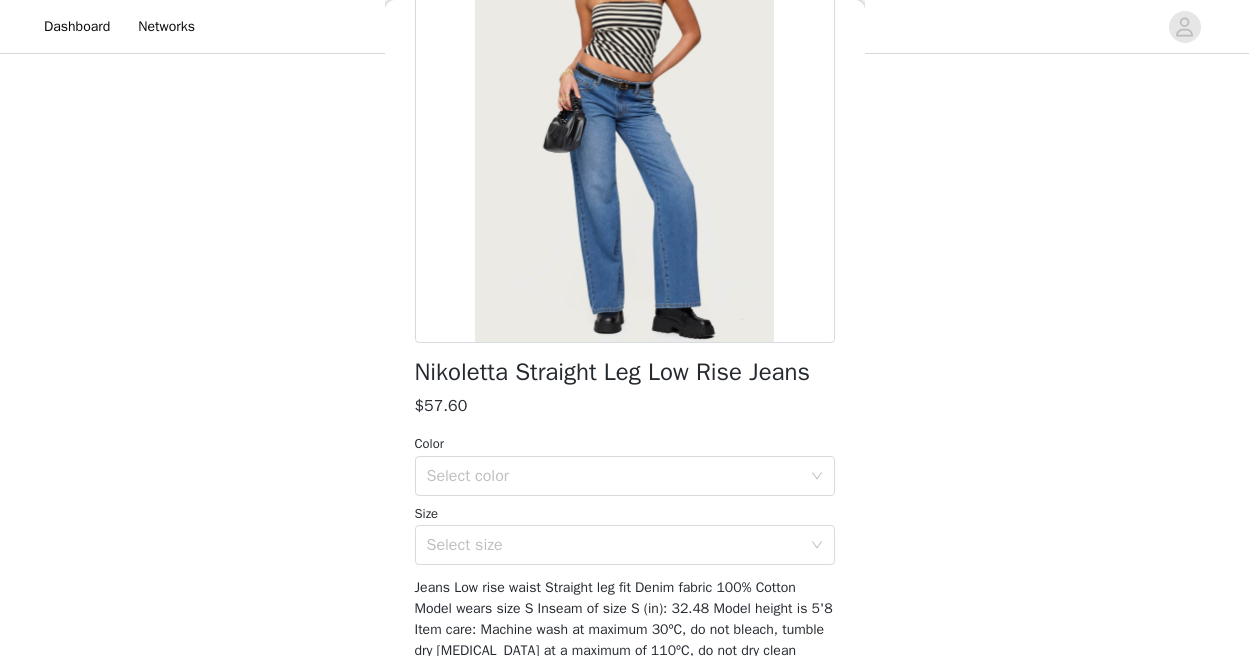 scroll, scrollTop: 210, scrollLeft: 0, axis: vertical 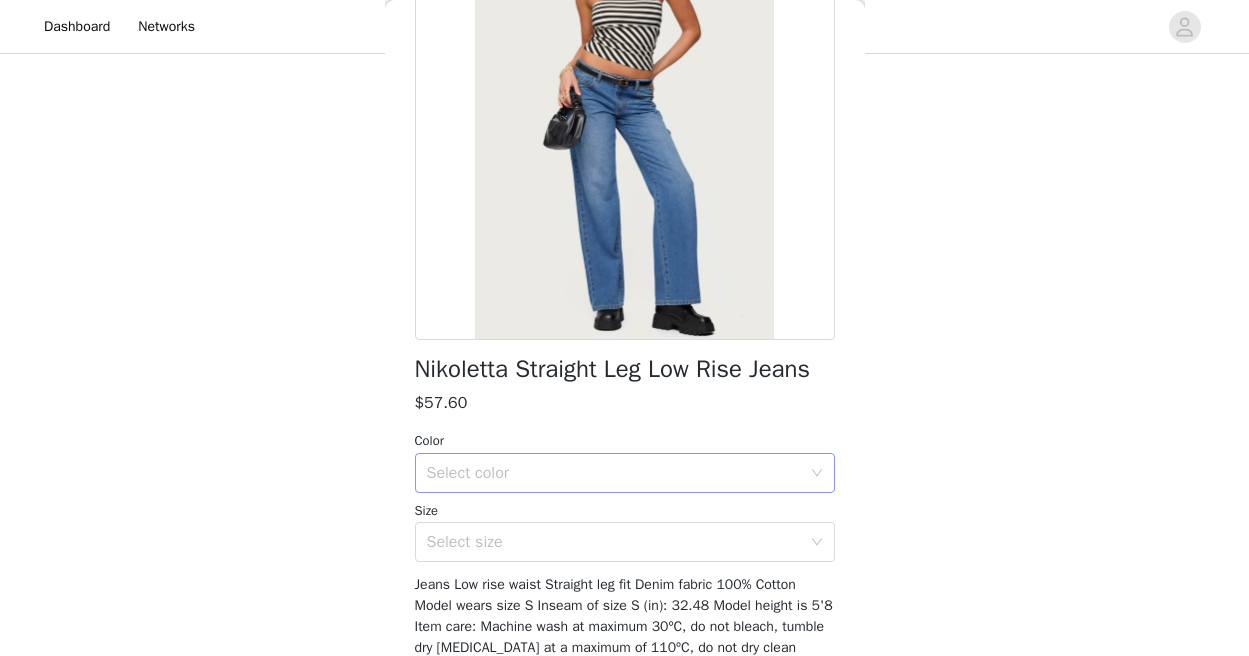 click on "Select color" at bounding box center [614, 473] 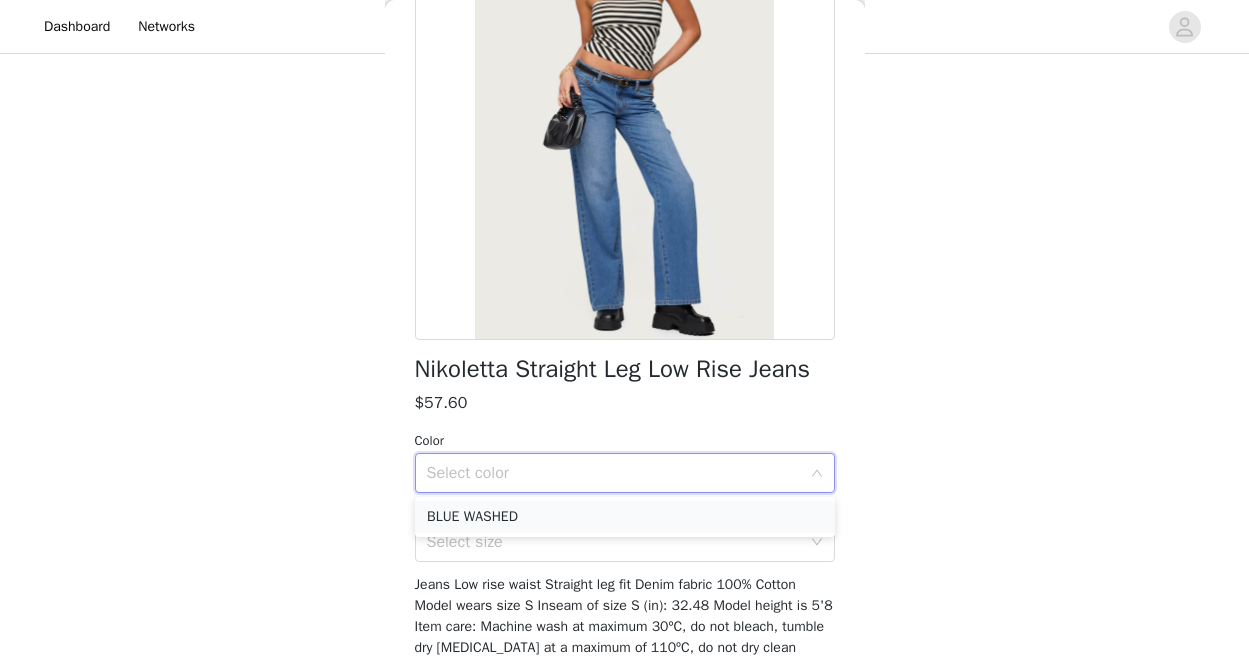 click on "BLUE WASHED" at bounding box center (625, 517) 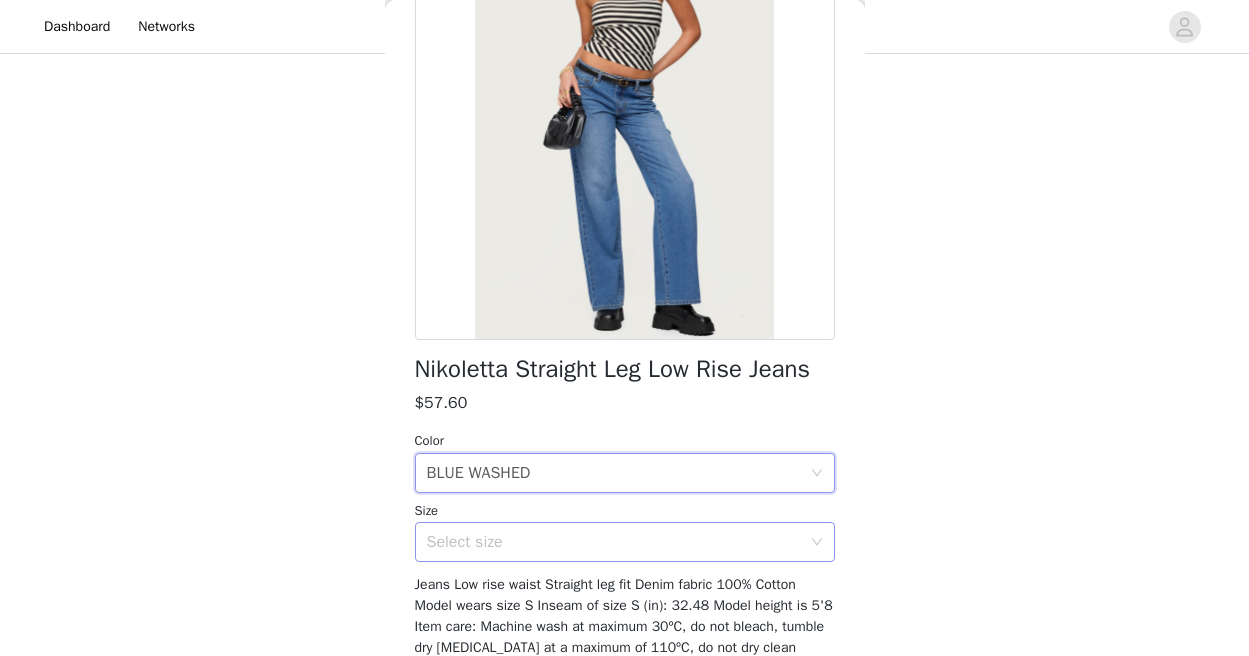 click on "Select size" at bounding box center (614, 542) 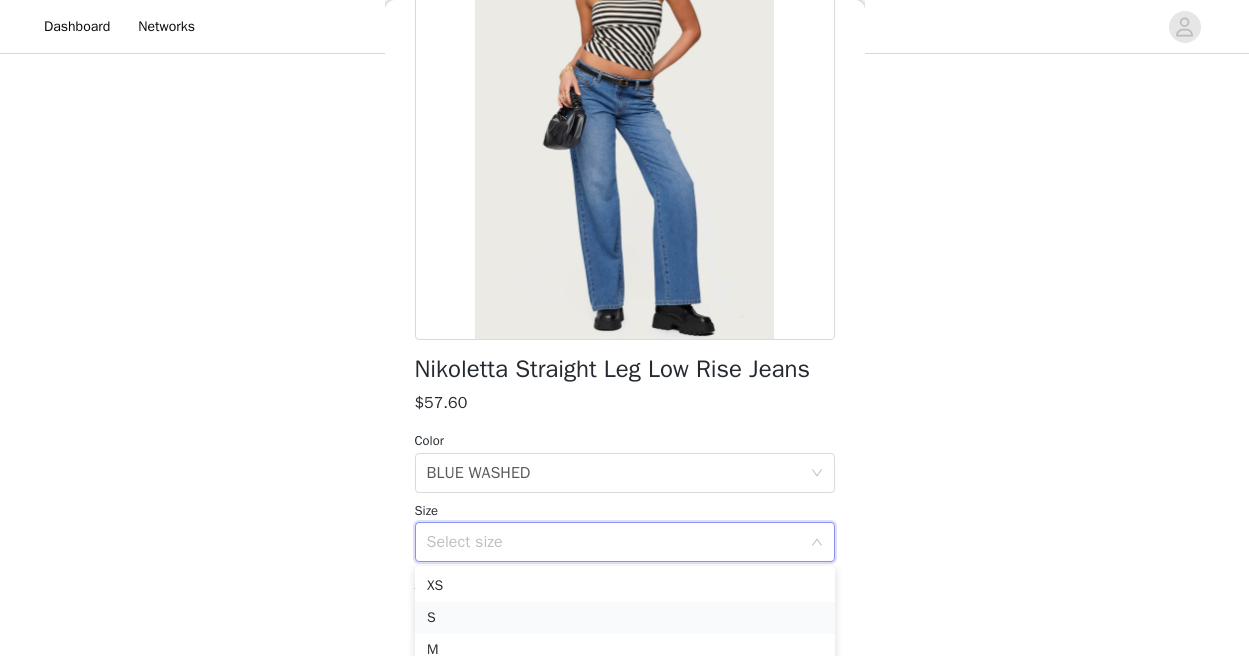 click on "S" at bounding box center (625, 618) 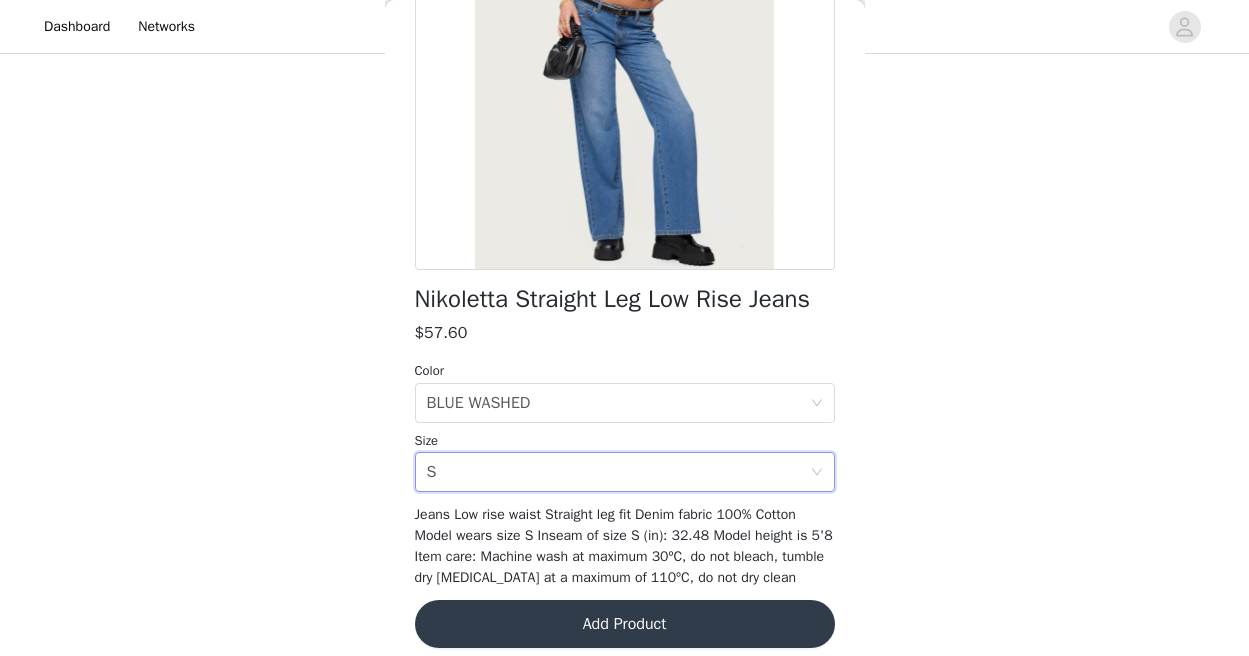 scroll, scrollTop: 296, scrollLeft: 0, axis: vertical 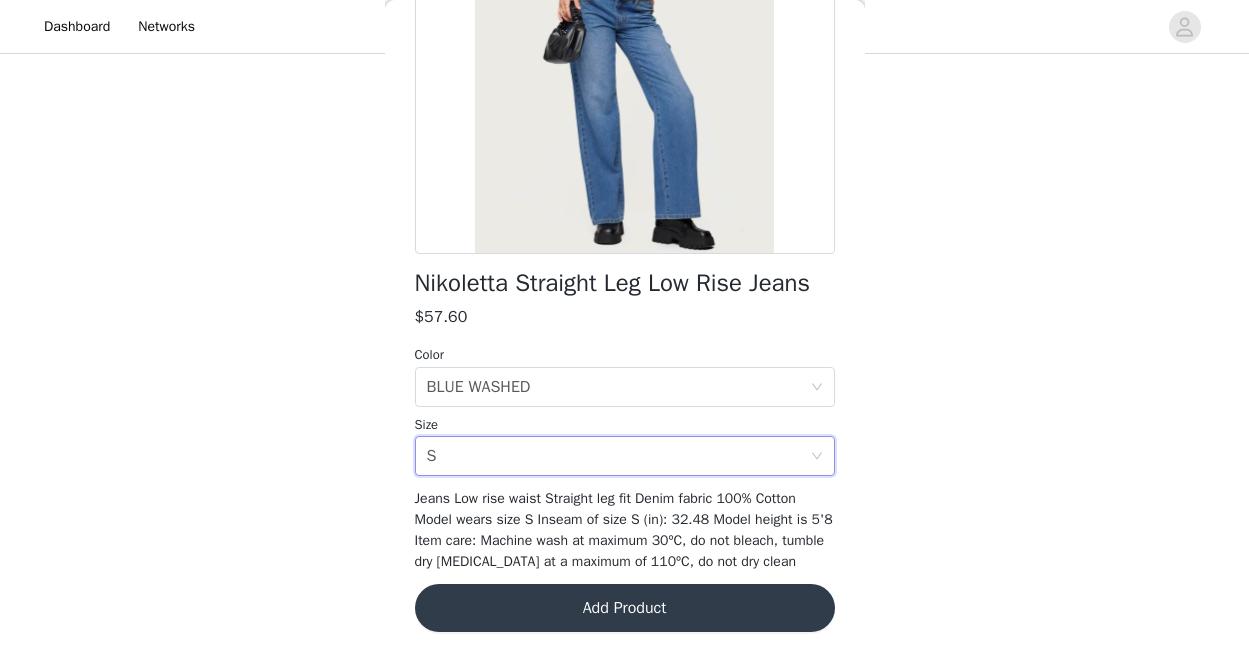 click on "Add Product" at bounding box center (625, 608) 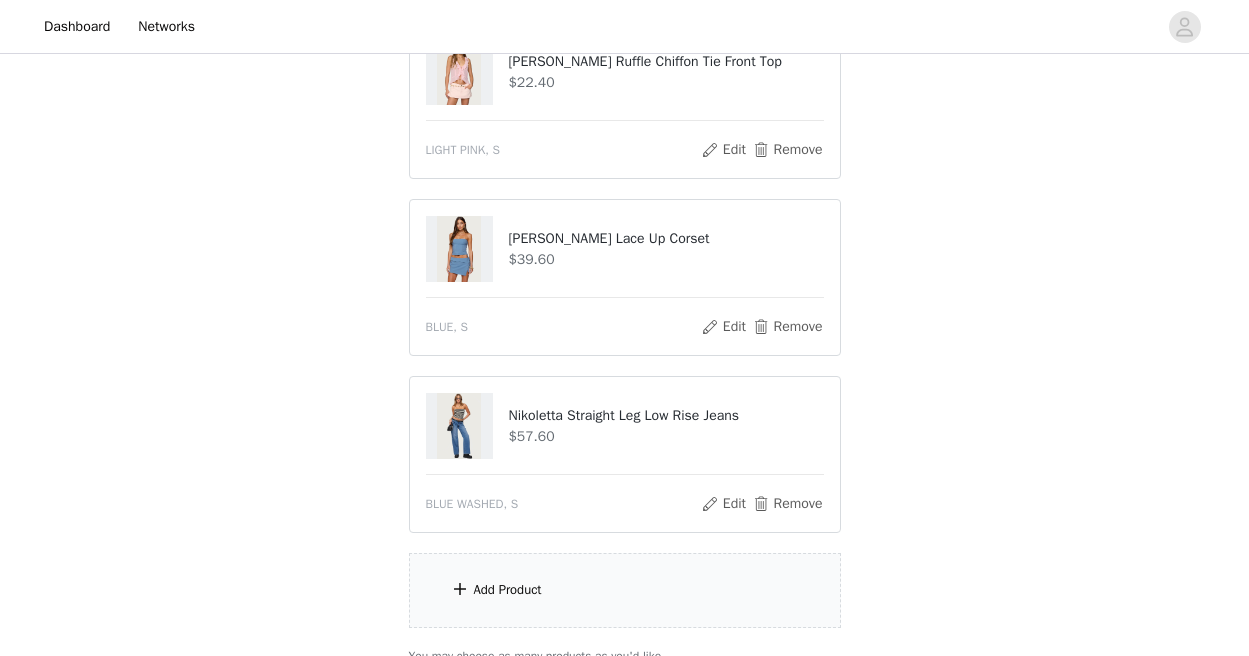 click on "Add Product" at bounding box center (625, 590) 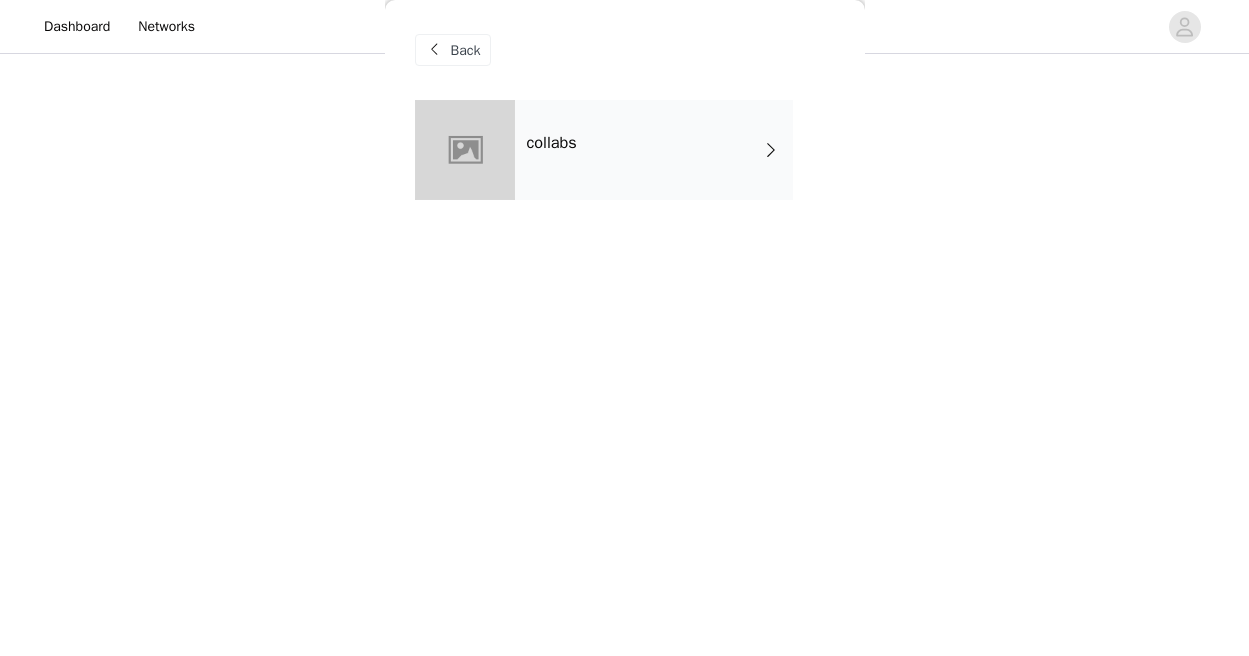 click on "collabs" at bounding box center (654, 150) 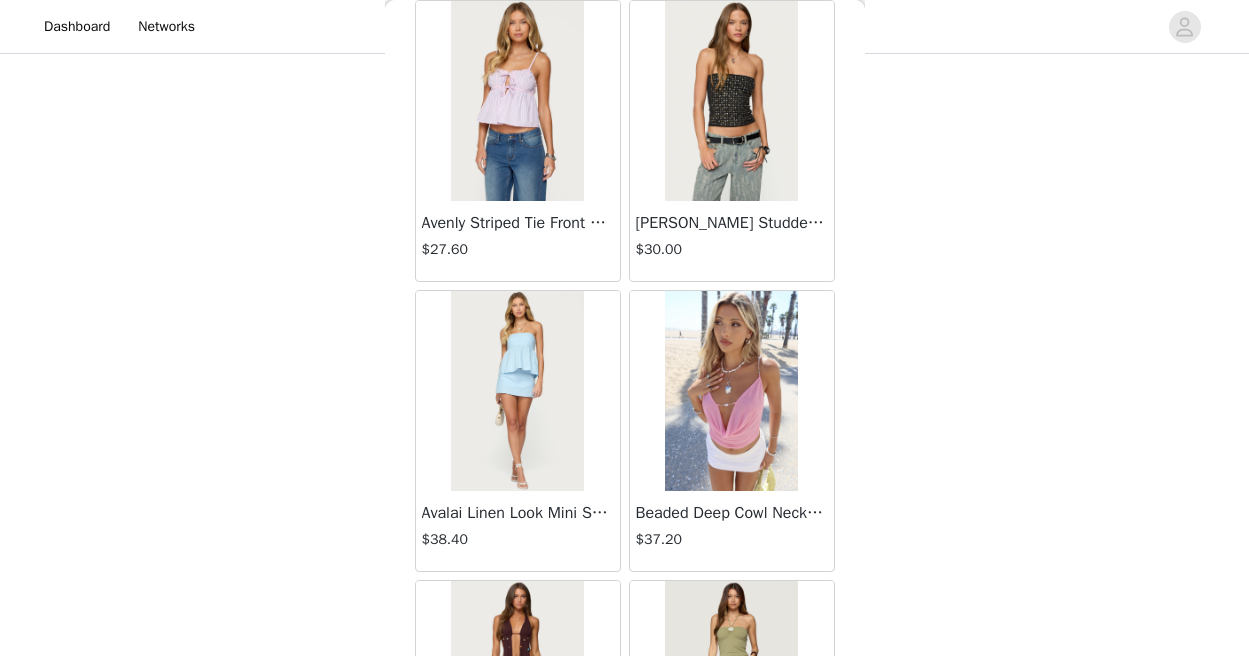 scroll, scrollTop: 2404, scrollLeft: 0, axis: vertical 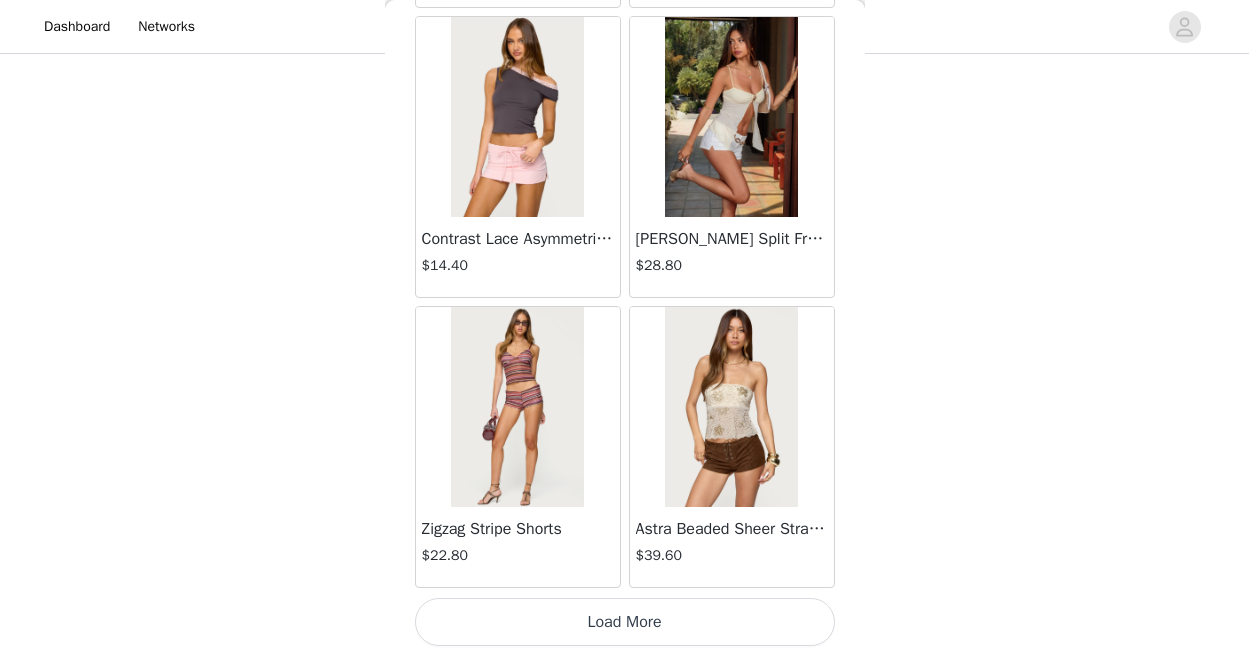 click on "Load More" at bounding box center [625, 622] 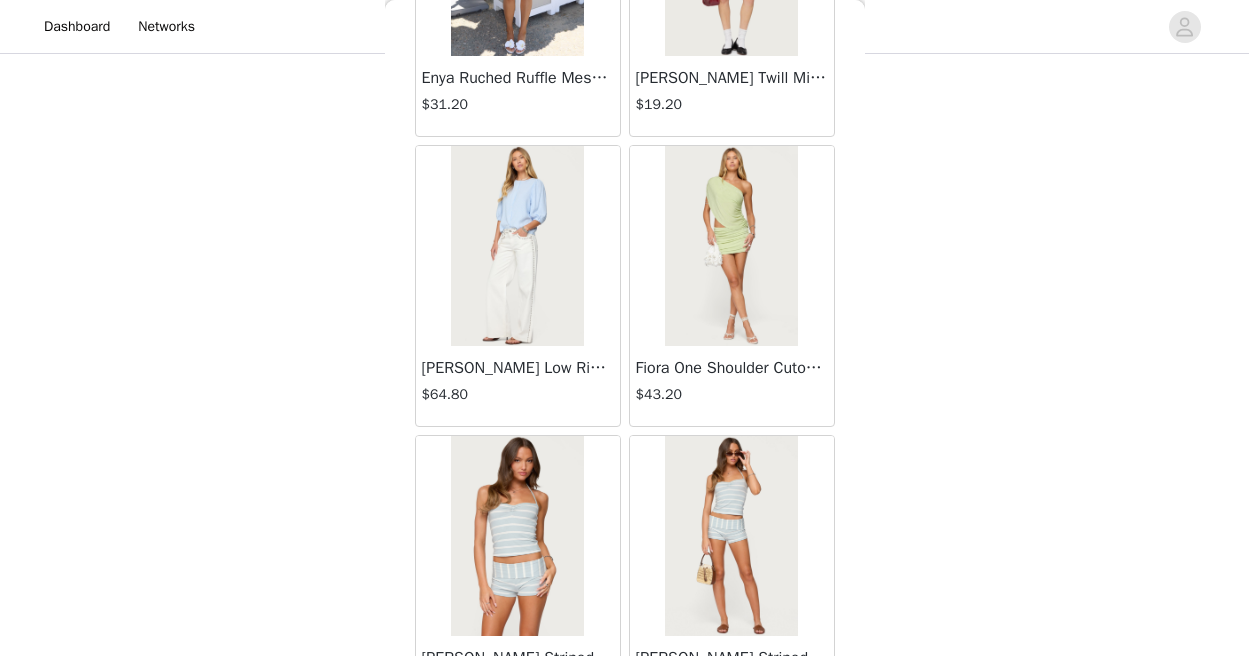 scroll, scrollTop: 5304, scrollLeft: 0, axis: vertical 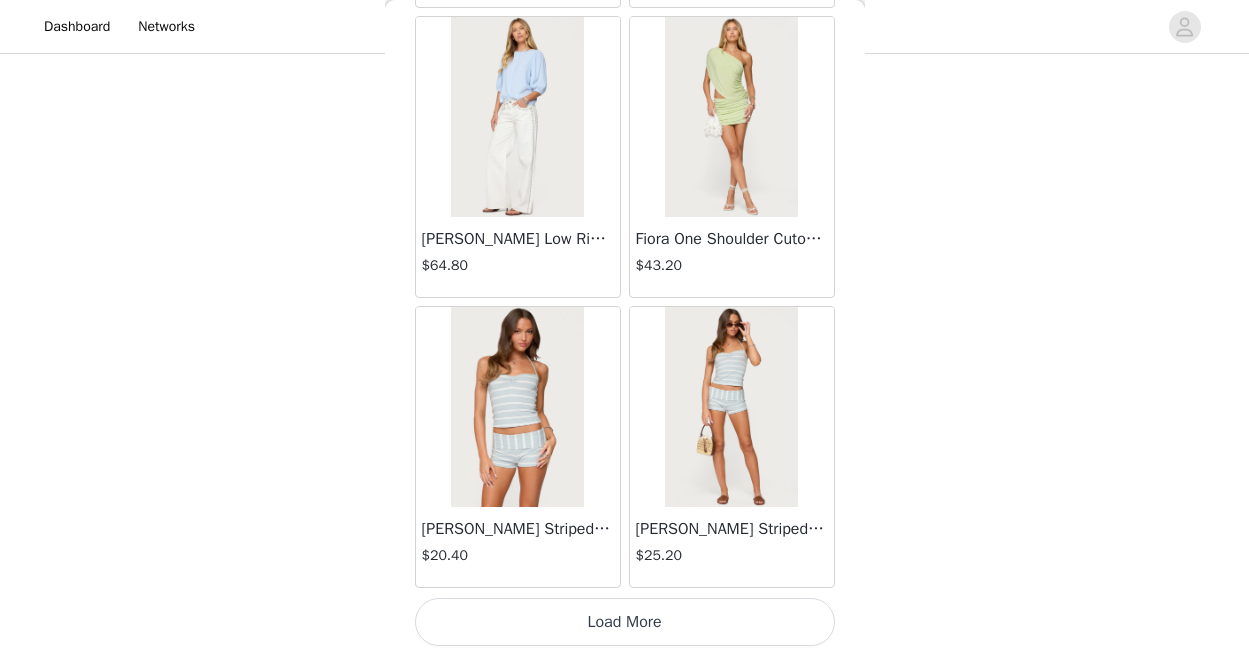 click on "Load More" at bounding box center [625, 622] 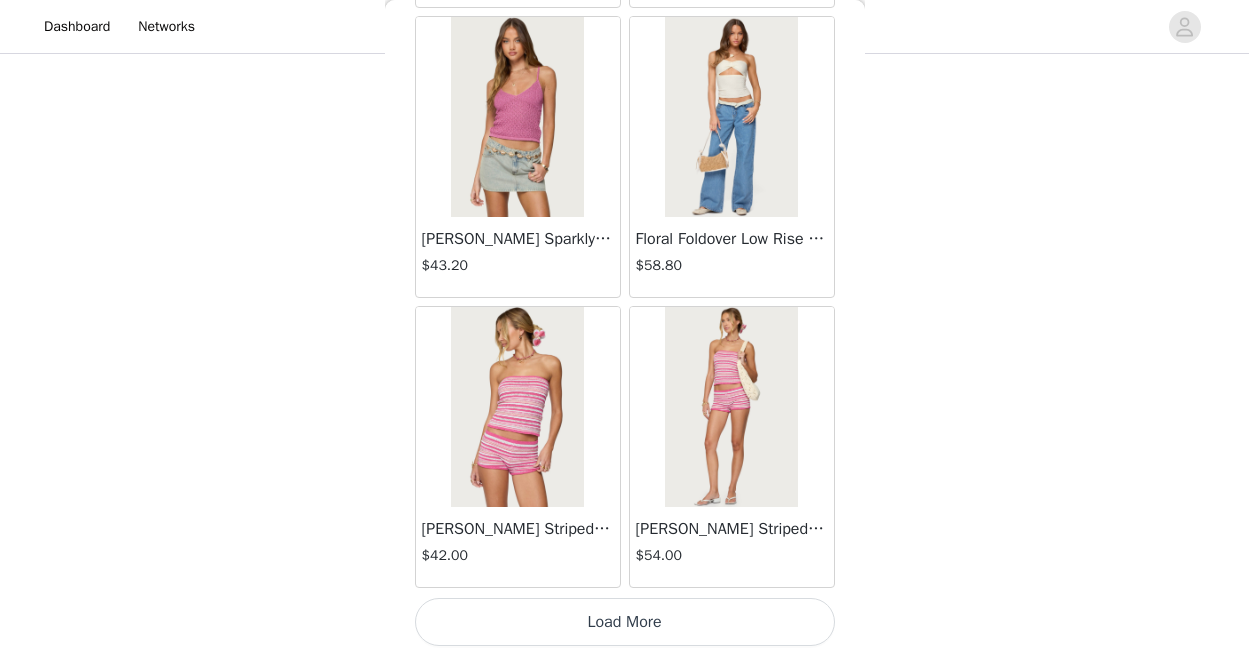 click on "Load More" at bounding box center [625, 622] 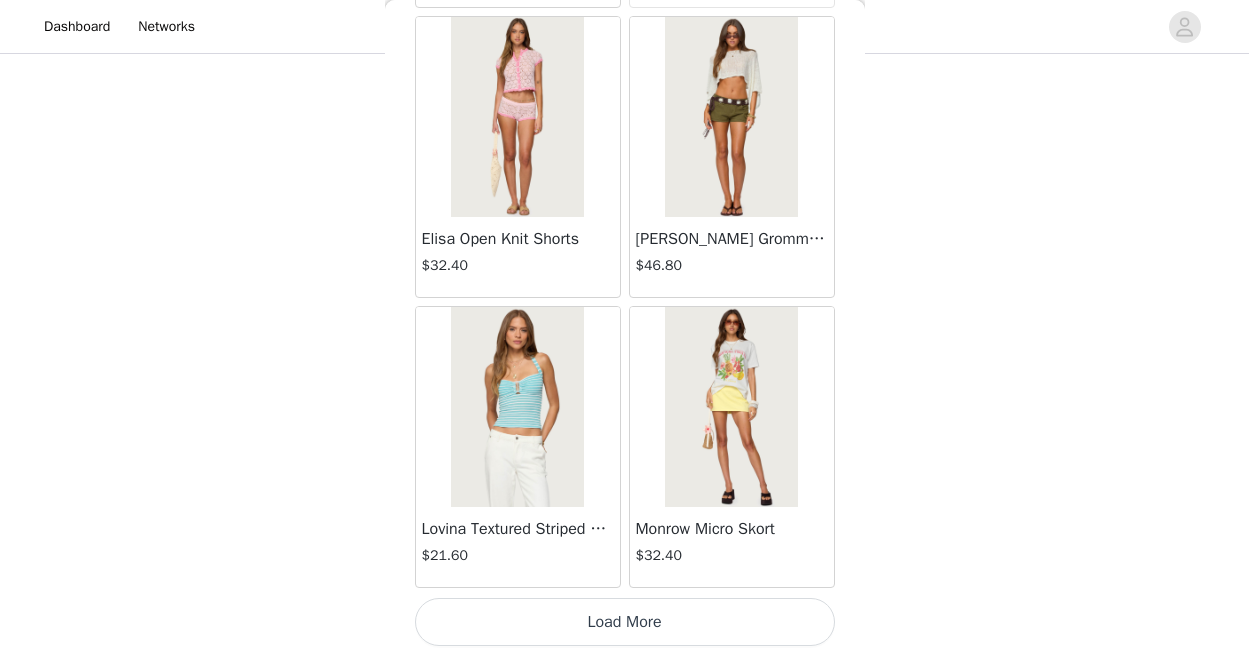 click on "Load More" at bounding box center (625, 622) 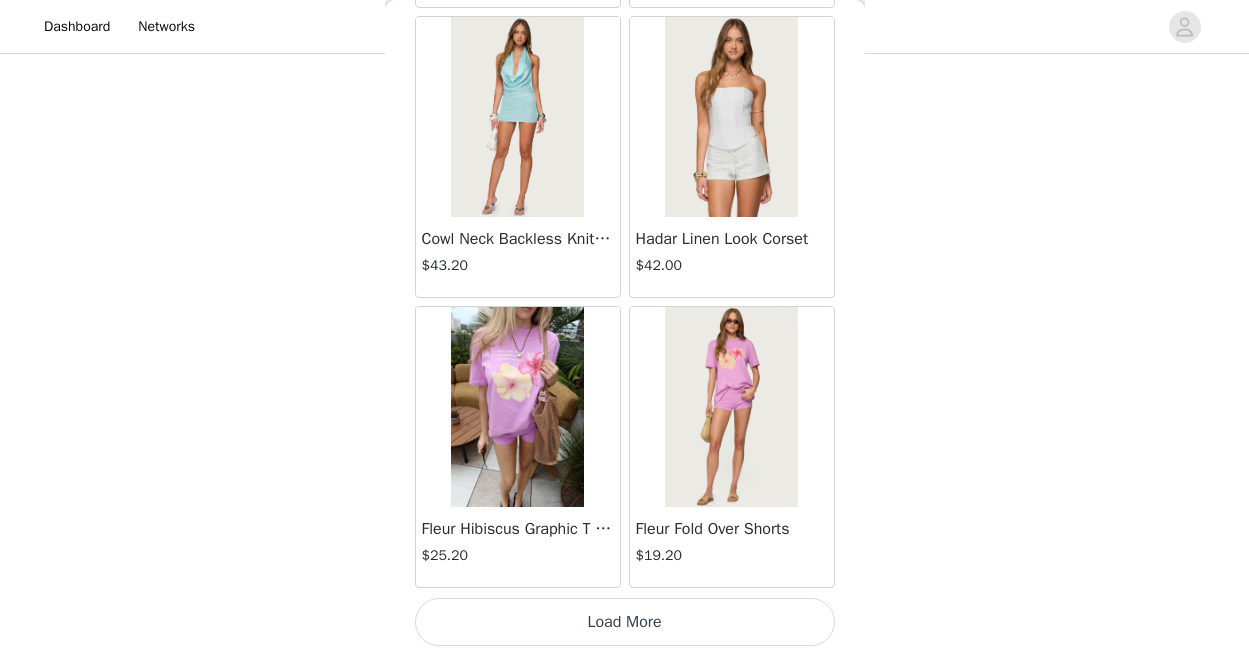 click on "Load More" at bounding box center [625, 622] 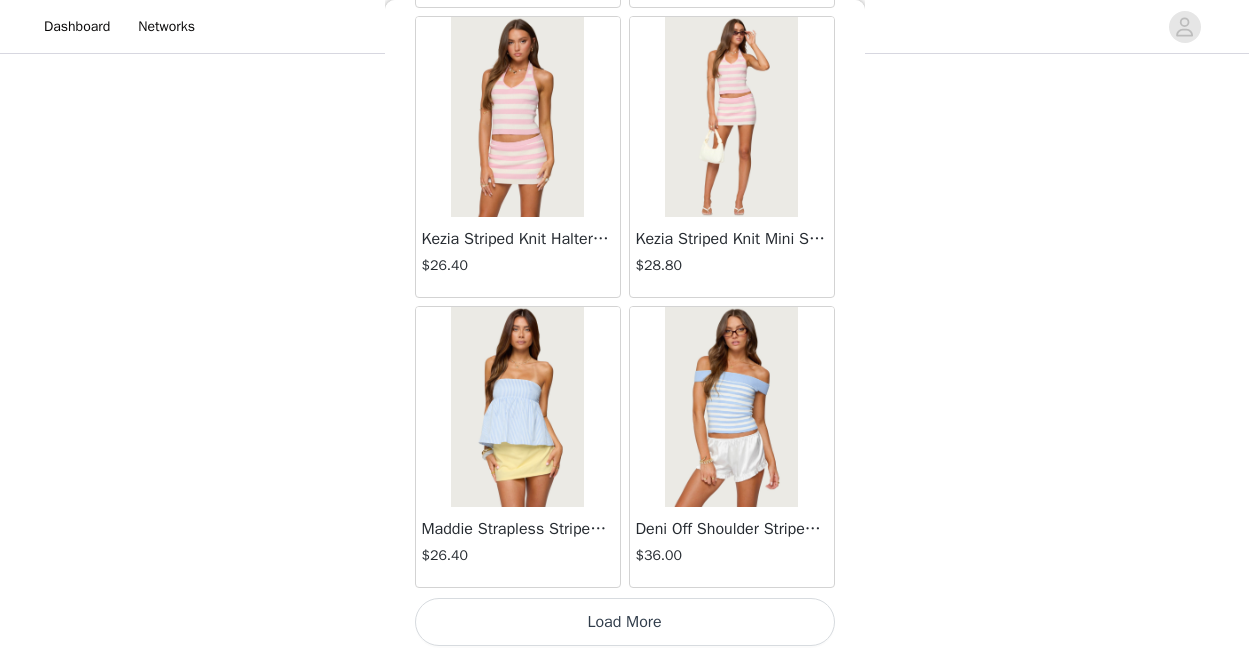 click on "Load More" at bounding box center (625, 622) 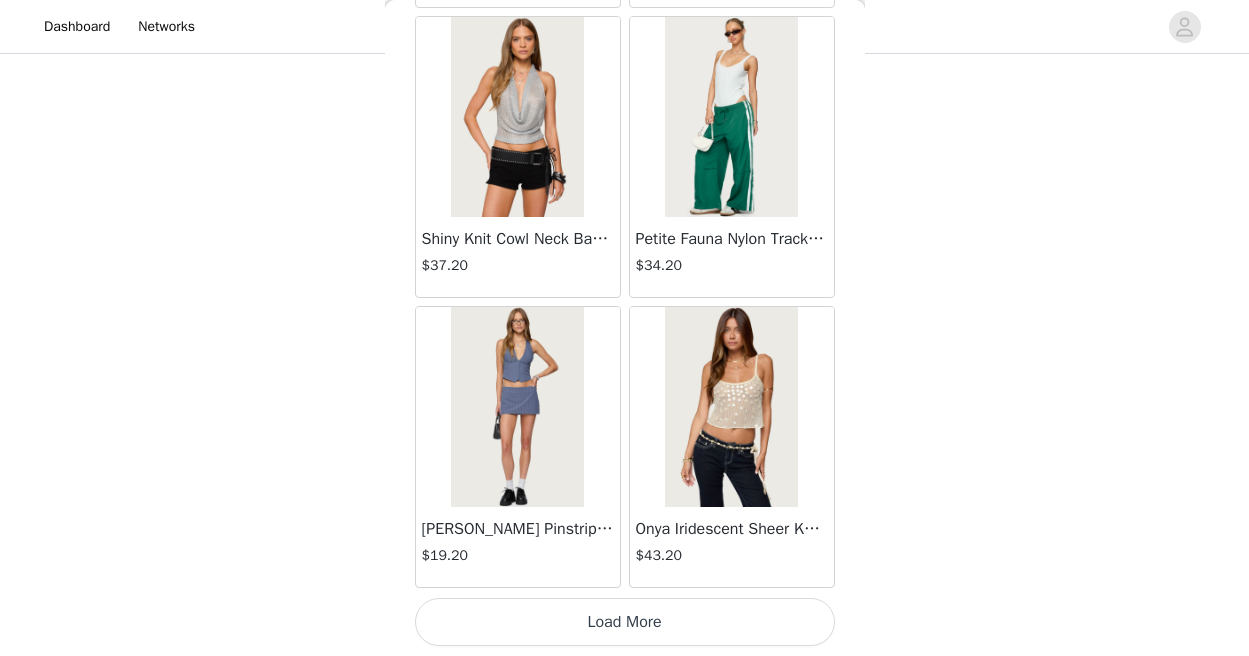 click on "Load More" at bounding box center (625, 622) 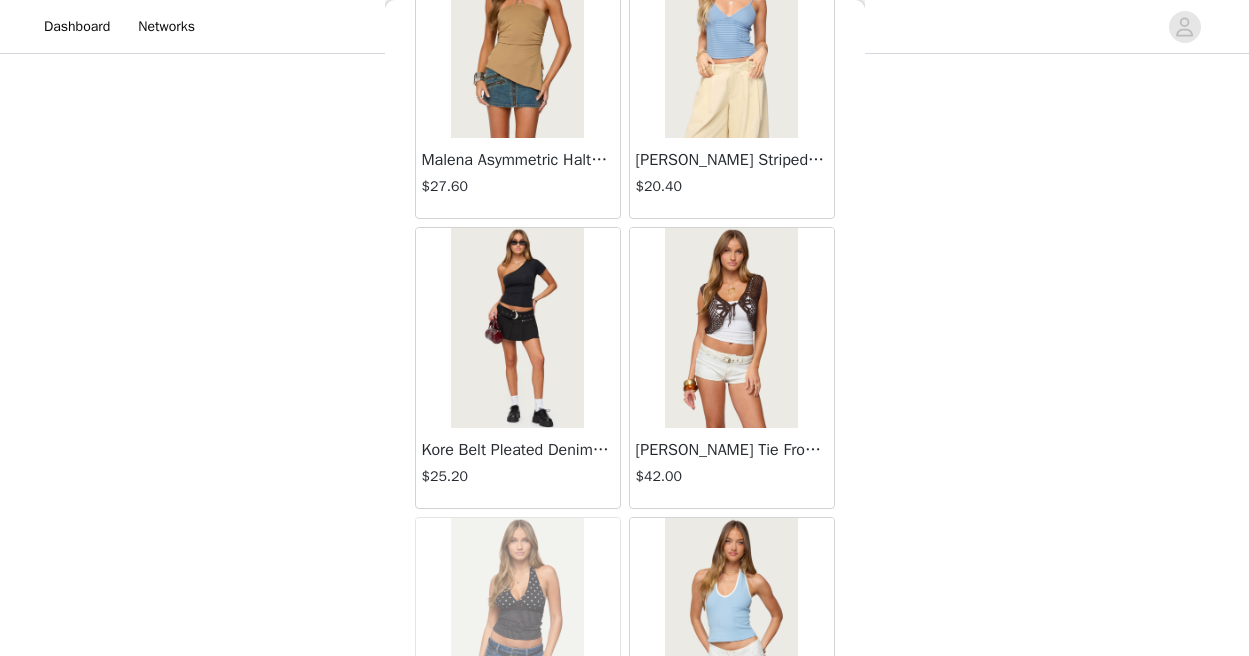 scroll, scrollTop: 22704, scrollLeft: 0, axis: vertical 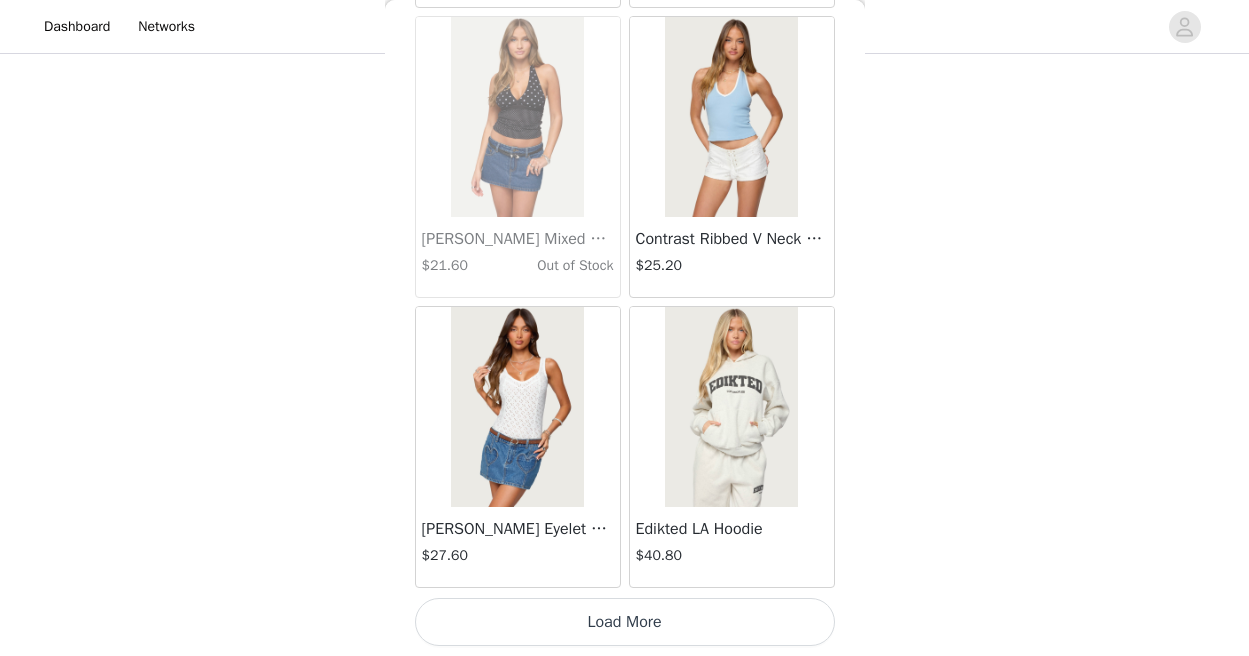 click on "Clementina Eyelet Bodysuit   $27.60" at bounding box center [518, 547] 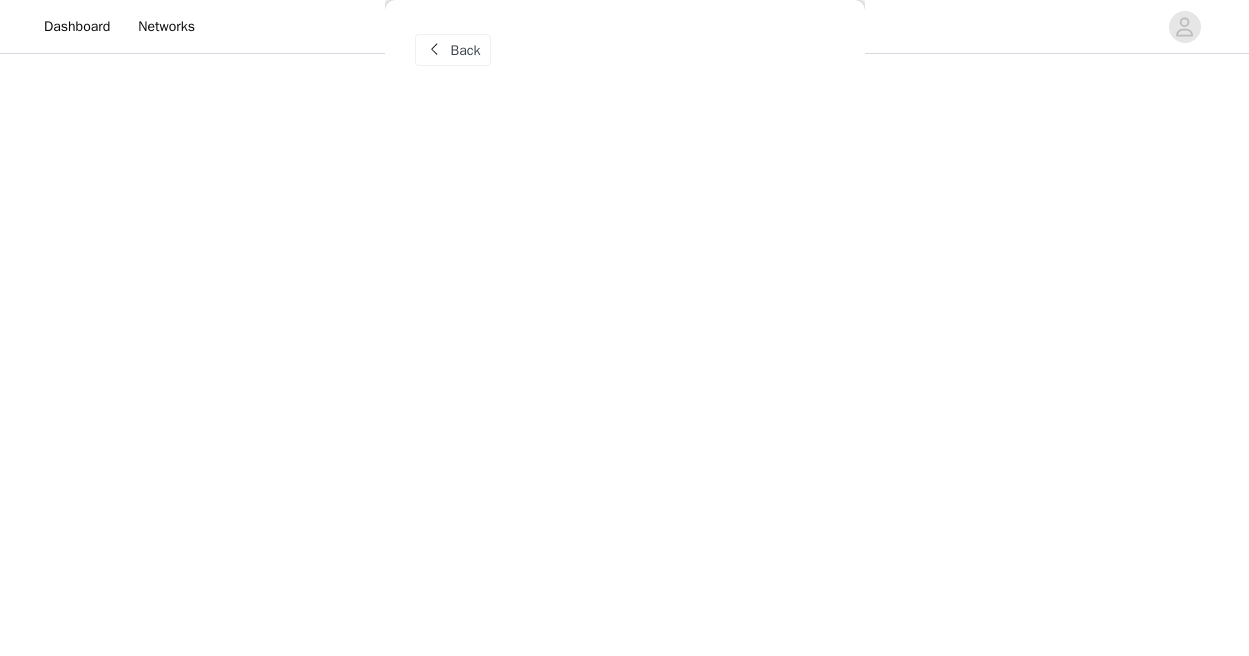scroll, scrollTop: 0, scrollLeft: 0, axis: both 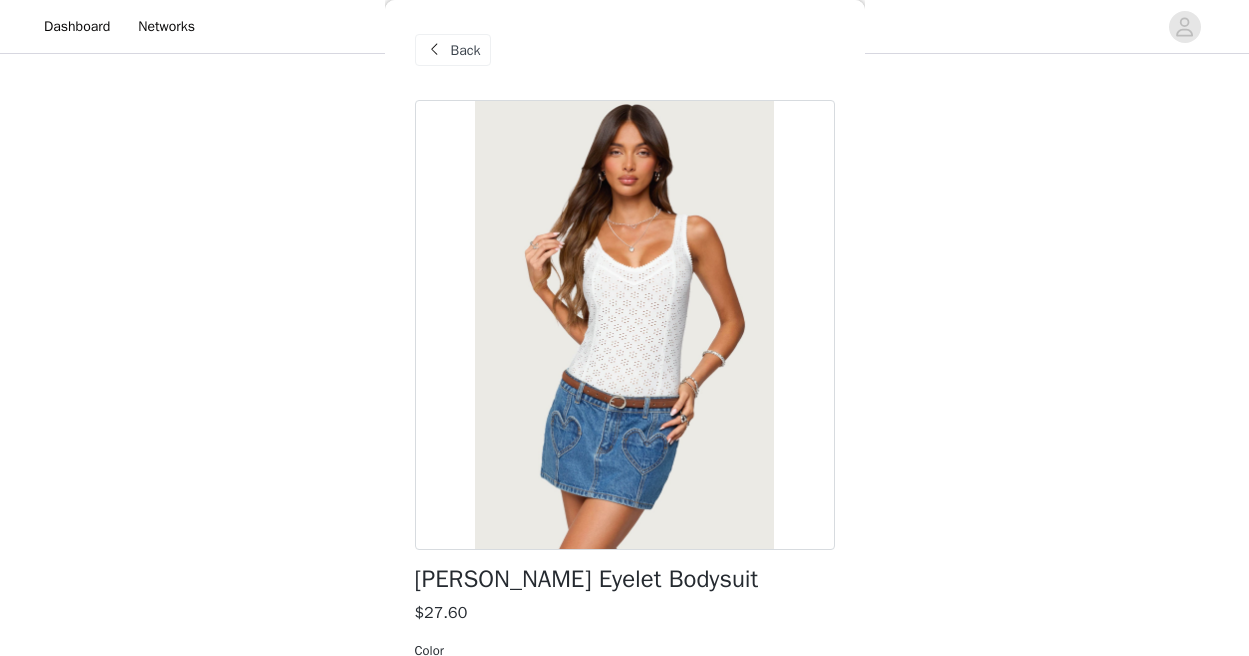 click on "Back" at bounding box center [466, 50] 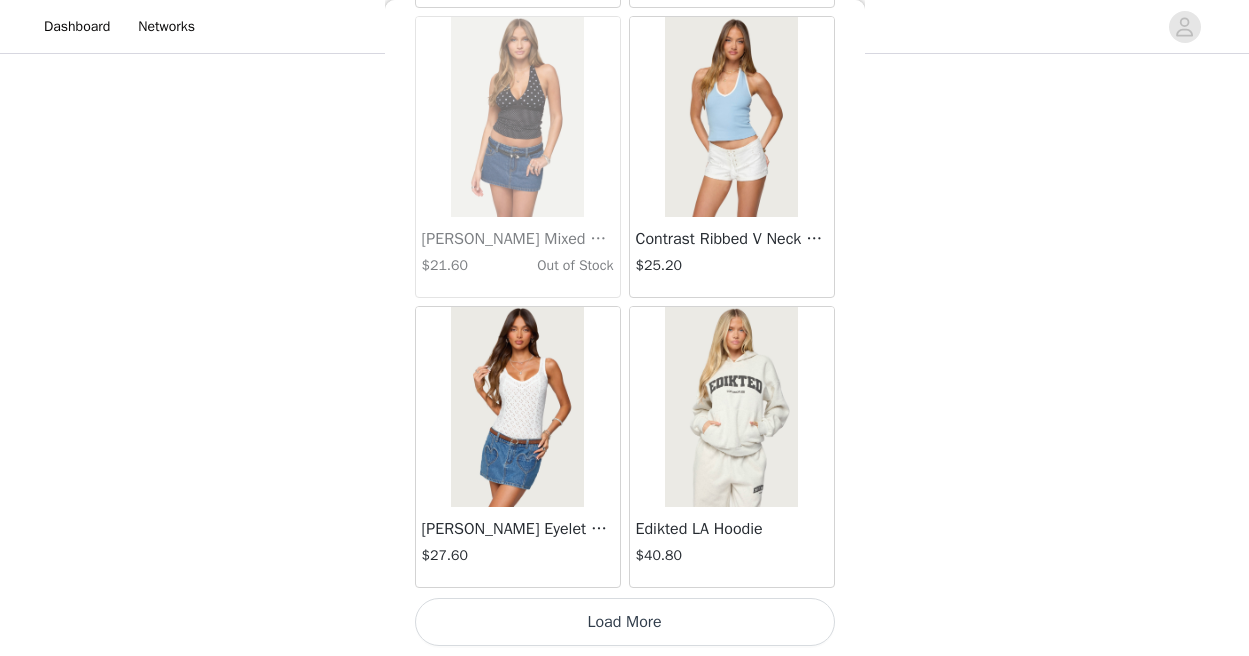 click on "Load More" at bounding box center [625, 622] 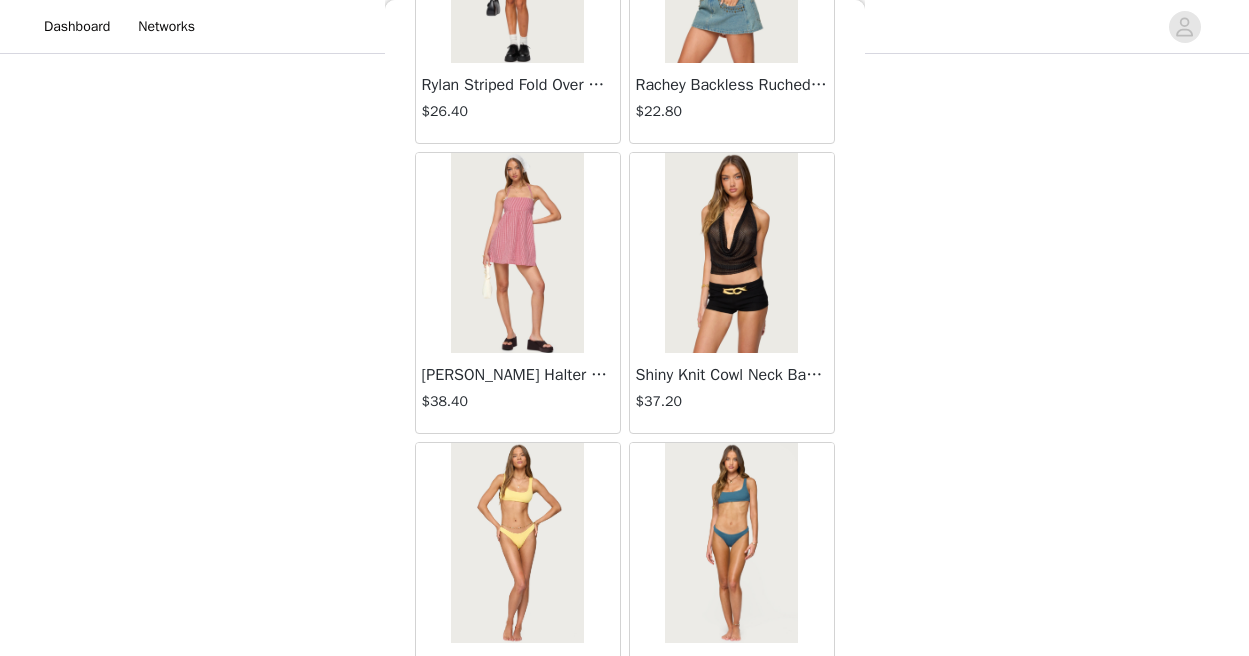 scroll, scrollTop: 25604, scrollLeft: 0, axis: vertical 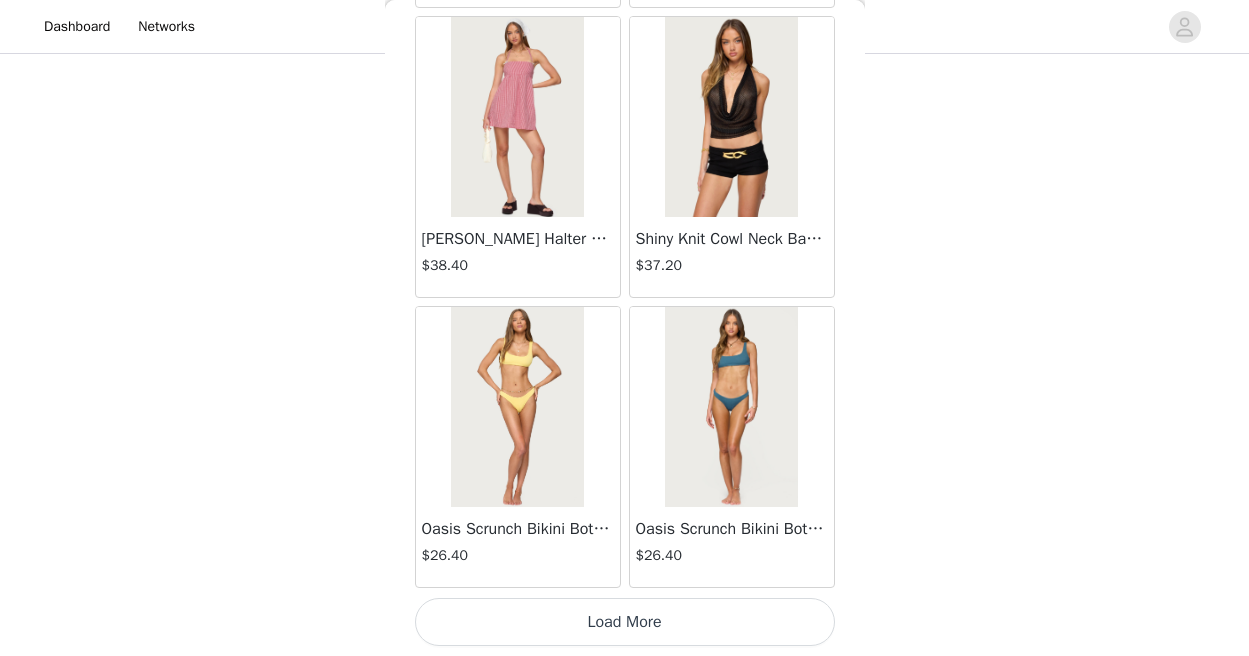 click on "Load More" at bounding box center [625, 622] 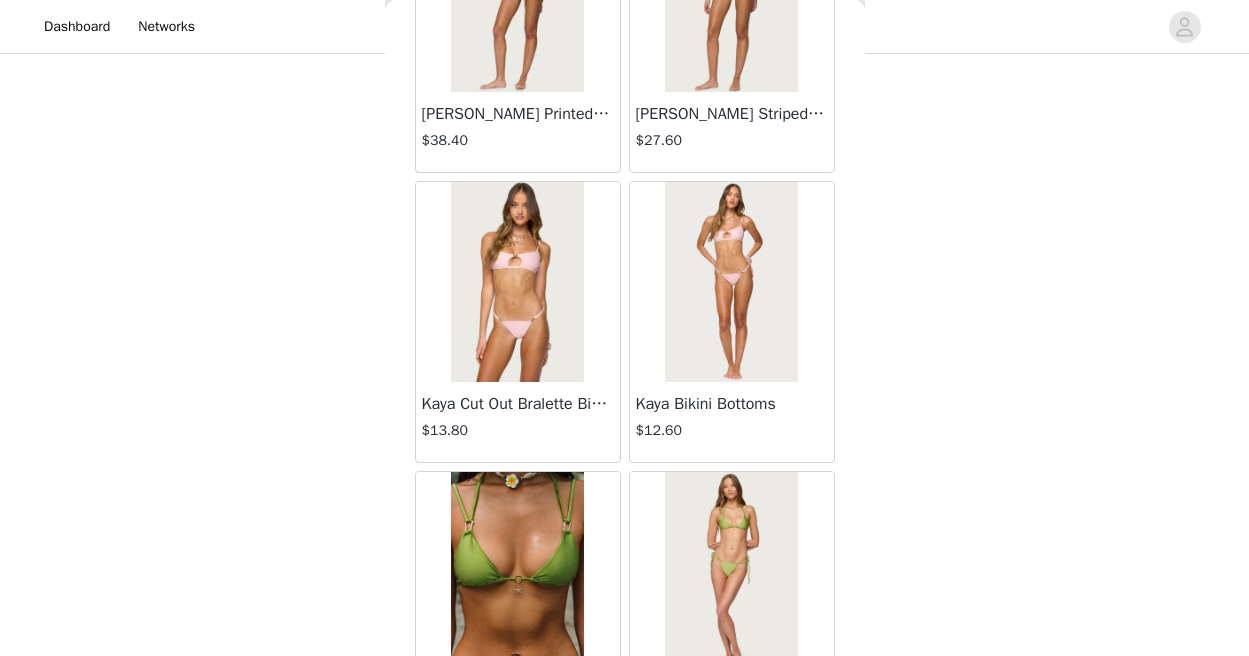 scroll, scrollTop: 28504, scrollLeft: 0, axis: vertical 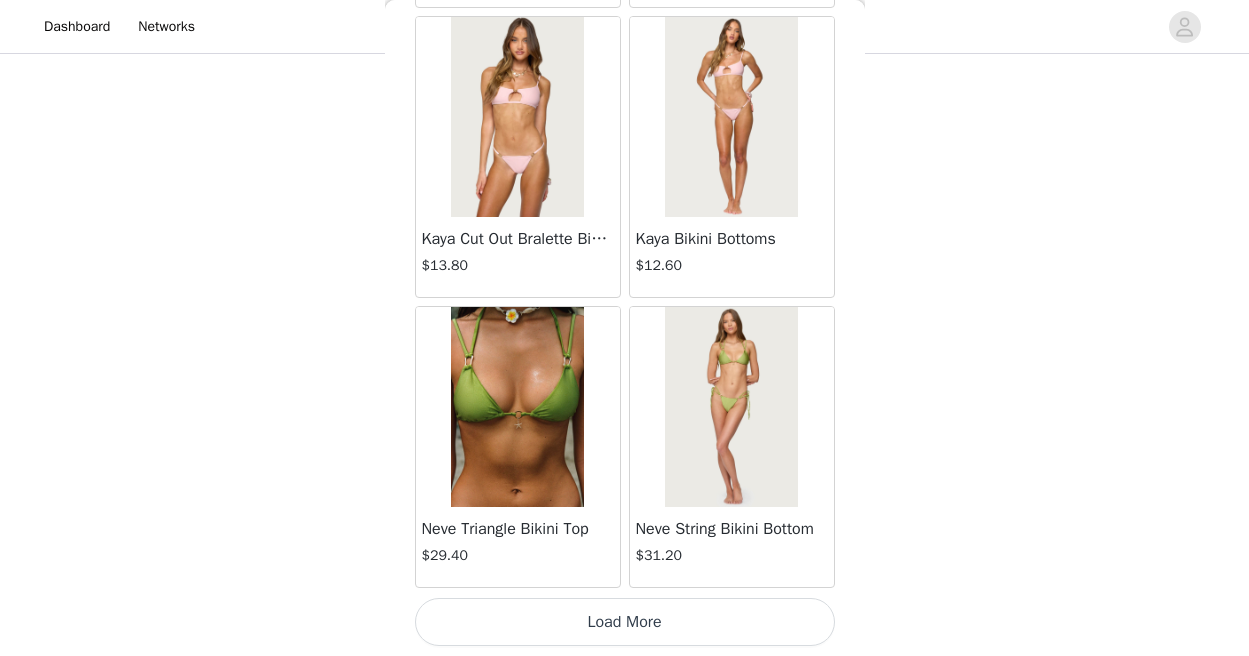 click on "Load More" at bounding box center [625, 622] 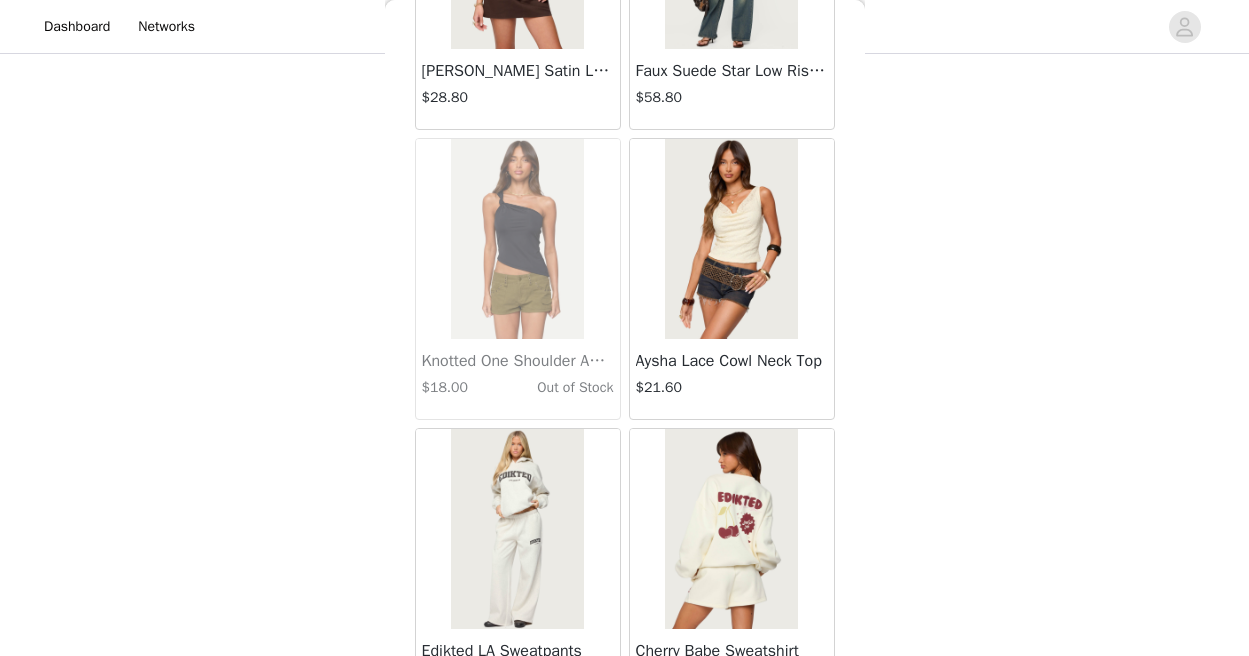 scroll, scrollTop: 31404, scrollLeft: 0, axis: vertical 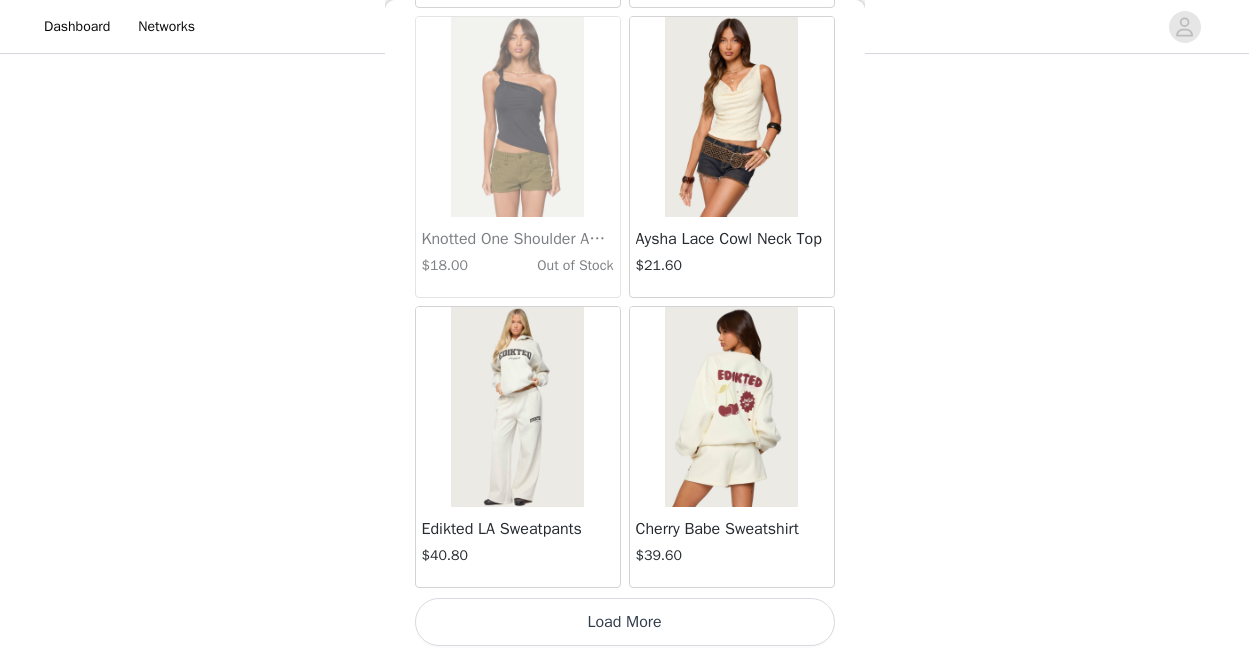 click on "Load More" at bounding box center [625, 622] 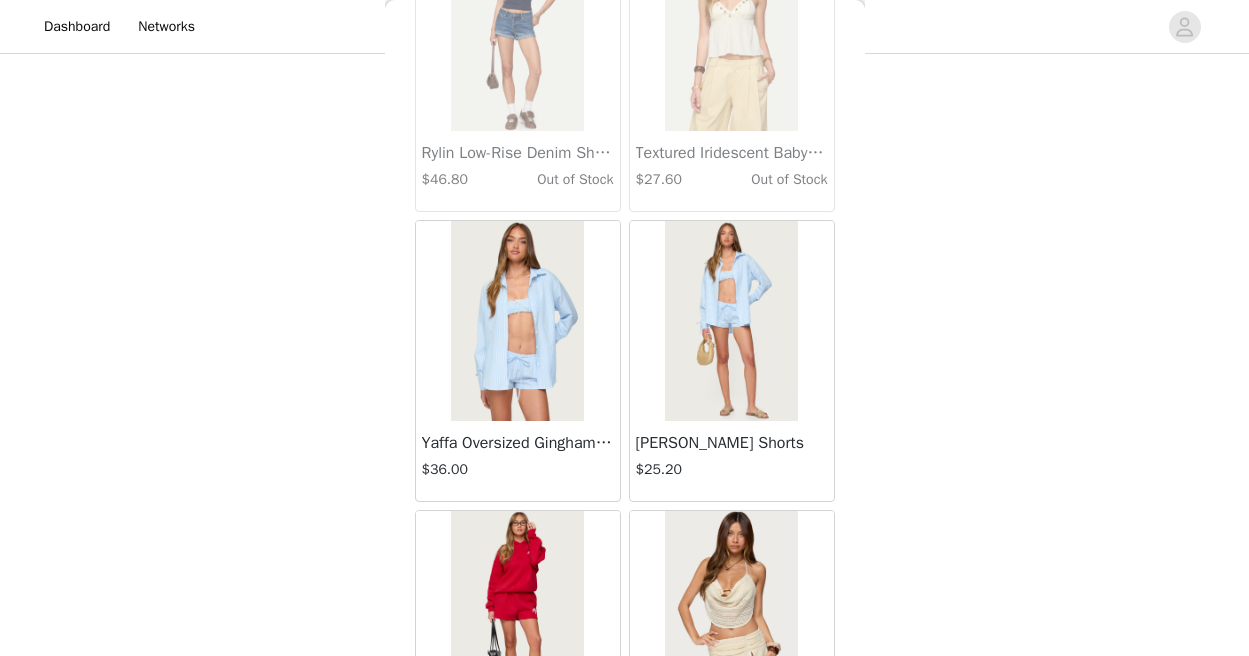 scroll, scrollTop: 34304, scrollLeft: 0, axis: vertical 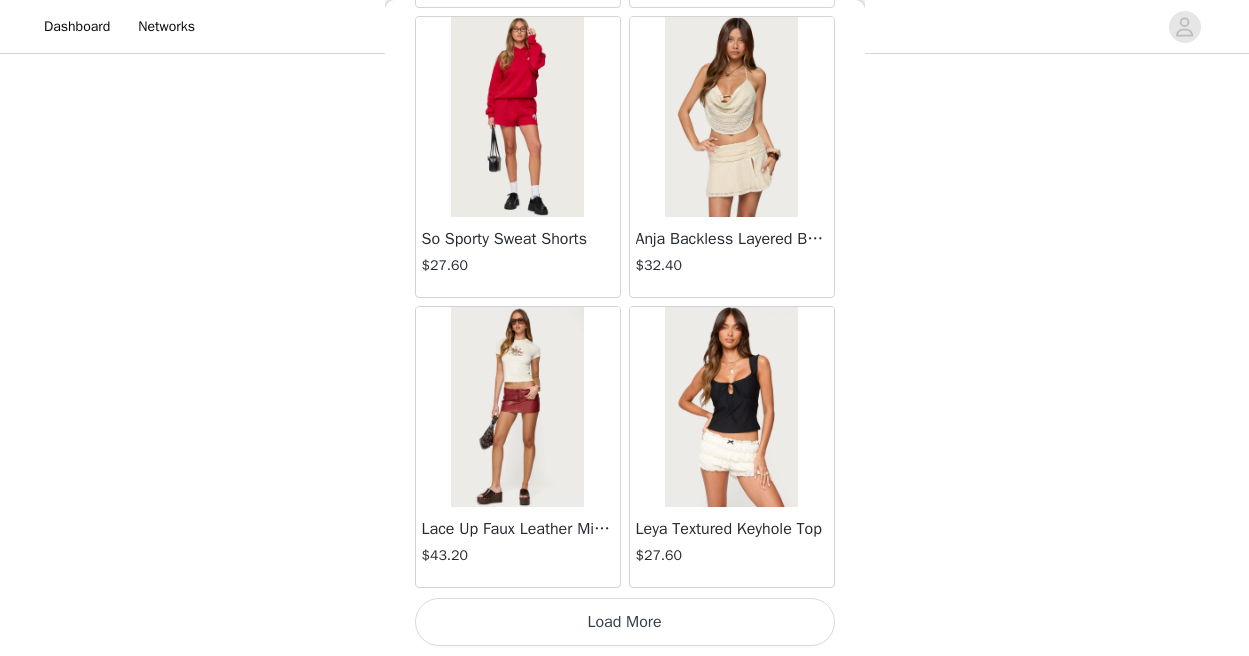 click on "Load More" at bounding box center [625, 622] 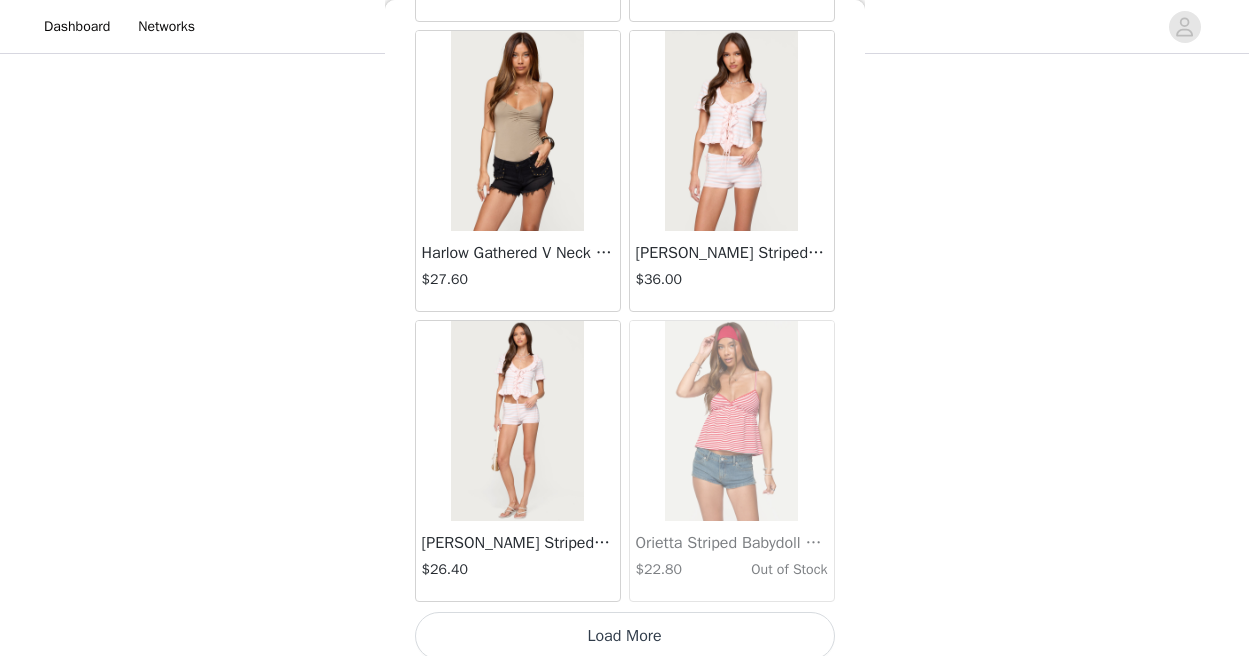 scroll, scrollTop: 37204, scrollLeft: 0, axis: vertical 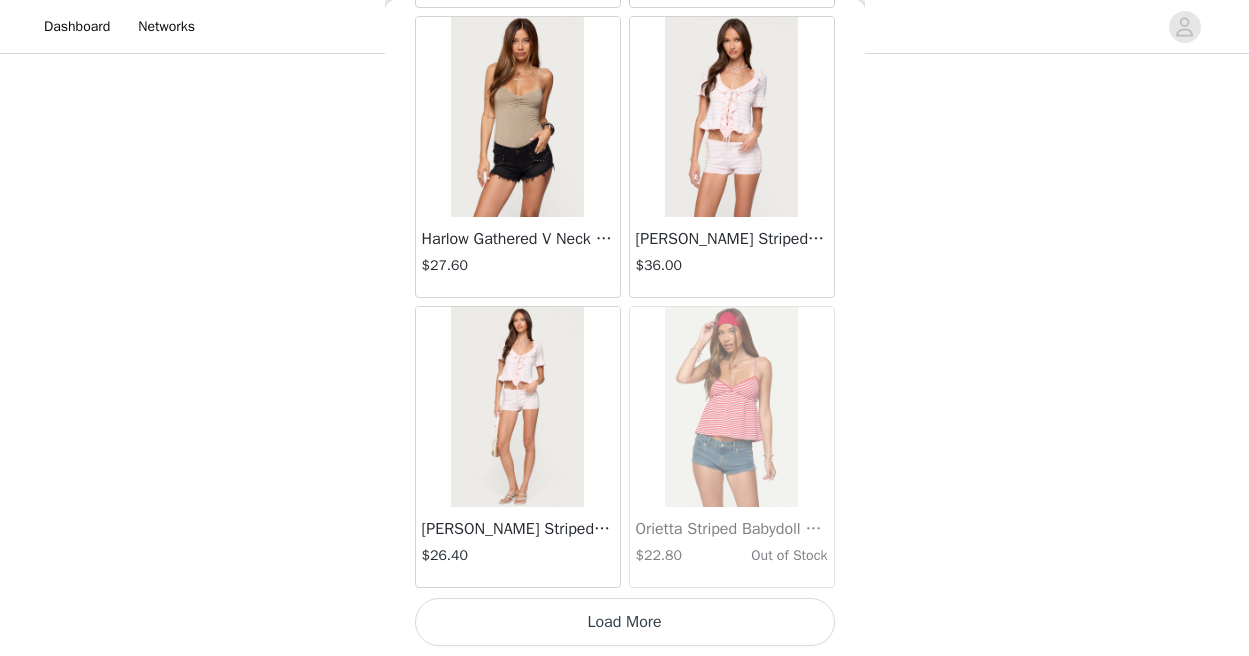 click on "Load More" at bounding box center [625, 622] 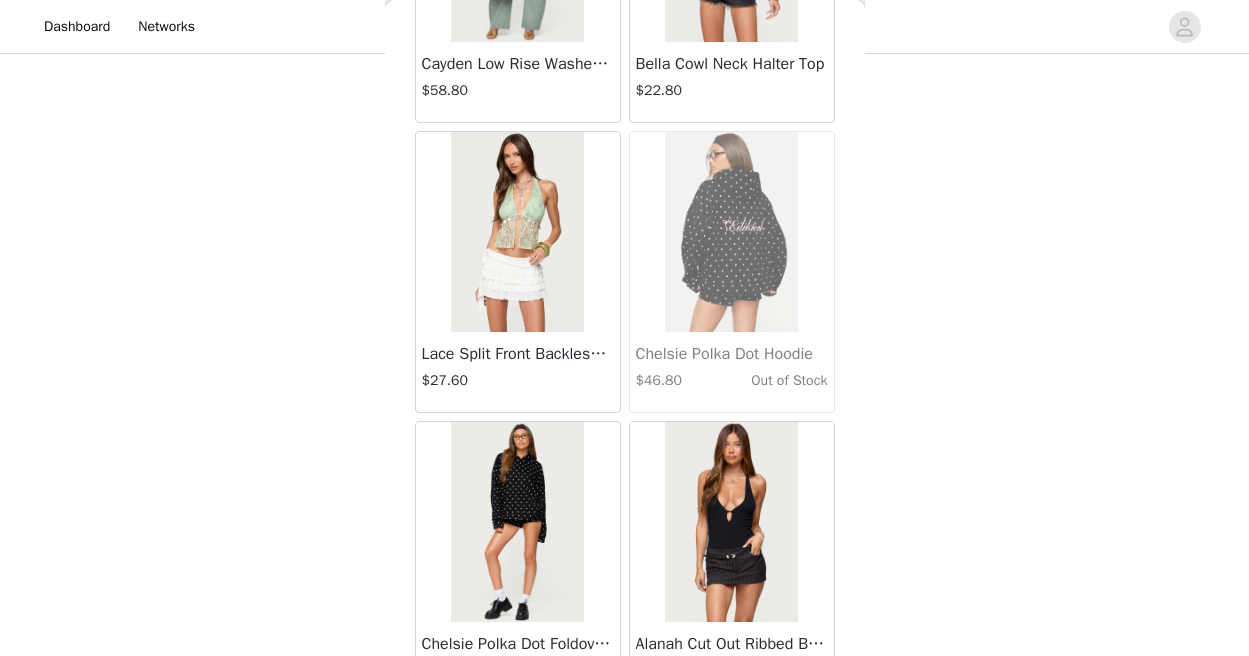 scroll, scrollTop: 40104, scrollLeft: 0, axis: vertical 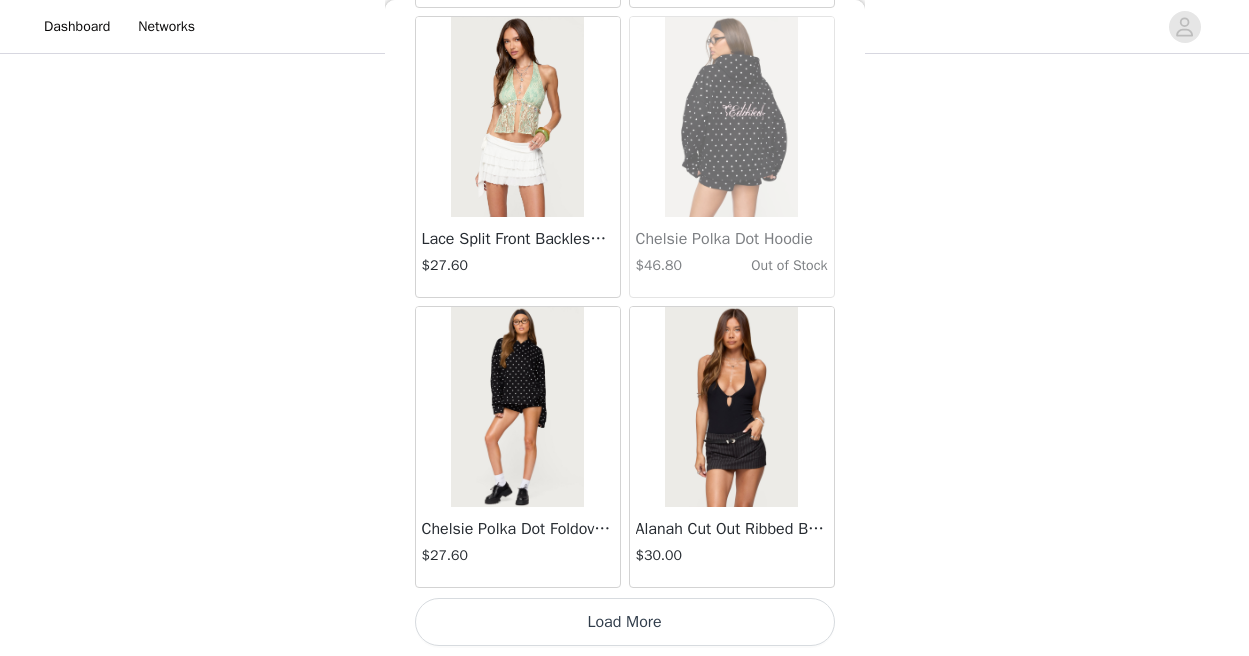 click on "Load More" at bounding box center (625, 622) 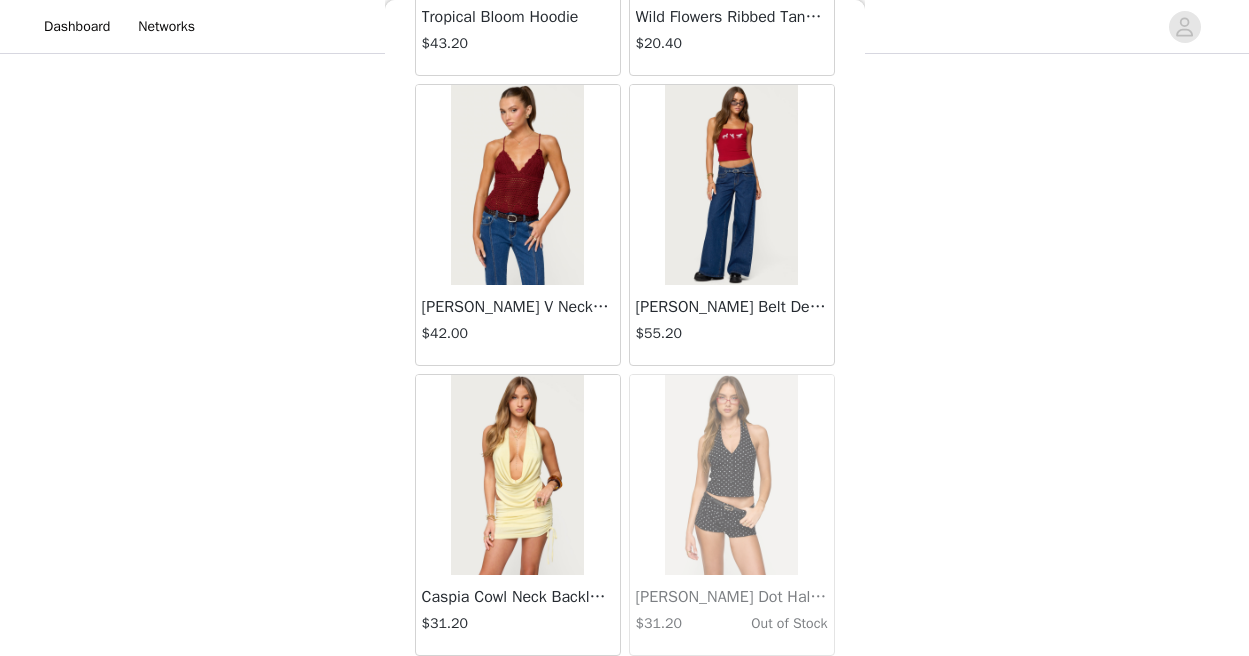 scroll, scrollTop: 43004, scrollLeft: 0, axis: vertical 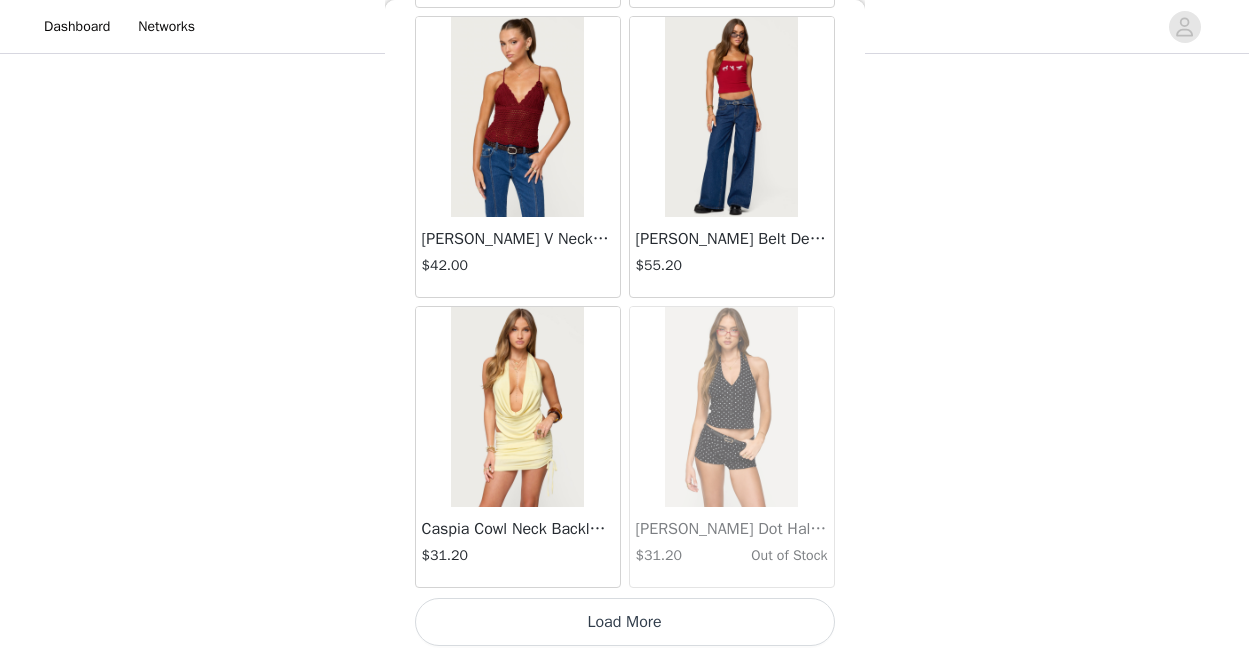 click on "Load More" at bounding box center [625, 622] 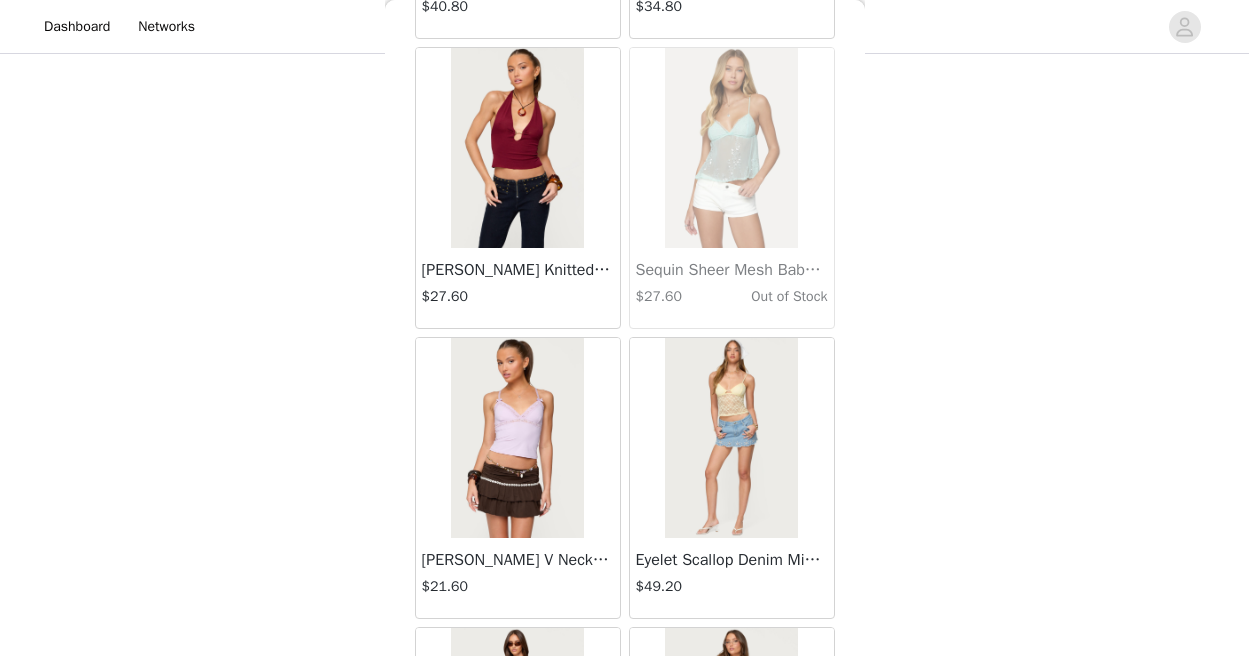 scroll, scrollTop: 45904, scrollLeft: 0, axis: vertical 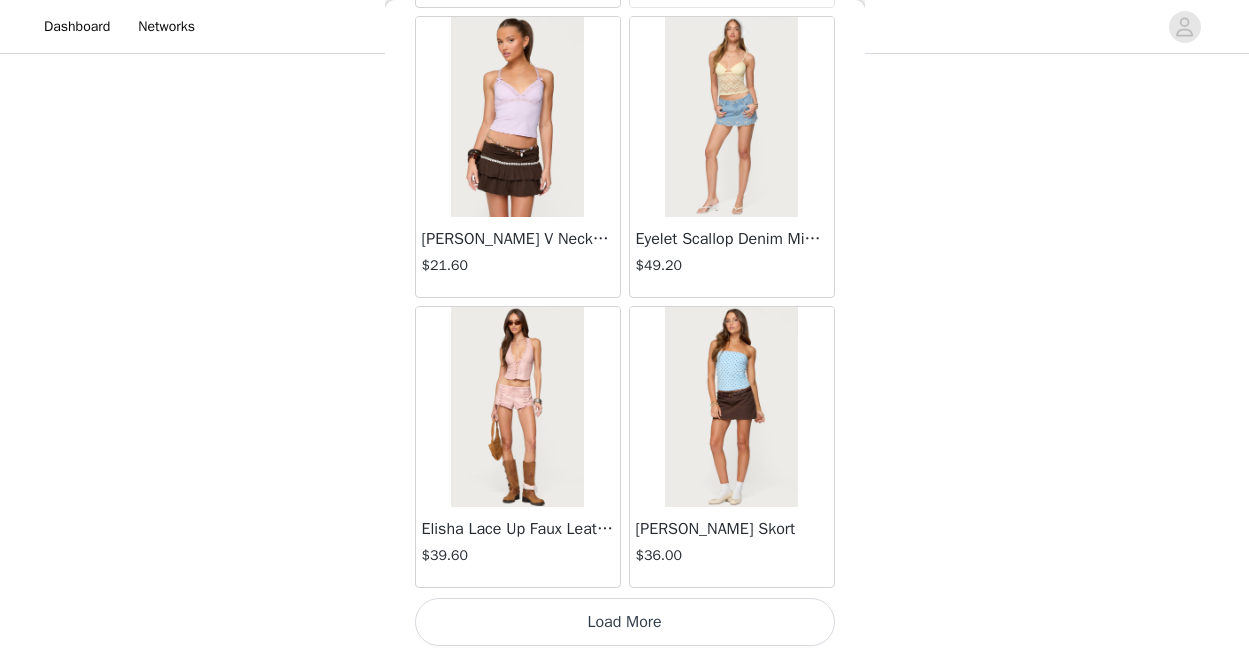 click on "Load More" at bounding box center (625, 622) 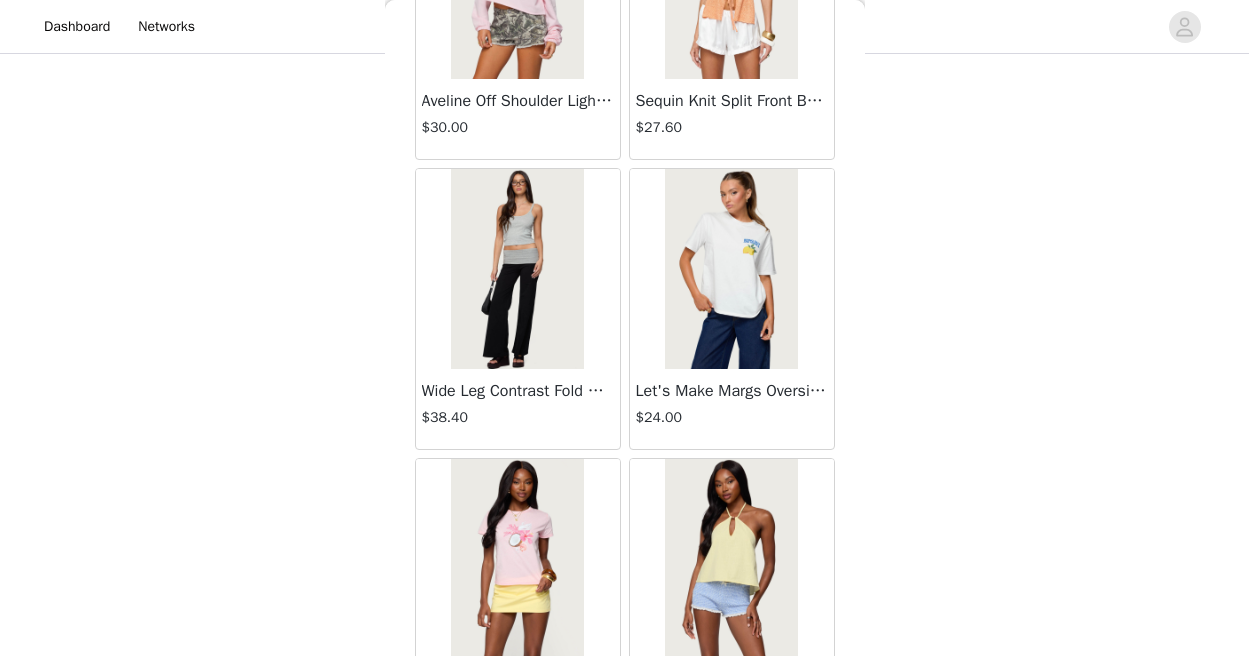 scroll, scrollTop: 48804, scrollLeft: 0, axis: vertical 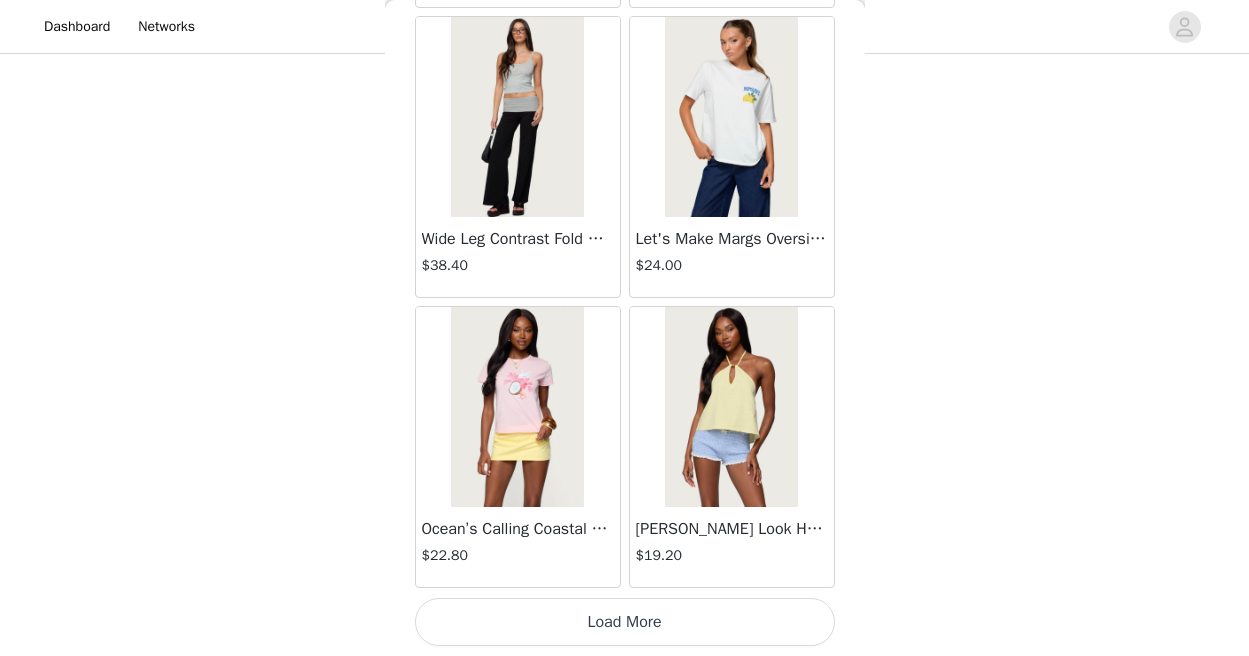 click on "Load More" at bounding box center (625, 622) 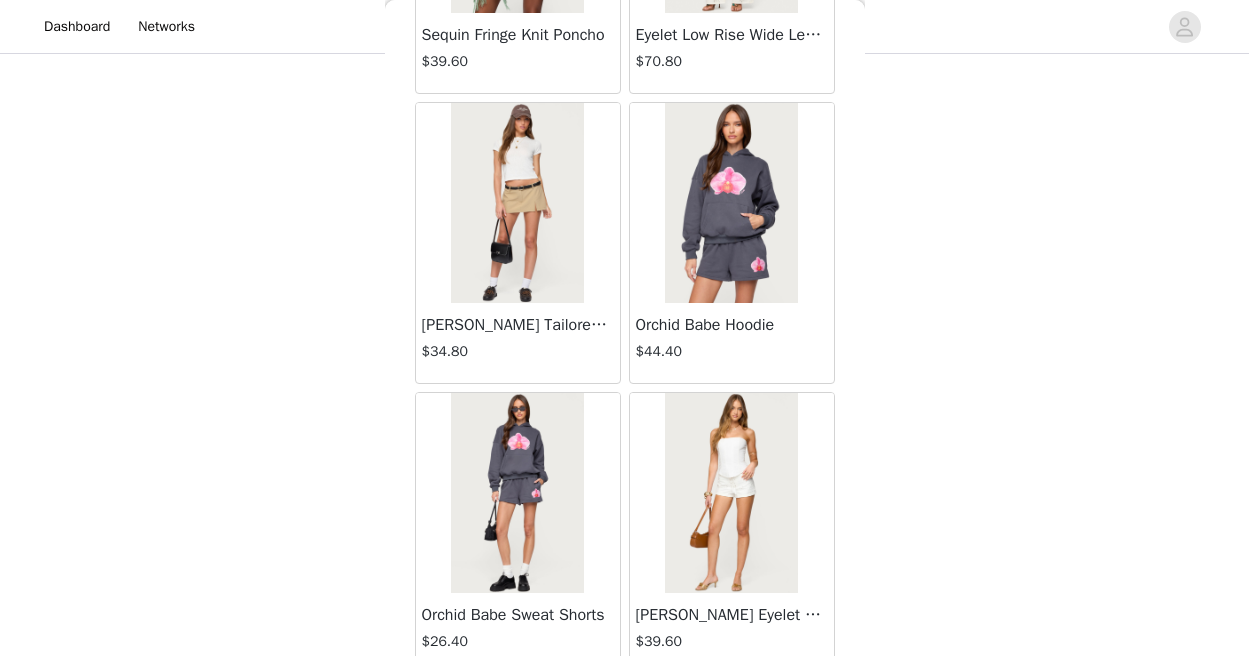 scroll, scrollTop: 51043, scrollLeft: 0, axis: vertical 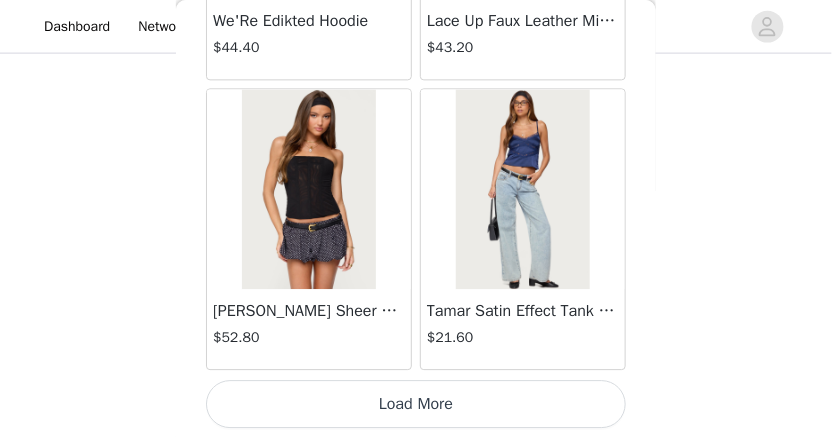 click on "Load More" at bounding box center [416, 404] 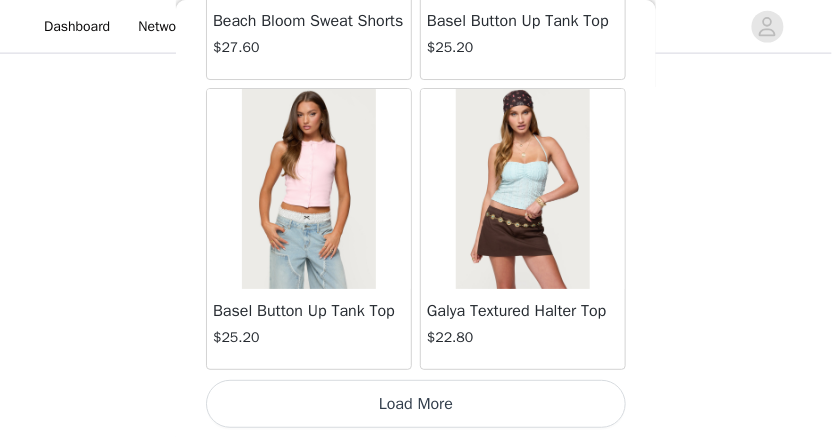 click on "Load More" at bounding box center (416, 404) 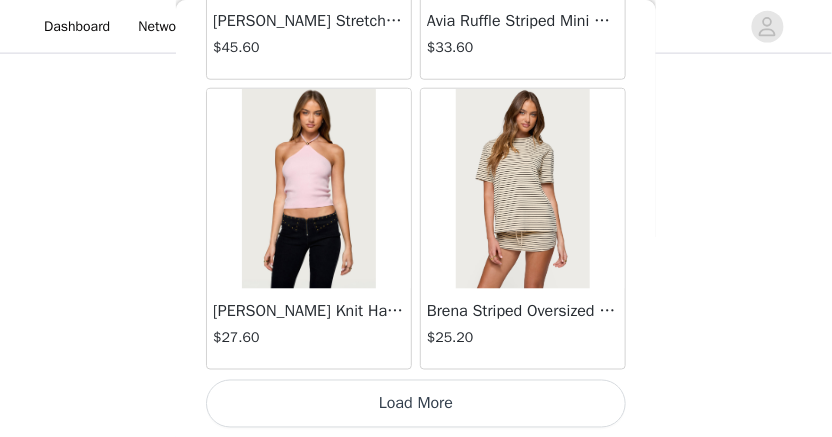 click on "Load More" at bounding box center (416, 404) 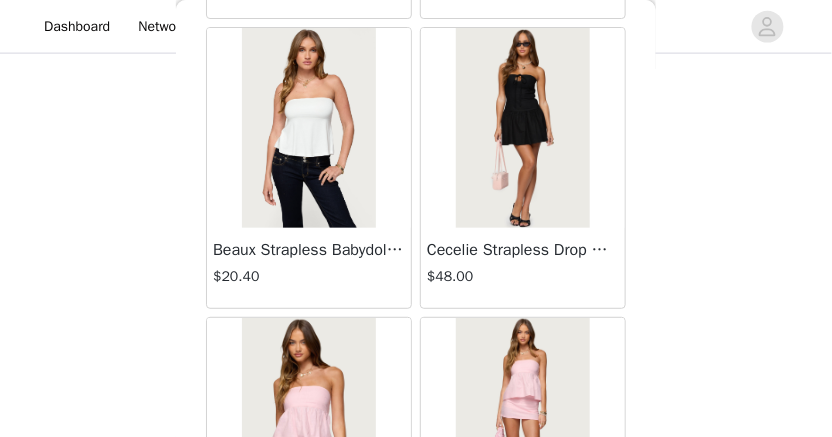 scroll, scrollTop: 58672, scrollLeft: 0, axis: vertical 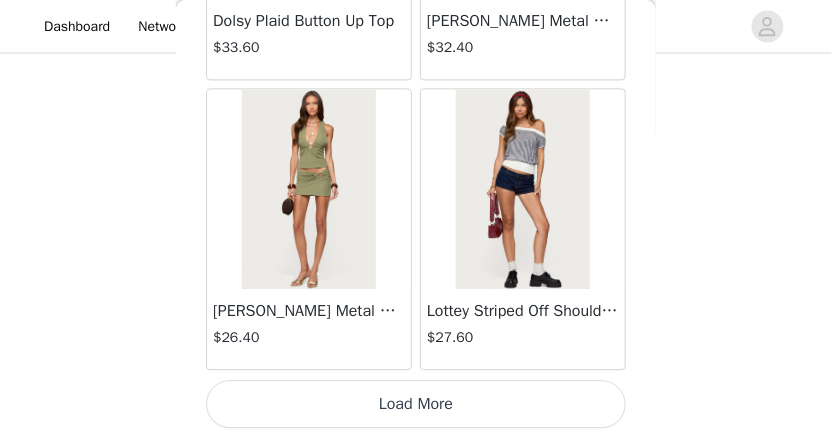 click on "Load More" at bounding box center [416, 404] 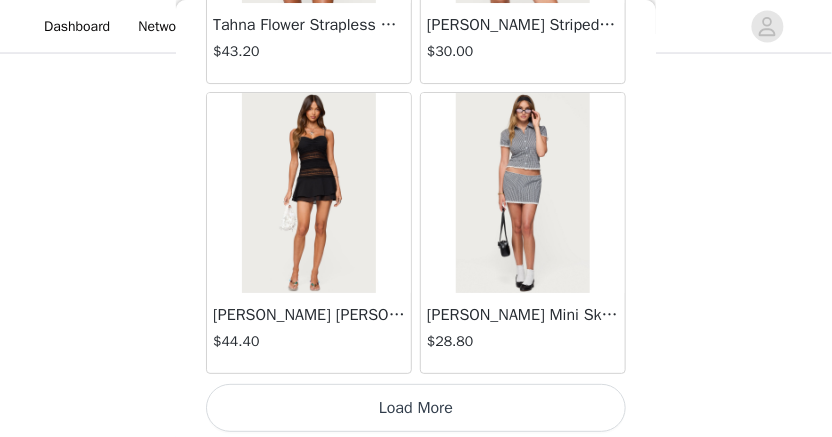 scroll, scrollTop: 63522, scrollLeft: 0, axis: vertical 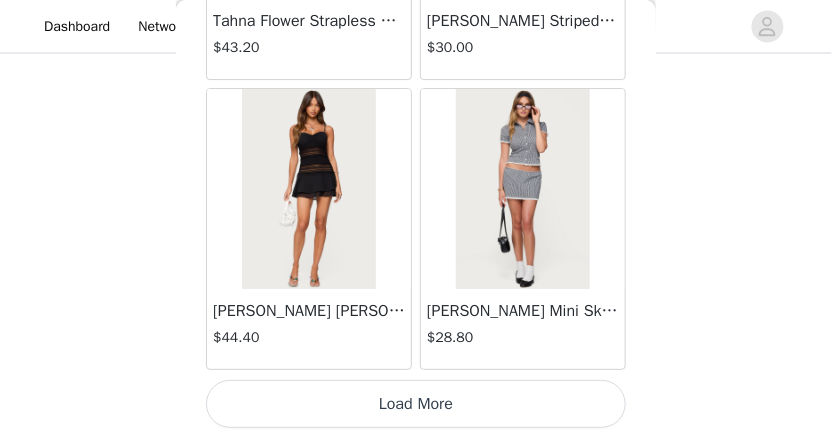 click on "Load More" at bounding box center [416, 404] 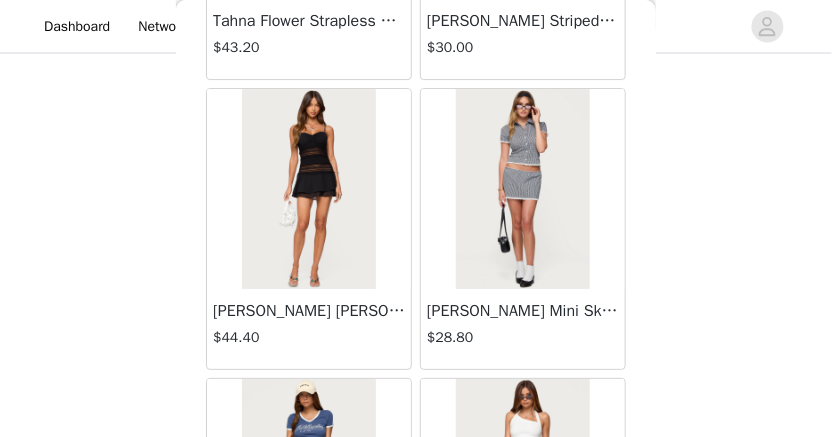 scroll, scrollTop: 63741, scrollLeft: 0, axis: vertical 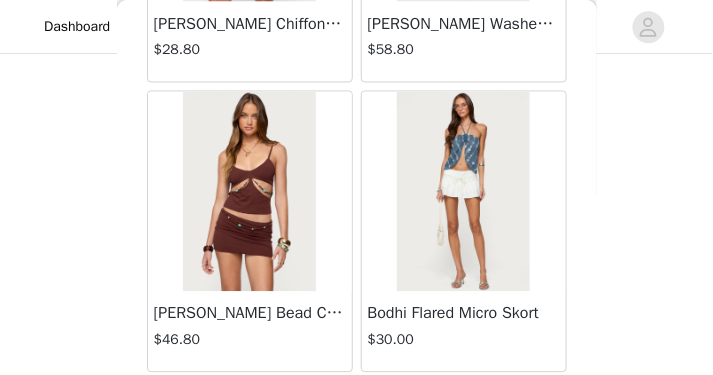 click on "Load More" at bounding box center (357, 407) 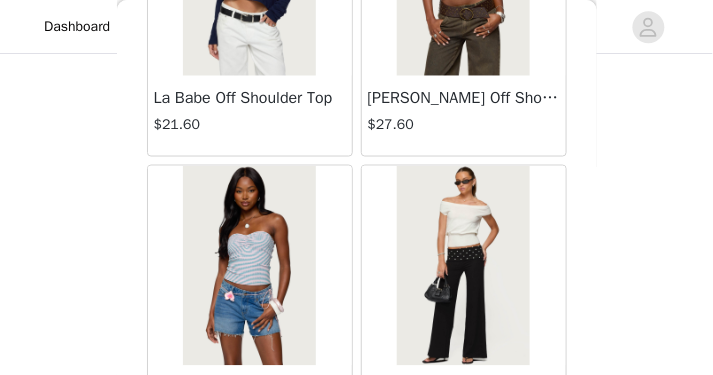 scroll, scrollTop: 69316, scrollLeft: 0, axis: vertical 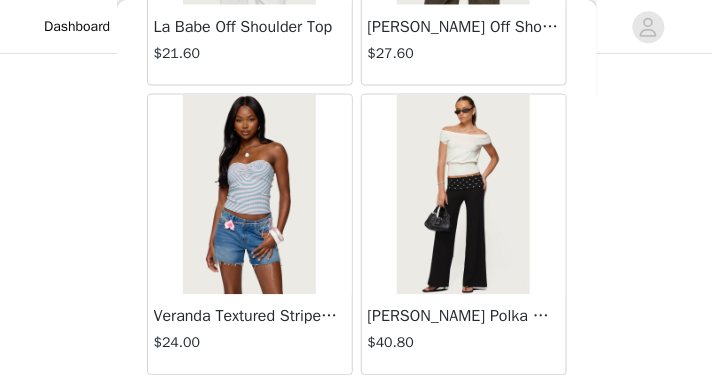 click on "Load More" at bounding box center [357, 410] 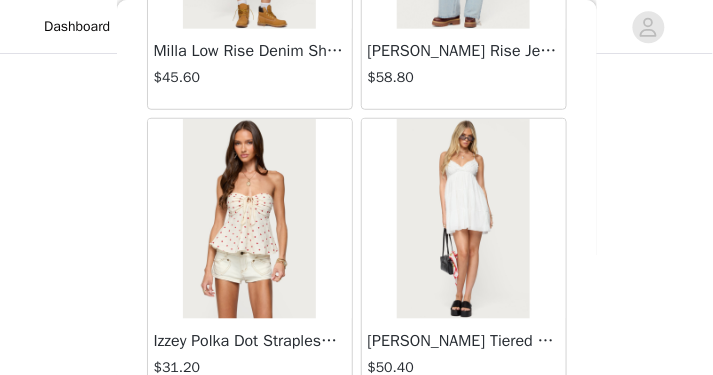 scroll, scrollTop: 64093, scrollLeft: 0, axis: vertical 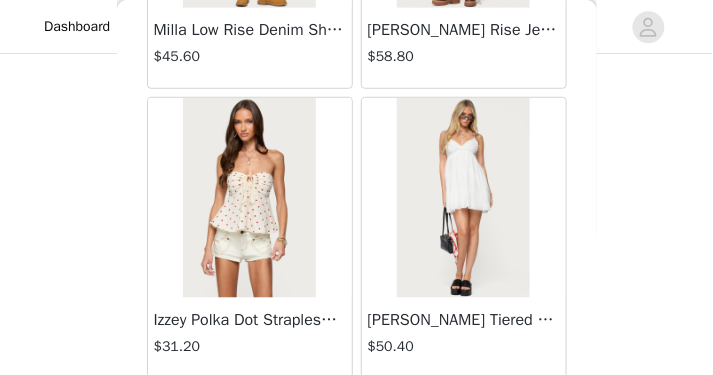 click at bounding box center [463, 198] 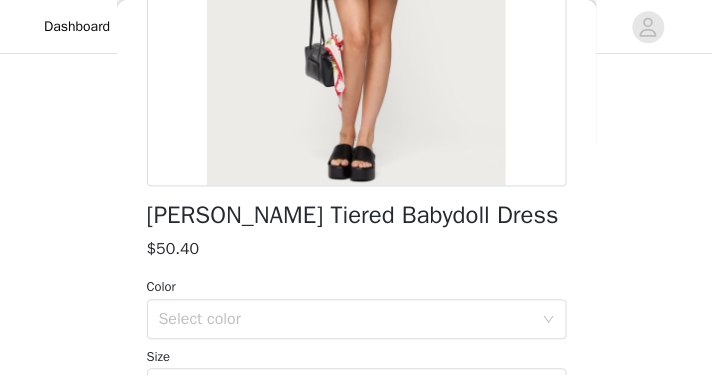 scroll, scrollTop: 364, scrollLeft: 0, axis: vertical 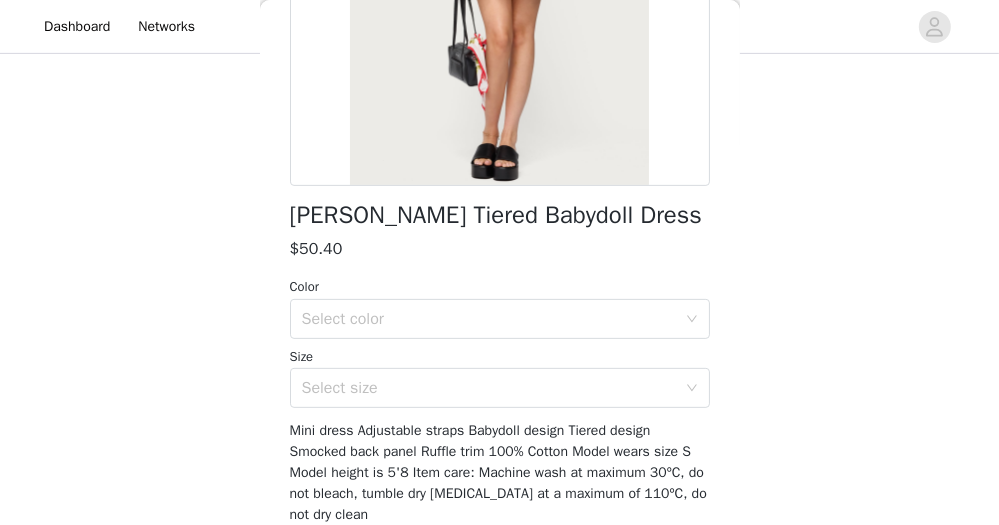 click on "Color   Select color Size   Select size" at bounding box center (500, 342) 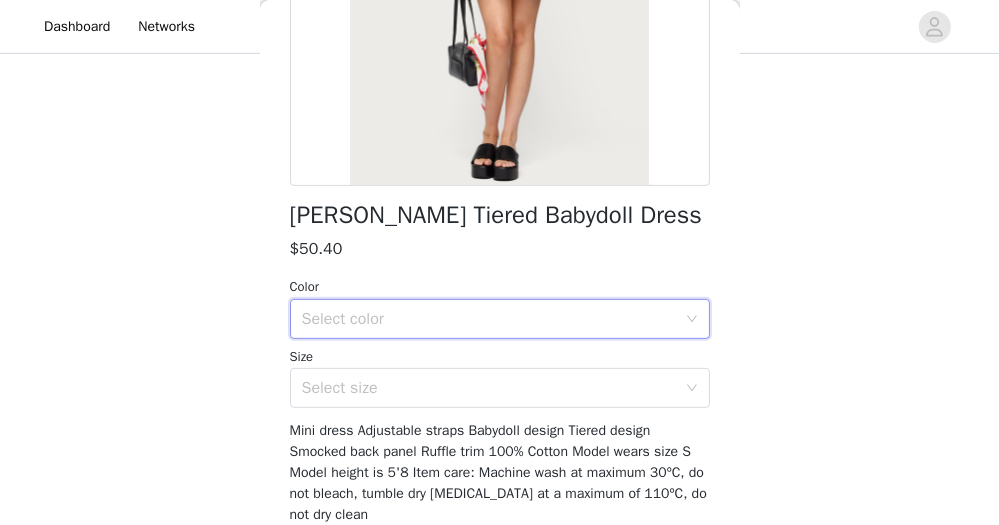 click on "Select color" at bounding box center [493, 319] 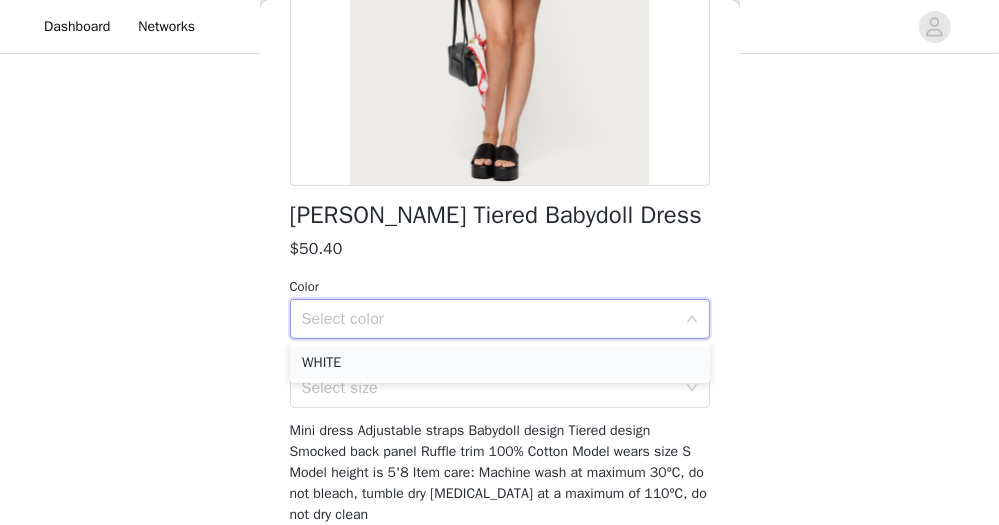 click on "WHITE" at bounding box center [500, 363] 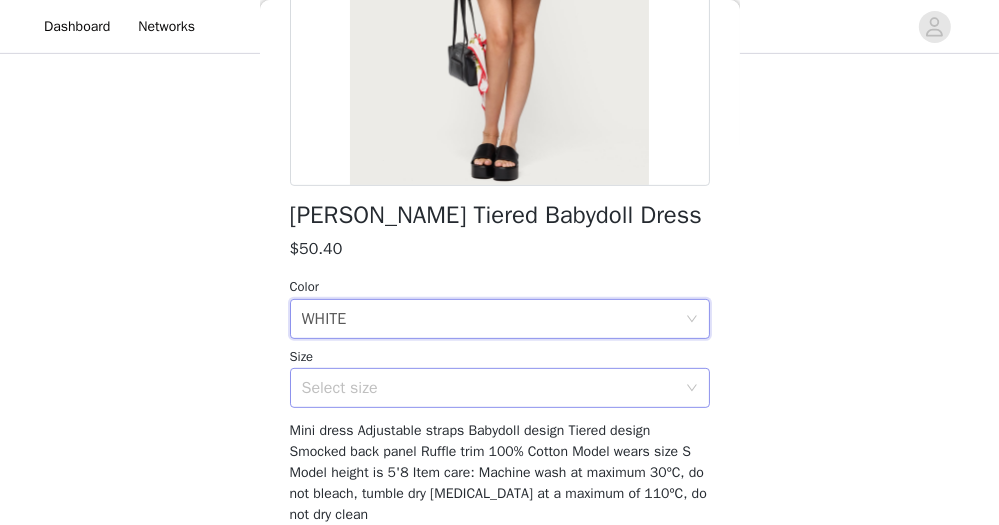 click on "Select size" at bounding box center [489, 388] 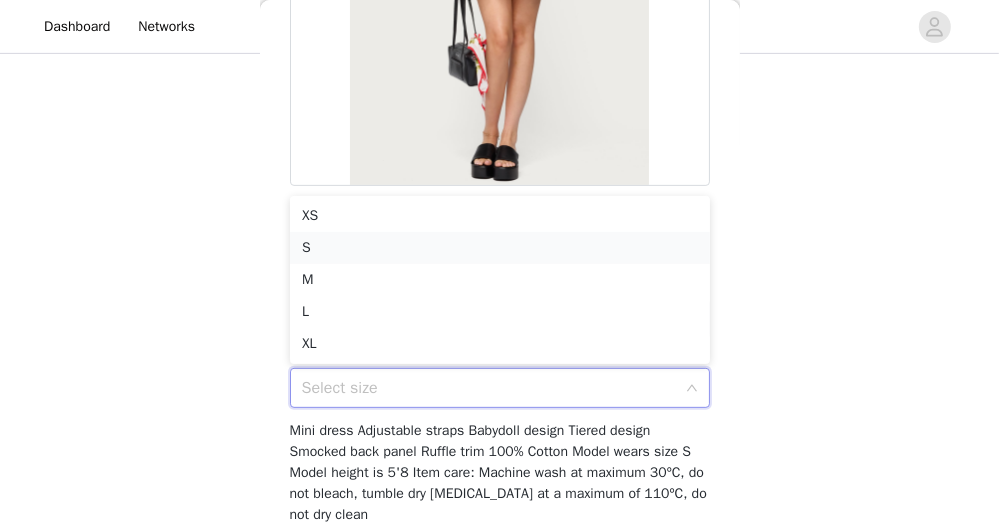 click on "S" at bounding box center (500, 248) 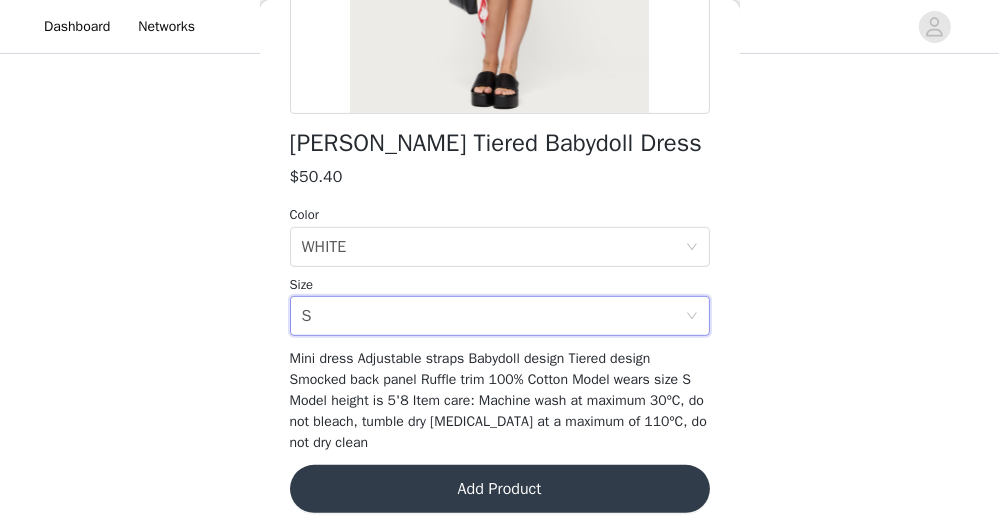 scroll, scrollTop: 437, scrollLeft: 0, axis: vertical 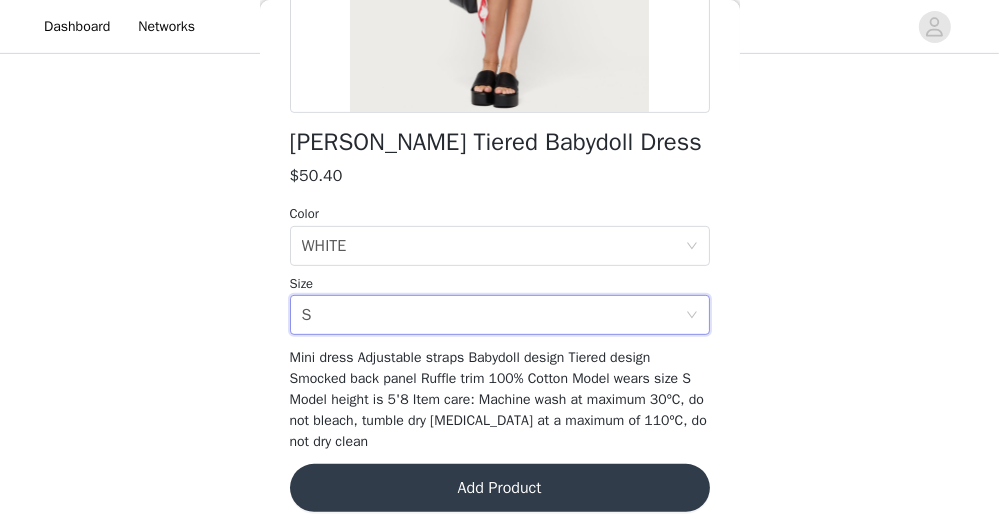 click on "Add Product" at bounding box center [500, 488] 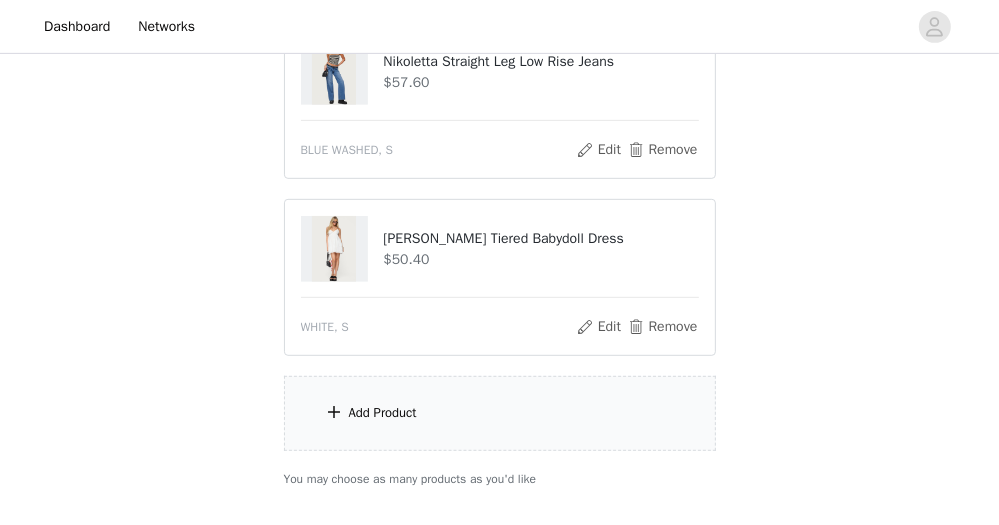 scroll, scrollTop: 737, scrollLeft: 0, axis: vertical 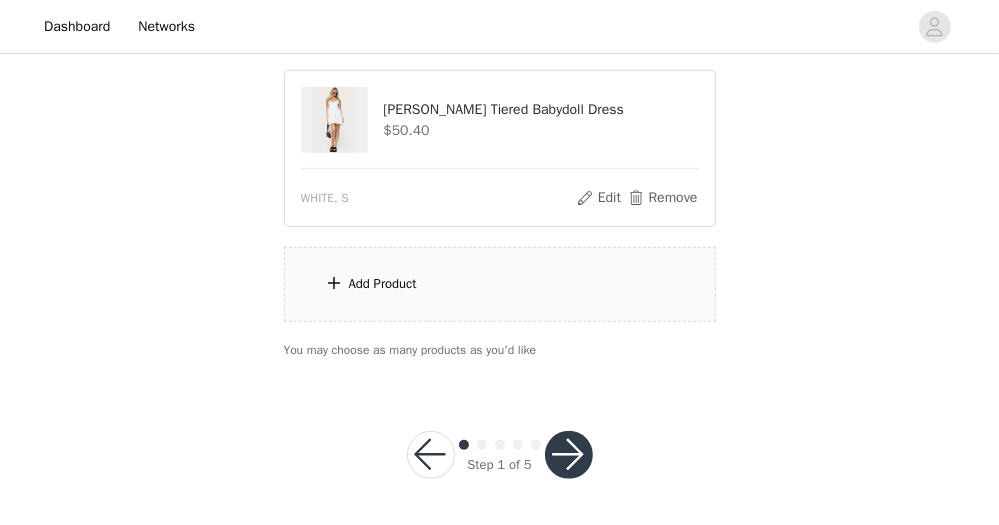 click on "Add Product" at bounding box center (500, 284) 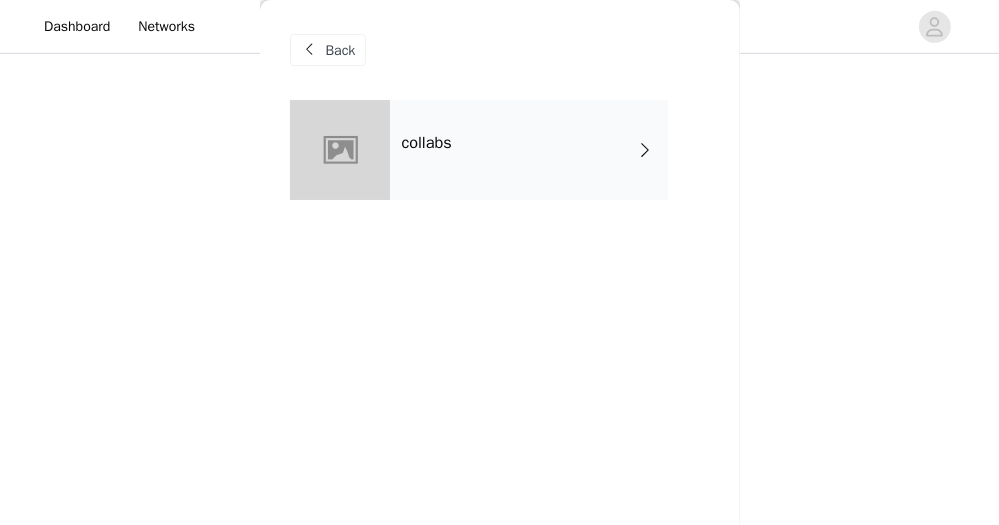 click on "collabs" at bounding box center [529, 150] 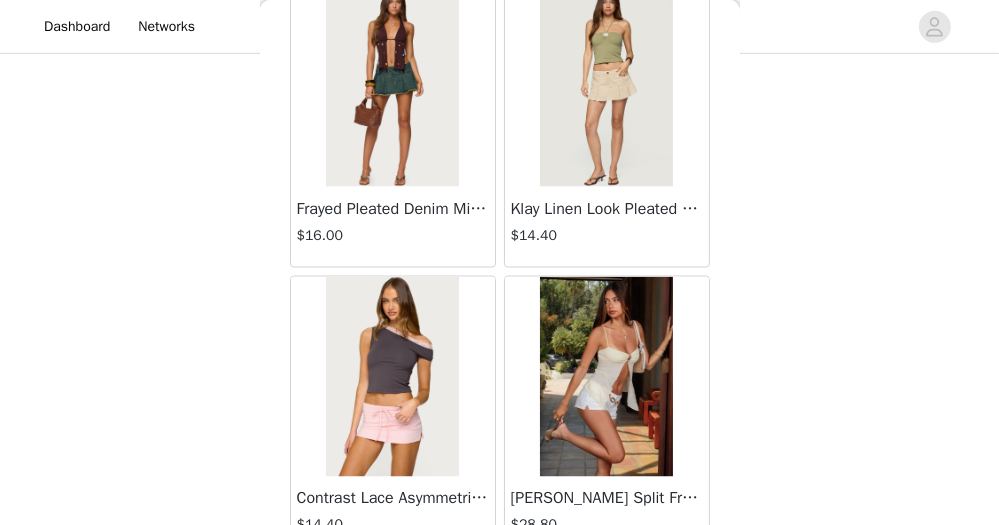 scroll, scrollTop: 2531, scrollLeft: 0, axis: vertical 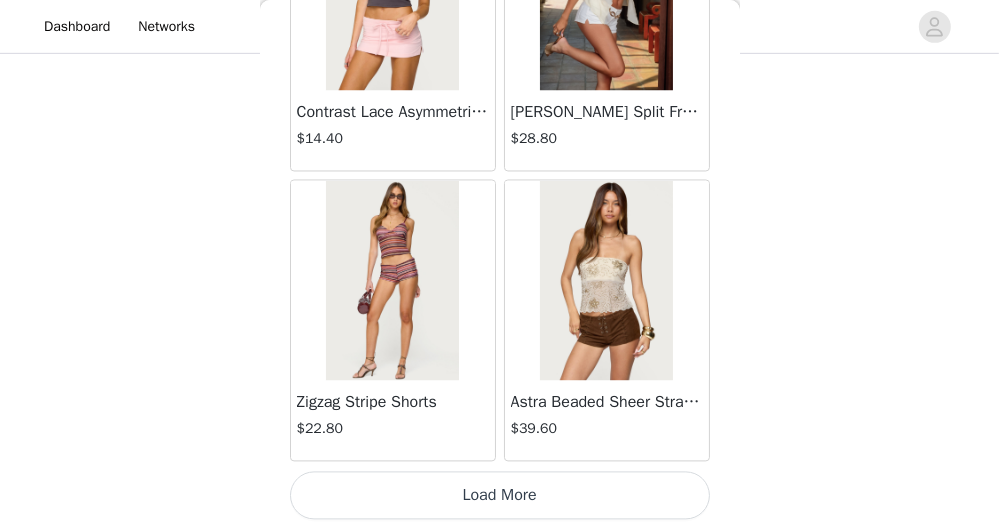 click on "Load More" at bounding box center [500, 495] 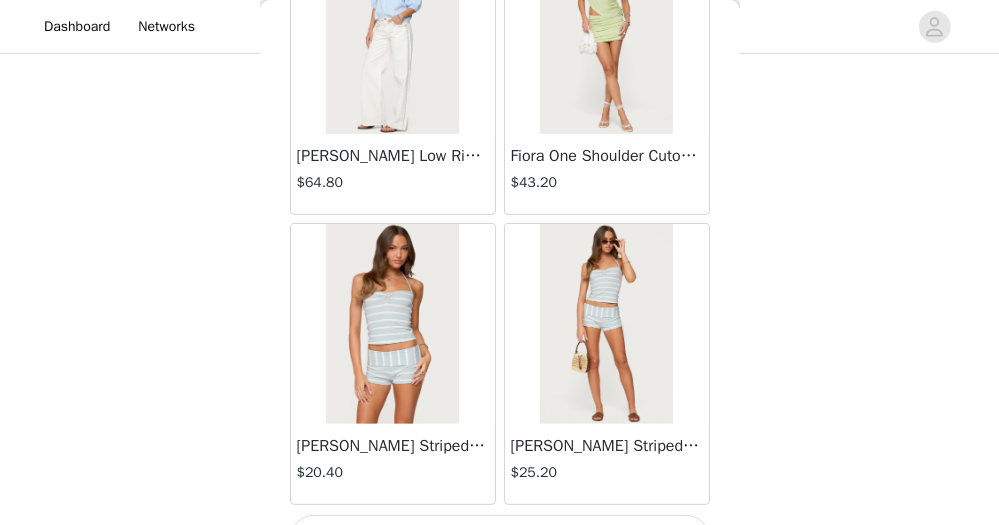 scroll, scrollTop: 5427, scrollLeft: 0, axis: vertical 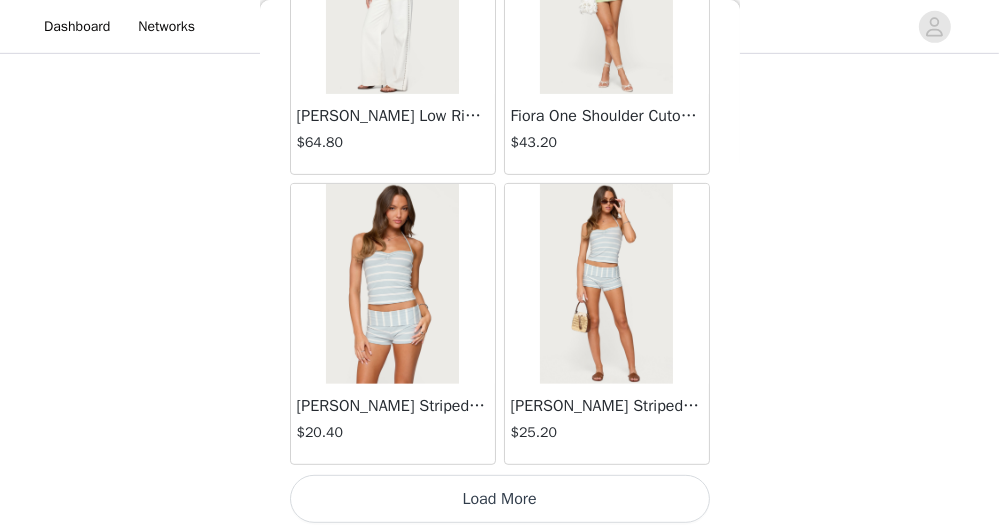 click on "Load More" at bounding box center [500, 499] 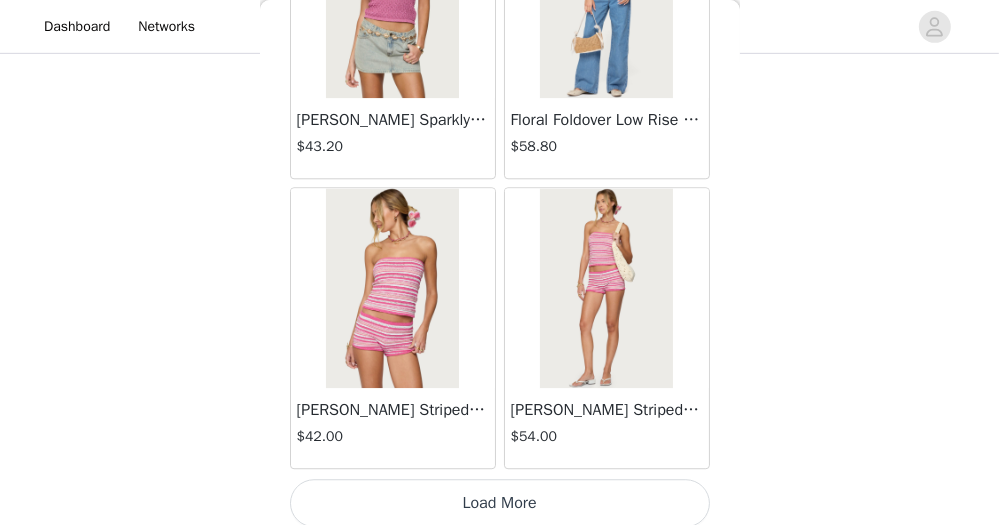 click on "Load More" at bounding box center (500, 503) 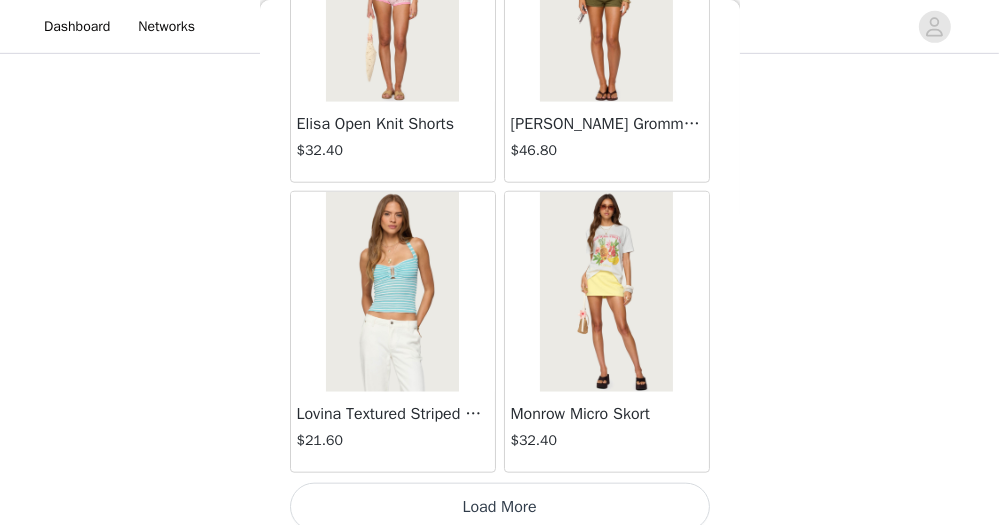click on "Load More" at bounding box center (500, 507) 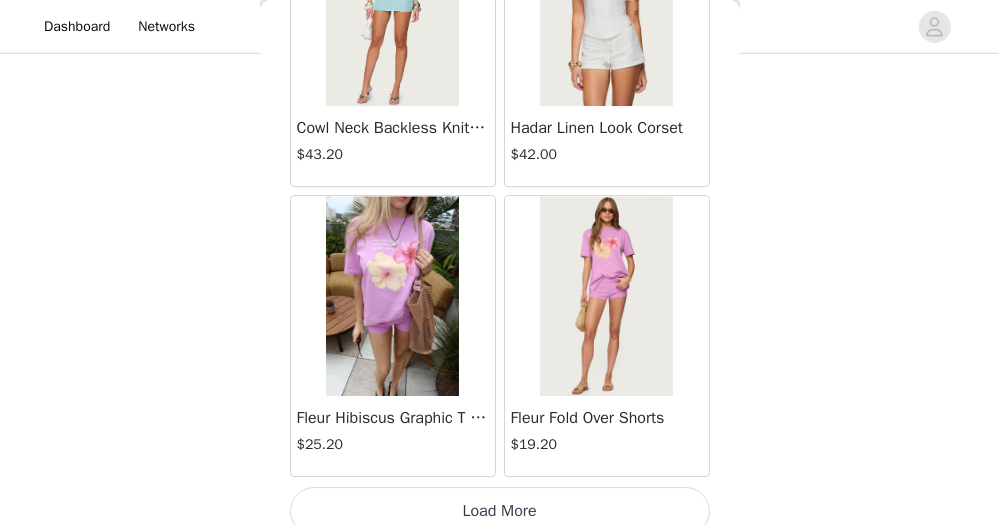 click on "Load More" at bounding box center (500, 511) 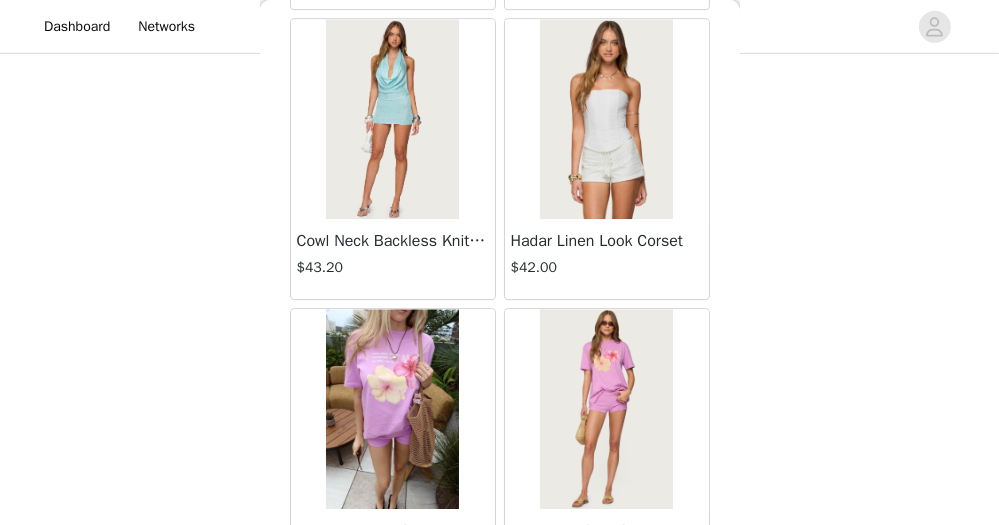 scroll, scrollTop: 14001, scrollLeft: 0, axis: vertical 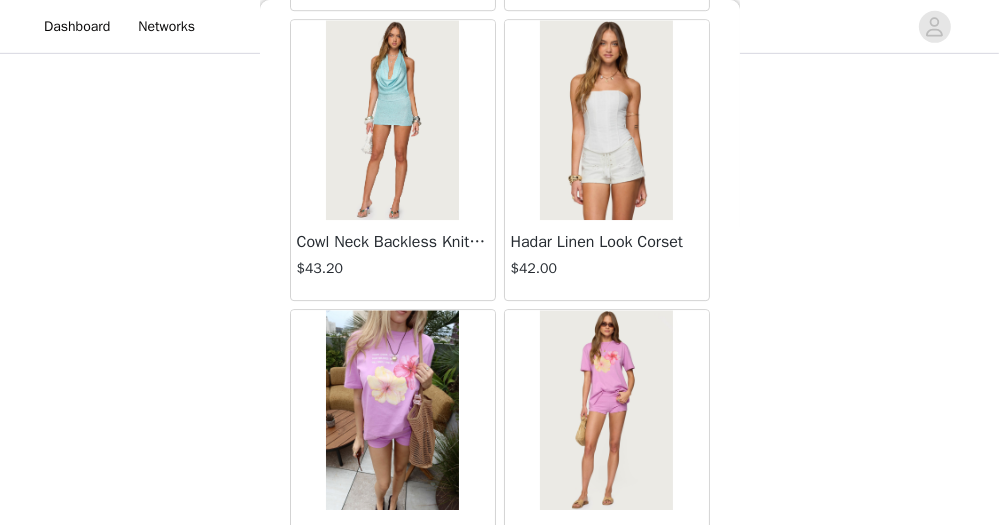click on "Hadar Linen Look Corset   $42.00" at bounding box center (607, 260) 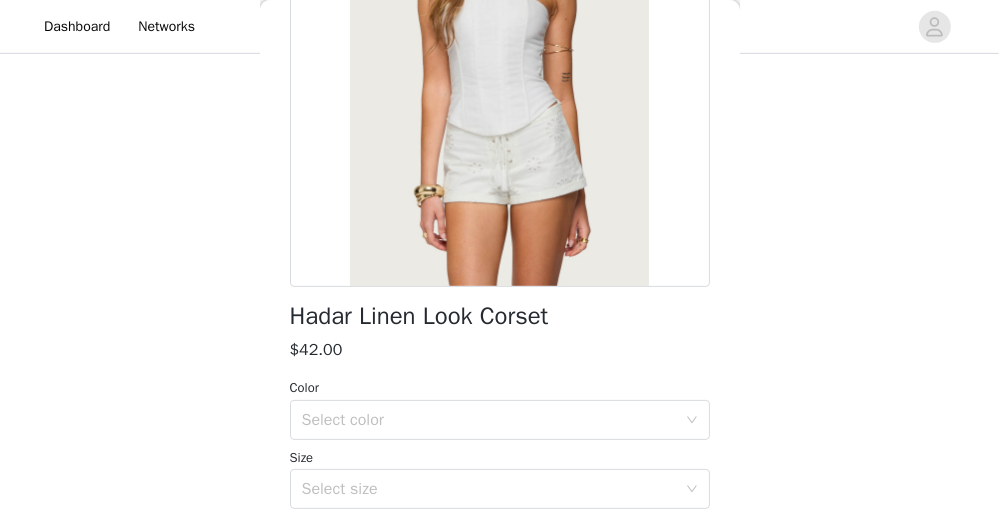 scroll, scrollTop: 266, scrollLeft: 0, axis: vertical 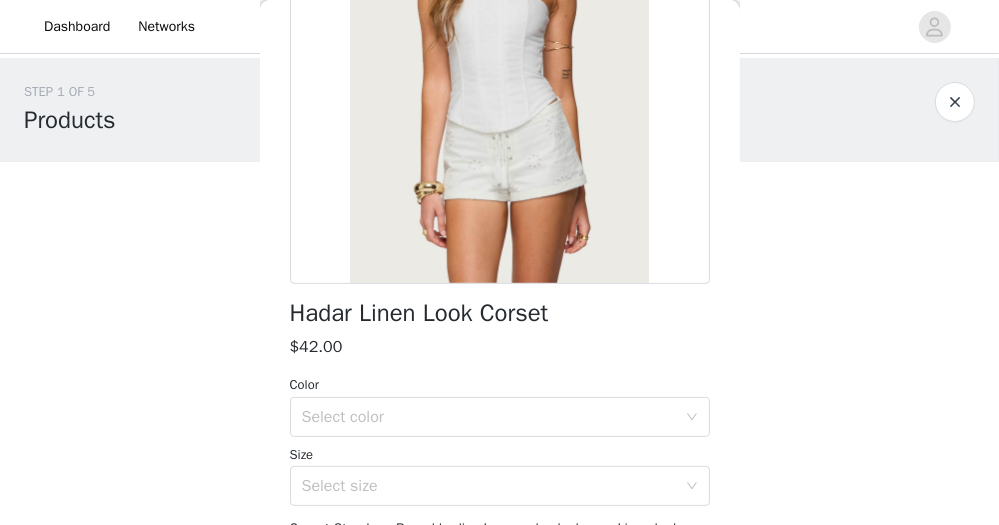 click at bounding box center (955, 102) 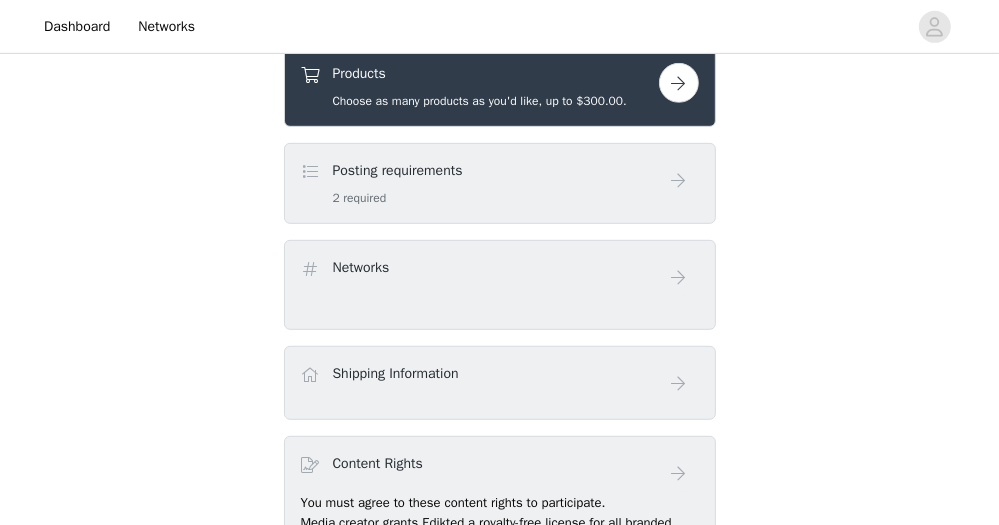 scroll, scrollTop: 676, scrollLeft: 0, axis: vertical 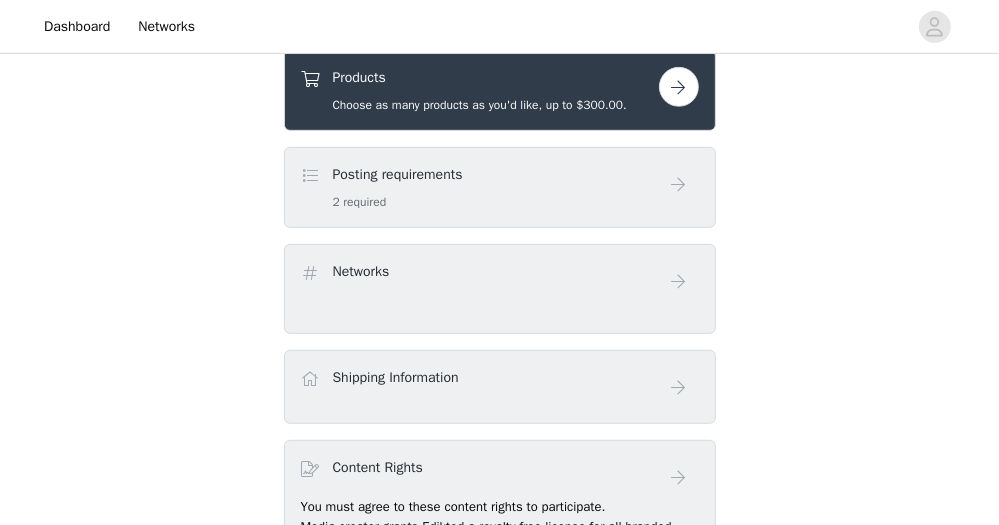 click at bounding box center (679, 87) 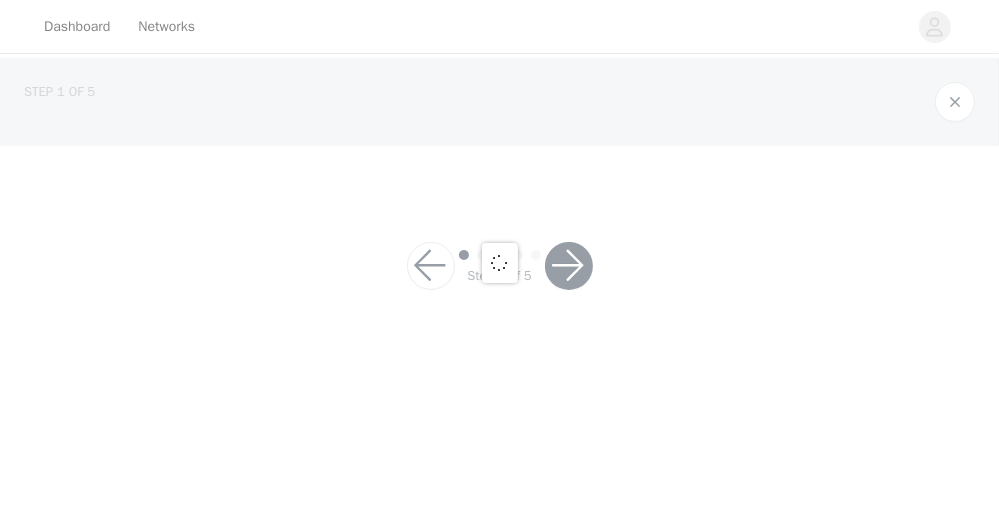 scroll, scrollTop: 0, scrollLeft: 0, axis: both 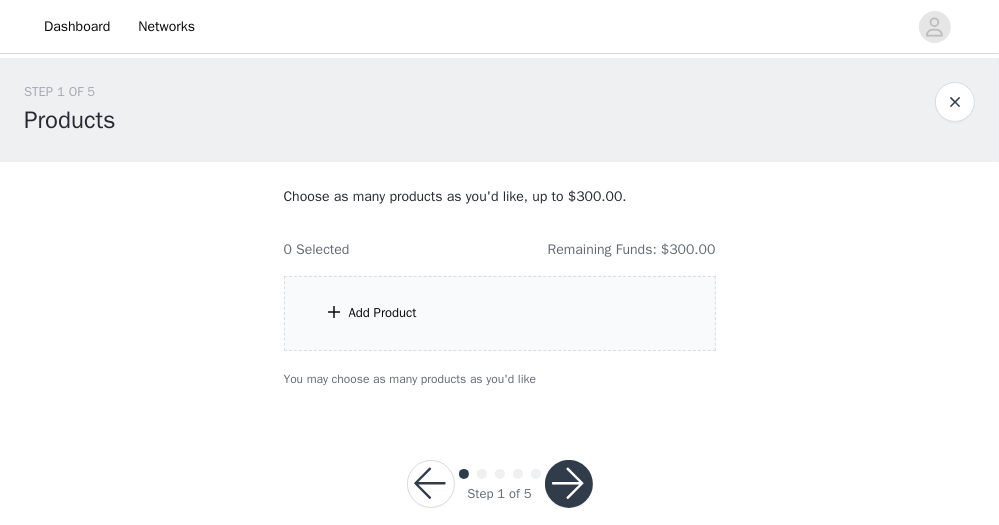click on "Add Product" at bounding box center (500, 313) 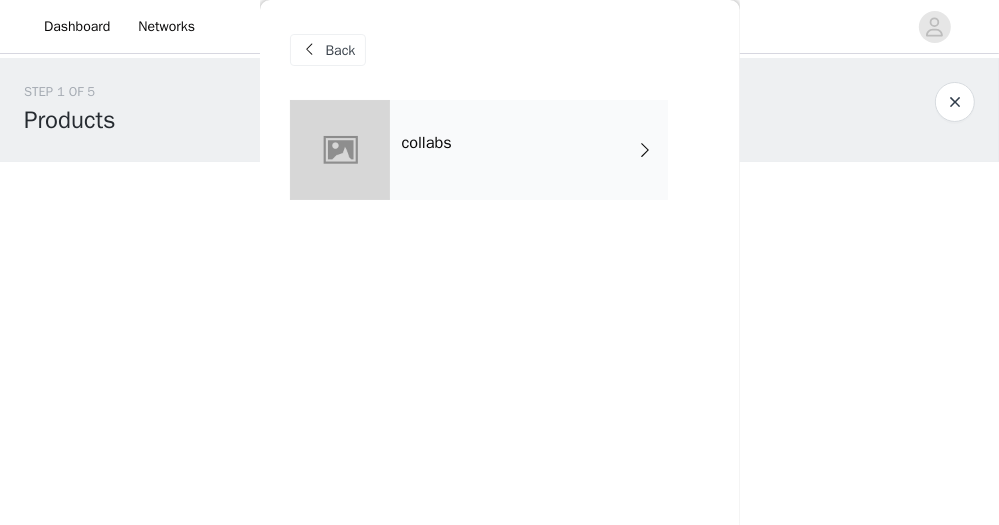 click on "collabs" at bounding box center (529, 150) 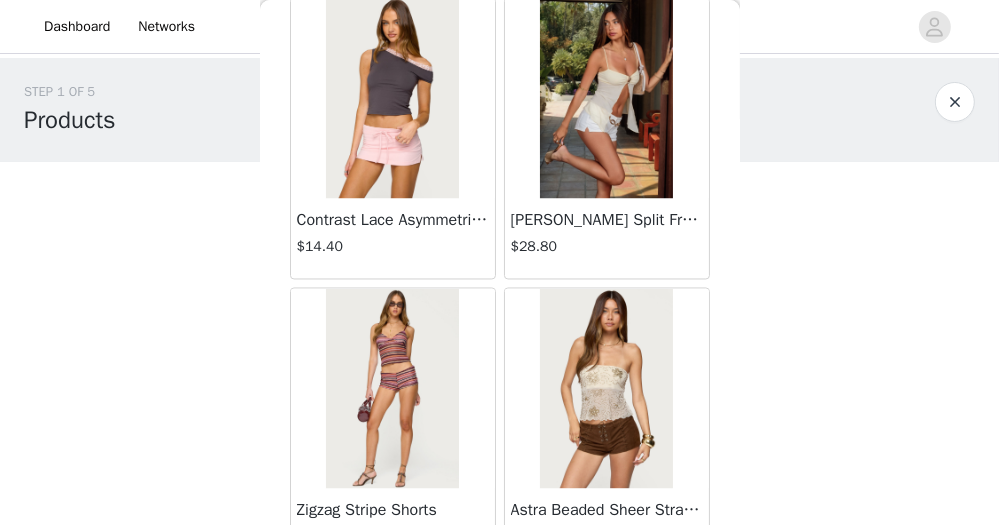 scroll, scrollTop: 2531, scrollLeft: 0, axis: vertical 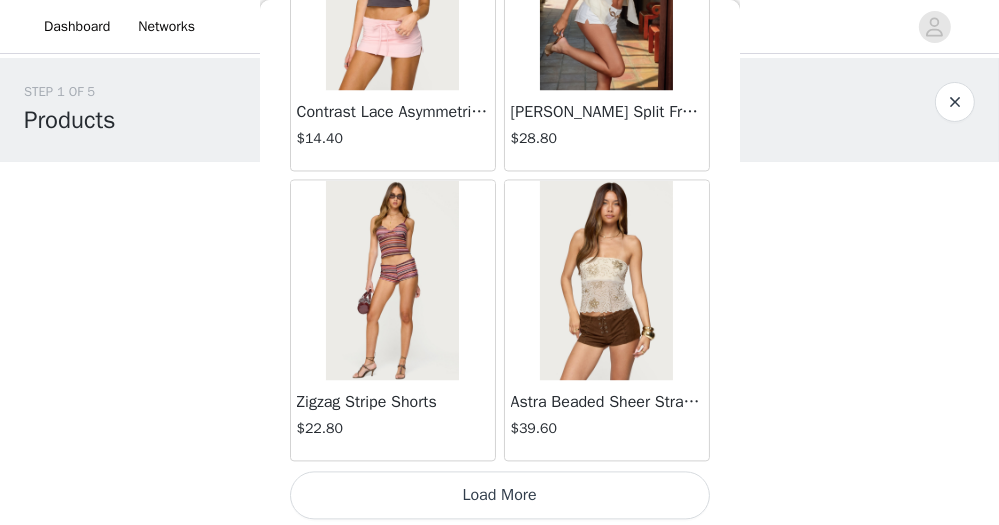 click on "Load More" at bounding box center [500, 495] 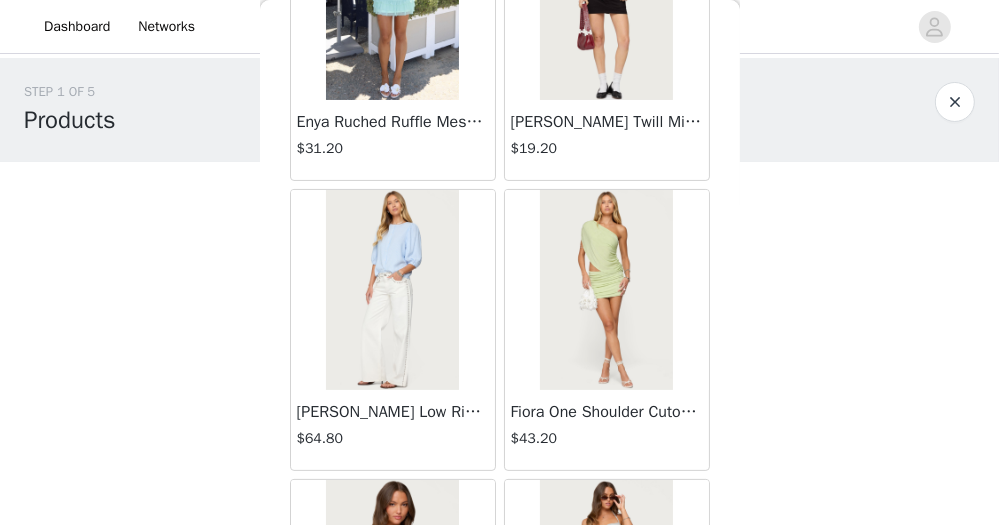 scroll, scrollTop: 5427, scrollLeft: 0, axis: vertical 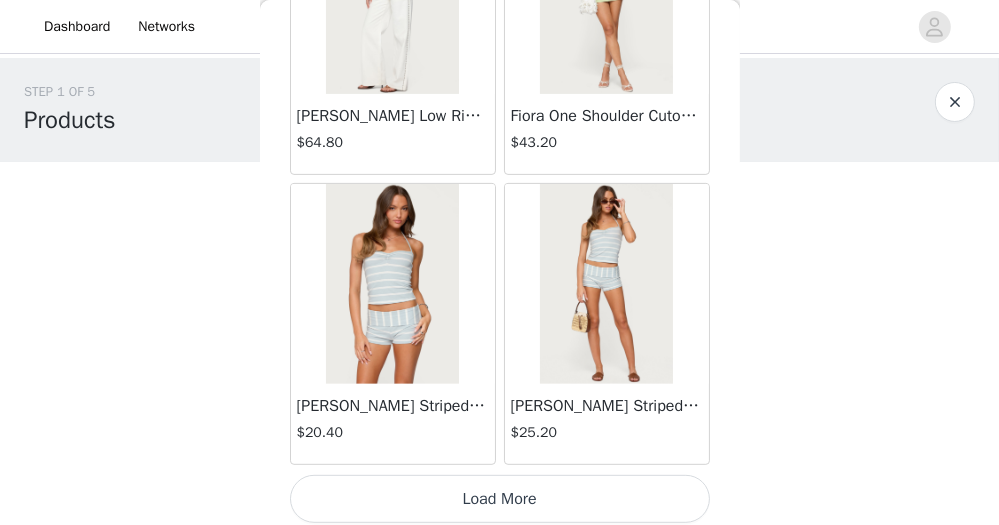 click on "Load More" at bounding box center (500, 499) 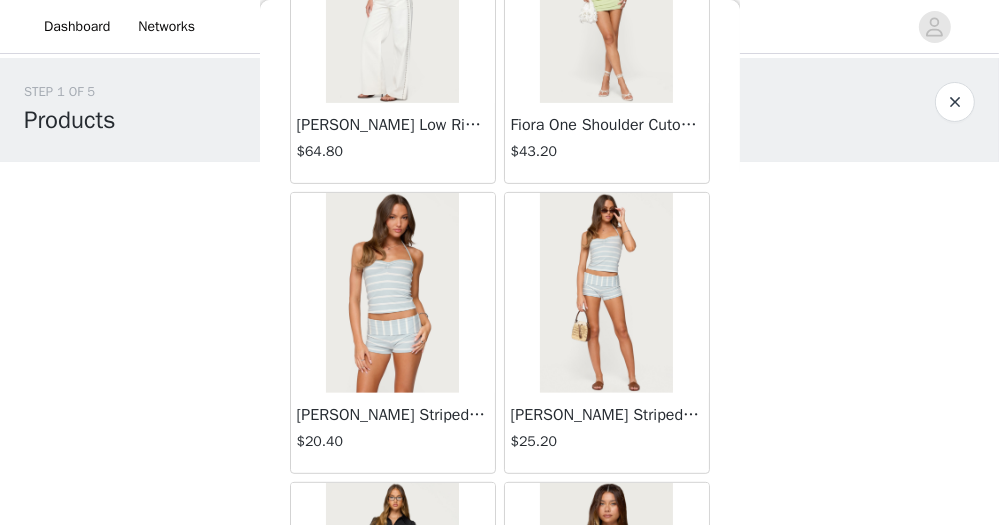 scroll, scrollTop: 31, scrollLeft: 0, axis: vertical 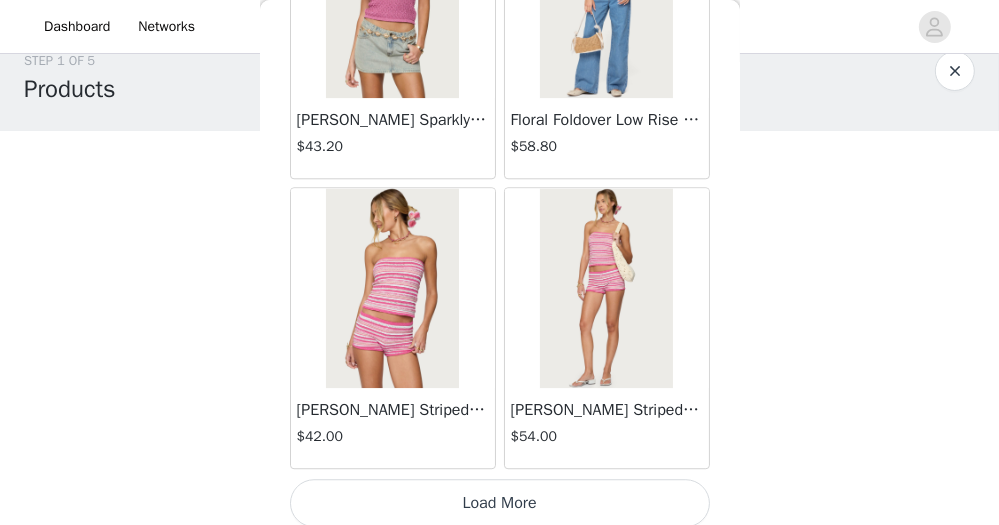 click on "Load More" at bounding box center (500, 503) 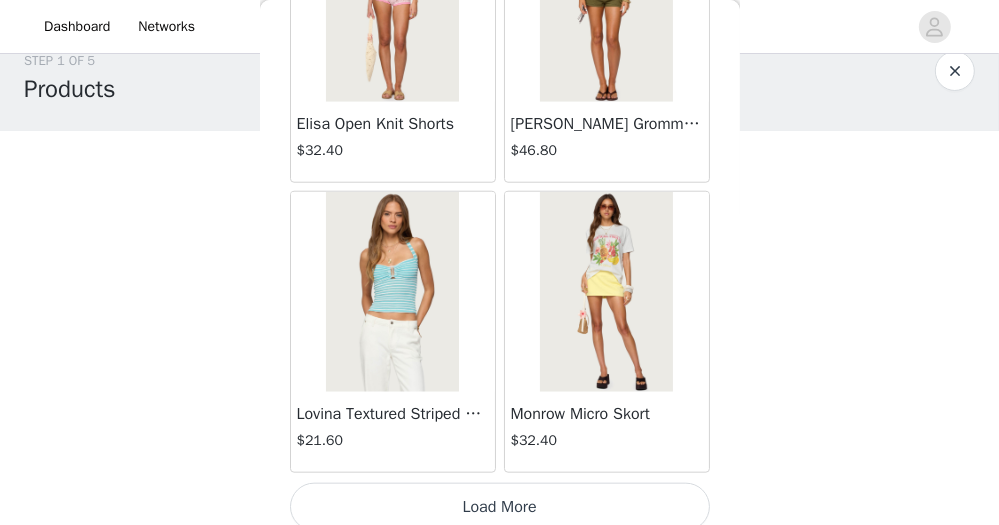 click on "Load More" at bounding box center (500, 507) 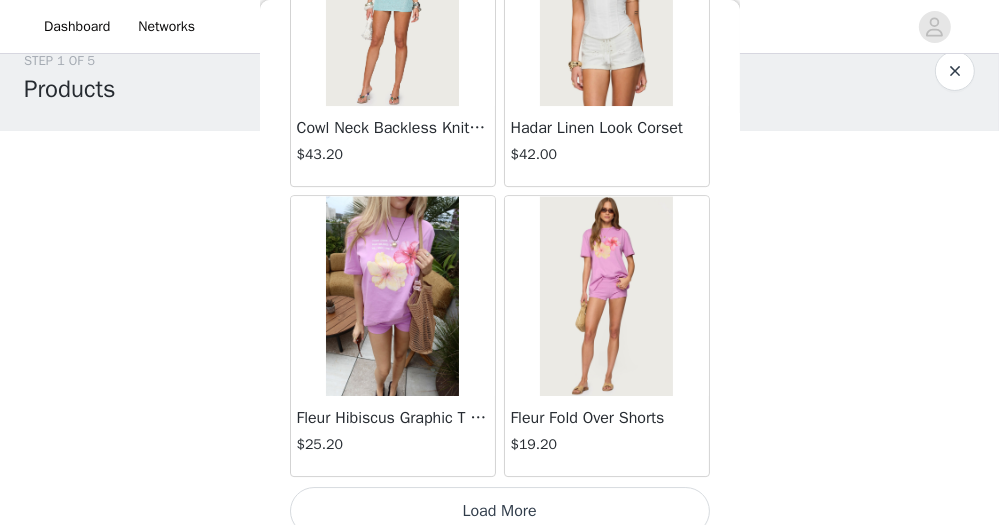 click on "Load More" at bounding box center (500, 511) 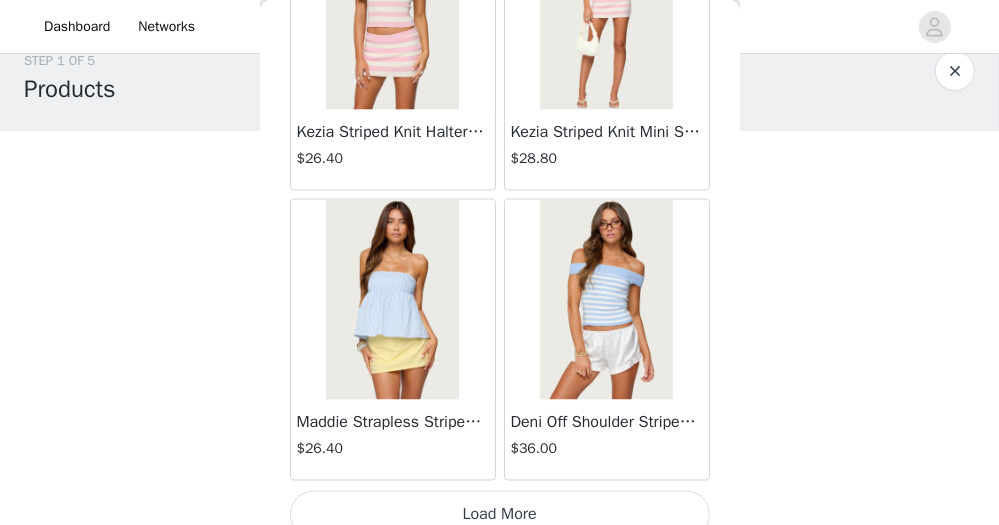 click on "Load More" at bounding box center (500, 515) 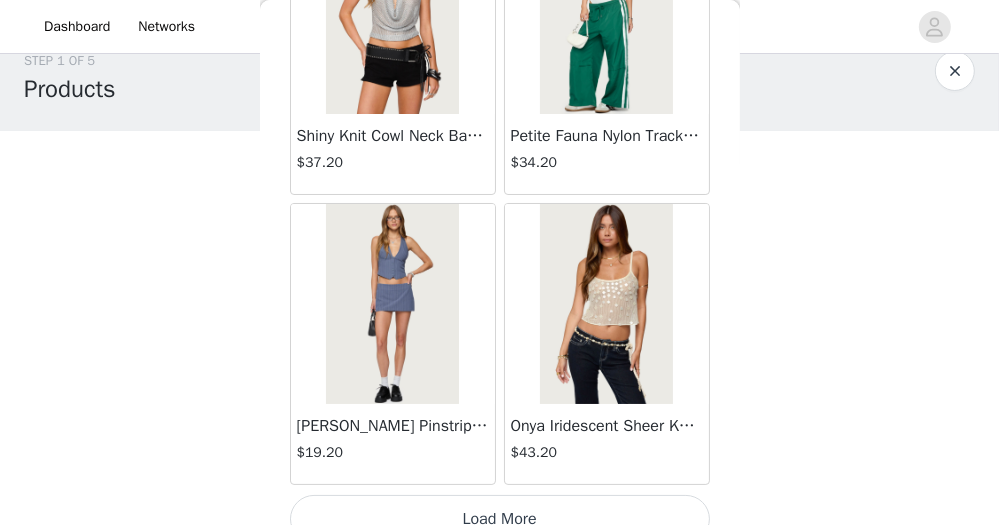 click on "Load More" at bounding box center (500, 519) 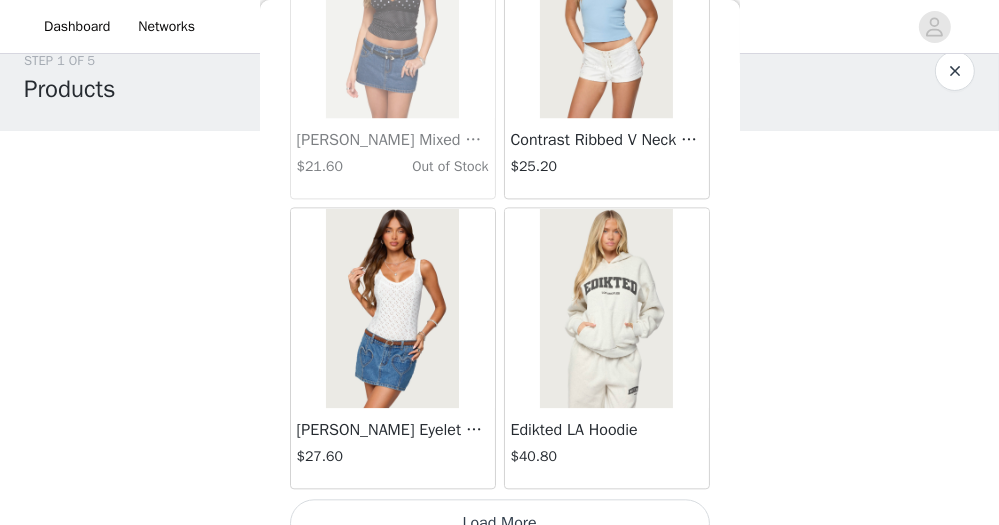 click on "Load More" at bounding box center (500, 523) 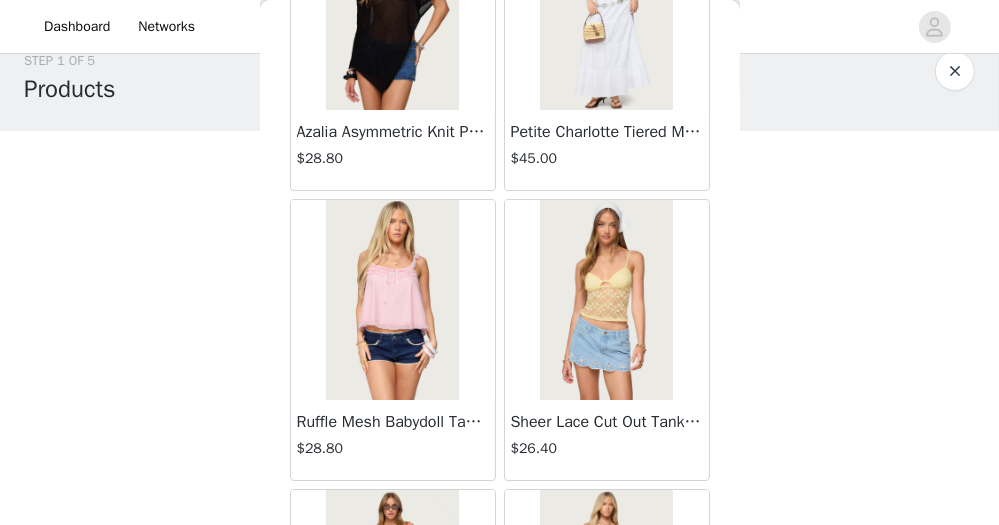 scroll, scrollTop: 25699, scrollLeft: 0, axis: vertical 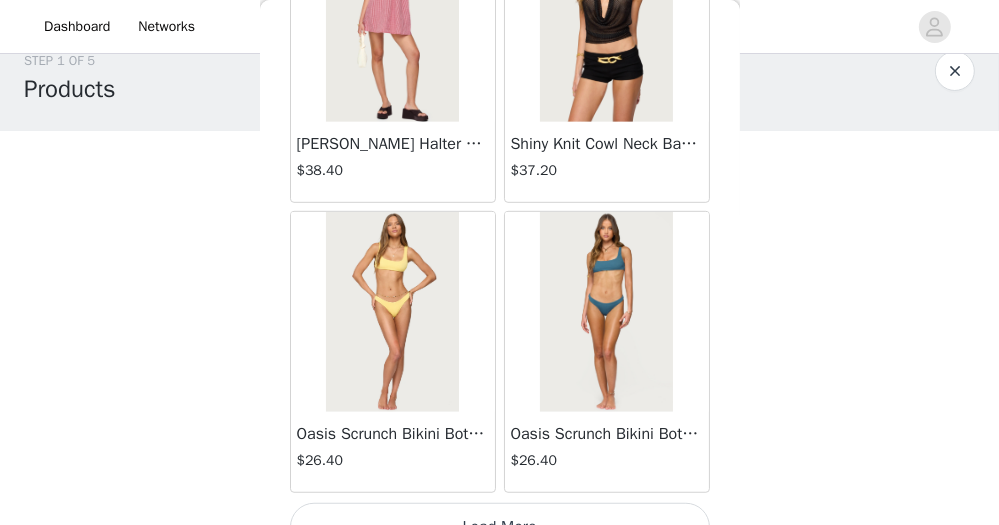 click on "Load More" at bounding box center [500, 527] 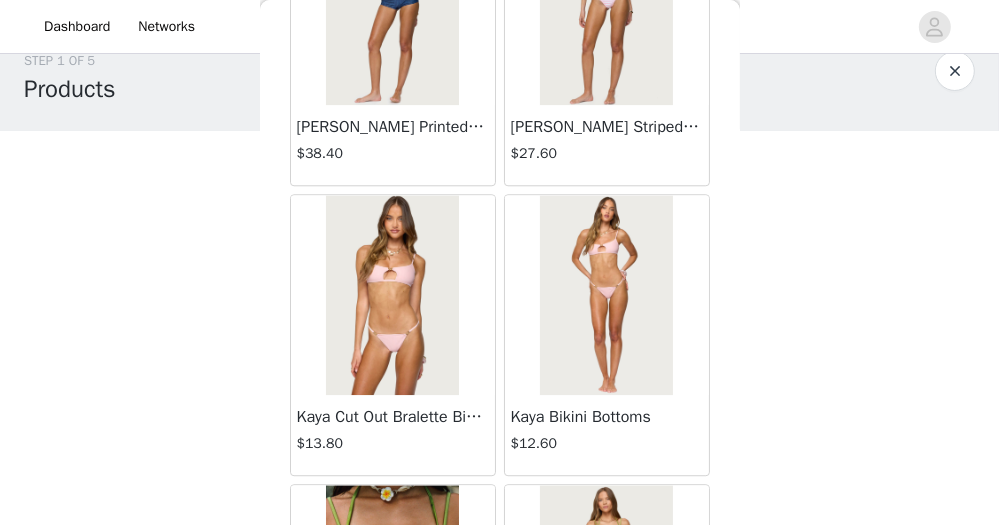 scroll, scrollTop: 28595, scrollLeft: 0, axis: vertical 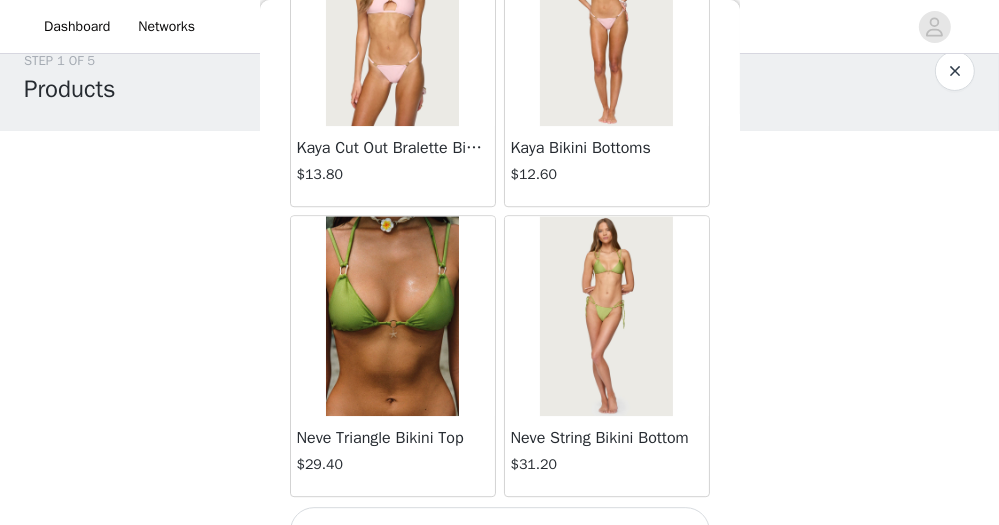 click on "Load More" at bounding box center [500, 531] 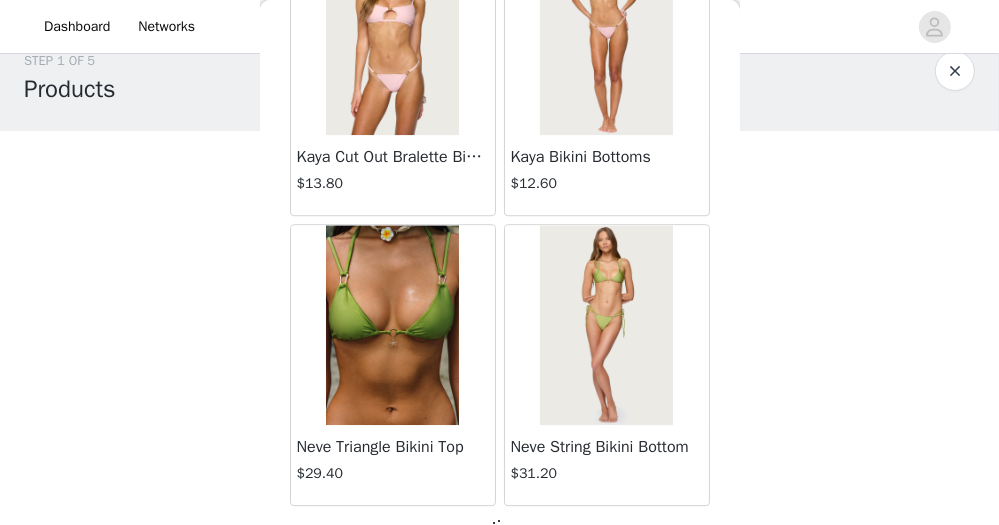 scroll, scrollTop: 28595, scrollLeft: 0, axis: vertical 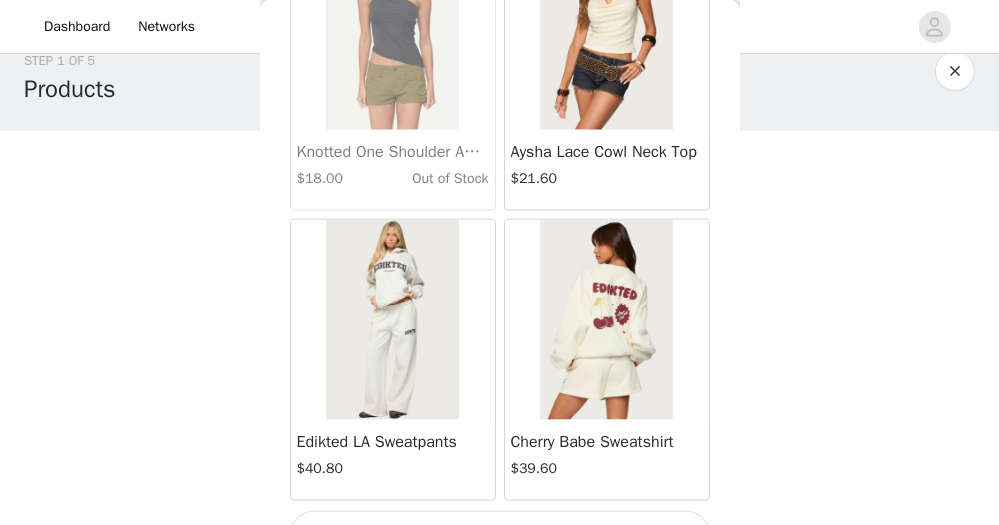 click on "Load More" at bounding box center [500, 535] 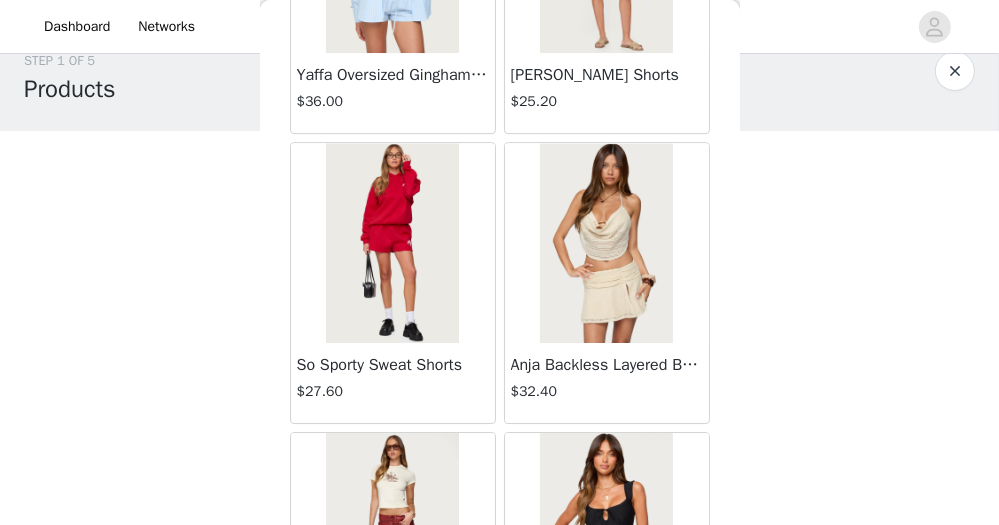 scroll, scrollTop: 34387, scrollLeft: 0, axis: vertical 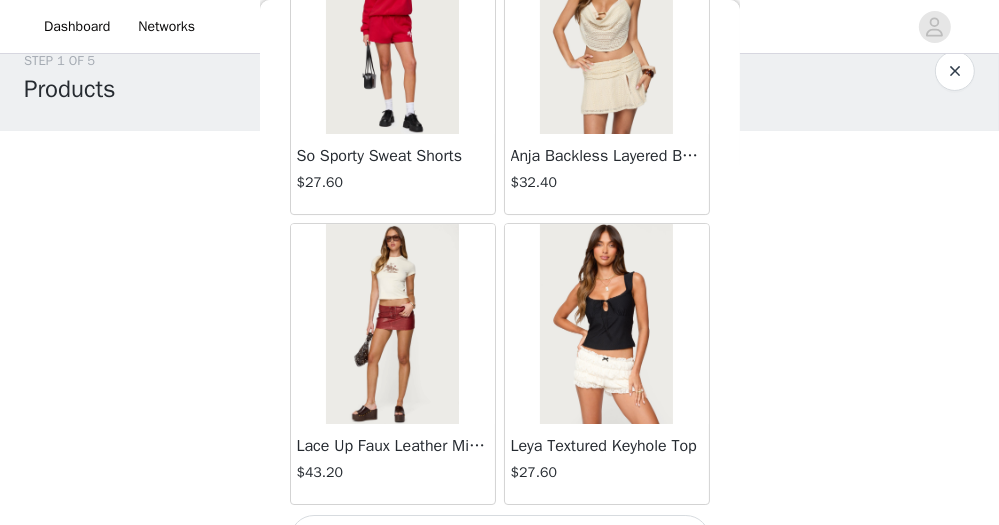 click on "Load More" at bounding box center [500, 539] 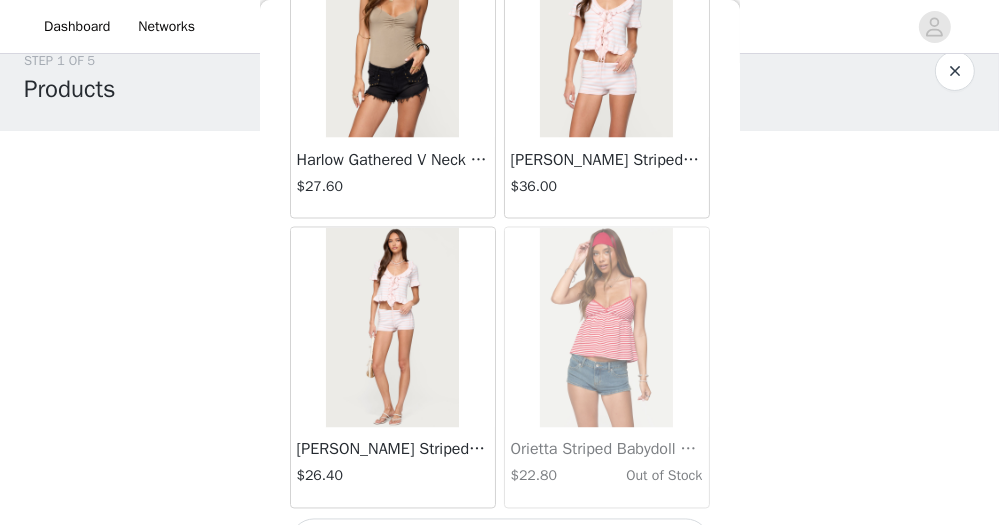 click on "Load More" at bounding box center (500, 543) 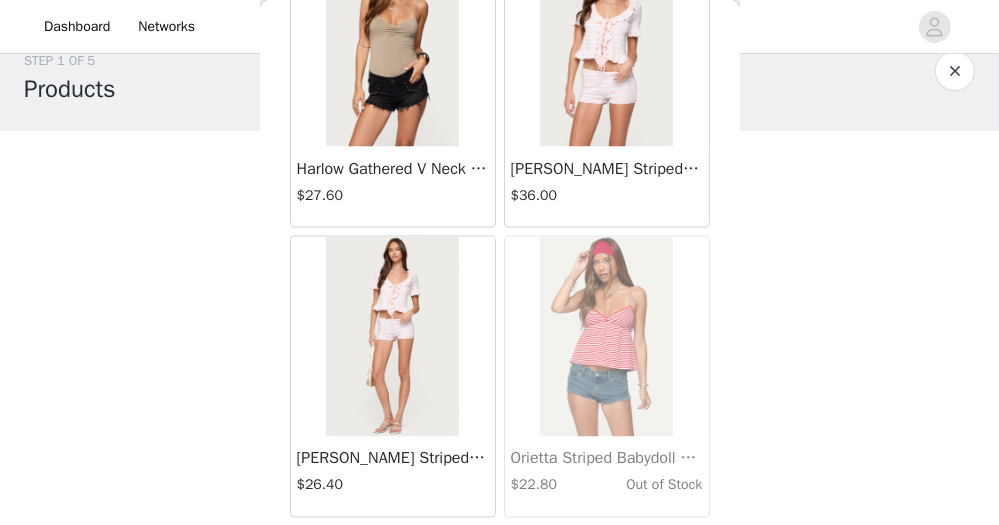 scroll, scrollTop: 37283, scrollLeft: 0, axis: vertical 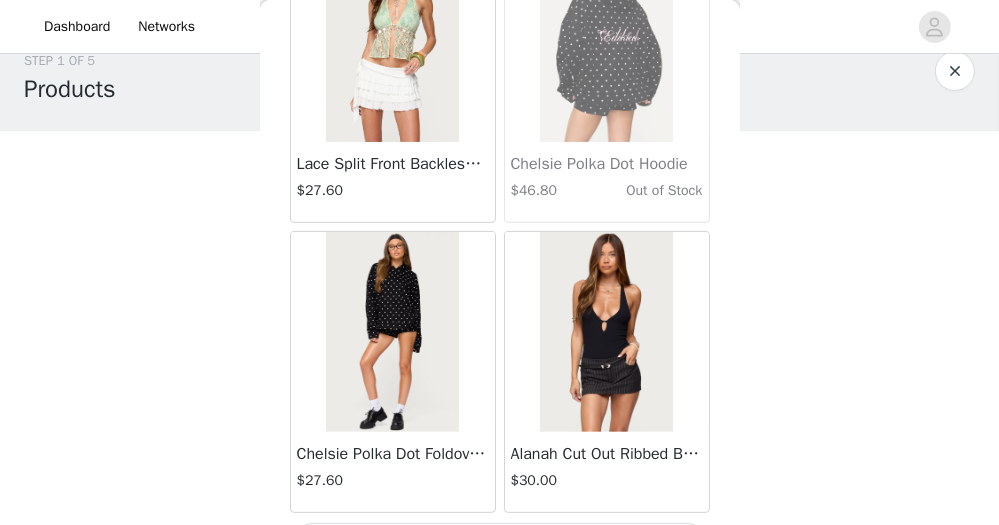 click on "Load More" at bounding box center (500, 547) 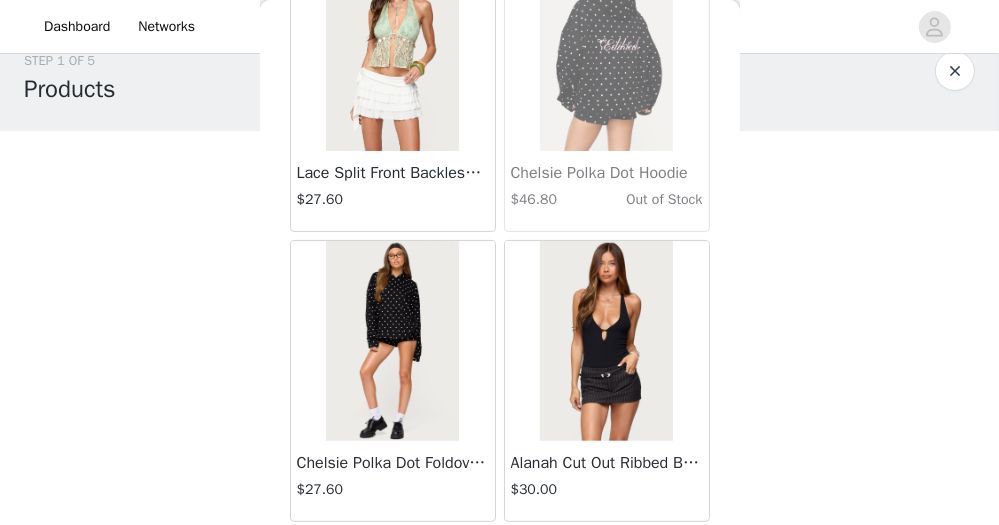 scroll, scrollTop: 40179, scrollLeft: 0, axis: vertical 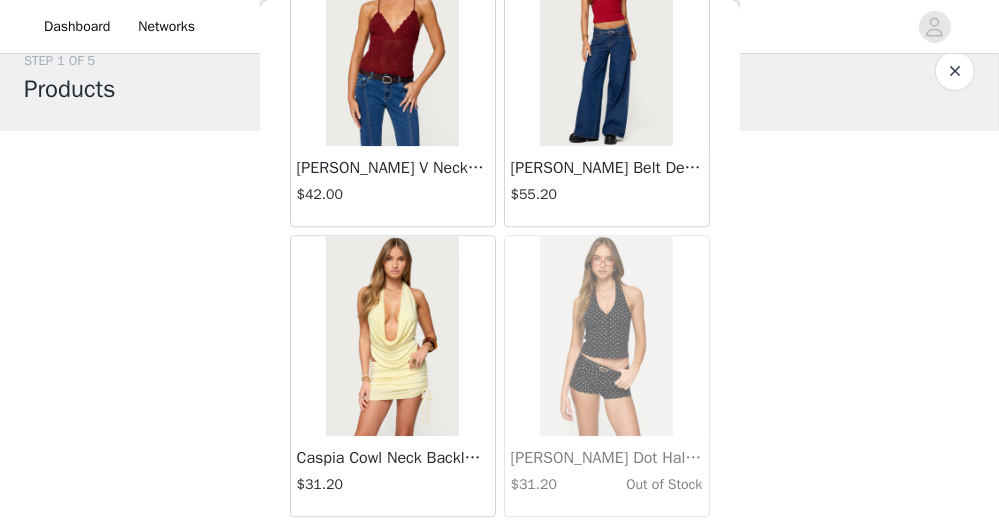 click on "Load More" at bounding box center [500, 551] 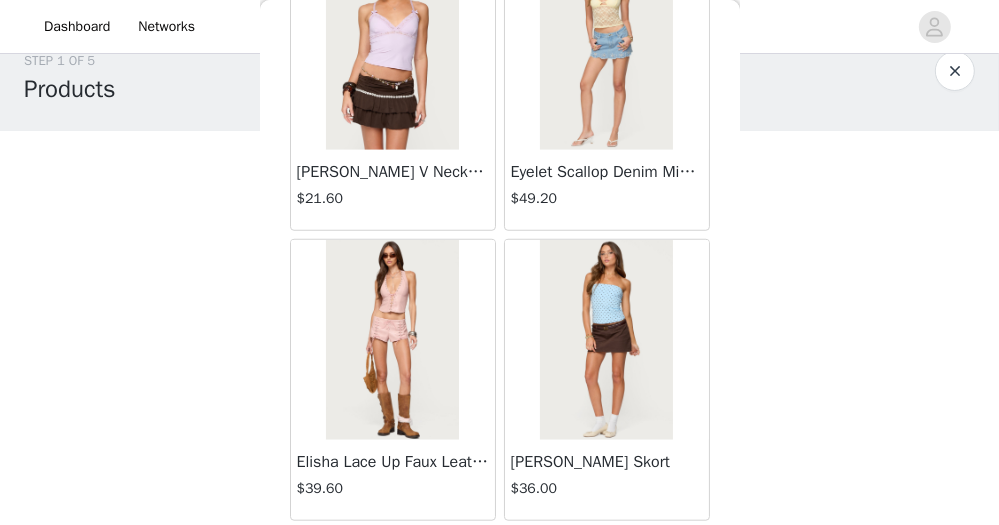 click on "Load More" at bounding box center (500, 555) 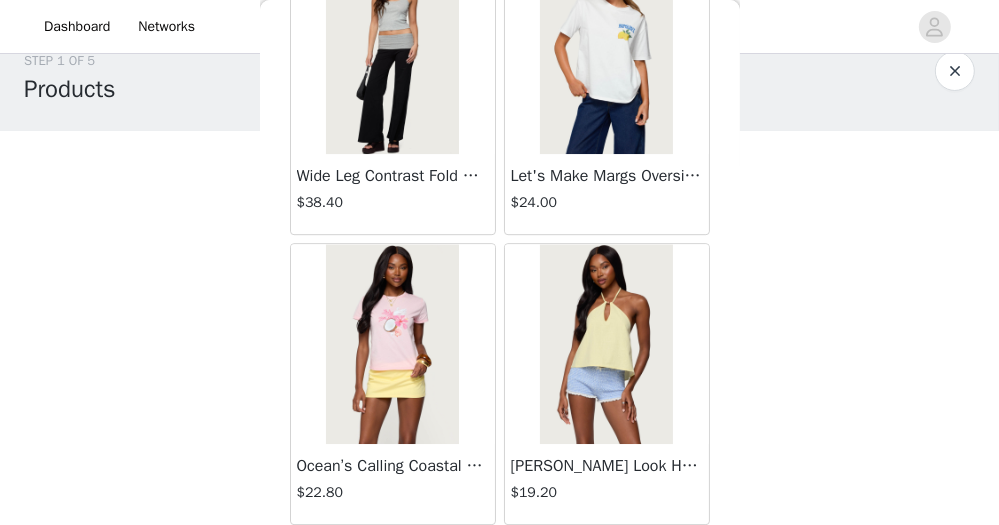 click on "Load More" at bounding box center [500, 559] 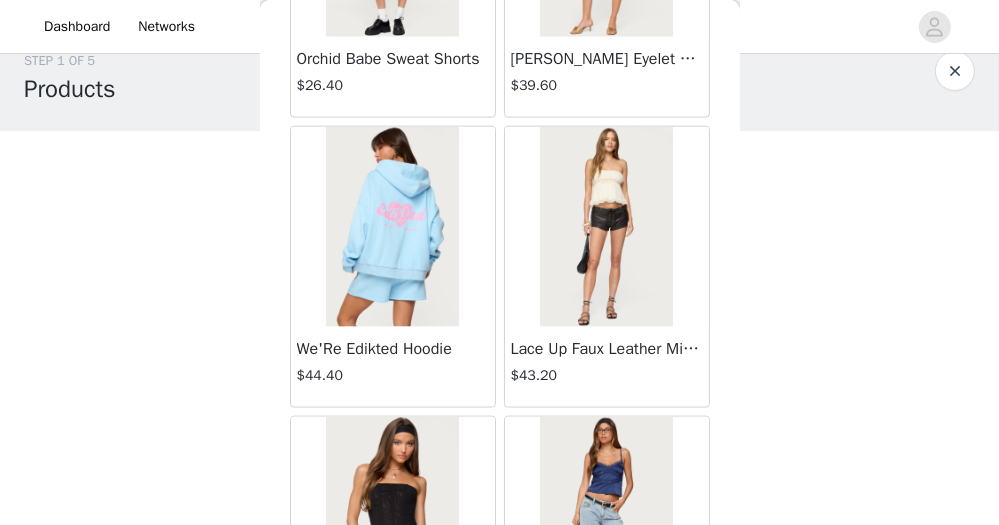 scroll, scrollTop: 51763, scrollLeft: 0, axis: vertical 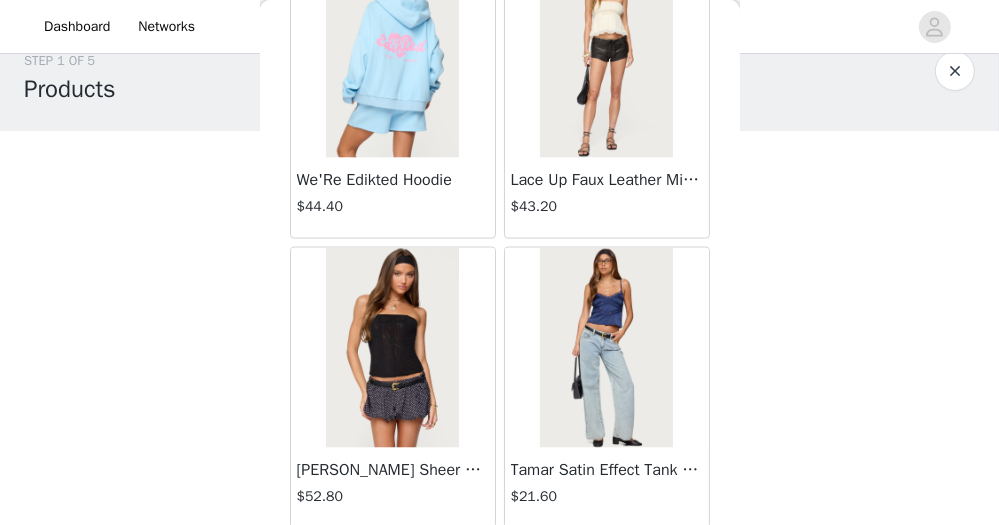 click on "Reed Sheer Mesh Corset" at bounding box center [393, 470] 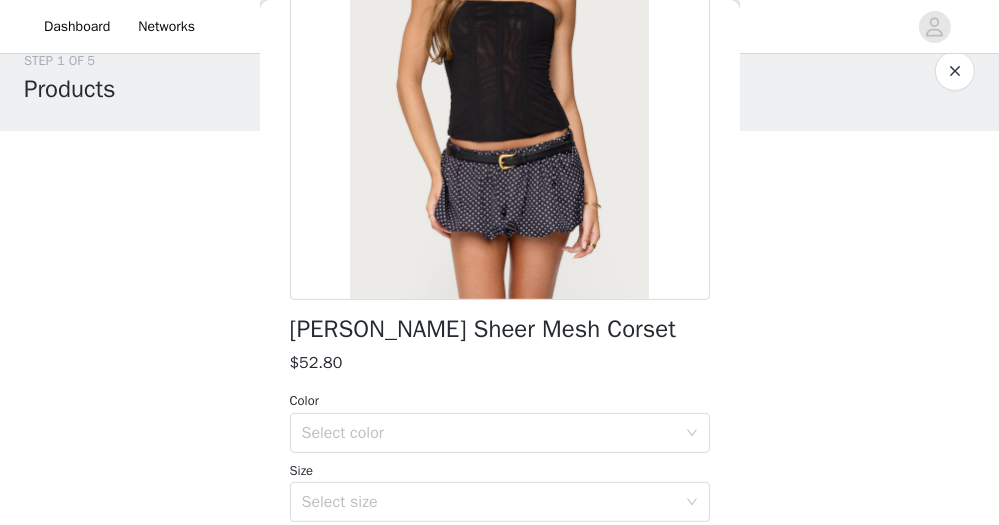 scroll, scrollTop: 252, scrollLeft: 0, axis: vertical 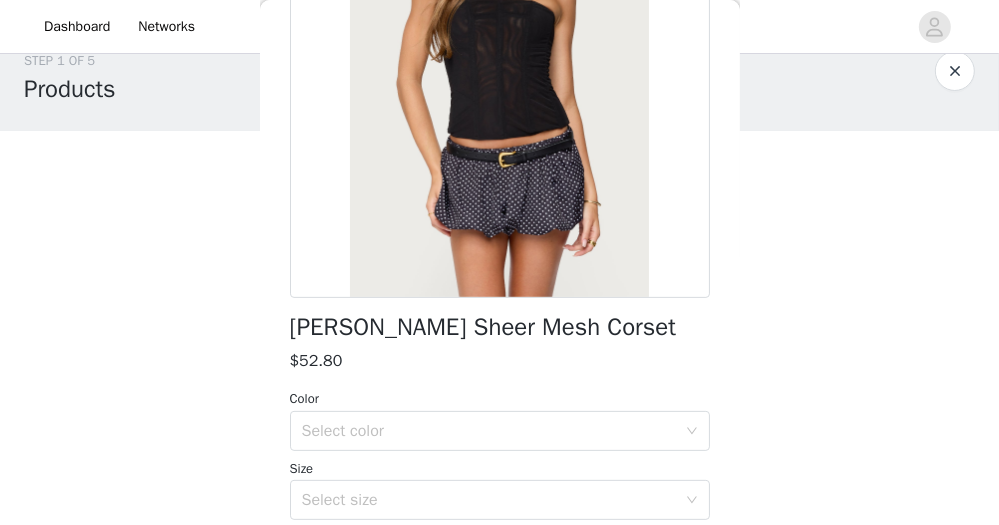 click on "Color" at bounding box center [500, 399] 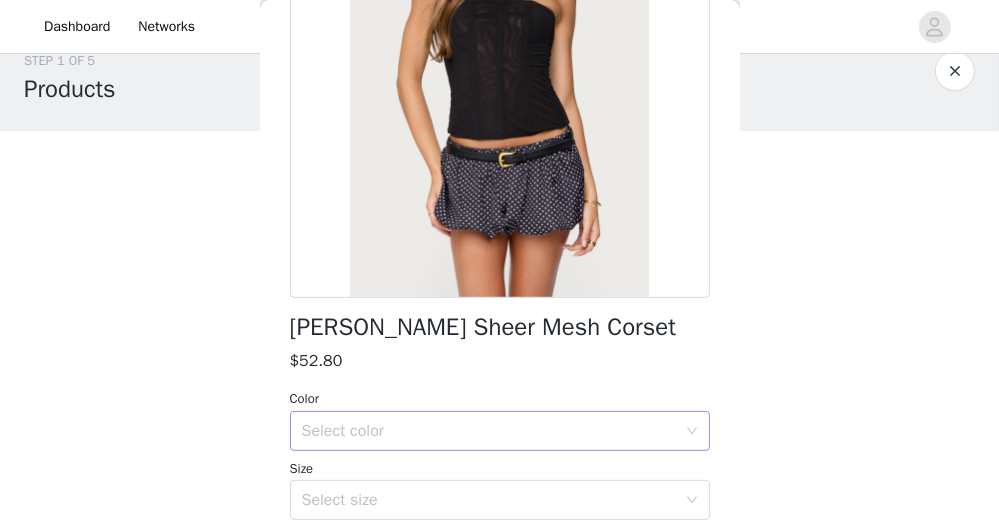 click on "Select color" at bounding box center [493, 431] 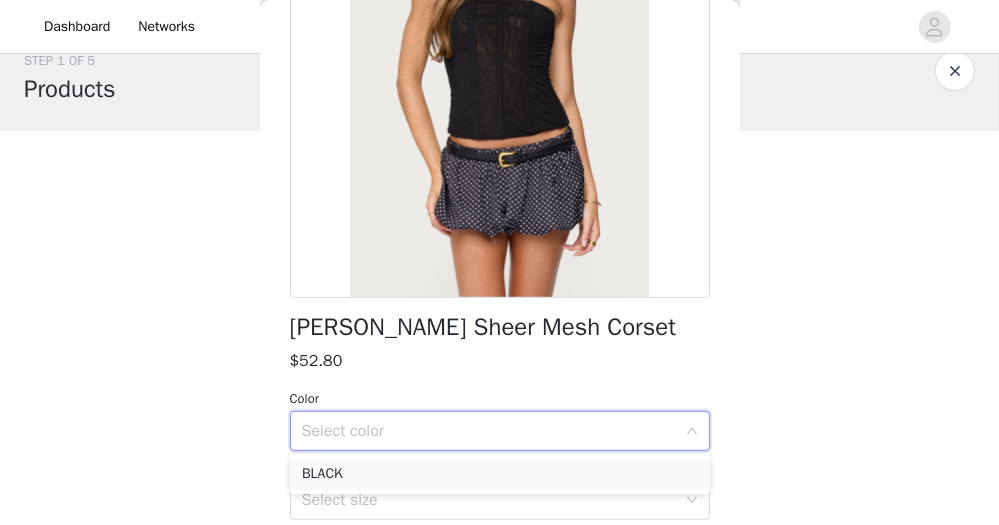 click on "BLACK" at bounding box center [500, 474] 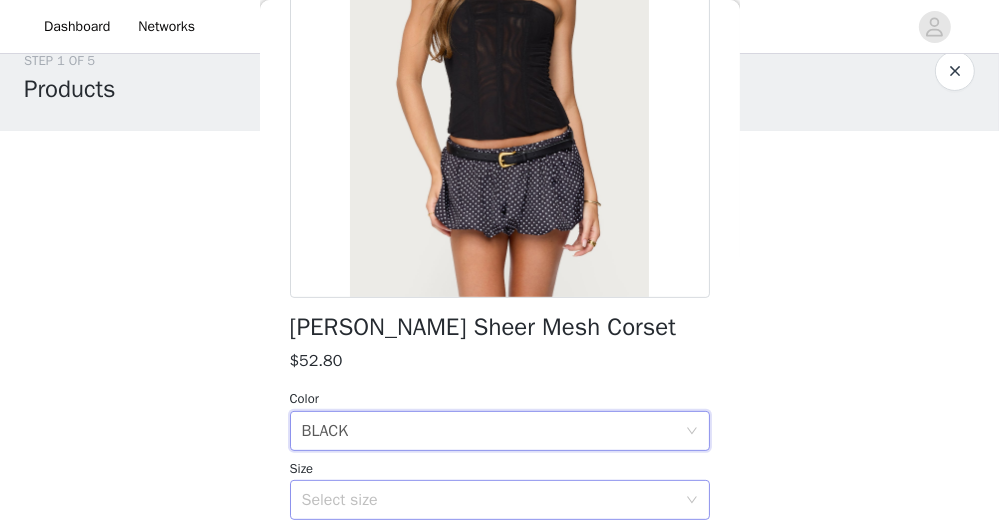 click on "Select size" at bounding box center (489, 500) 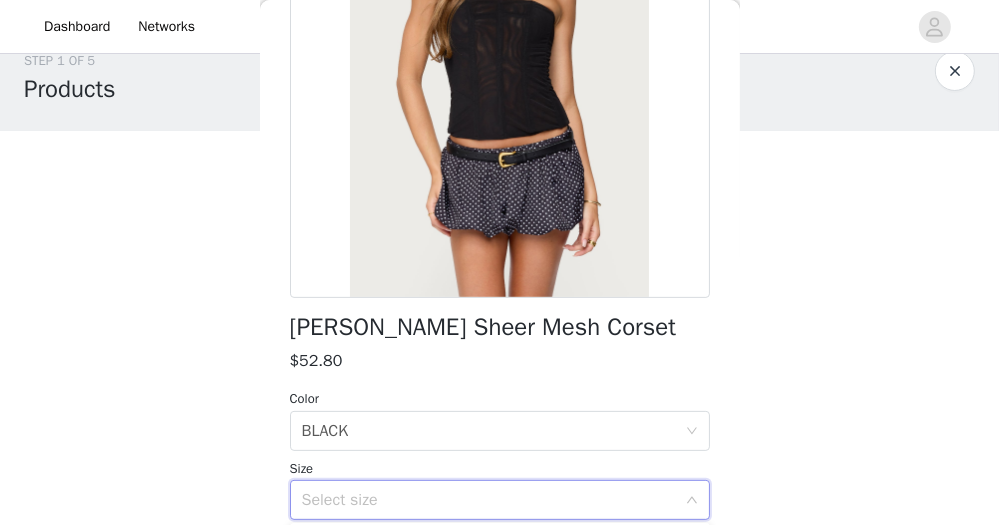 scroll, scrollTop: 374, scrollLeft: 0, axis: vertical 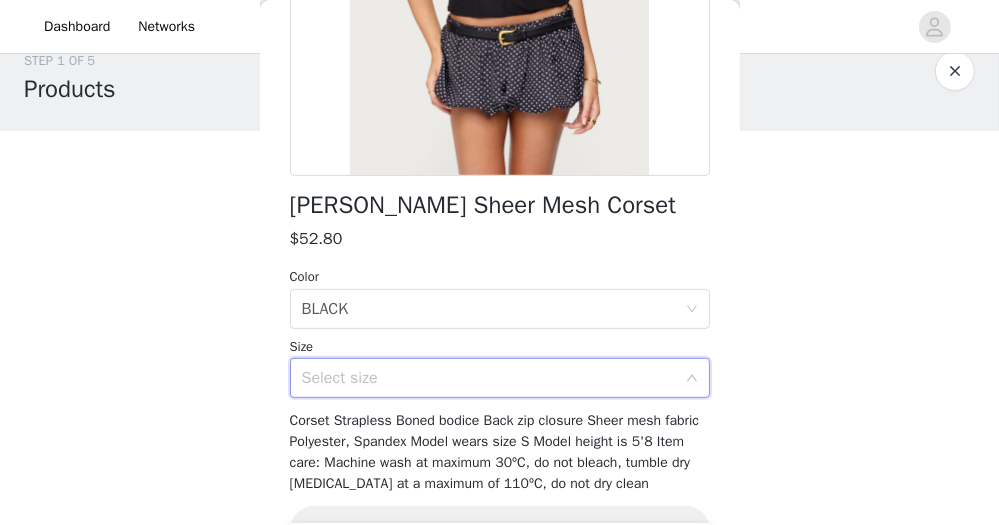 click on "Select size" at bounding box center [489, 378] 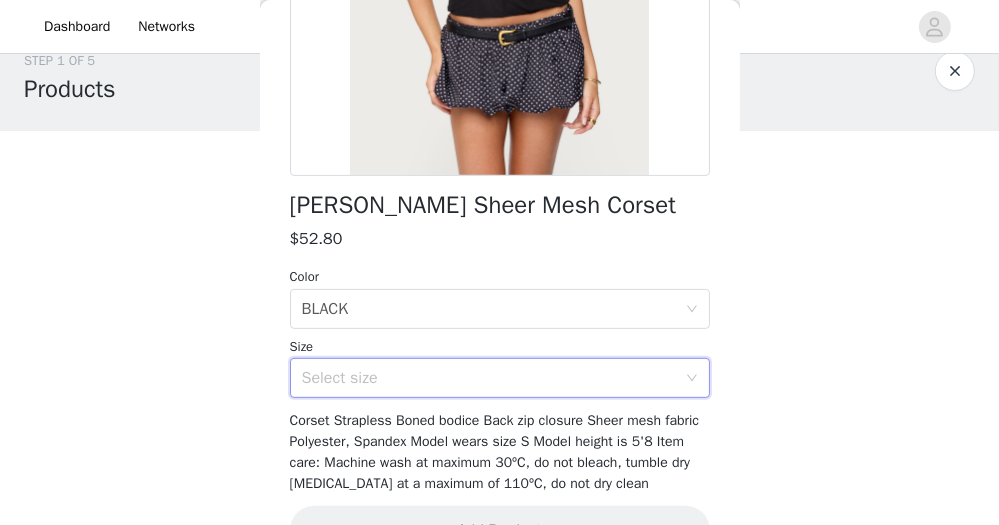 click on "Select size" at bounding box center (489, 378) 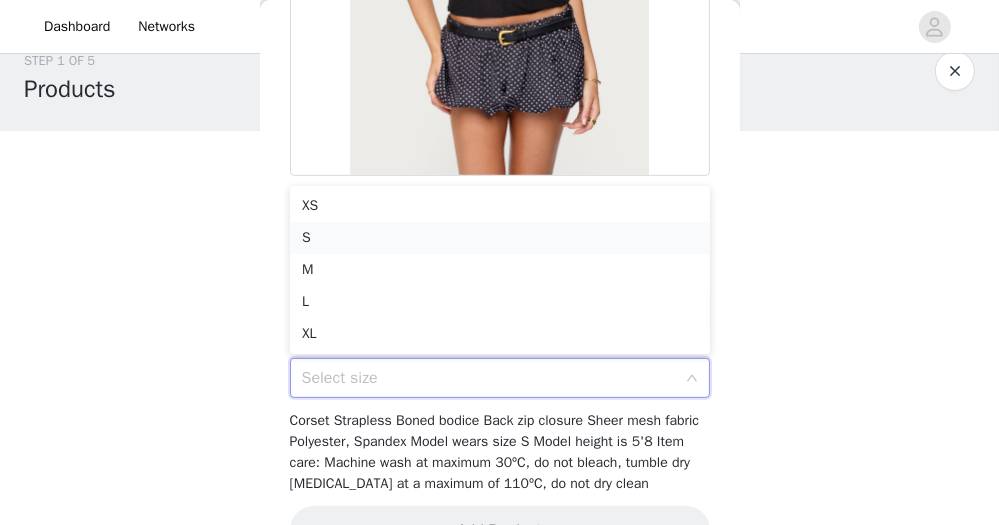 click on "S" at bounding box center (500, 238) 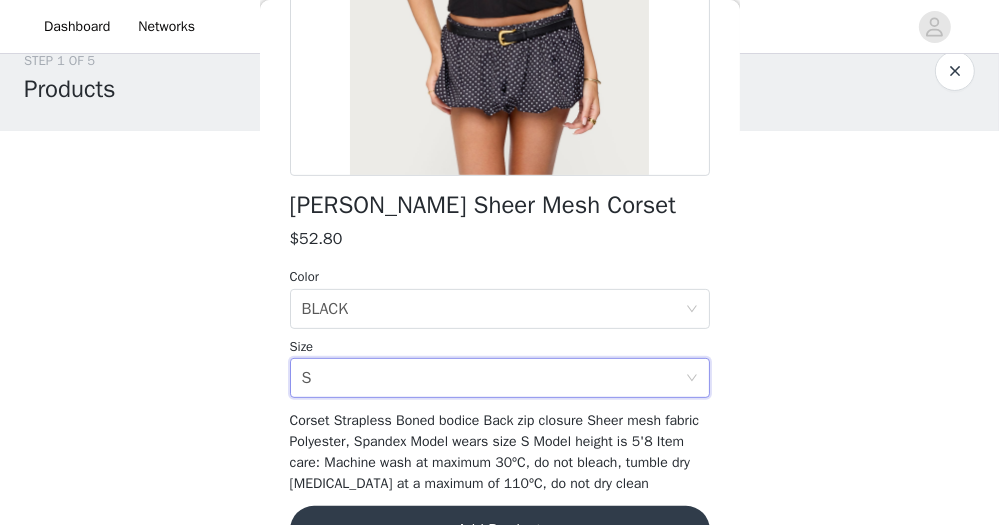 scroll, scrollTop: 427, scrollLeft: 0, axis: vertical 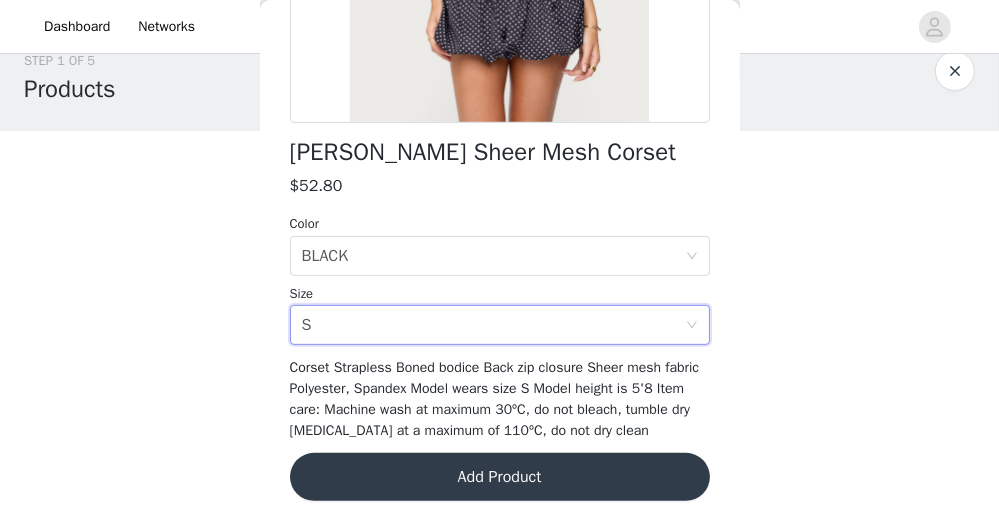 click on "Add Product" at bounding box center [500, 477] 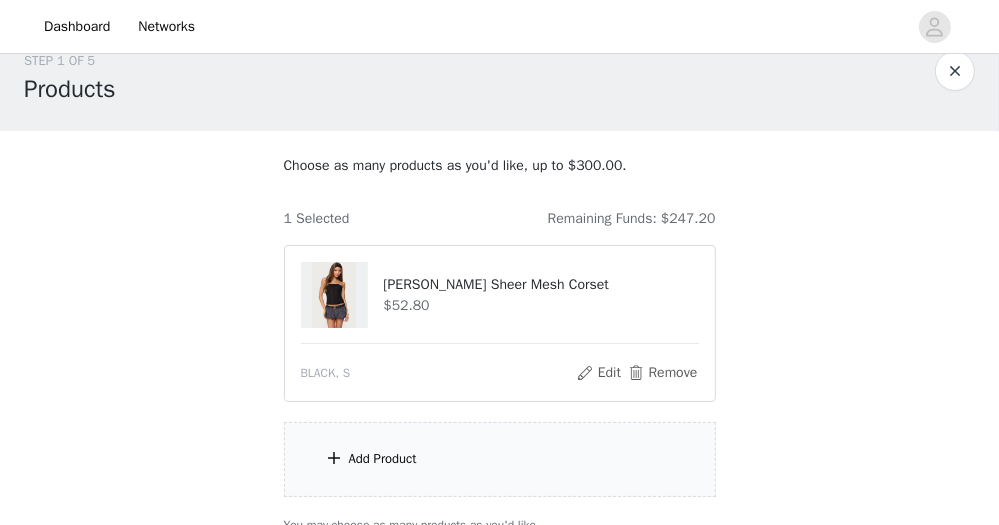 click on "Add Product" at bounding box center [500, 459] 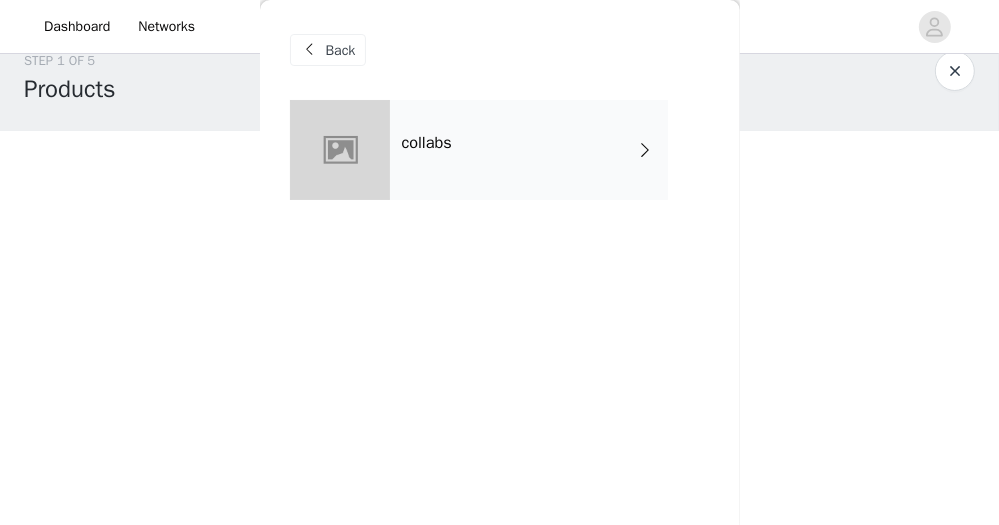 click on "collabs" at bounding box center [529, 150] 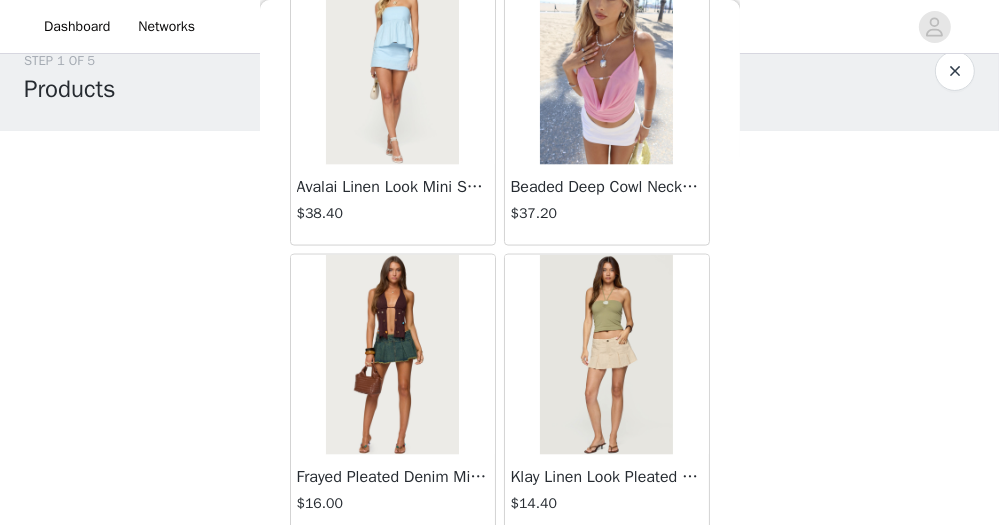 scroll, scrollTop: 2531, scrollLeft: 0, axis: vertical 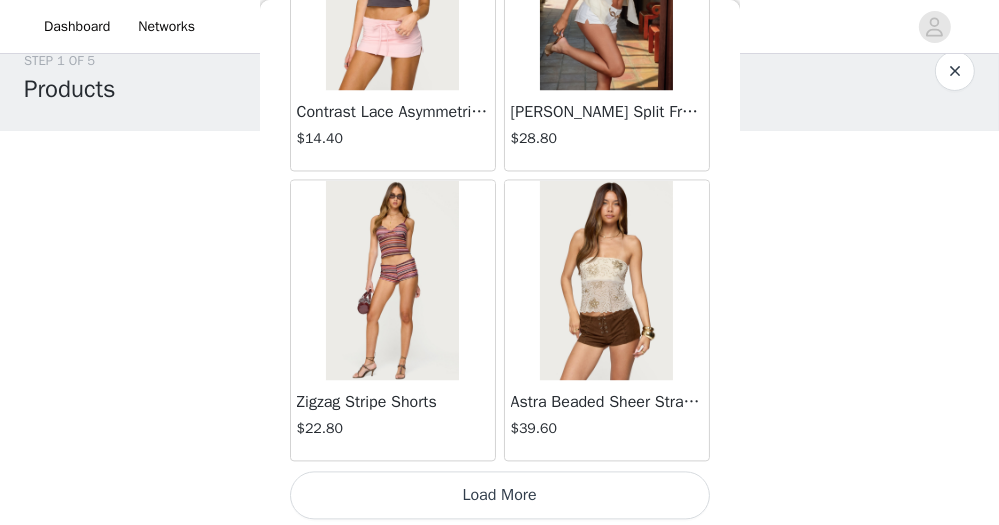 click on "Load More" at bounding box center (500, 495) 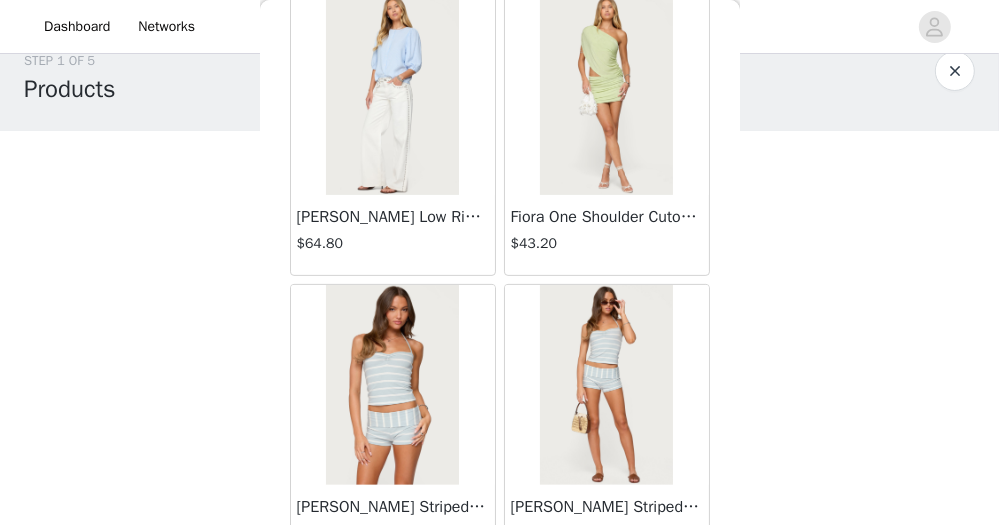 scroll, scrollTop: 5427, scrollLeft: 0, axis: vertical 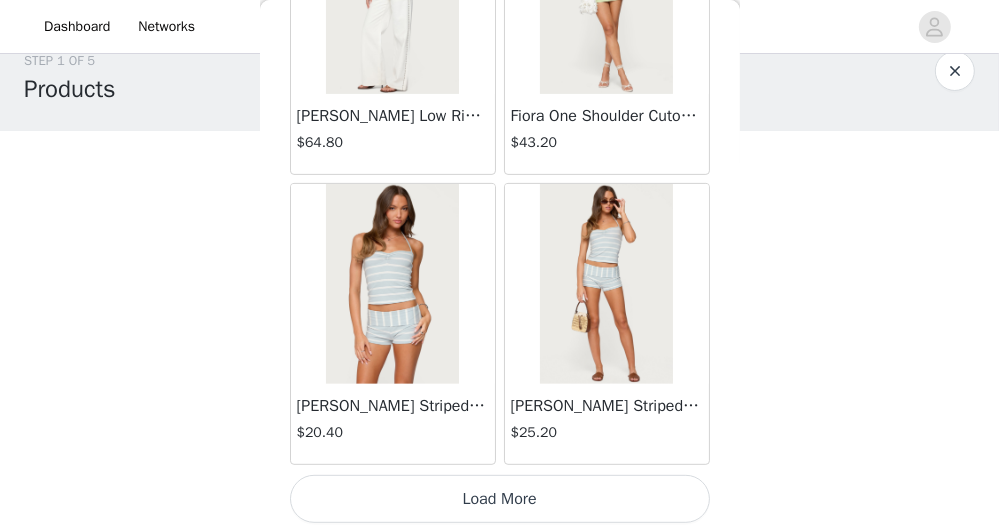 click on "Load More" at bounding box center [500, 499] 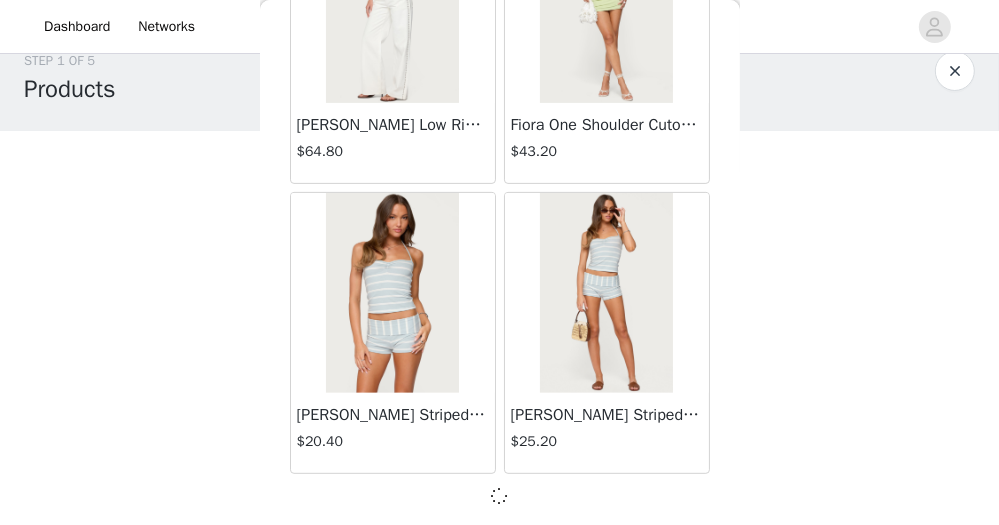 scroll, scrollTop: 207, scrollLeft: 0, axis: vertical 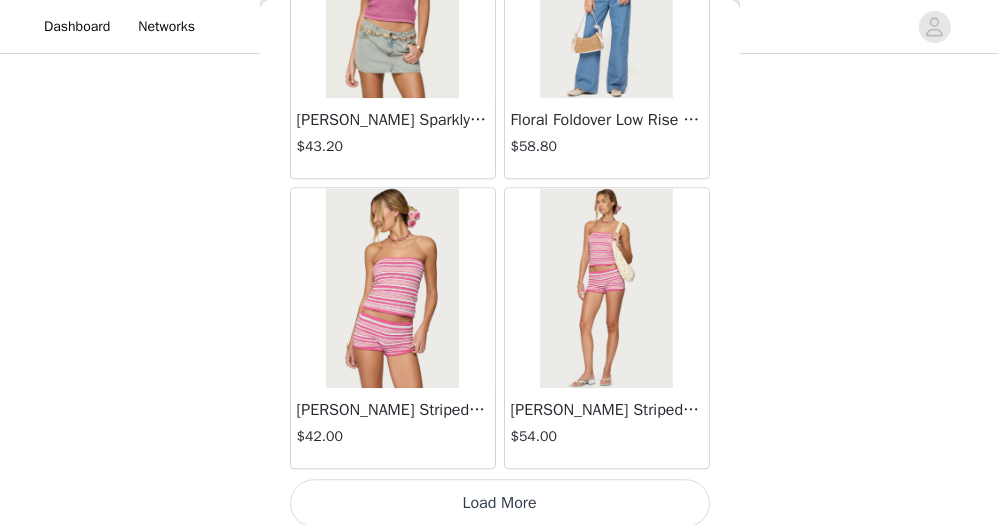 click on "Load More" at bounding box center [500, 503] 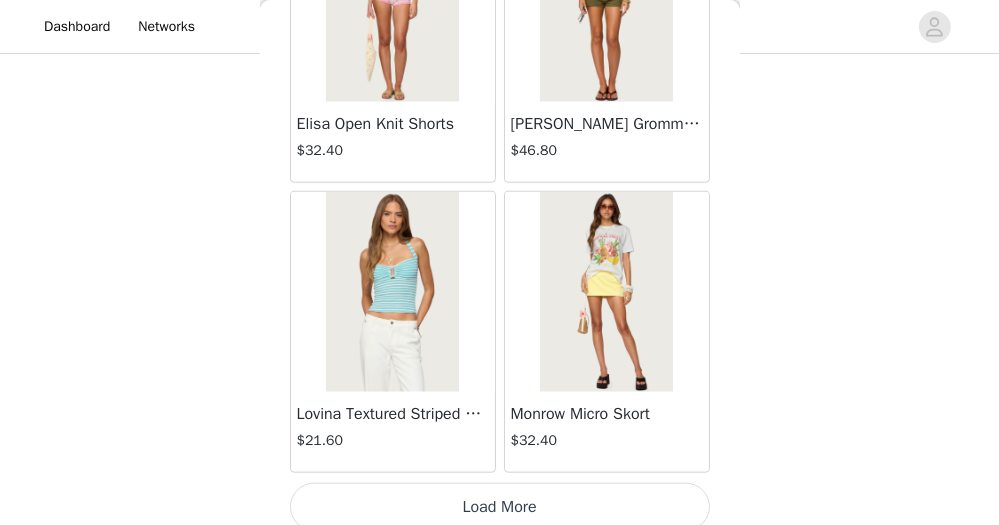 click on "Load More" at bounding box center [500, 507] 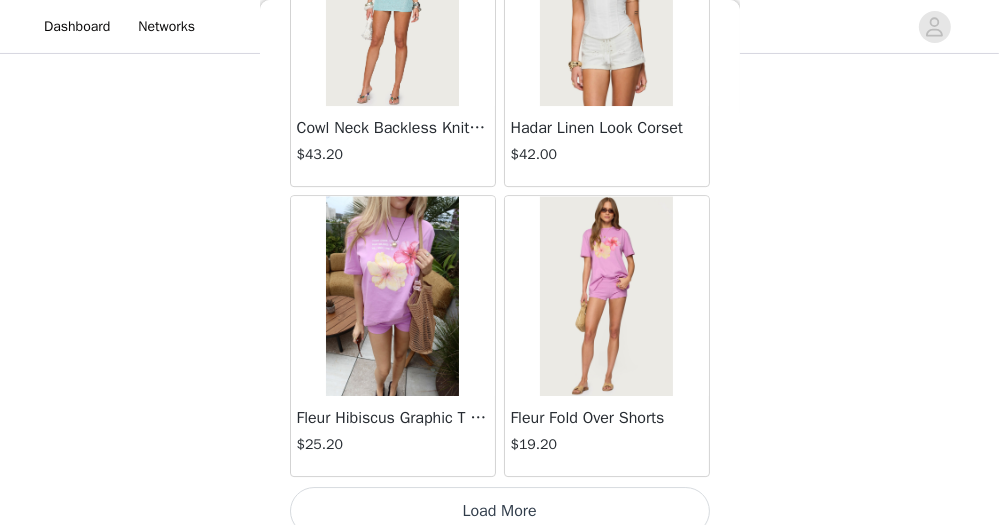 click on "Load More" at bounding box center [500, 511] 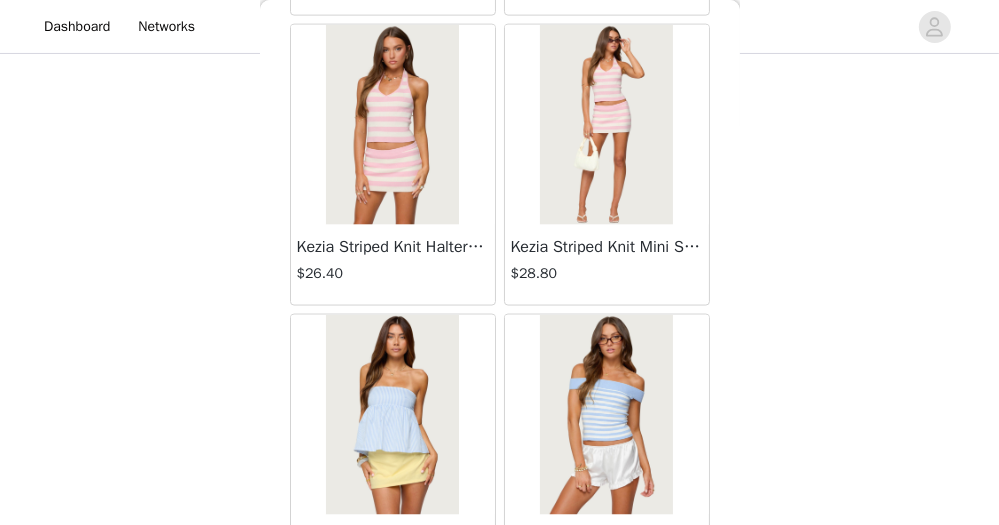 scroll, scrollTop: 17011, scrollLeft: 0, axis: vertical 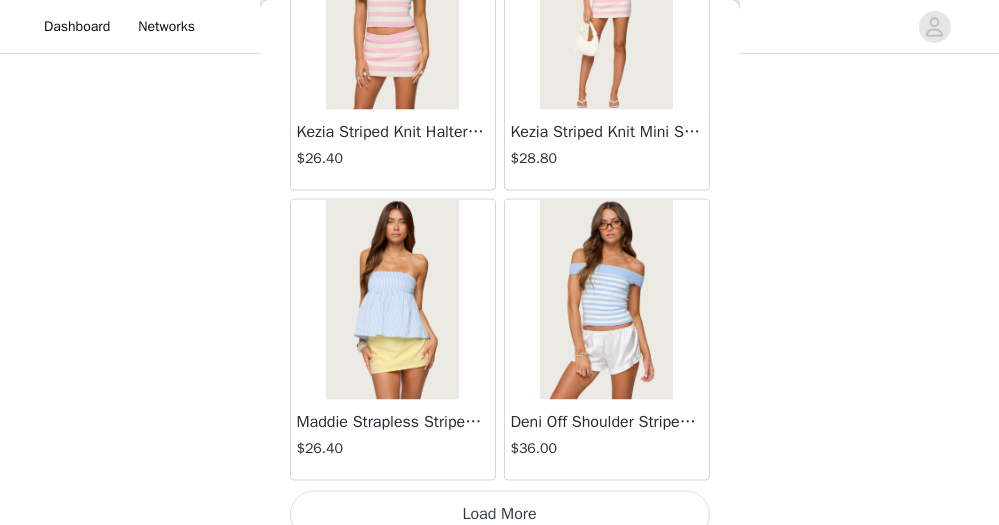 click on "Load More" at bounding box center (500, 515) 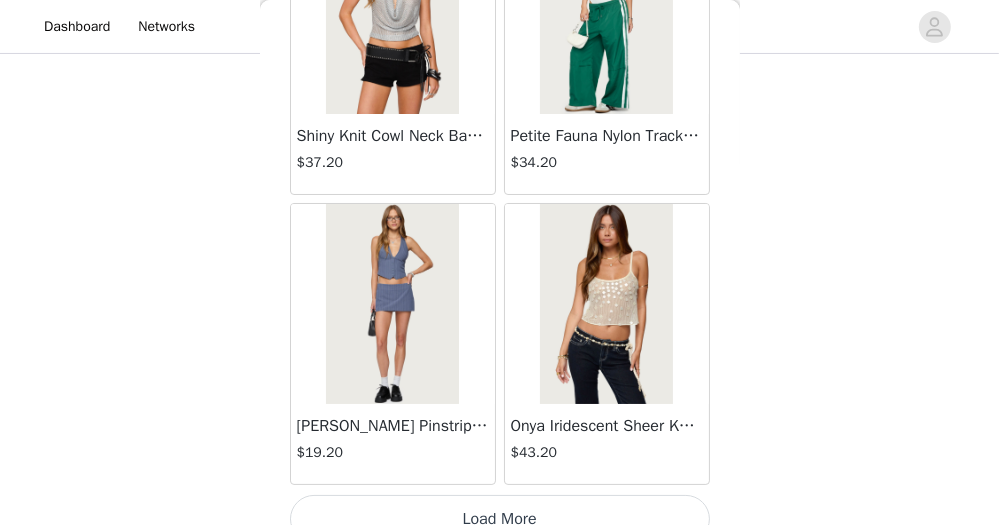 click on "Load More" at bounding box center [500, 519] 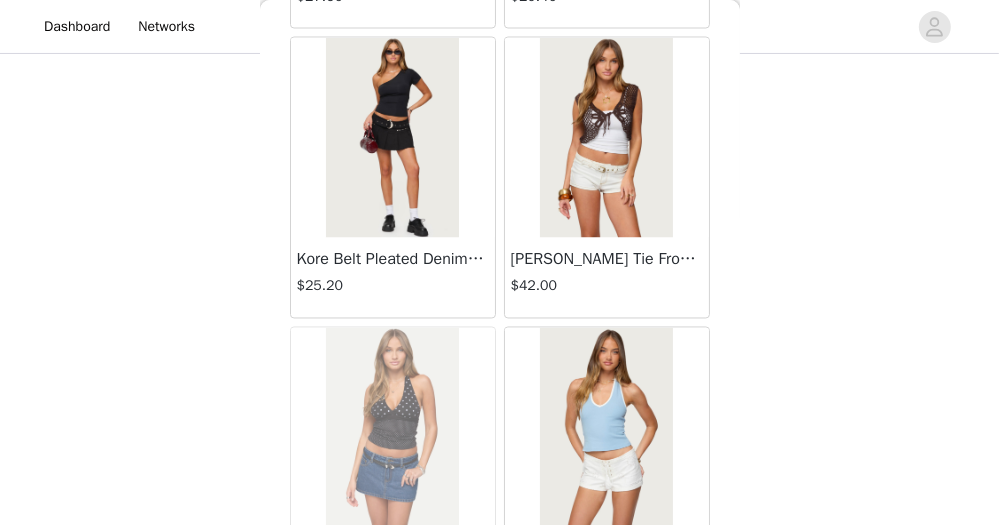 scroll, scrollTop: 22397, scrollLeft: 0, axis: vertical 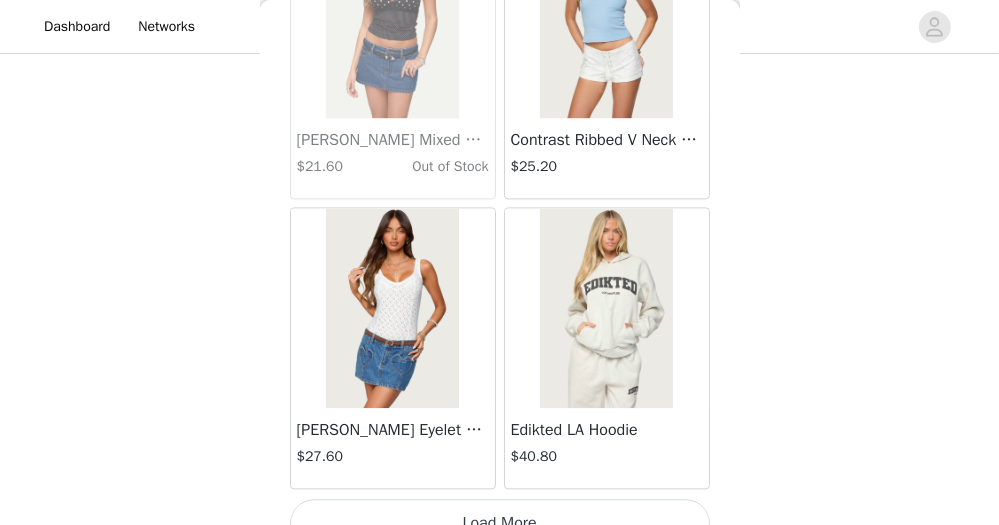 click on "Load More" at bounding box center (500, 523) 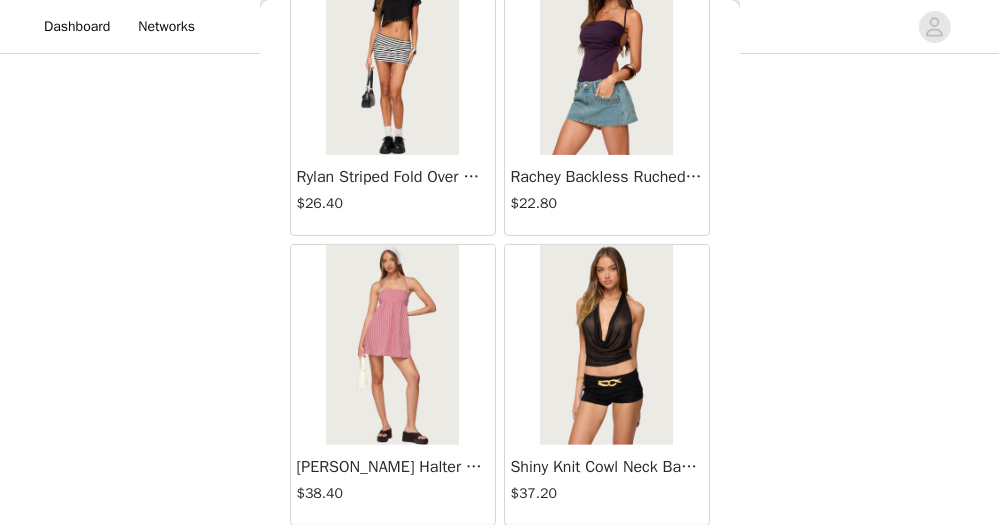 scroll, scrollTop: 25699, scrollLeft: 0, axis: vertical 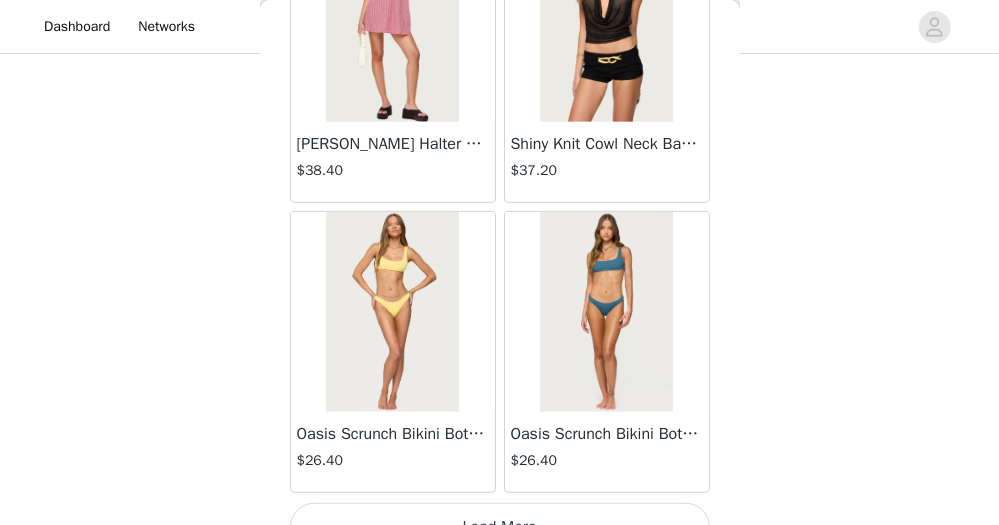 click on "Load More" at bounding box center (500, 527) 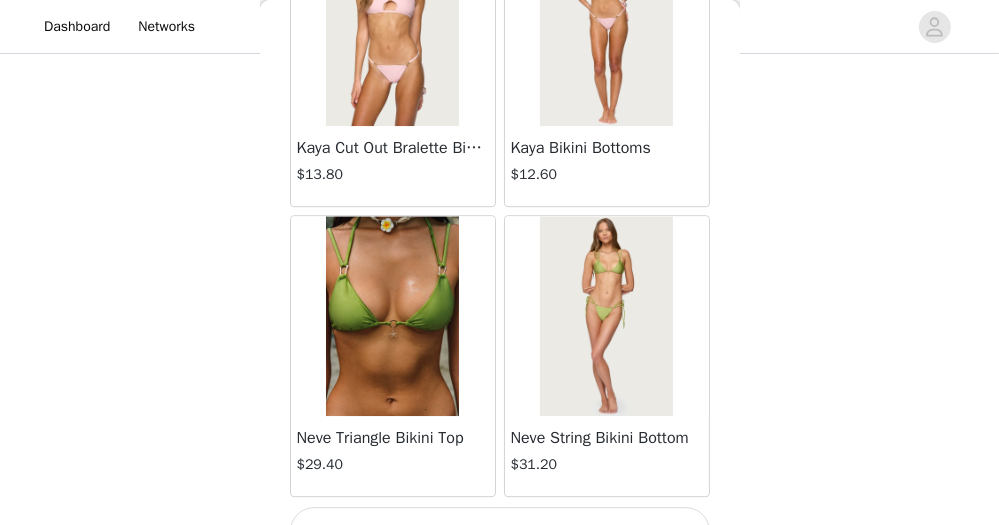 click on "Load More" at bounding box center [500, 531] 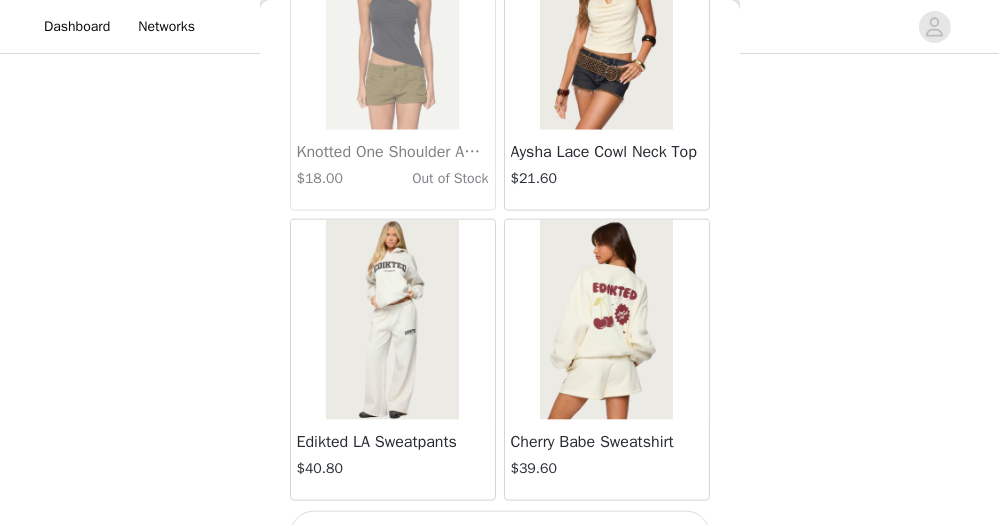 click on "Load More" at bounding box center (500, 535) 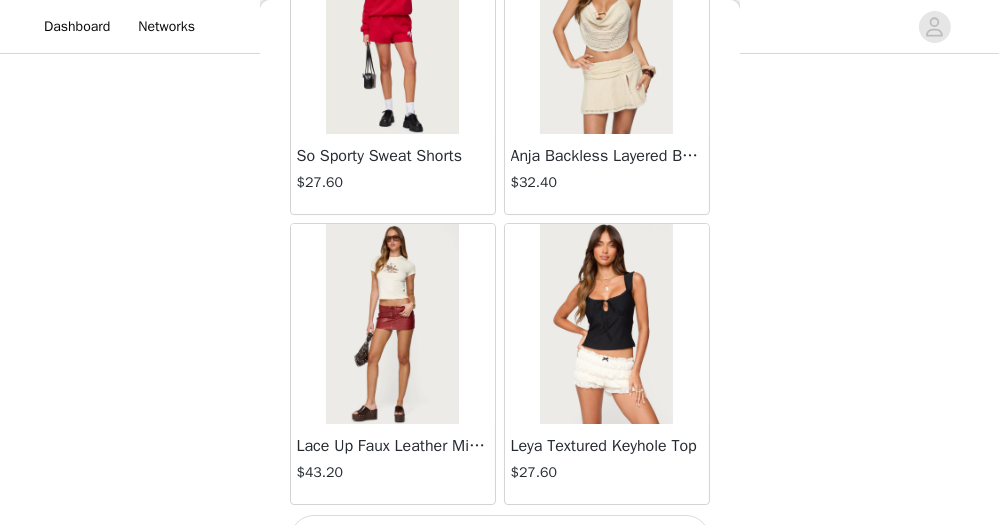 click on "Load More" at bounding box center (500, 539) 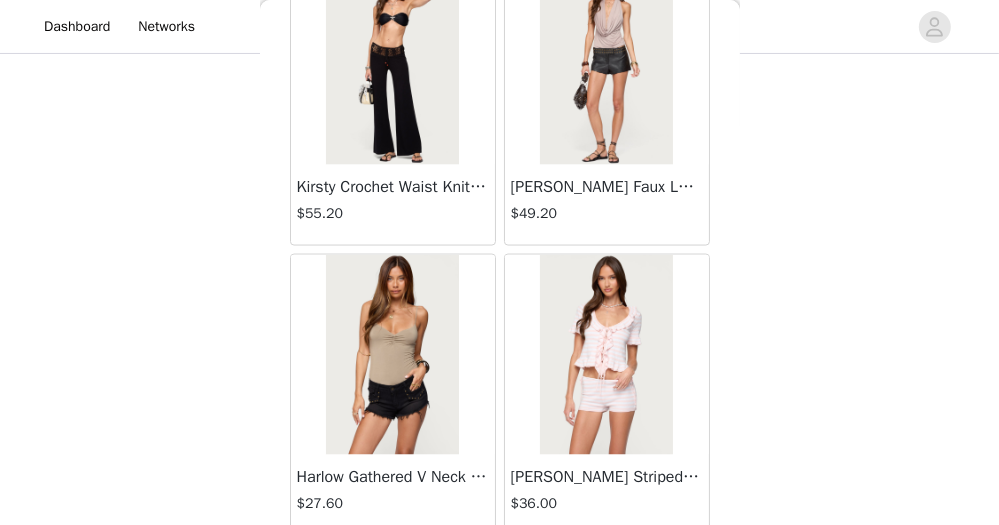 scroll, scrollTop: 37283, scrollLeft: 0, axis: vertical 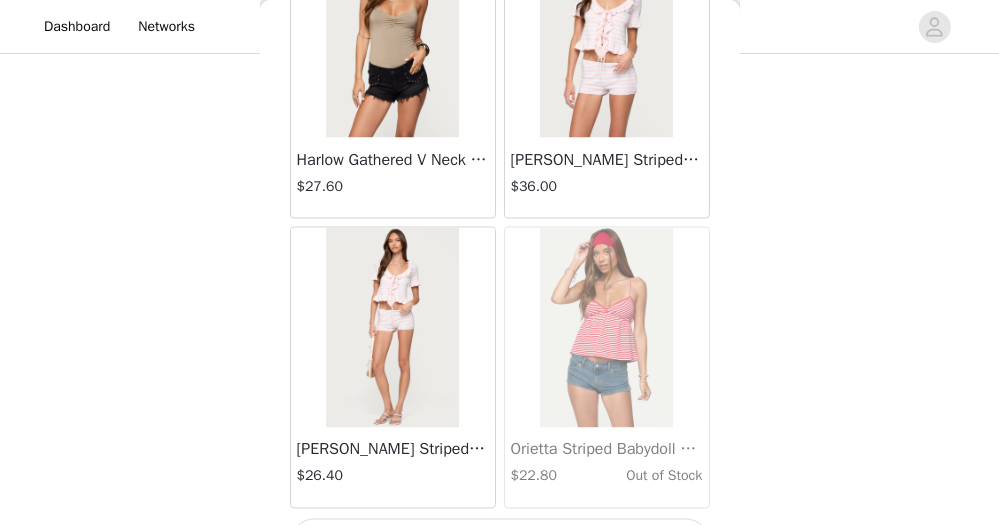 click on "Load More" at bounding box center [500, 543] 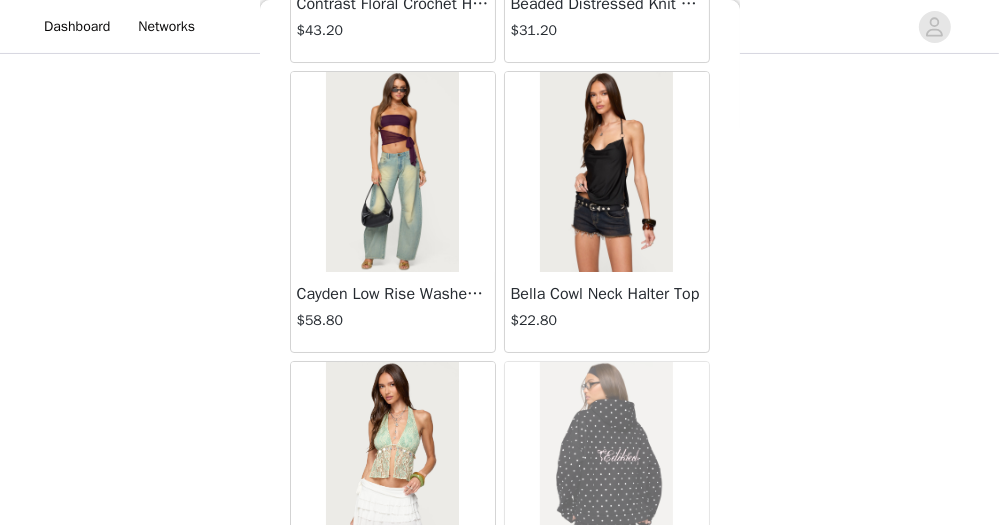 scroll, scrollTop: 39758, scrollLeft: 0, axis: vertical 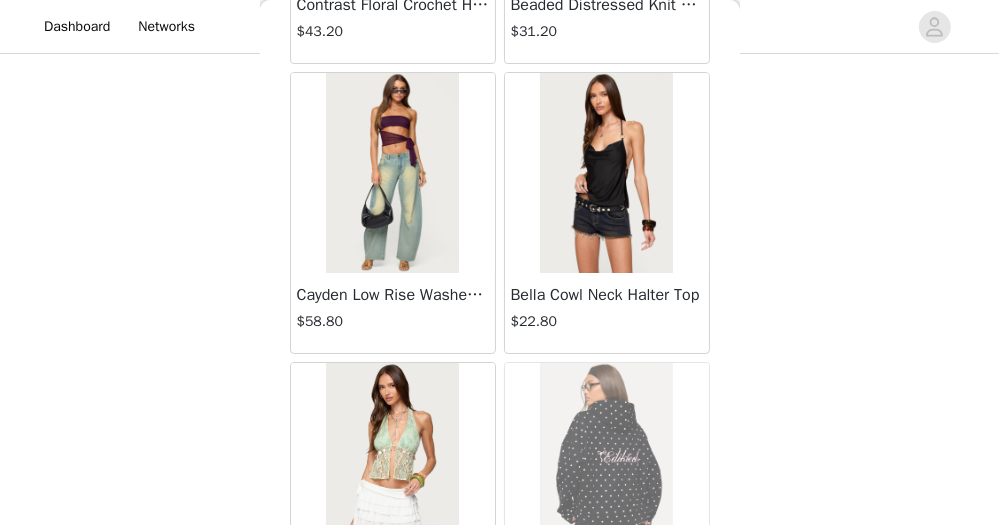 click at bounding box center (606, 173) 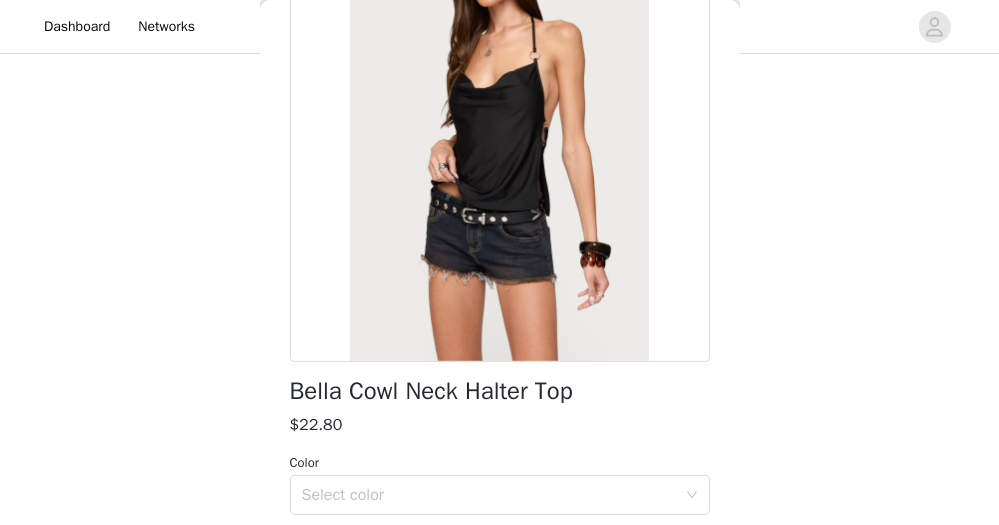scroll, scrollTop: 192, scrollLeft: 0, axis: vertical 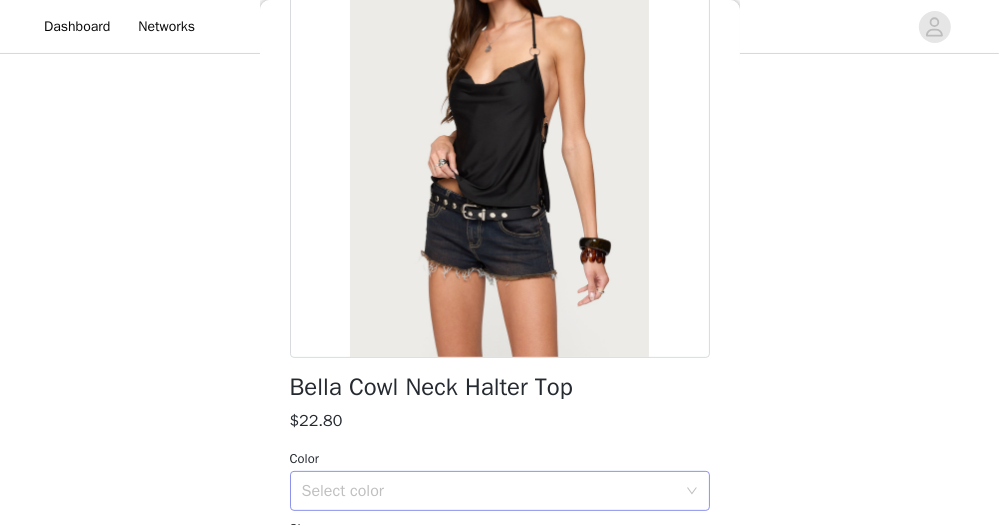 click on "Select color" at bounding box center (489, 491) 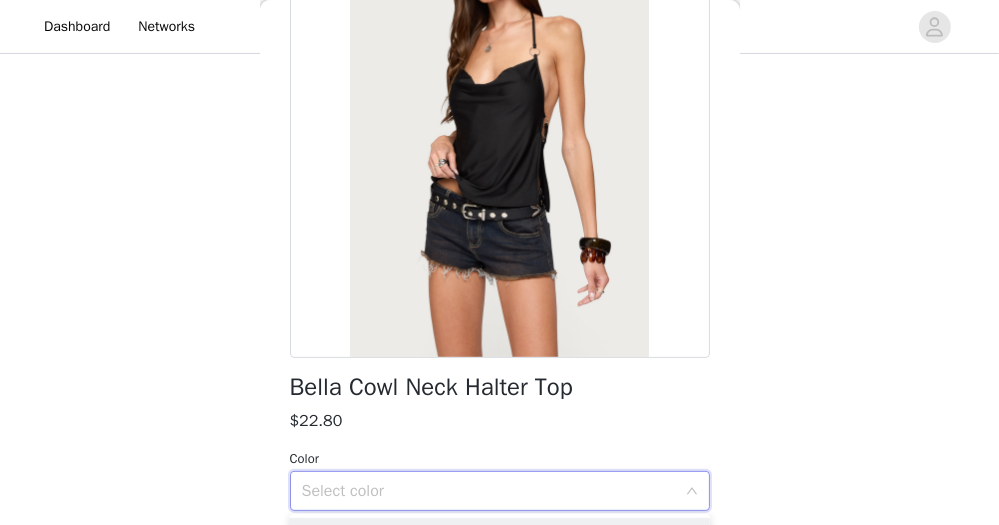 scroll, scrollTop: 448, scrollLeft: 0, axis: vertical 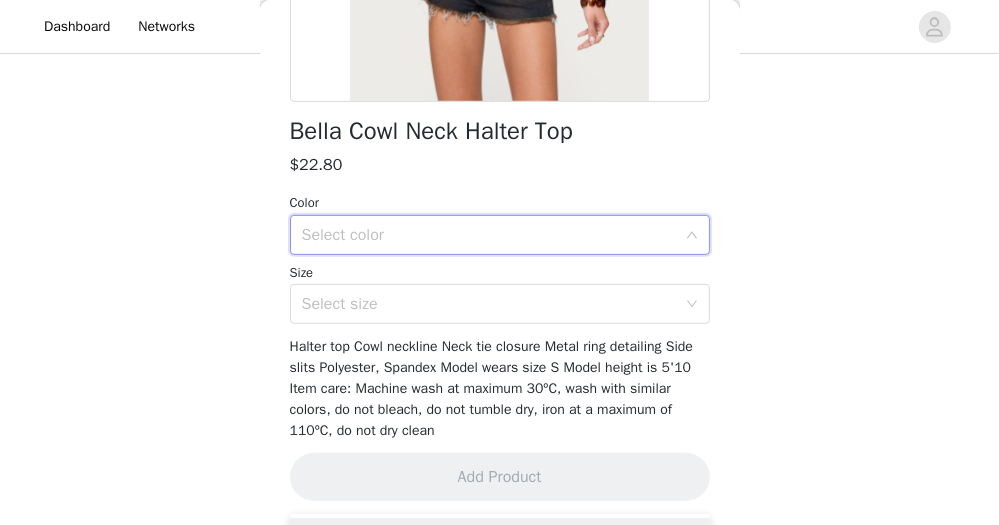 click on "Select color" at bounding box center (493, 235) 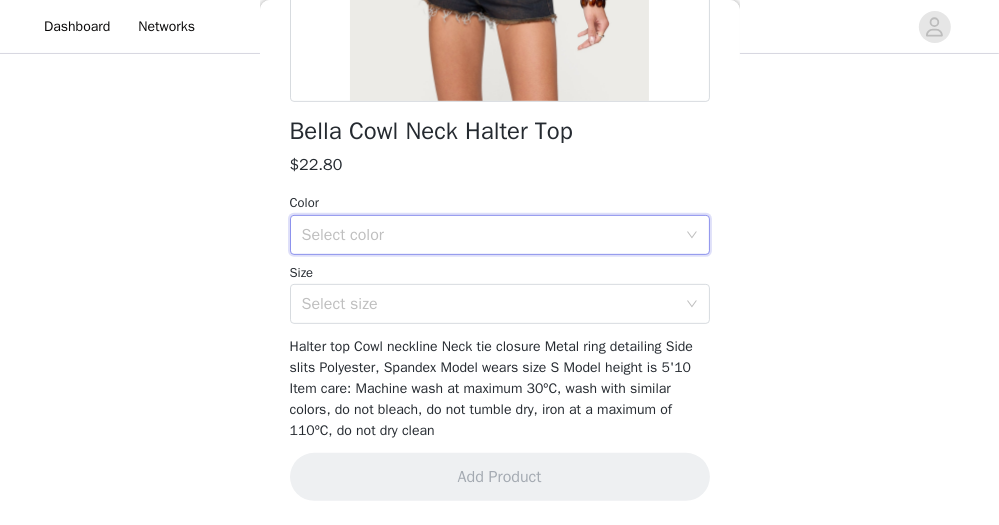 click on "Color" at bounding box center (500, 203) 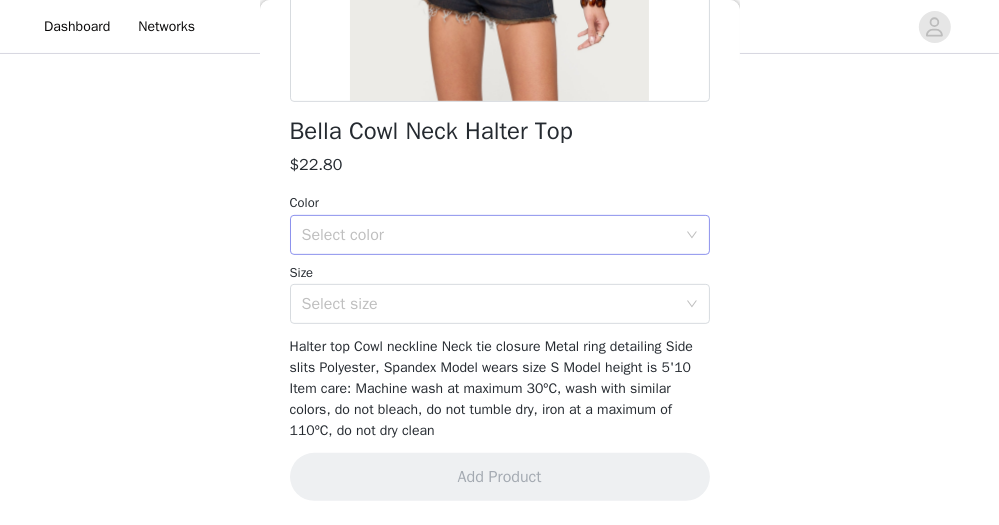click on "Select color" at bounding box center [493, 235] 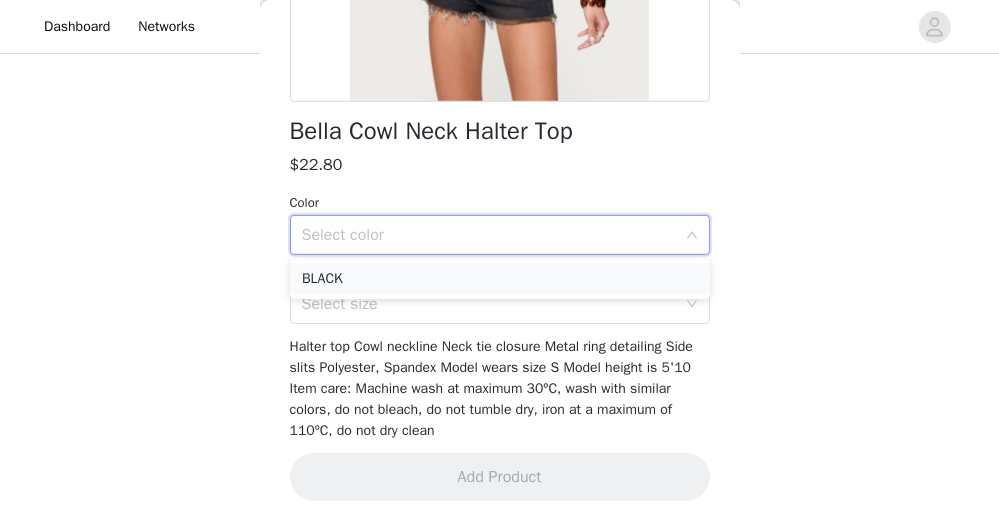 click on "BLACK" at bounding box center [500, 279] 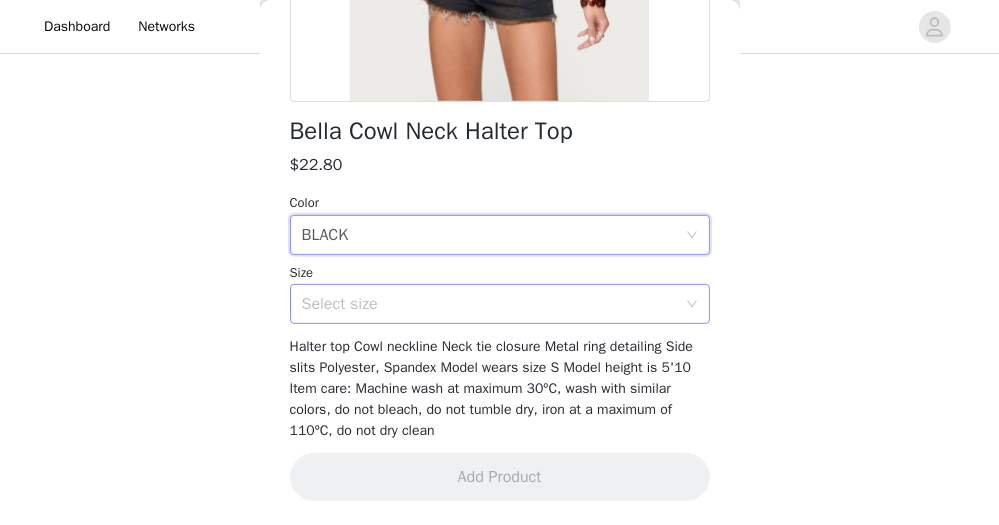 click on "Select size" at bounding box center (489, 304) 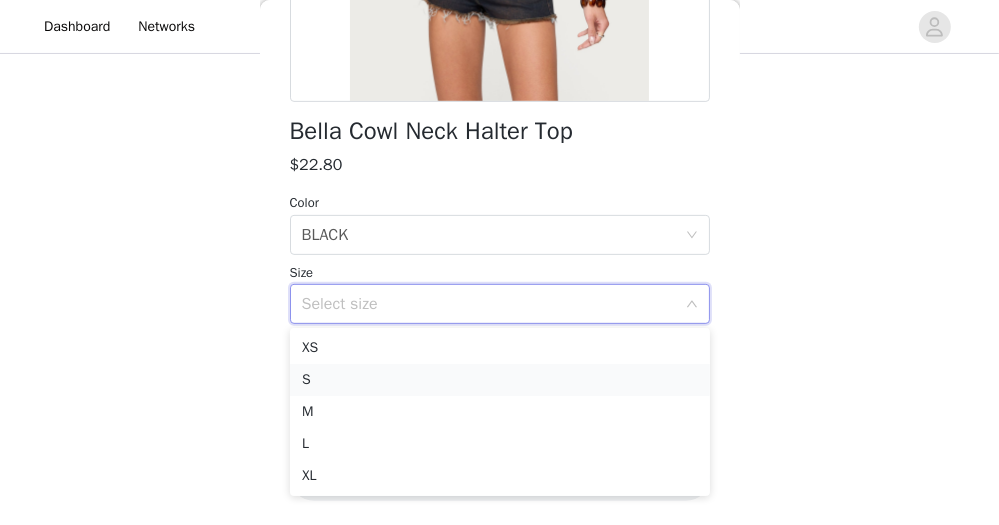 click on "S" at bounding box center (500, 380) 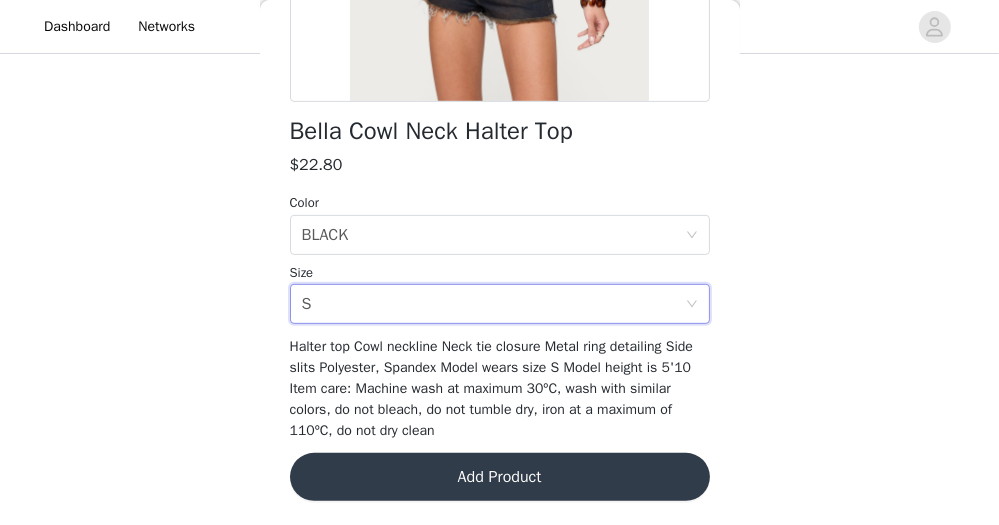 click on "Add Product" at bounding box center [500, 477] 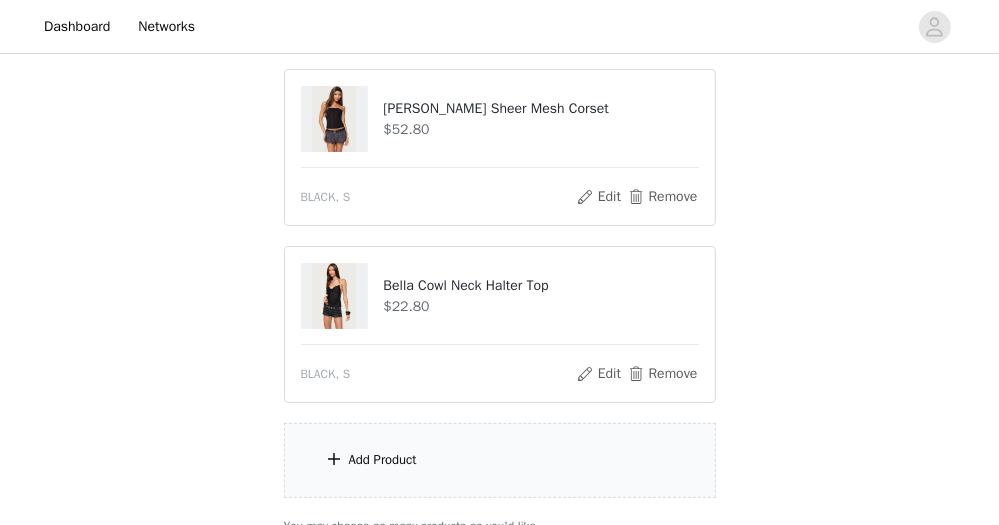 click on "Add Product" at bounding box center (500, 460) 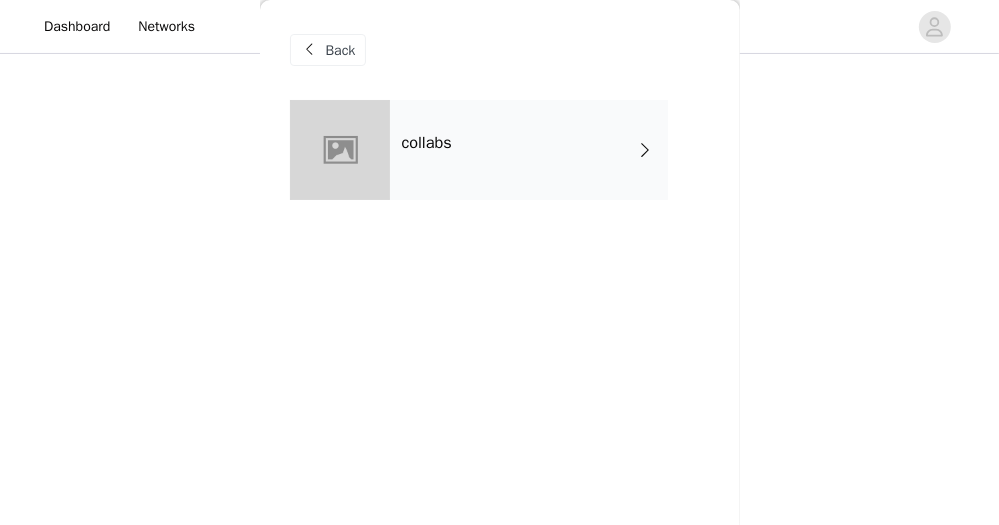 click on "collabs" at bounding box center [529, 150] 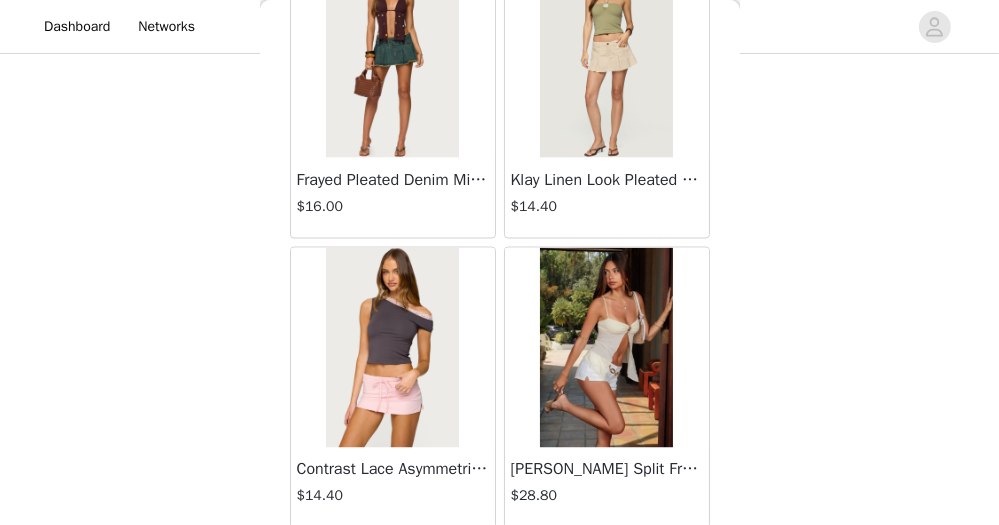 scroll, scrollTop: 2531, scrollLeft: 0, axis: vertical 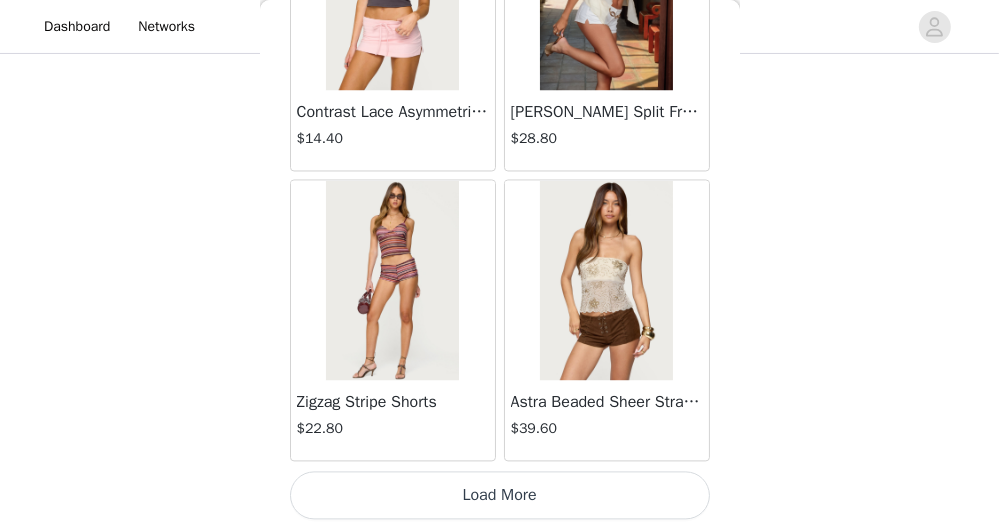 click on "Load More" at bounding box center (500, 495) 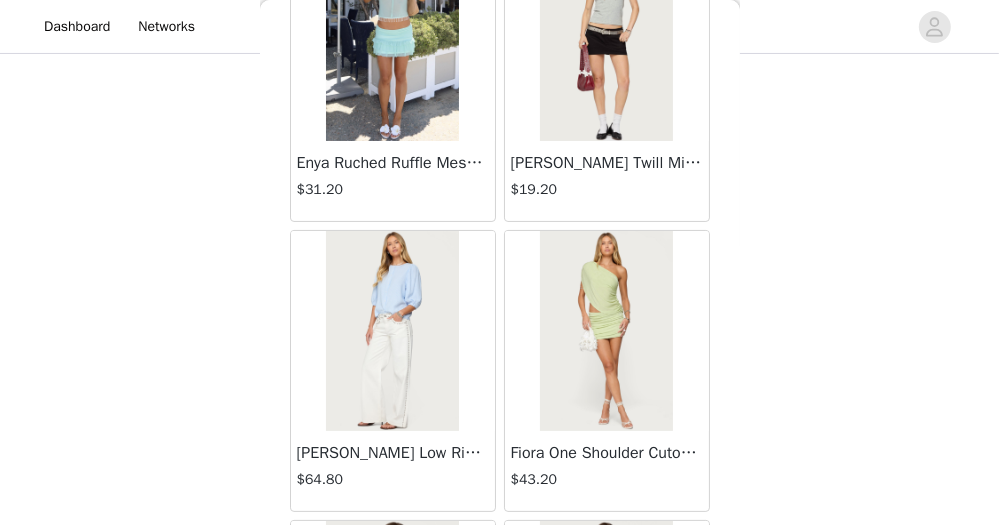 scroll, scrollTop: 5427, scrollLeft: 0, axis: vertical 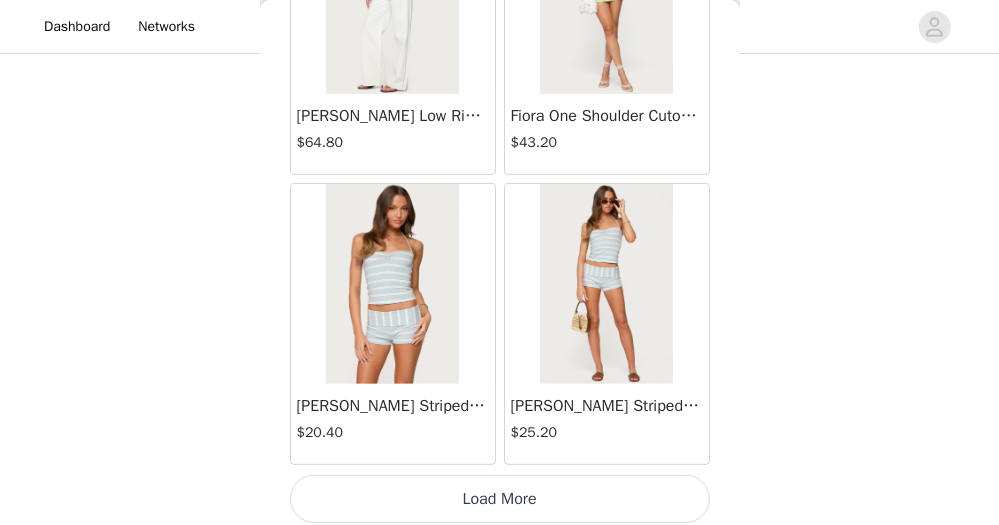 click on "Load More" at bounding box center (500, 499) 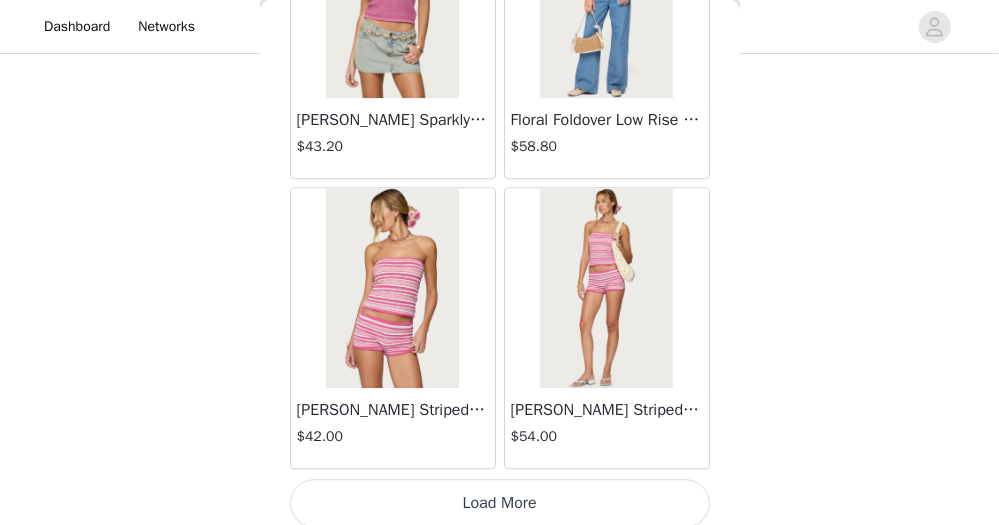 click on "Load More" at bounding box center (500, 503) 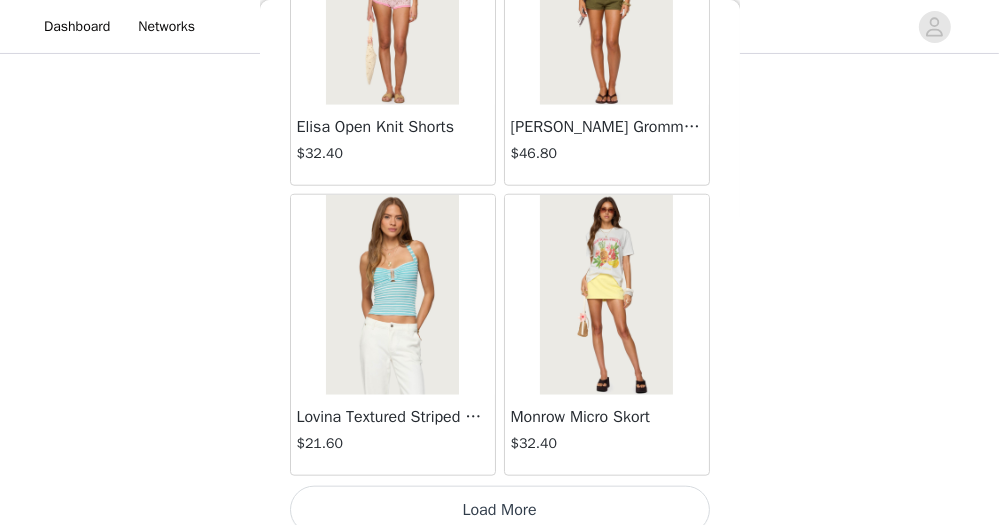 scroll, scrollTop: 11219, scrollLeft: 0, axis: vertical 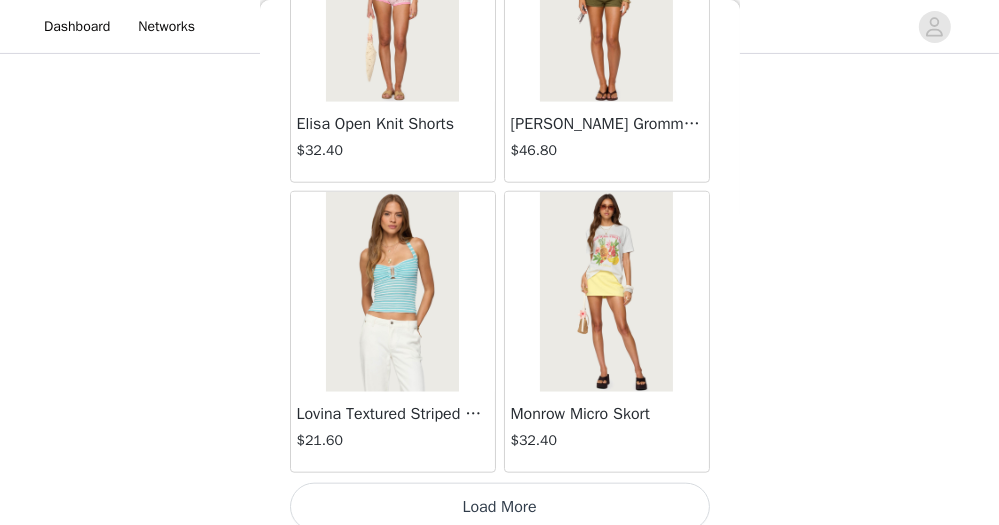 click on "Load More" at bounding box center (500, 507) 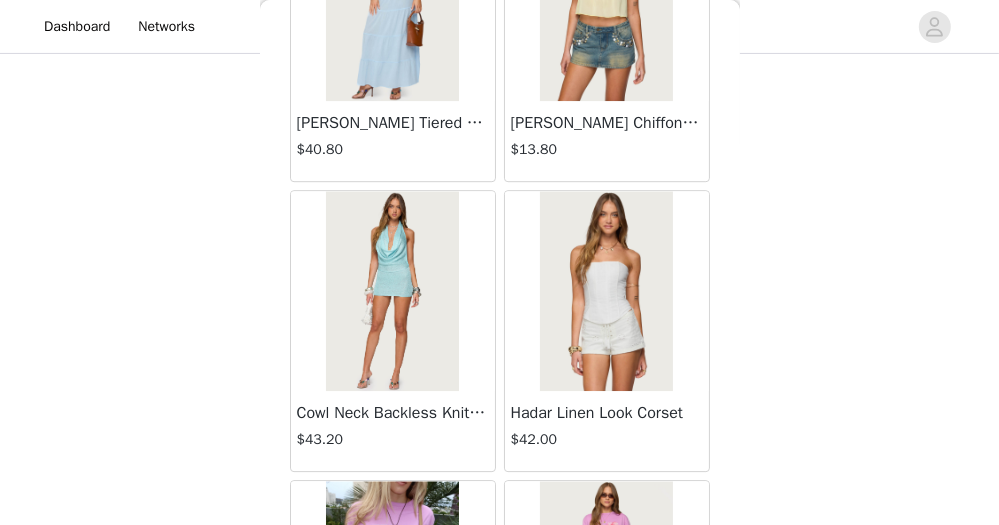 scroll, scrollTop: 14115, scrollLeft: 0, axis: vertical 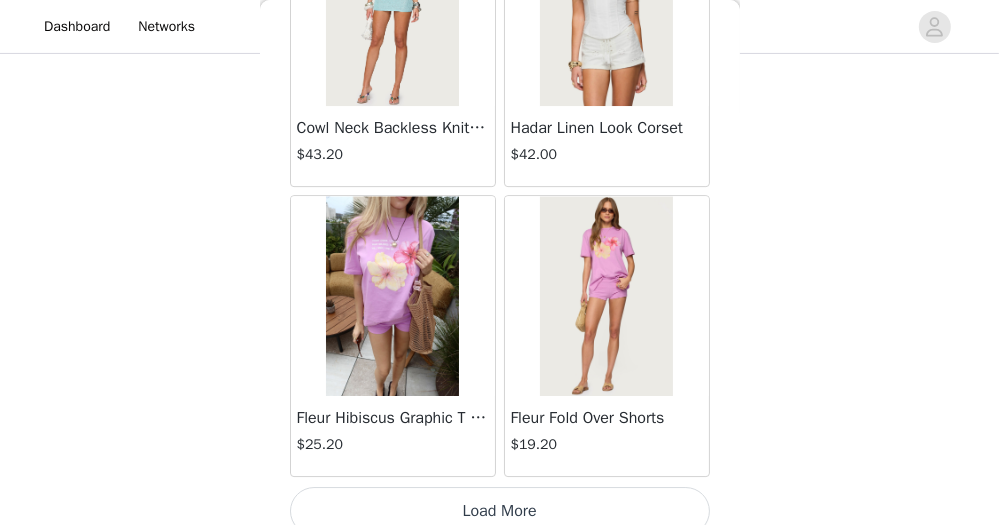 click on "Load More" at bounding box center (500, 511) 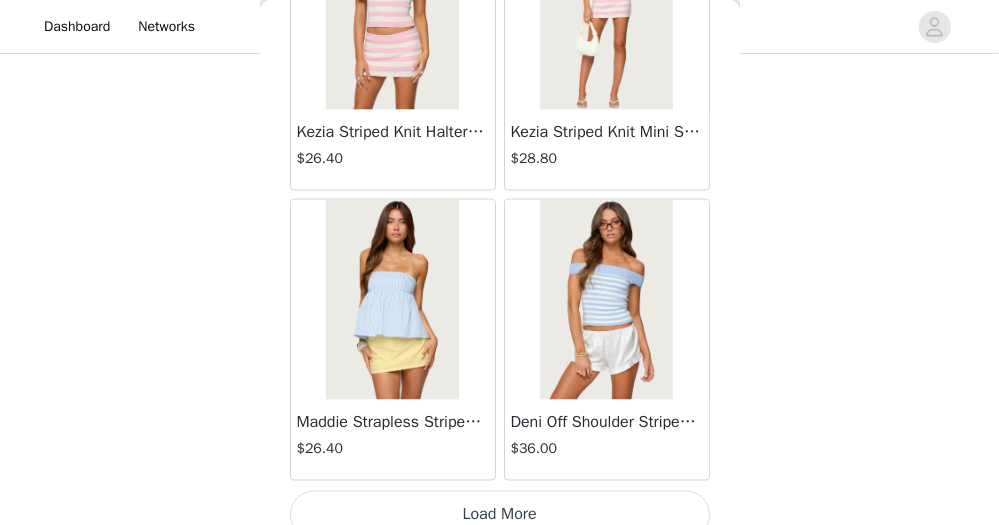 click on "Load More" at bounding box center (500, 515) 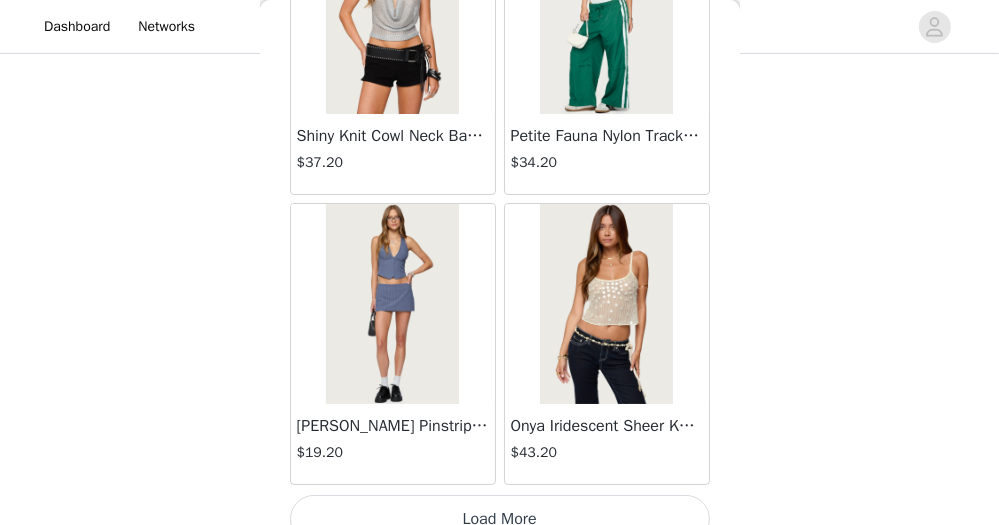 click on "Load More" at bounding box center [500, 519] 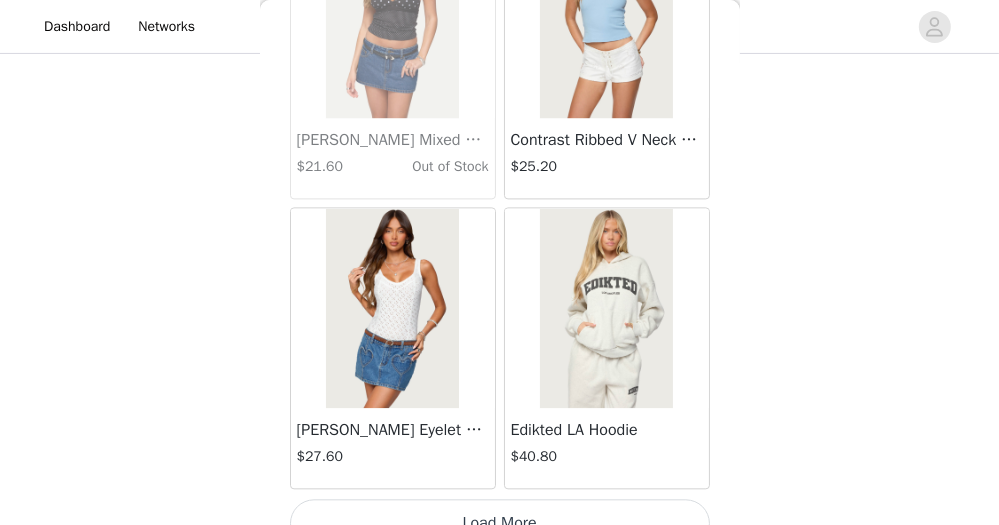 click on "Load More" at bounding box center [500, 523] 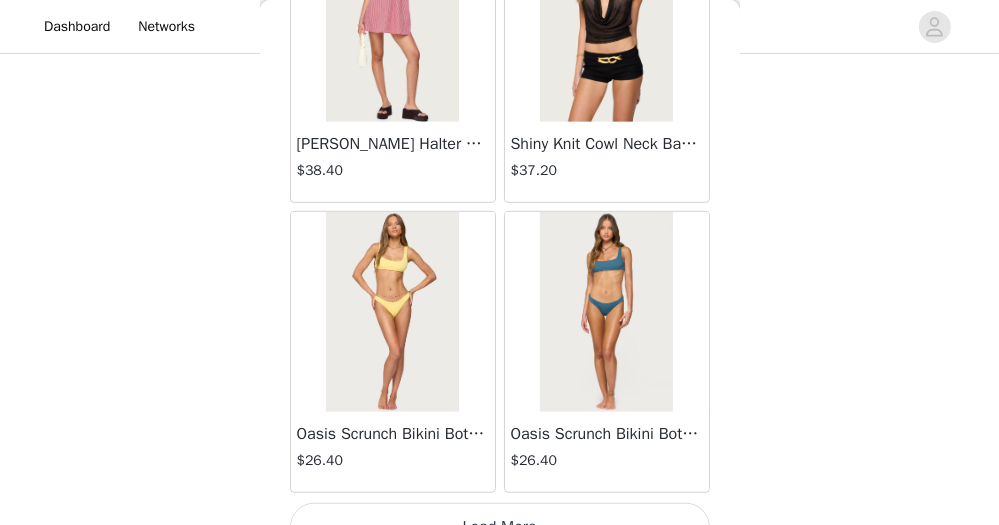 click on "Load More" at bounding box center [500, 527] 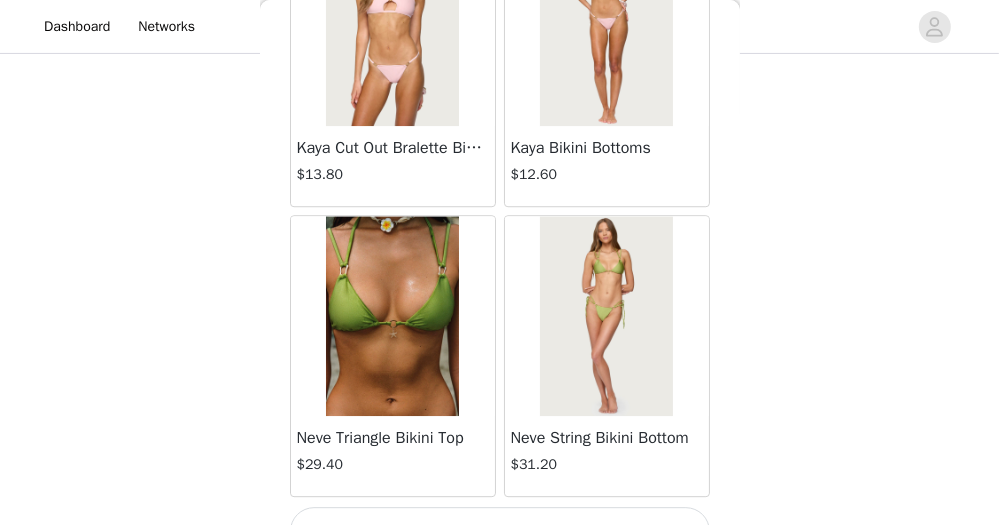 click on "Load More" at bounding box center [500, 531] 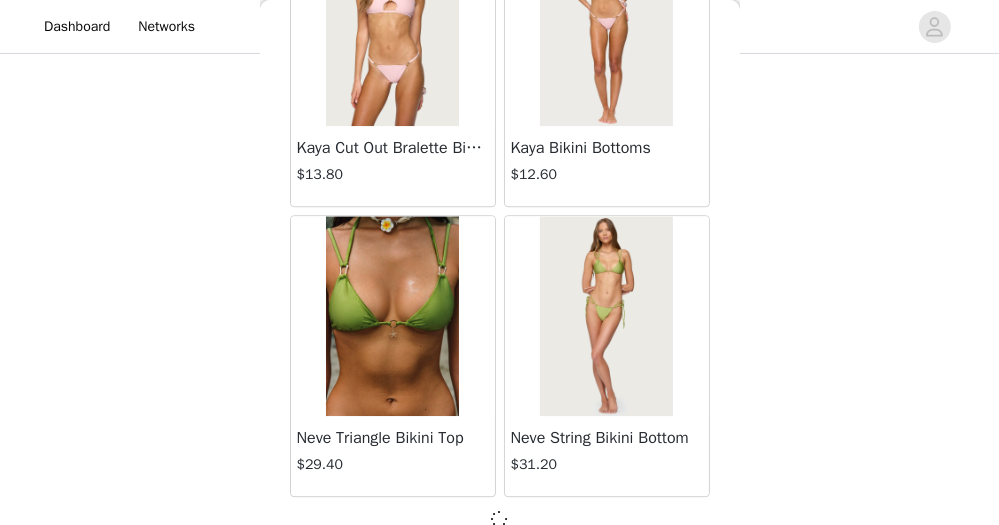 scroll, scrollTop: 28586, scrollLeft: 0, axis: vertical 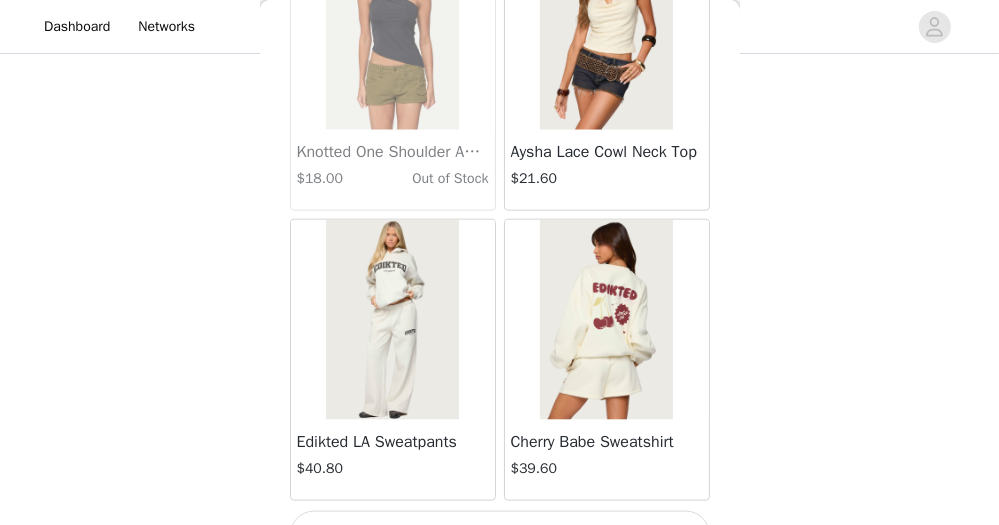 click on "Load More" at bounding box center [500, 535] 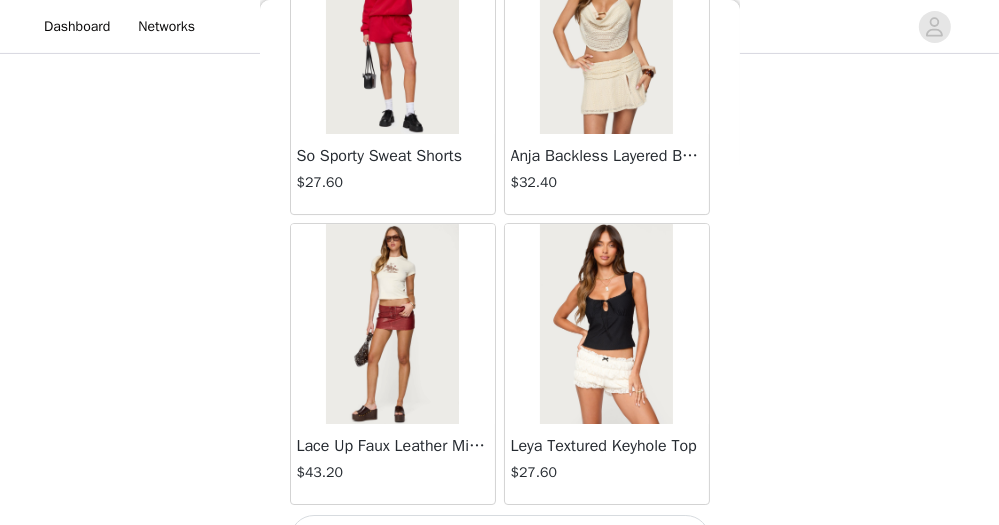 click on "Load More" at bounding box center [500, 539] 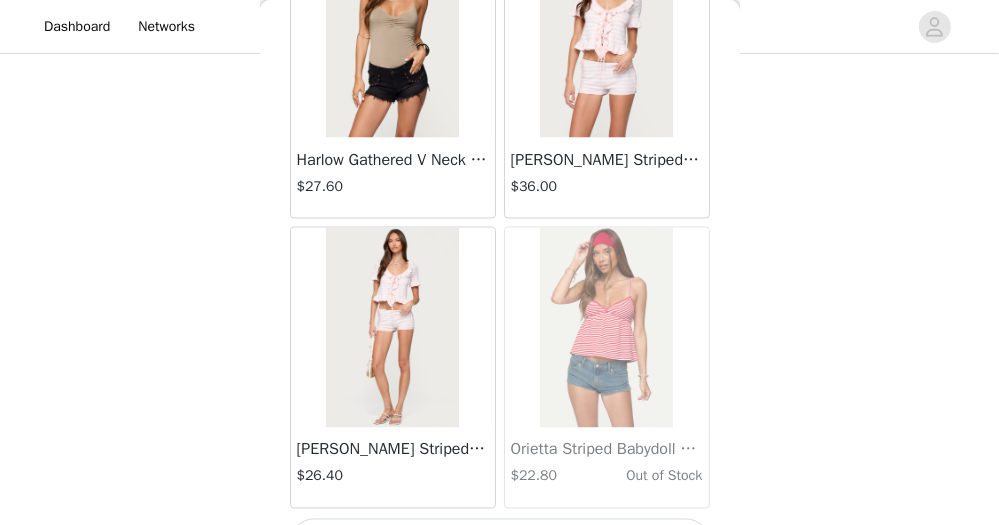 click on "Load More" at bounding box center (500, 543) 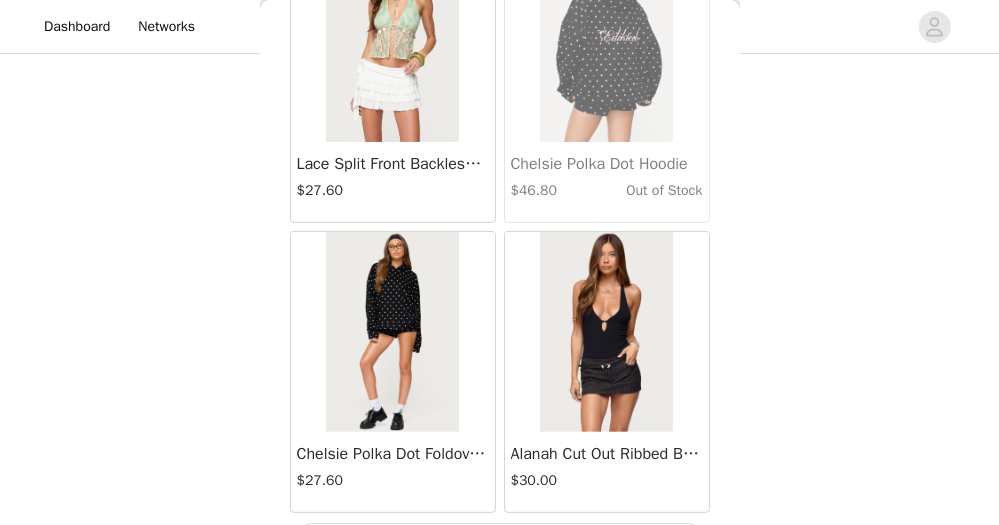 click on "Load More" at bounding box center (500, 547) 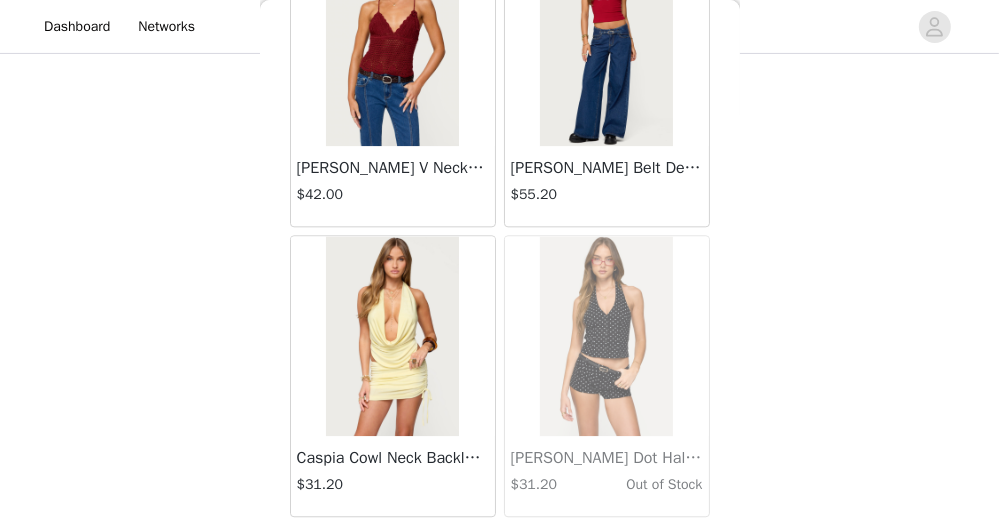click on "Load More" at bounding box center (500, 551) 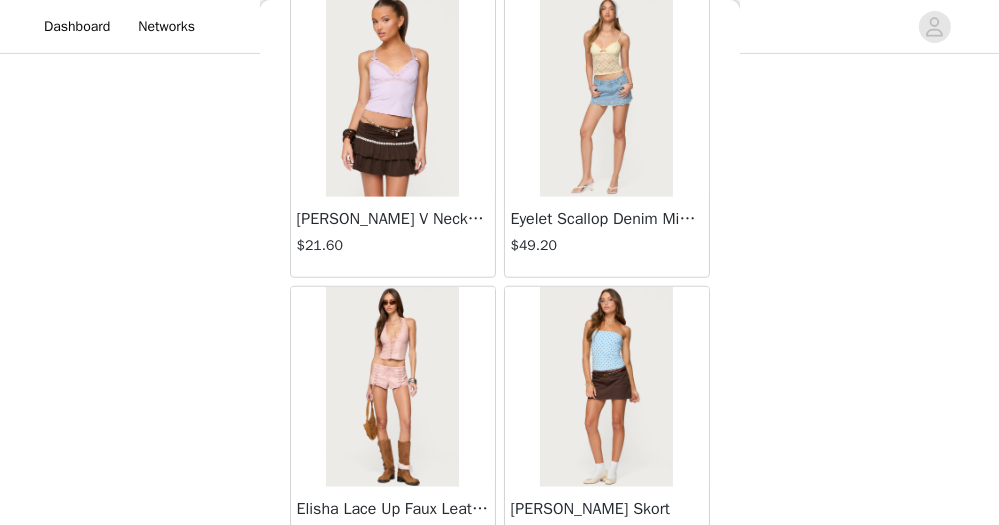 scroll, scrollTop: 45971, scrollLeft: 0, axis: vertical 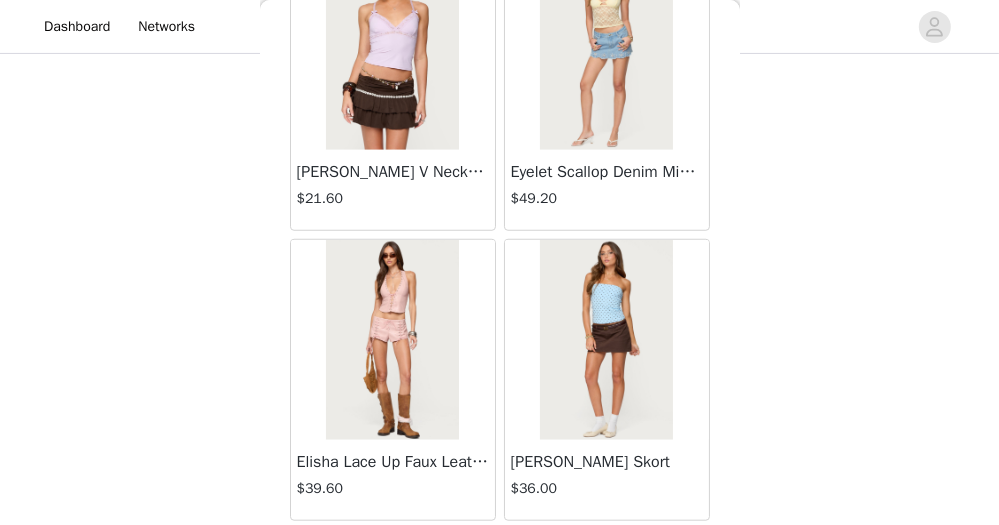 click on "Load More" at bounding box center (500, 555) 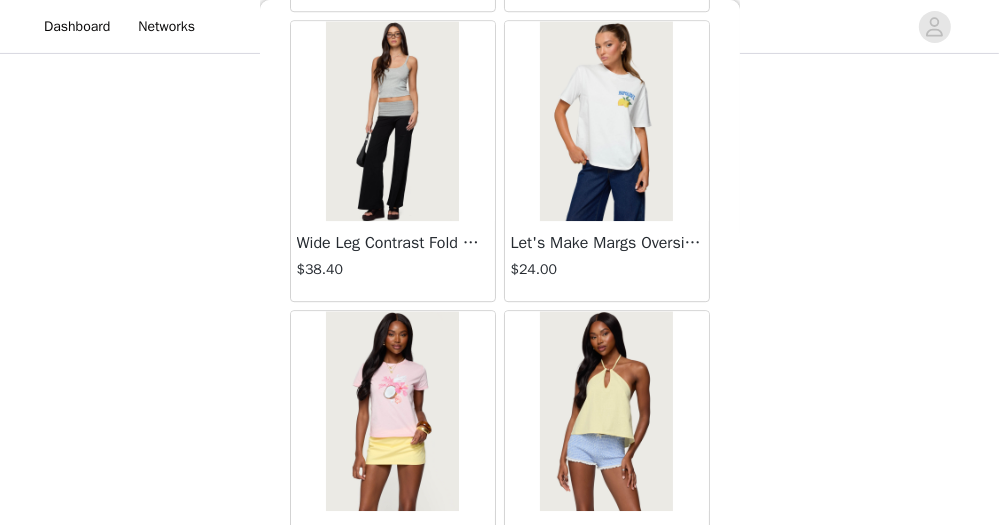 scroll, scrollTop: 48867, scrollLeft: 0, axis: vertical 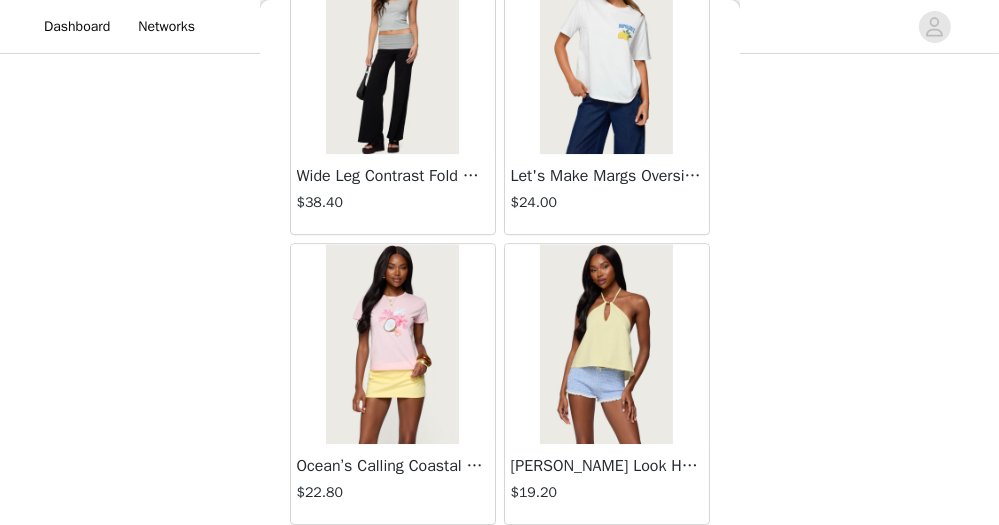 click on "Load More" at bounding box center [500, 559] 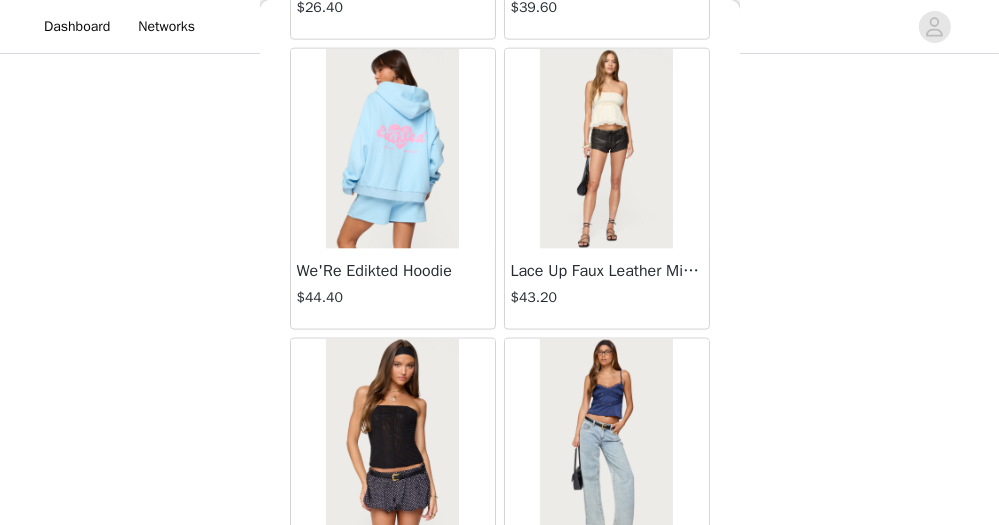scroll, scrollTop: 51763, scrollLeft: 0, axis: vertical 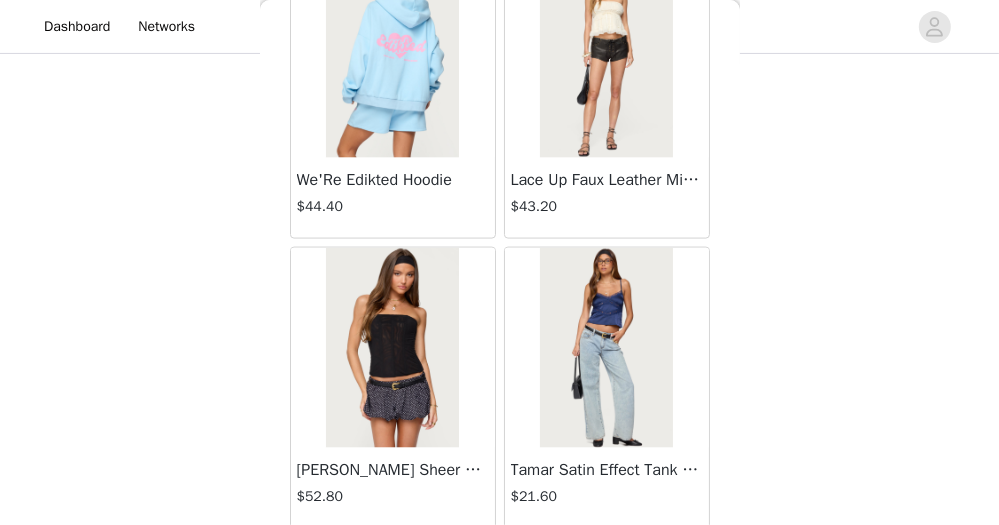 click on "Load More" at bounding box center (500, 563) 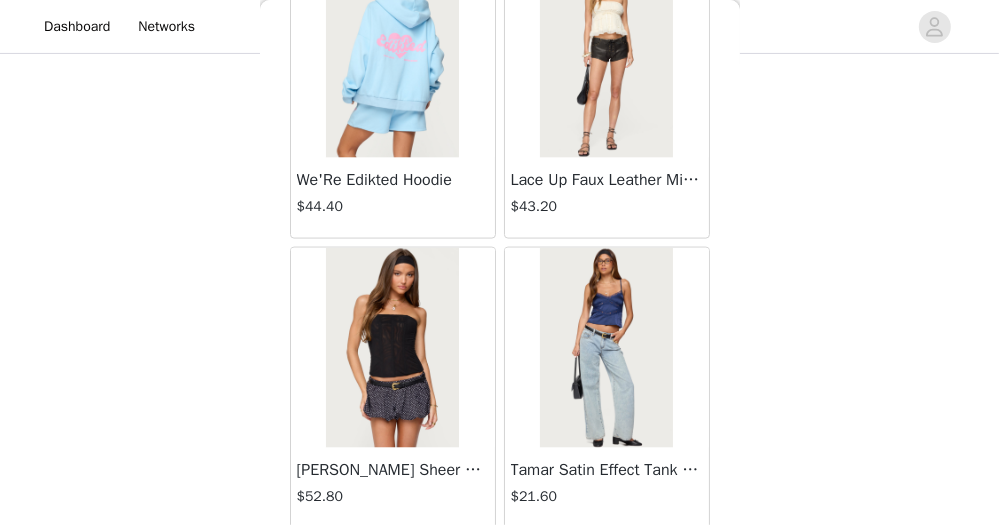 scroll, scrollTop: 51754, scrollLeft: 0, axis: vertical 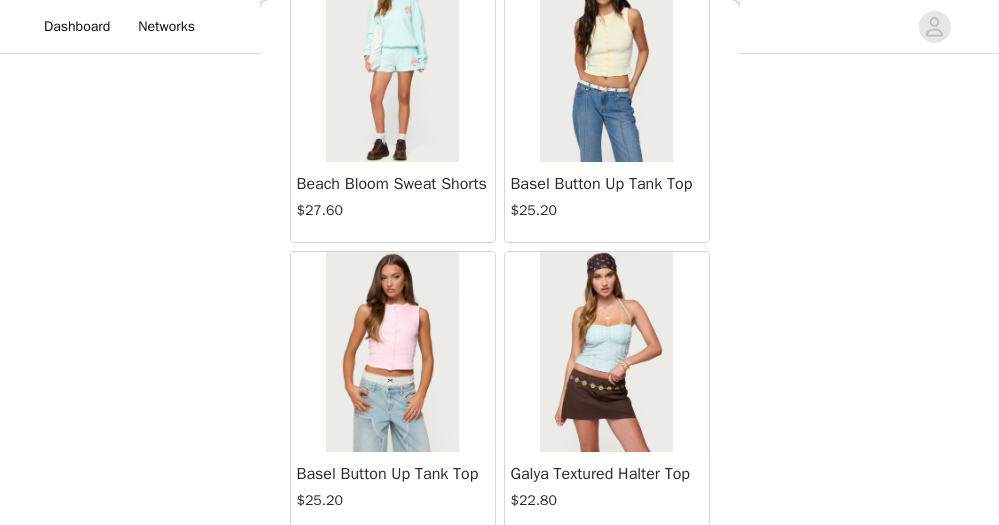 click on "Load More" at bounding box center [500, 567] 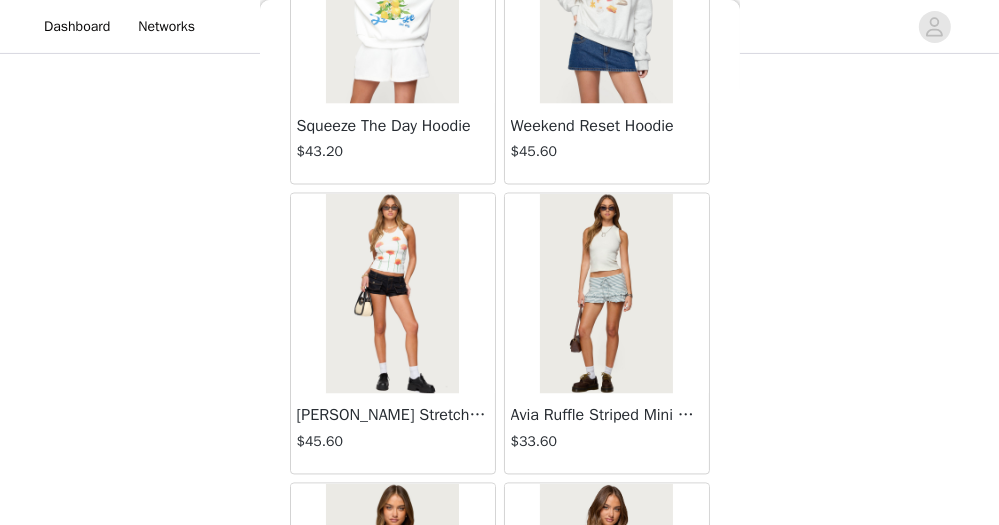 scroll, scrollTop: 57555, scrollLeft: 0, axis: vertical 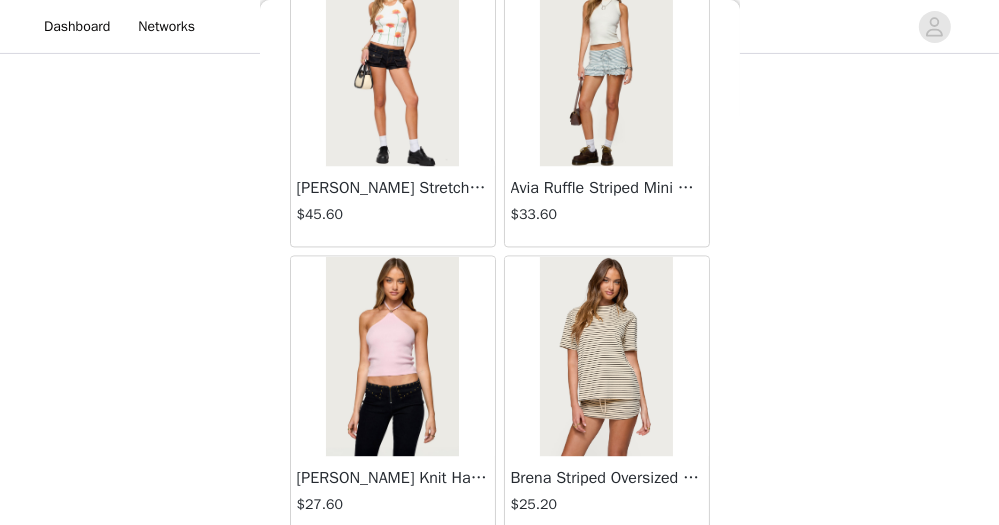 click on "Load More" at bounding box center [500, 571] 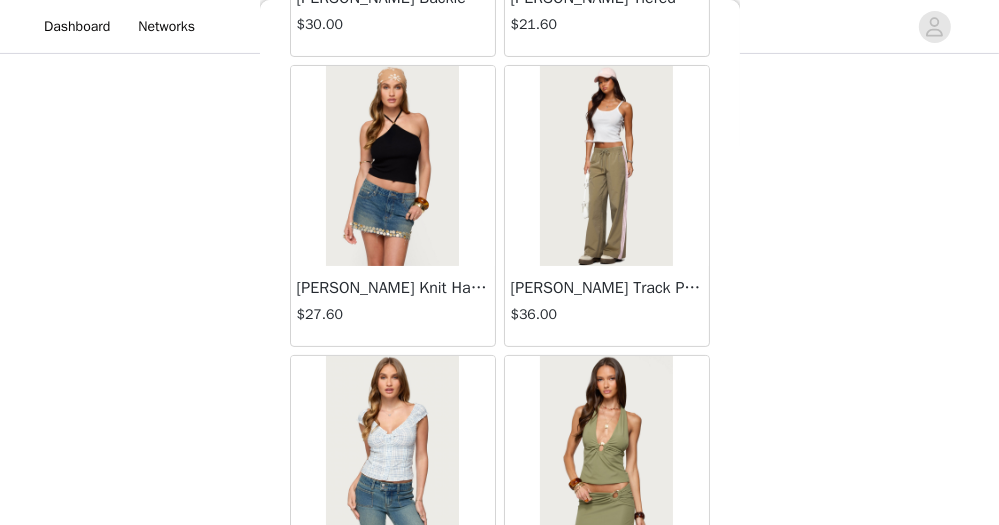 scroll, scrollTop: 60451, scrollLeft: 0, axis: vertical 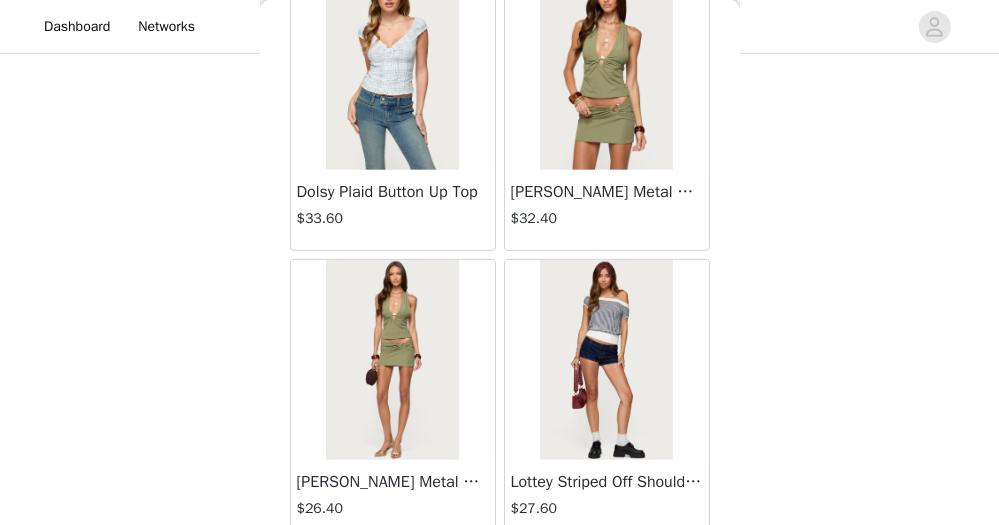 click on "Load More" at bounding box center [500, 575] 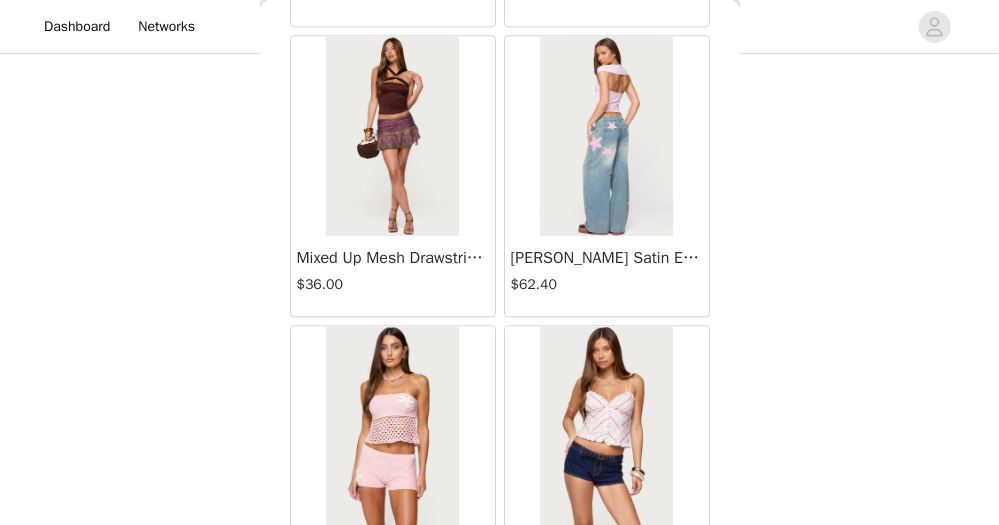 scroll, scrollTop: 63347, scrollLeft: 0, axis: vertical 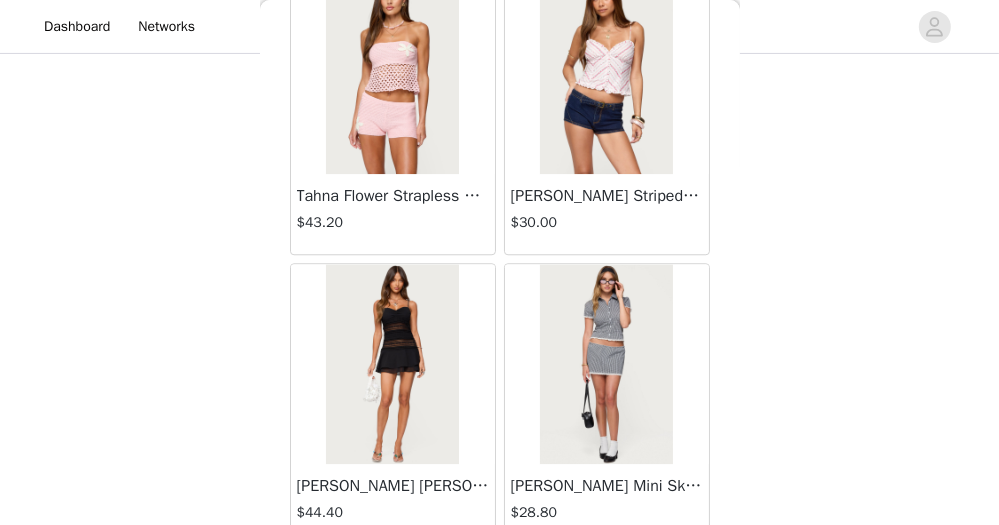 click on "Load More" at bounding box center (500, 579) 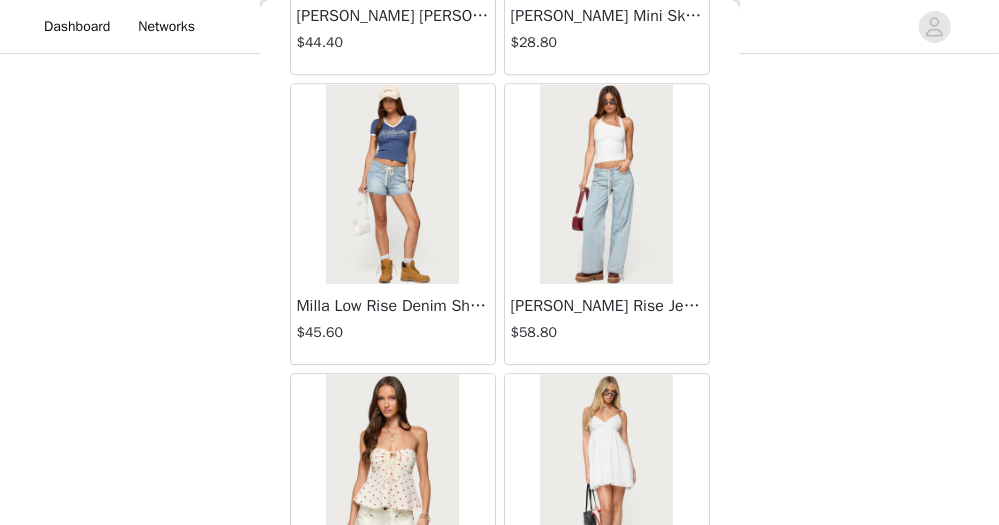 scroll, scrollTop: 63832, scrollLeft: 0, axis: vertical 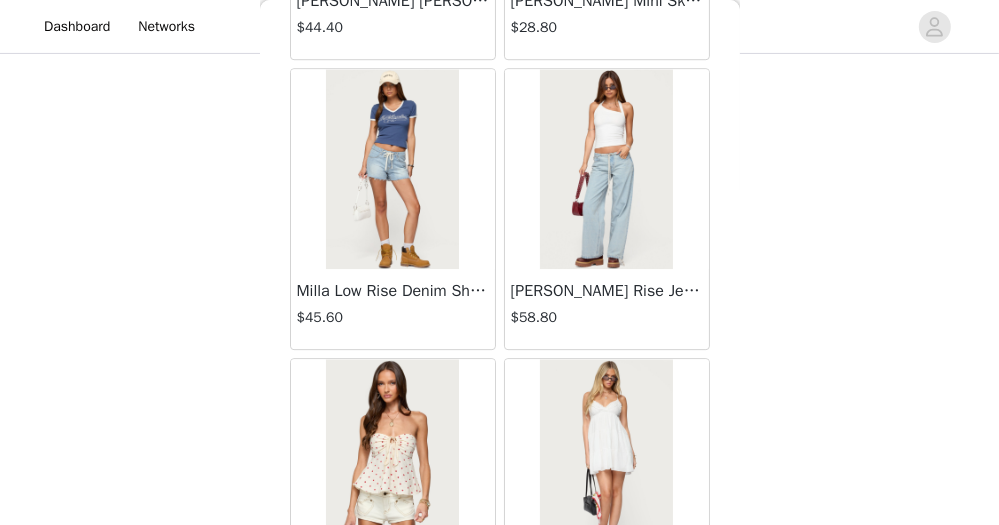 click at bounding box center (606, 459) 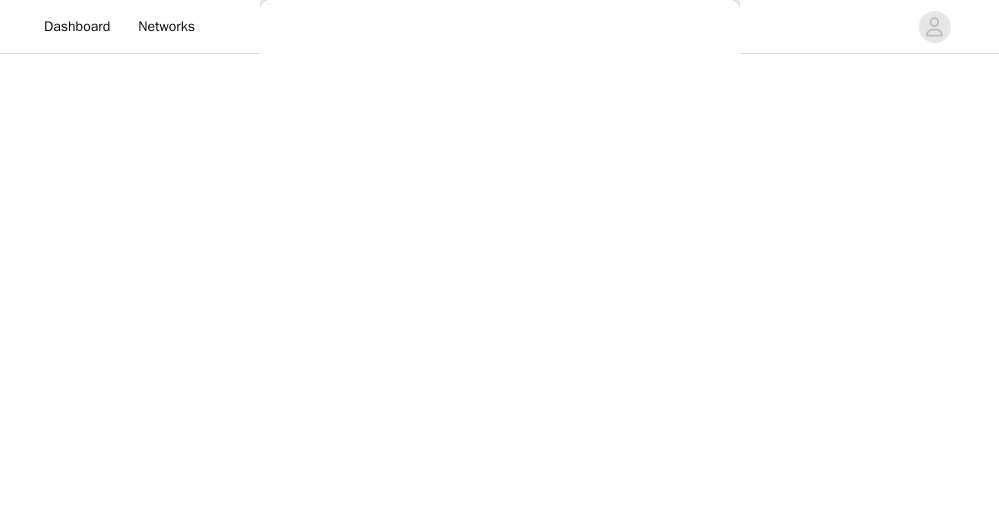 scroll, scrollTop: 448, scrollLeft: 0, axis: vertical 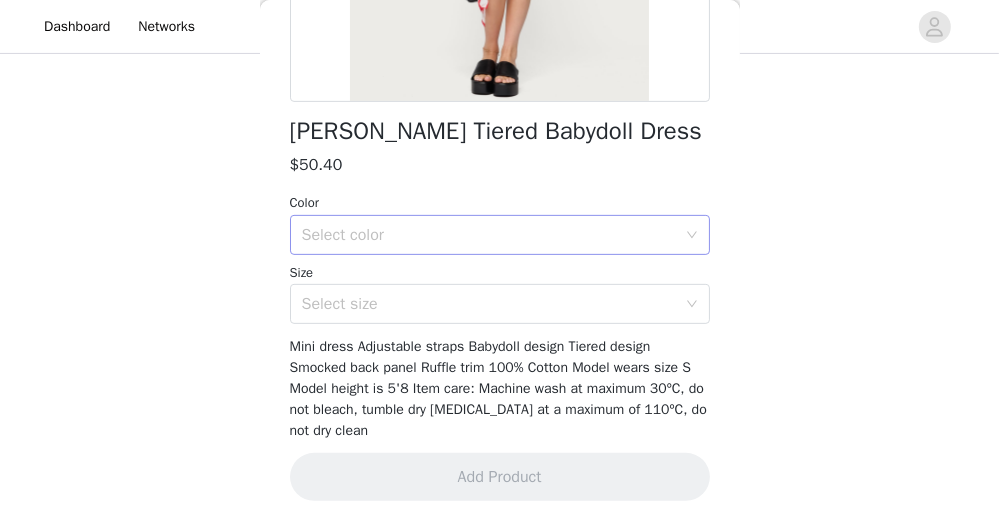 click on "Select color" at bounding box center (489, 235) 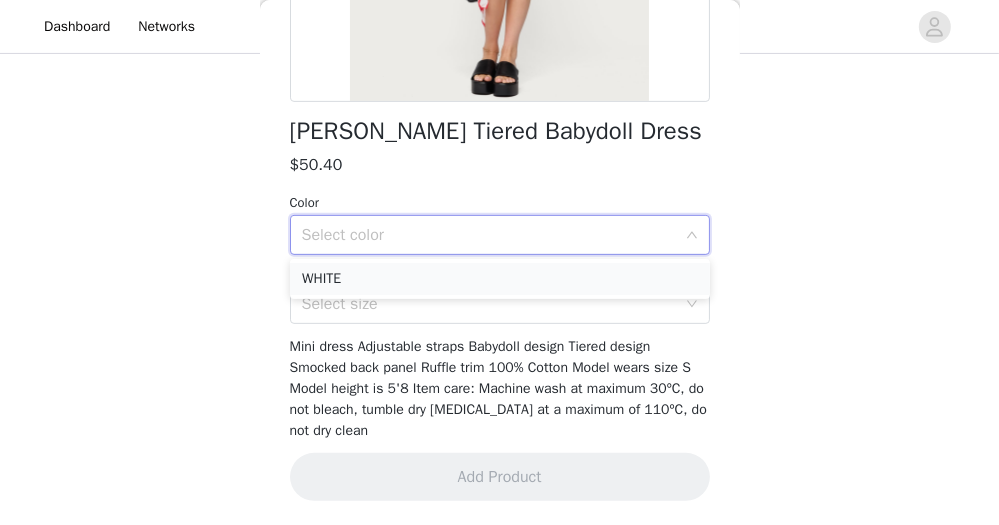 click on "WHITE" at bounding box center (500, 279) 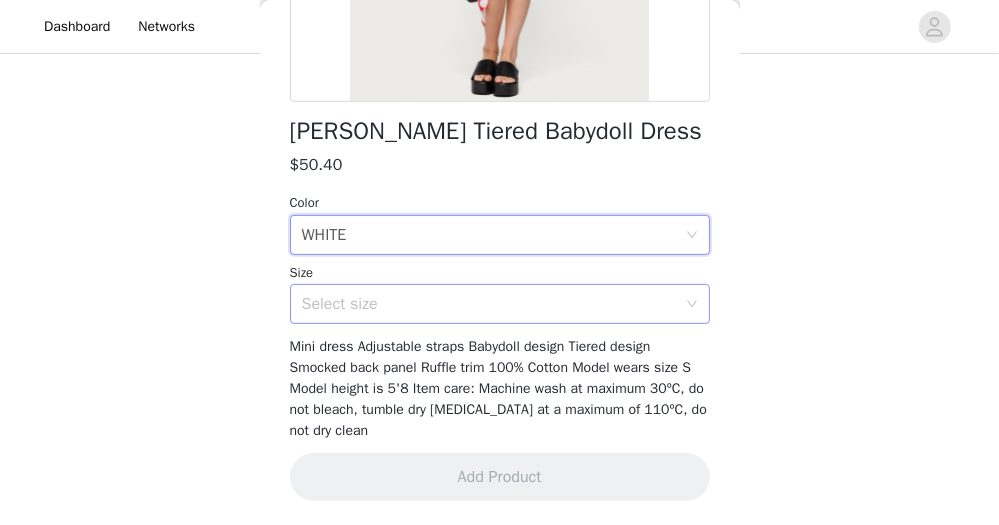 click on "Select size" at bounding box center (489, 304) 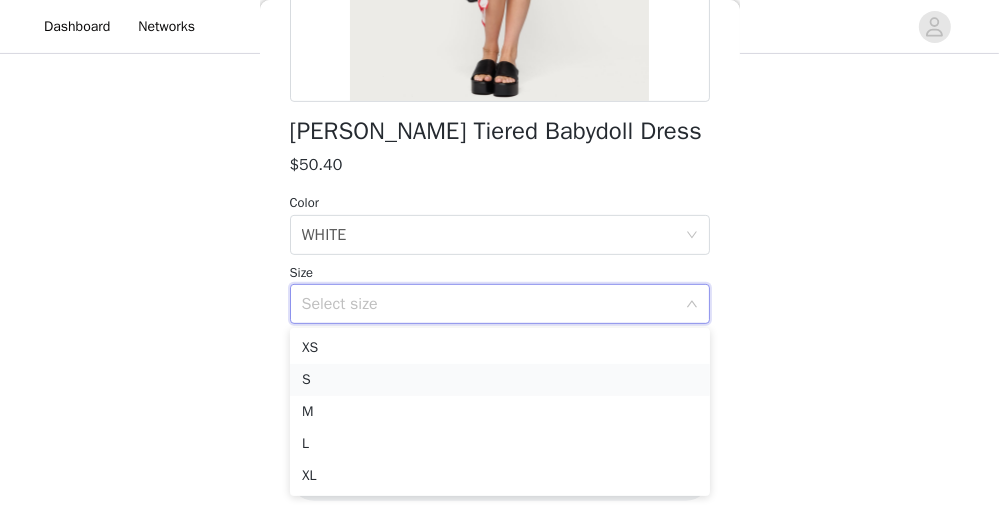 click on "S" at bounding box center (500, 380) 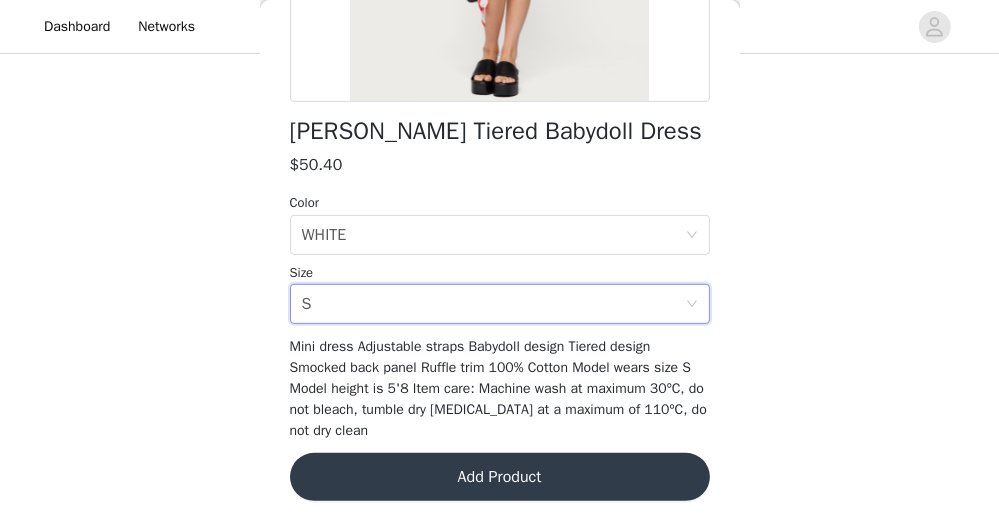 click on "Add Product" at bounding box center (500, 477) 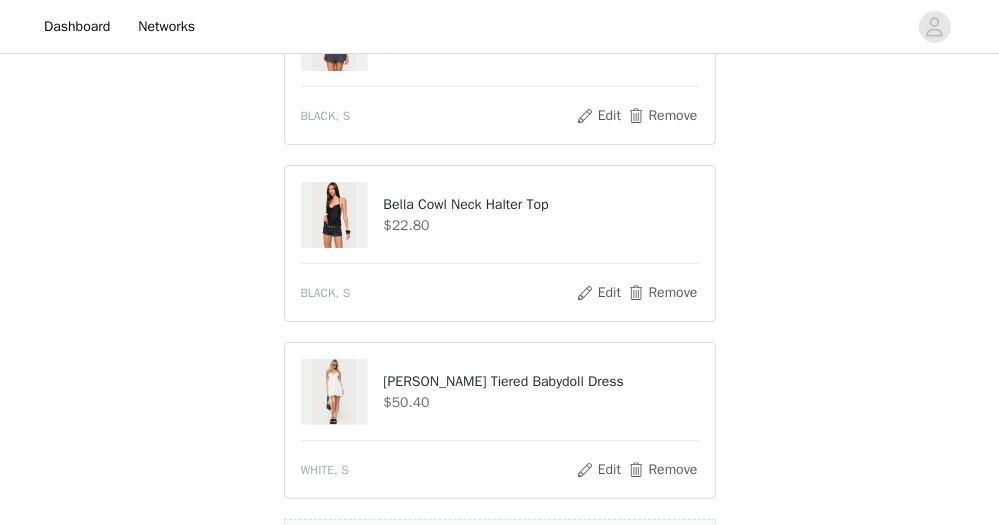 scroll, scrollTop: 560, scrollLeft: 0, axis: vertical 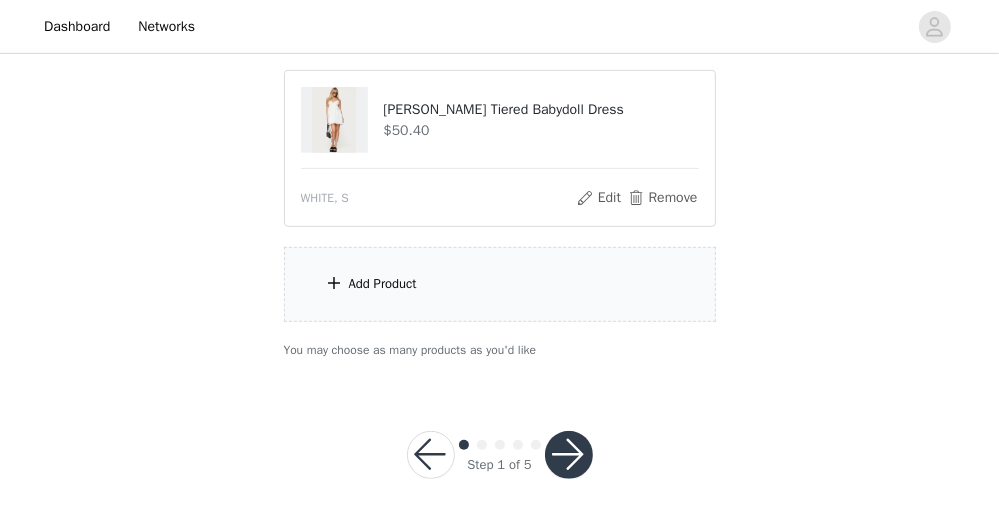 click on "Add Product" at bounding box center [500, 284] 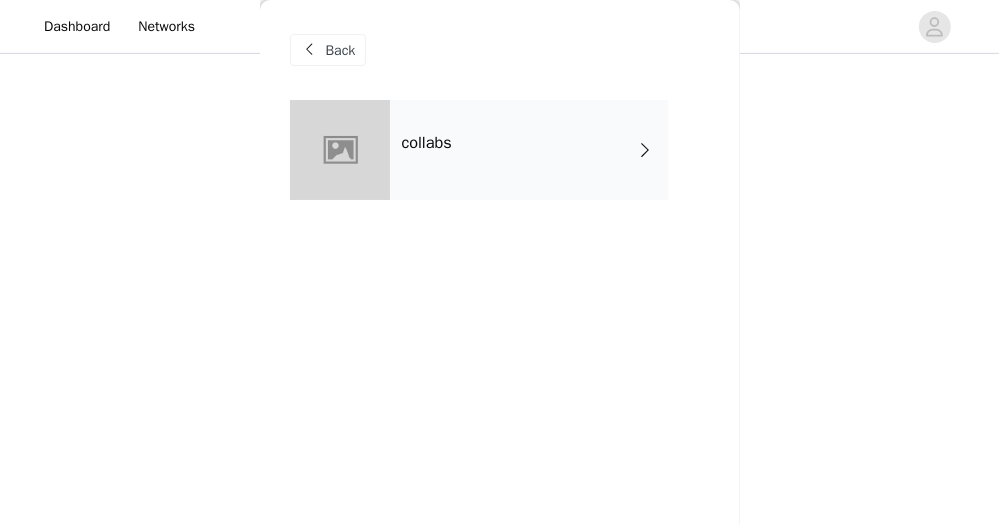 click on "collabs" at bounding box center (529, 150) 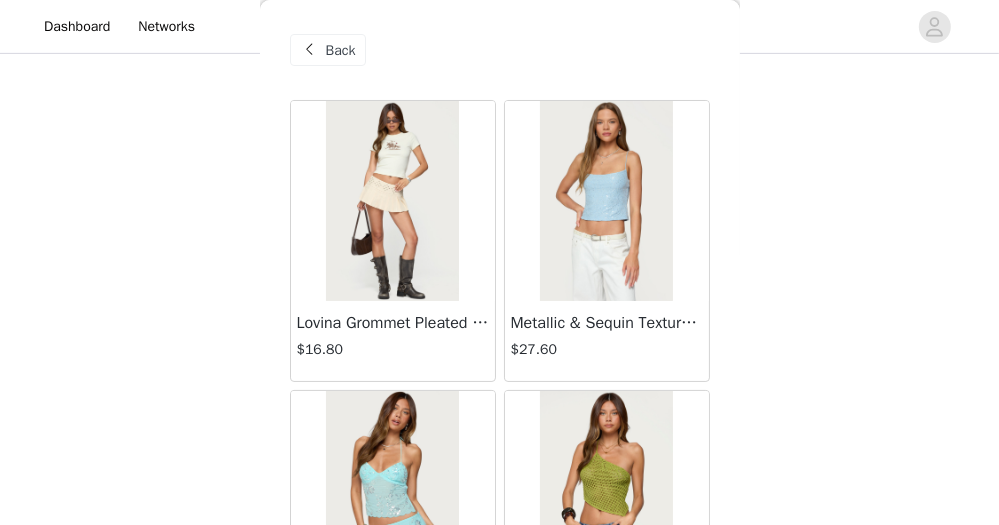 click at bounding box center (606, 201) 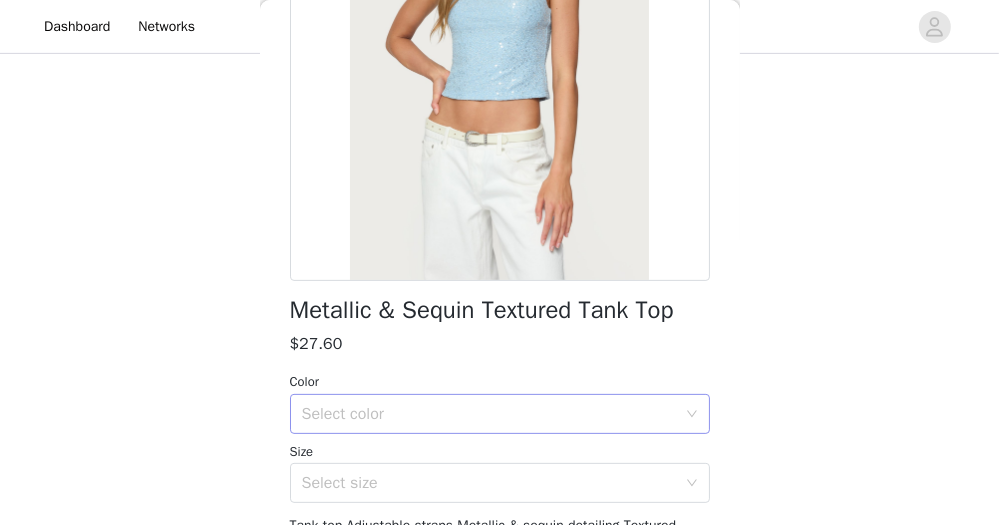 scroll, scrollTop: 270, scrollLeft: 0, axis: vertical 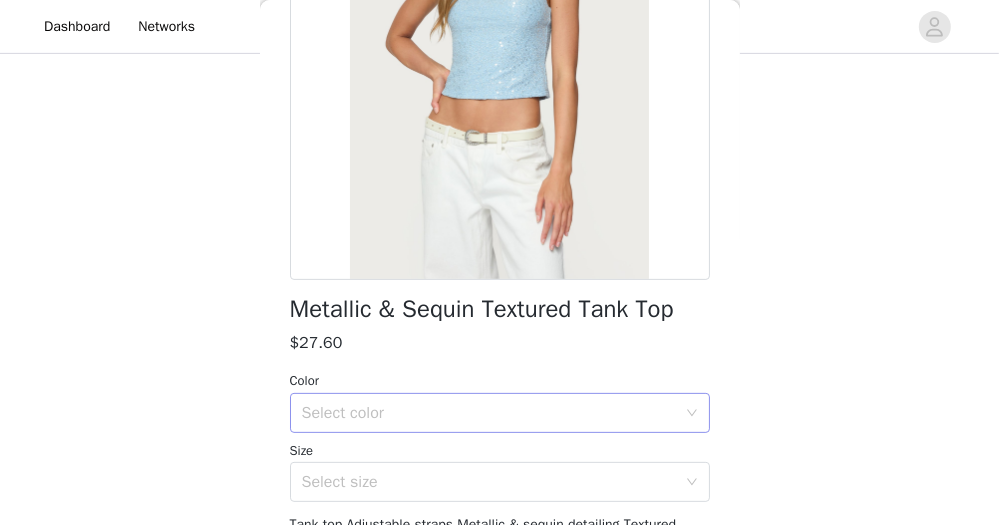 click on "Select color" at bounding box center (489, 413) 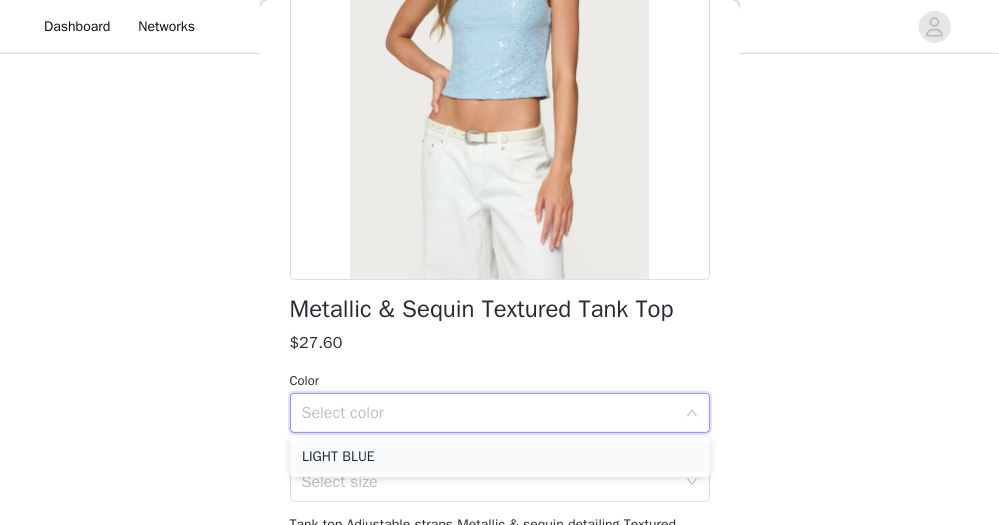 click on "LIGHT BLUE" at bounding box center (500, 457) 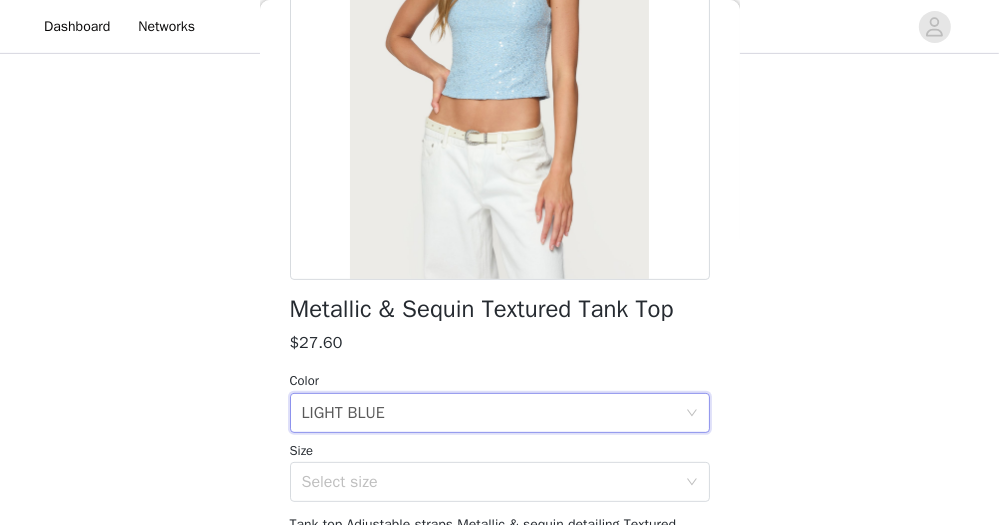 scroll, scrollTop: 317, scrollLeft: 0, axis: vertical 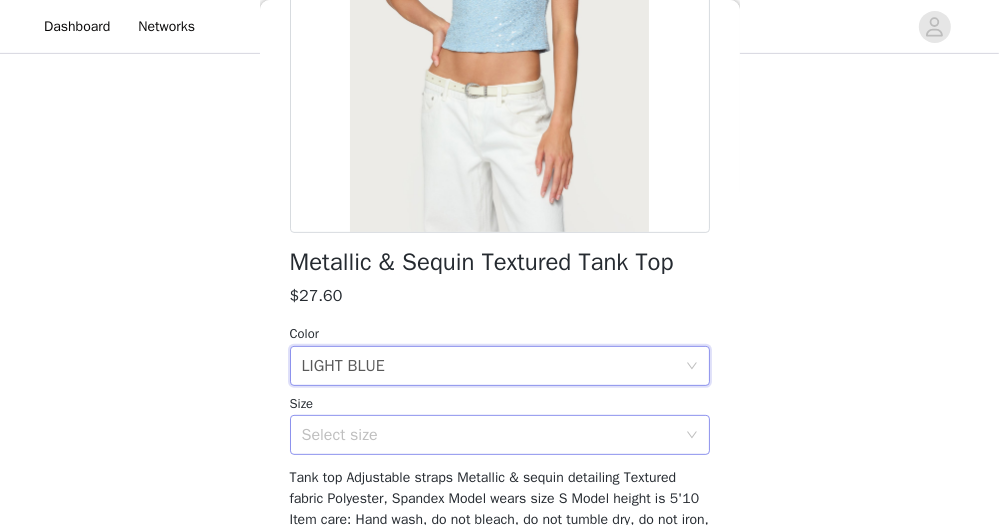 click on "Select size" at bounding box center (489, 435) 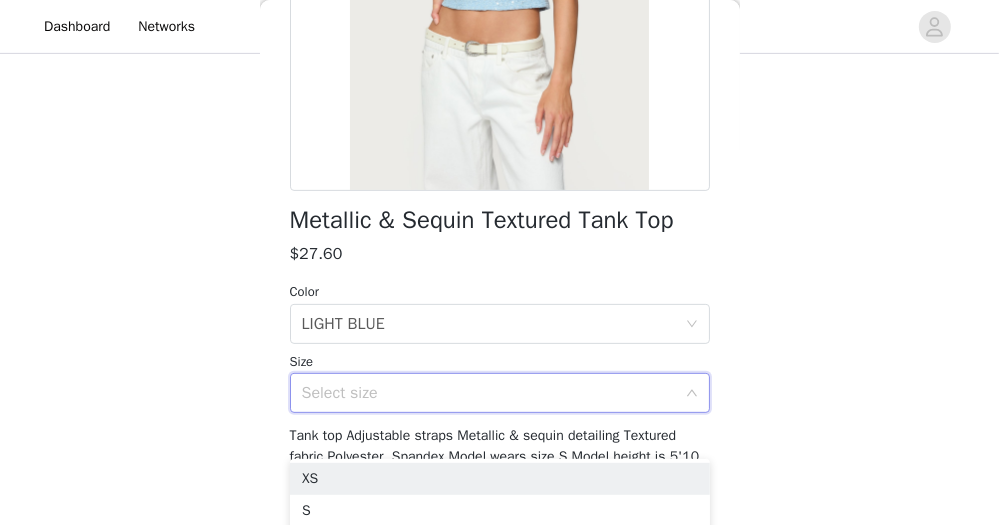 scroll, scrollTop: 362, scrollLeft: 0, axis: vertical 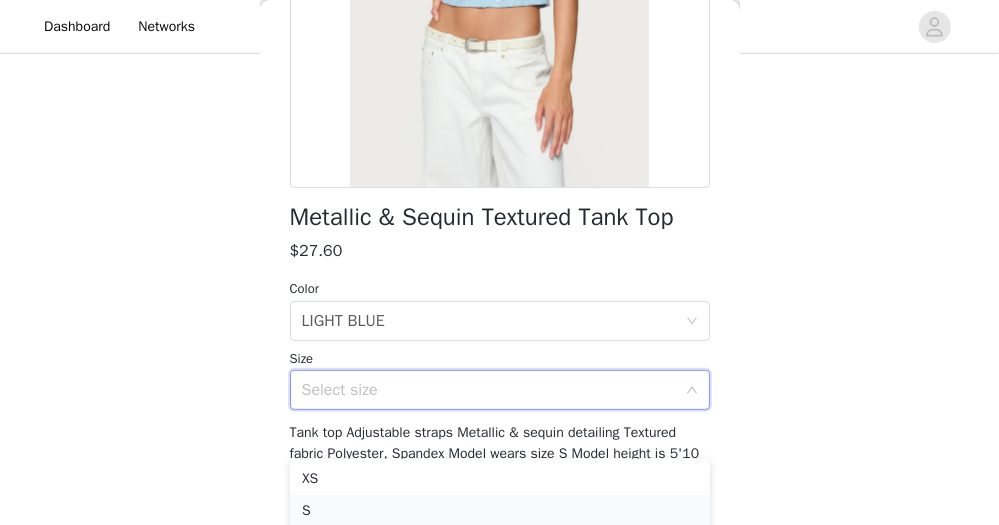 click on "S" at bounding box center (500, 511) 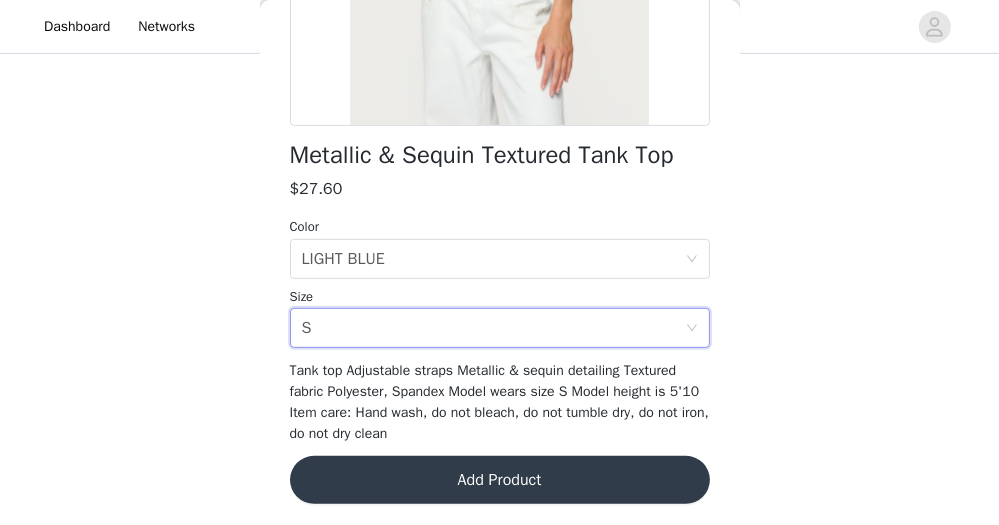 scroll, scrollTop: 427, scrollLeft: 0, axis: vertical 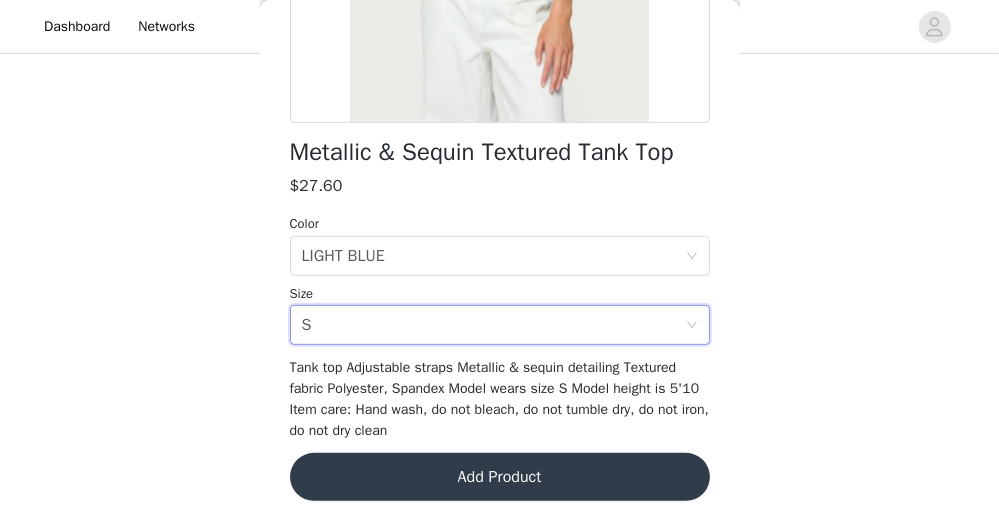 click on "Add Product" at bounding box center [500, 477] 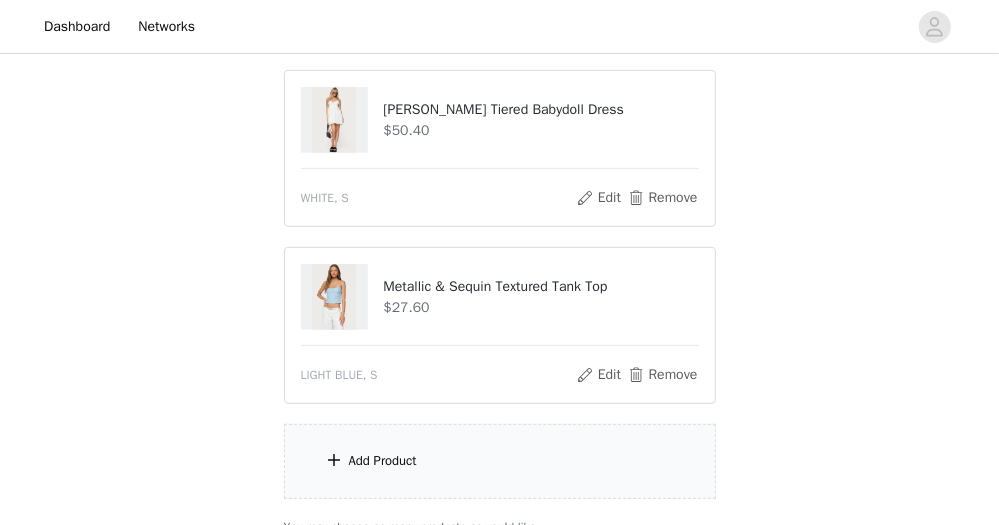 click on "Add Product" at bounding box center (500, 461) 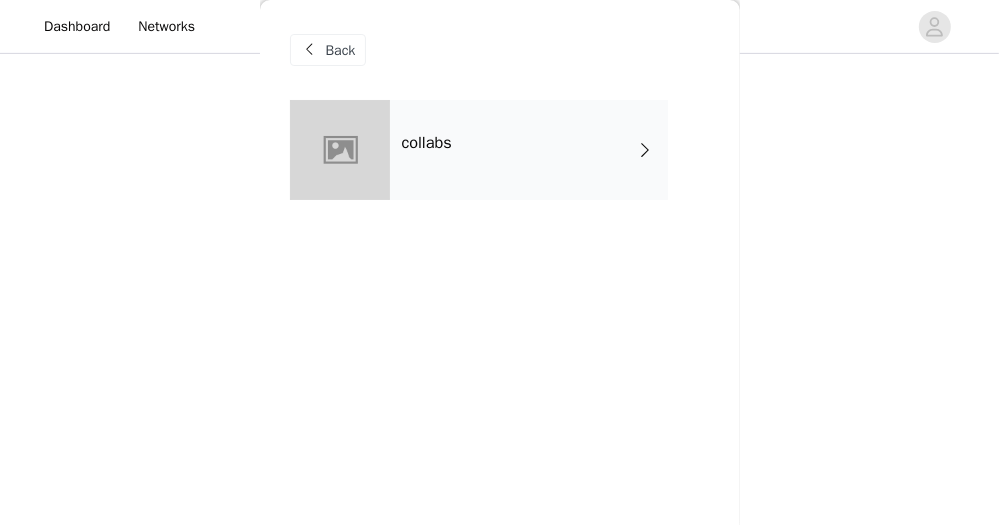 click on "collabs" at bounding box center [529, 150] 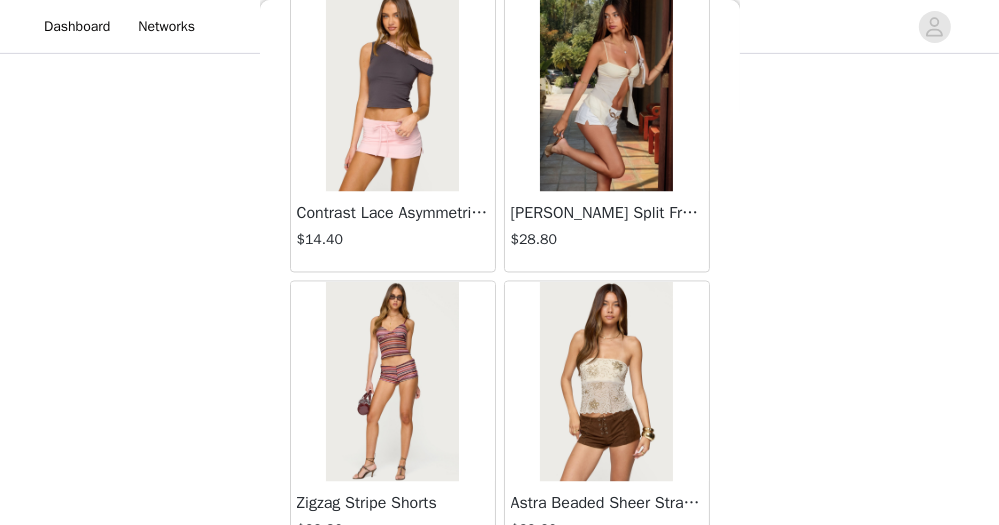 scroll, scrollTop: 2531, scrollLeft: 0, axis: vertical 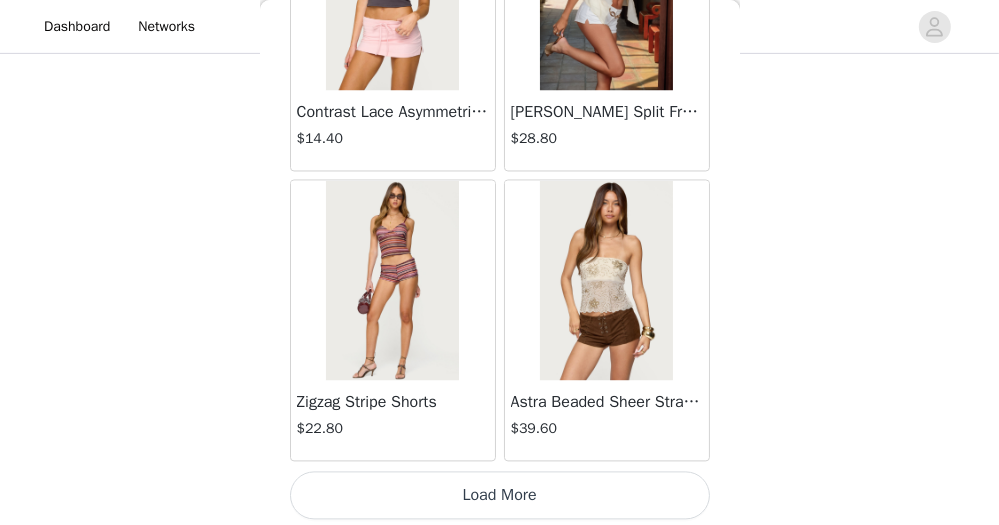 click on "Load More" at bounding box center (500, 495) 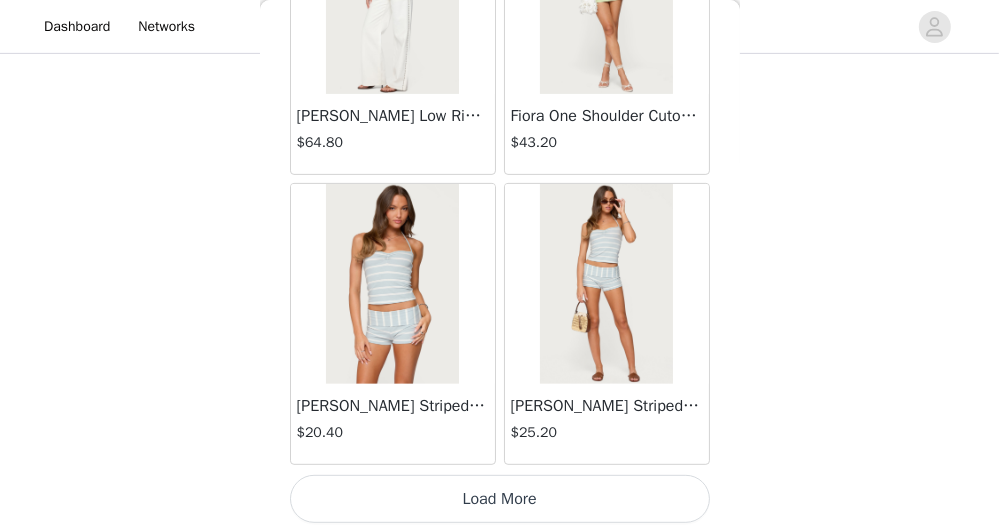 click on "Load More" at bounding box center (500, 499) 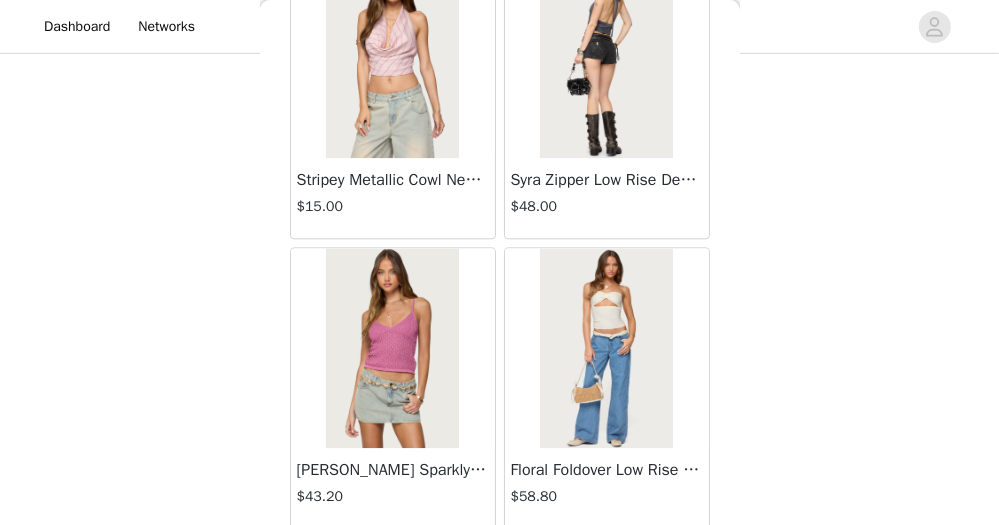 scroll, scrollTop: 8323, scrollLeft: 0, axis: vertical 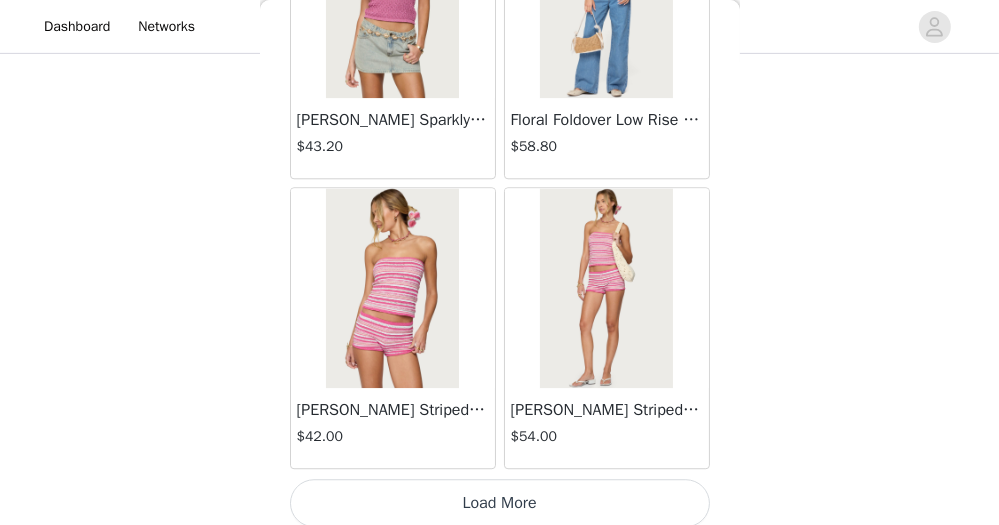 click on "Load More" at bounding box center [500, 503] 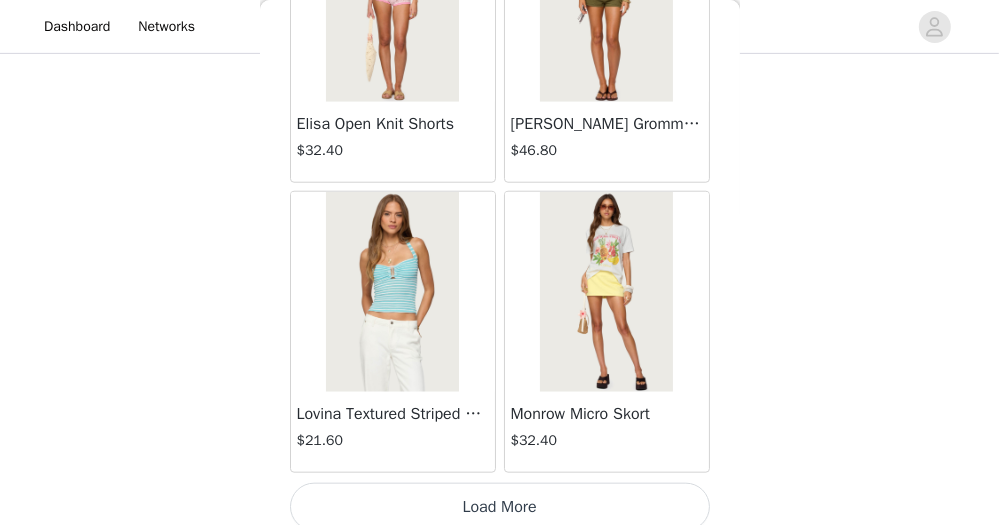 click on "Load More" at bounding box center [500, 507] 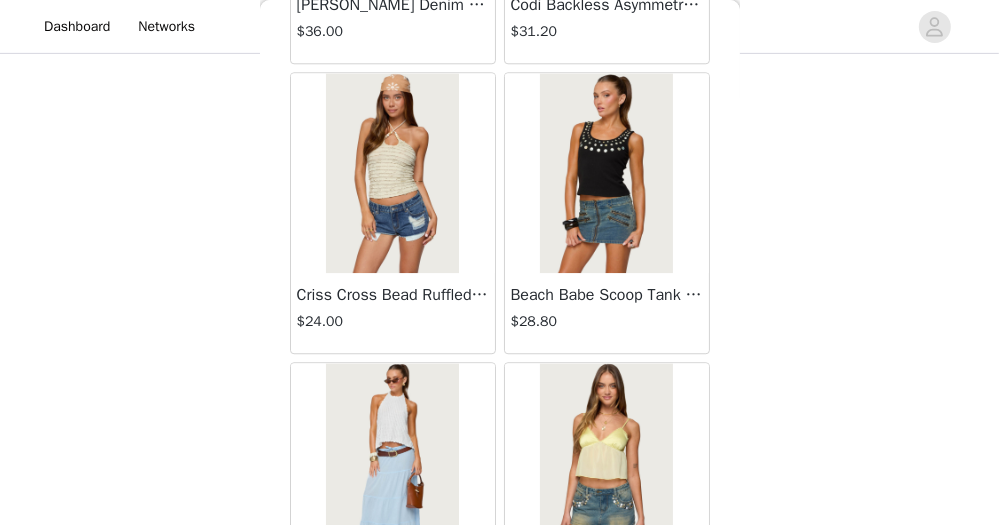 scroll, scrollTop: 14115, scrollLeft: 0, axis: vertical 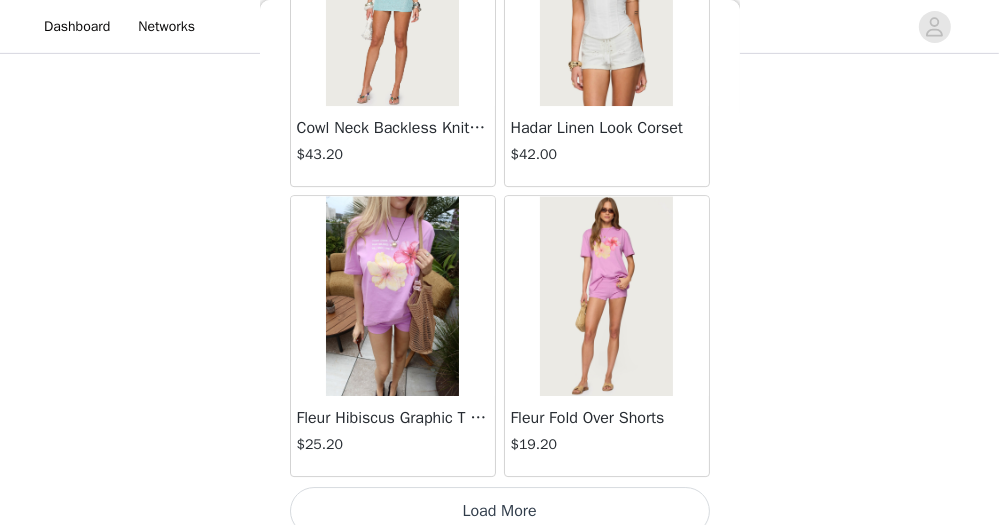 click on "Load More" at bounding box center (500, 511) 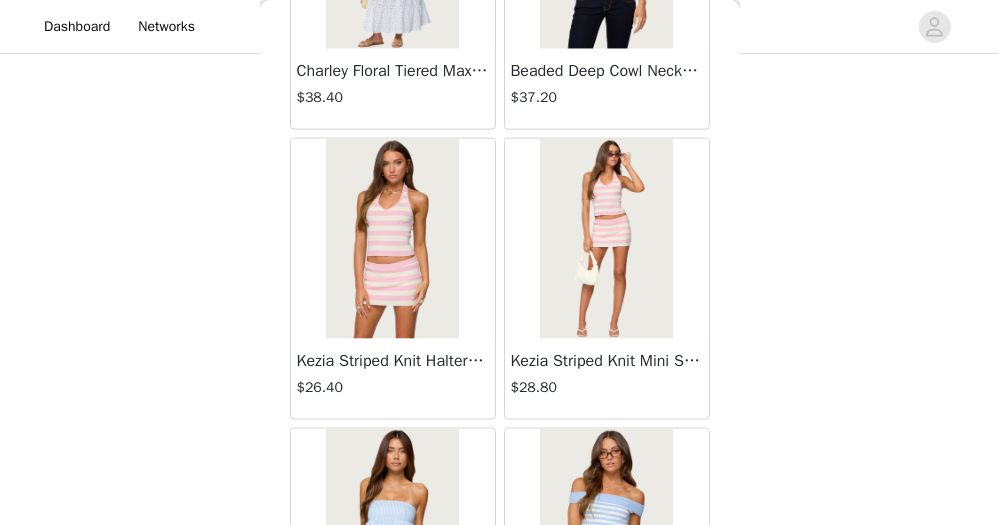 scroll, scrollTop: 17011, scrollLeft: 0, axis: vertical 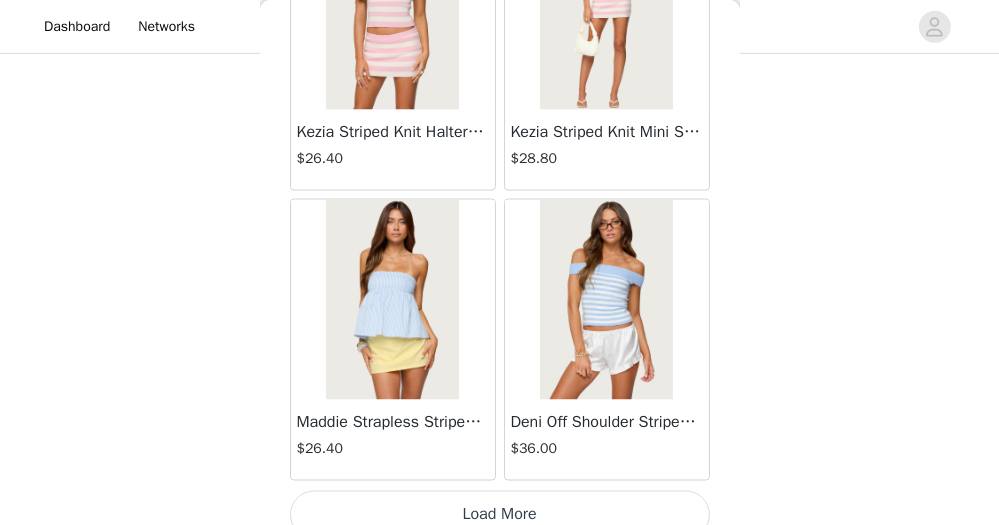 click on "Load More" at bounding box center [500, 515] 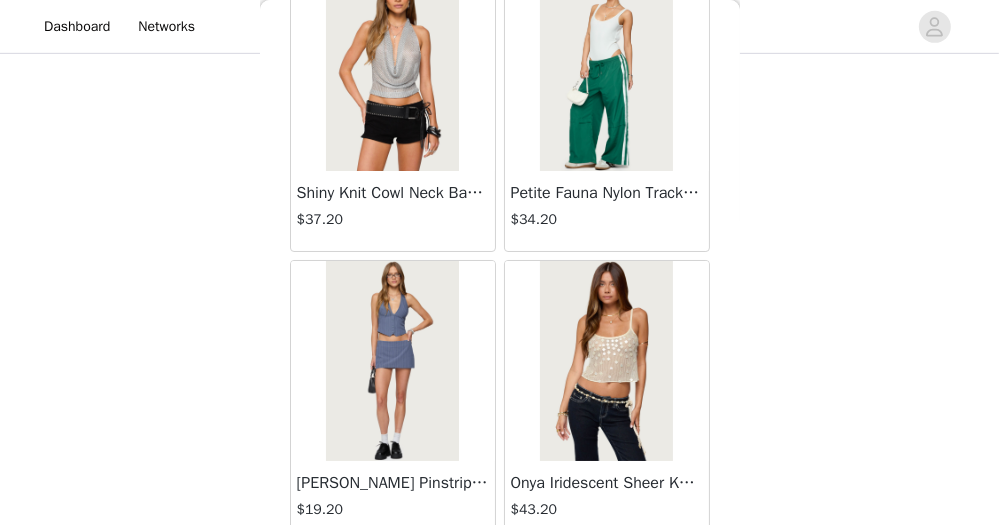 scroll, scrollTop: 19907, scrollLeft: 0, axis: vertical 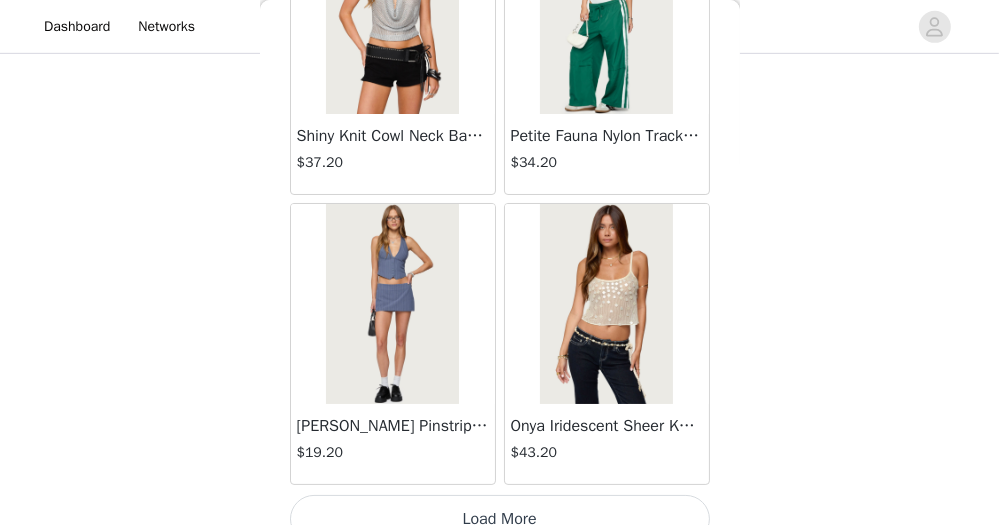 click on "Load More" at bounding box center (500, 519) 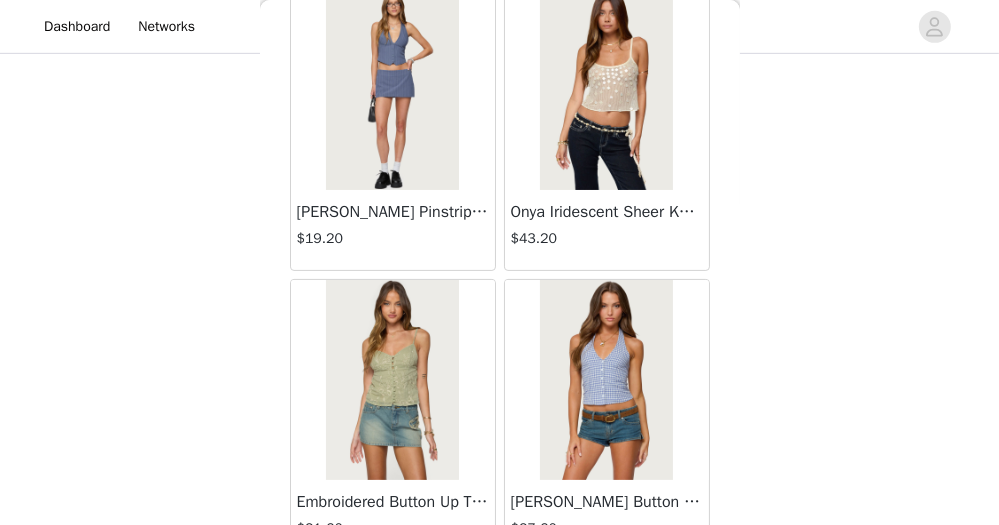 scroll, scrollTop: 20339, scrollLeft: 0, axis: vertical 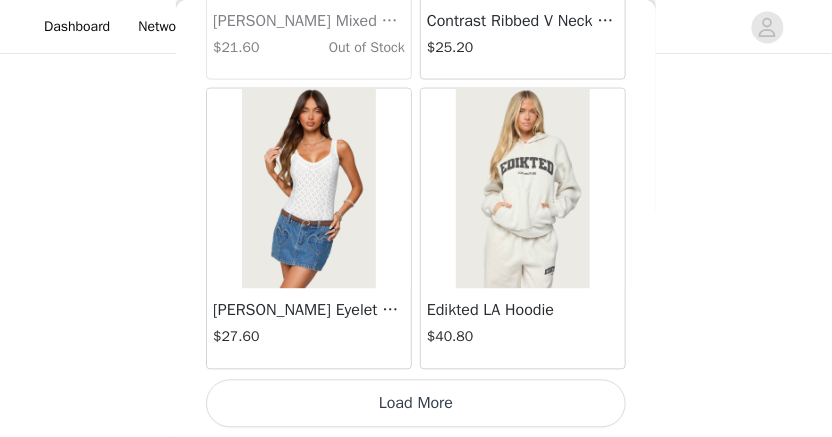 click on "Load More" at bounding box center (416, 404) 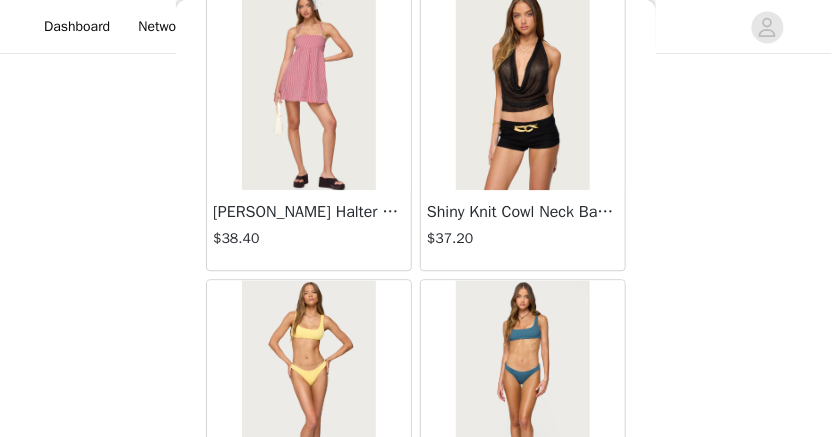 scroll, scrollTop: 25822, scrollLeft: 0, axis: vertical 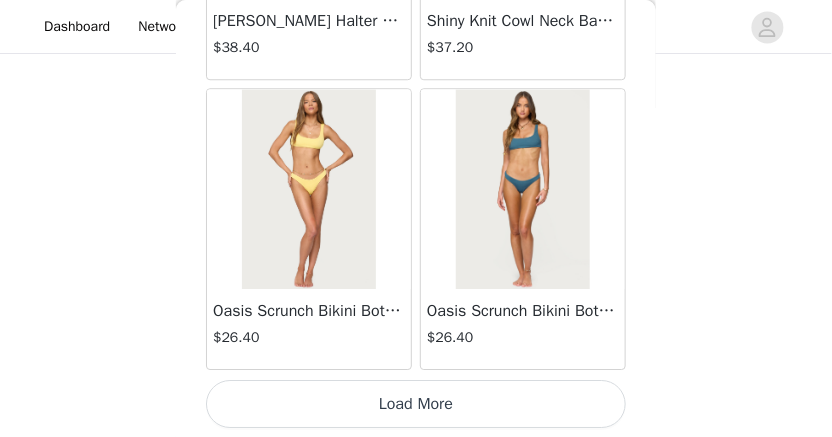 click on "Load More" at bounding box center (416, 404) 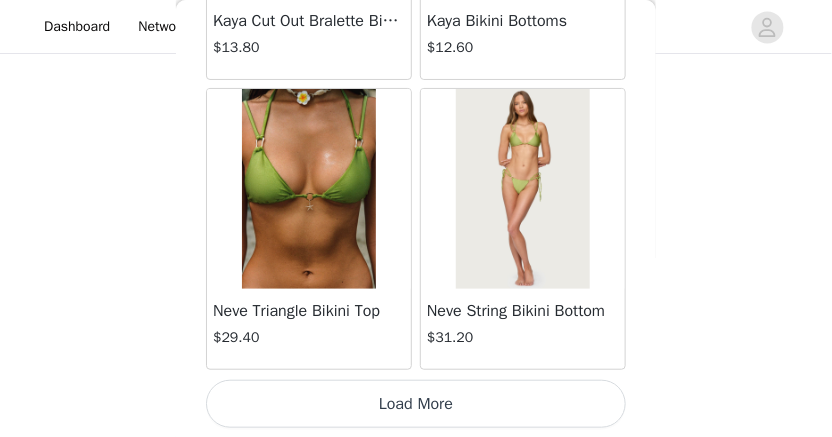 click on "Load More" at bounding box center [416, 404] 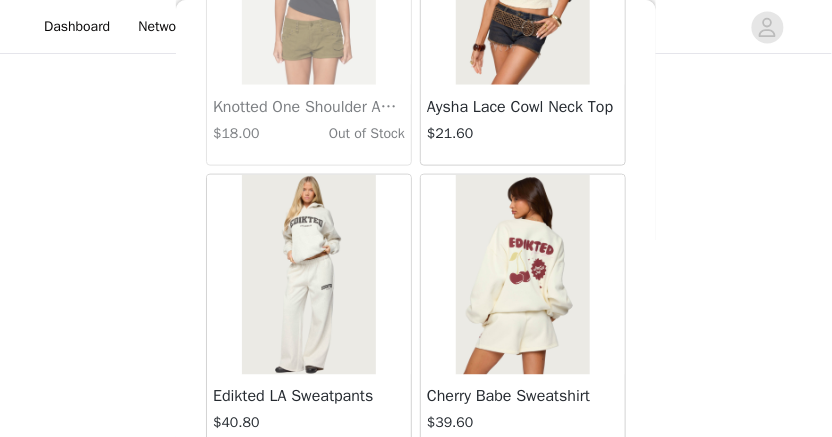scroll, scrollTop: 31622, scrollLeft: 0, axis: vertical 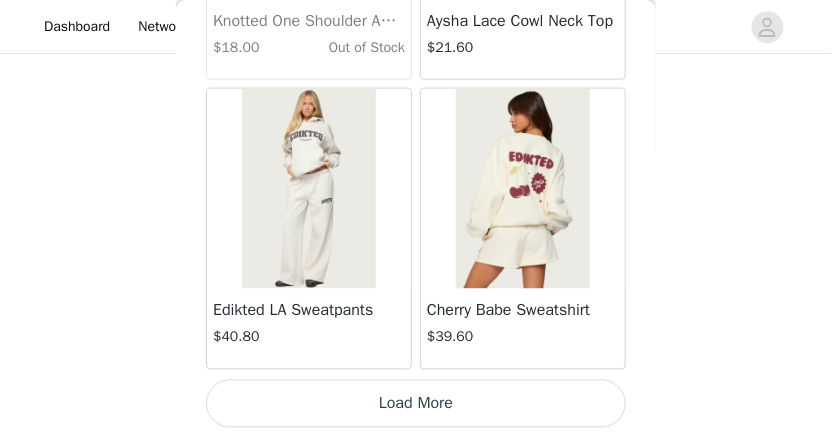 click on "Load More" at bounding box center [416, 404] 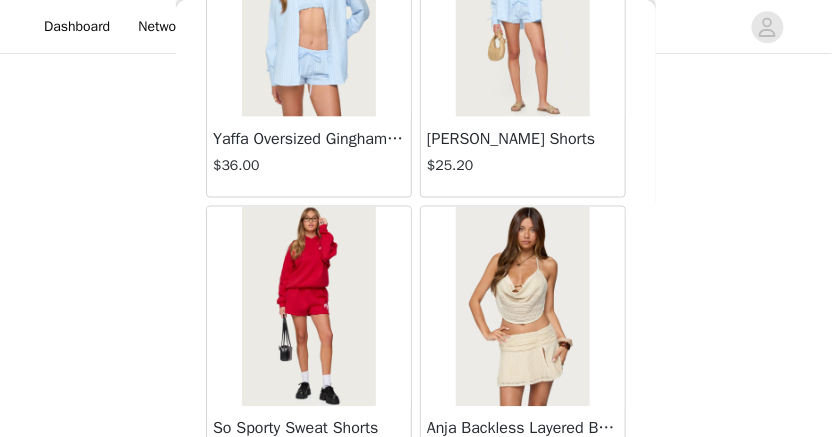 scroll, scrollTop: 34388, scrollLeft: 0, axis: vertical 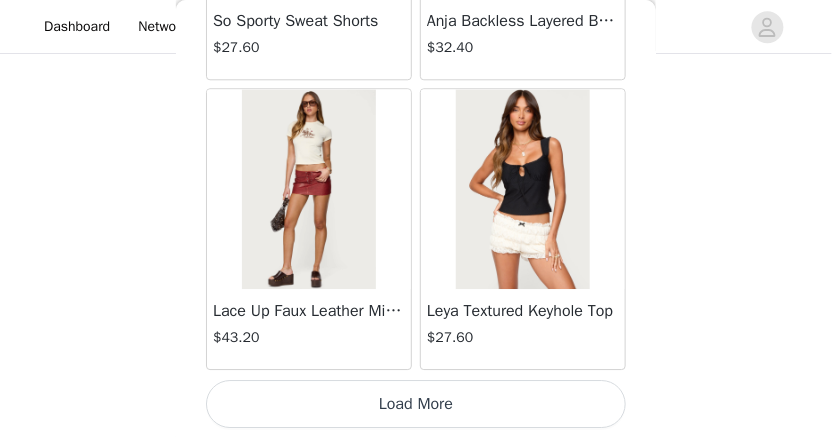 click on "Load More" at bounding box center [416, 404] 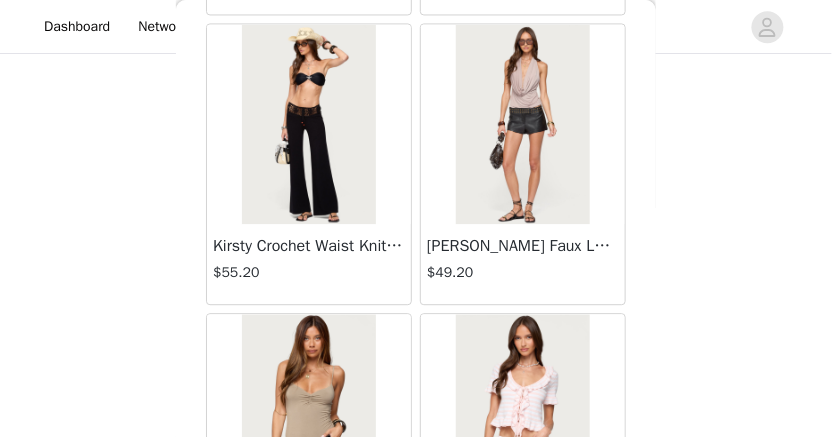 scroll, scrollTop: 36899, scrollLeft: 0, axis: vertical 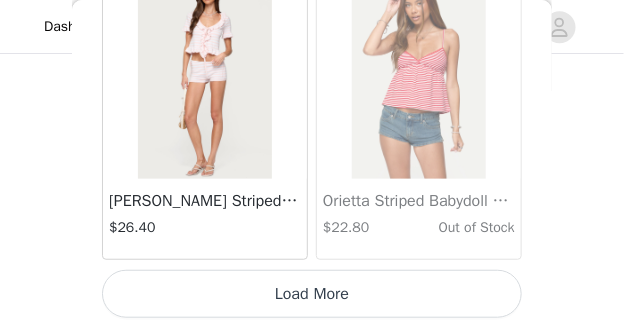 click on "Load More" at bounding box center [312, 294] 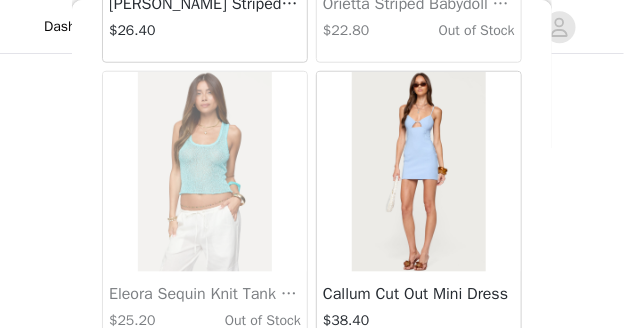 scroll, scrollTop: 37984, scrollLeft: 0, axis: vertical 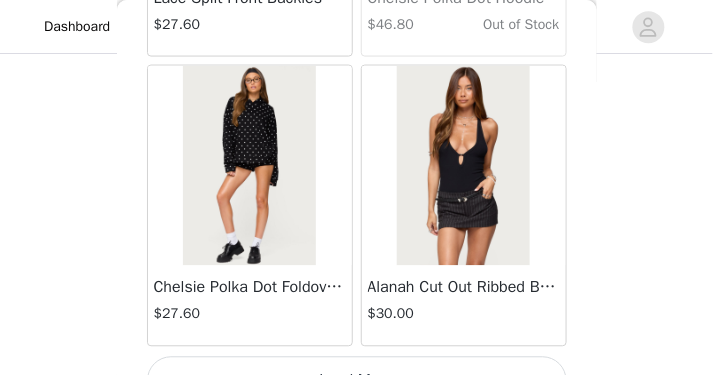 click on "Load More" at bounding box center [357, 381] 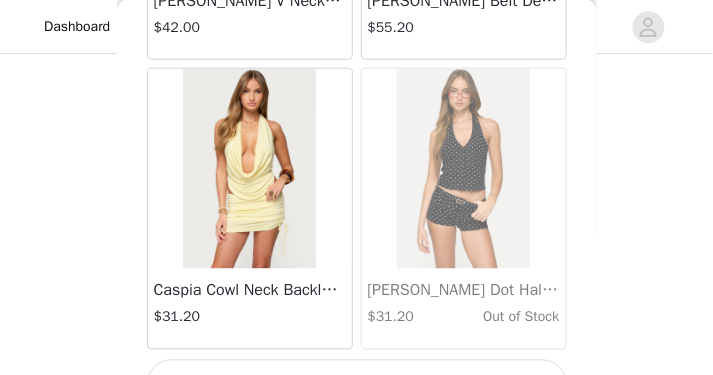 click on "Load More" at bounding box center [357, 384] 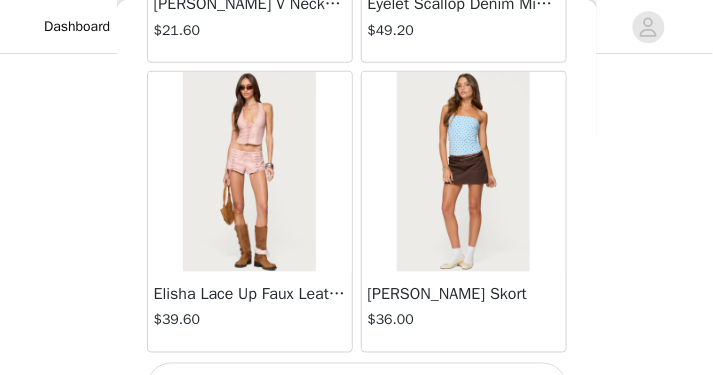click on "Load More" at bounding box center [357, 387] 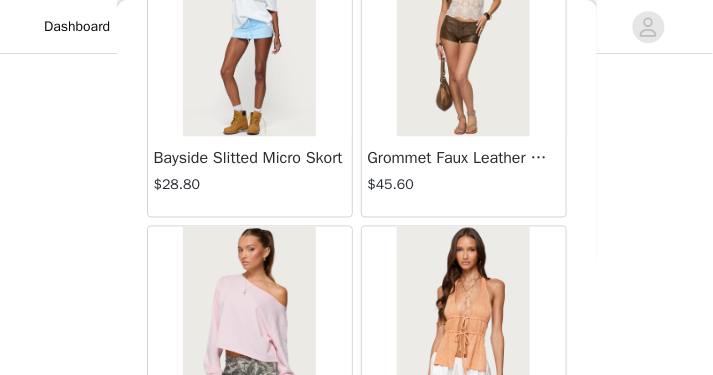 scroll, scrollTop: 48404, scrollLeft: 0, axis: vertical 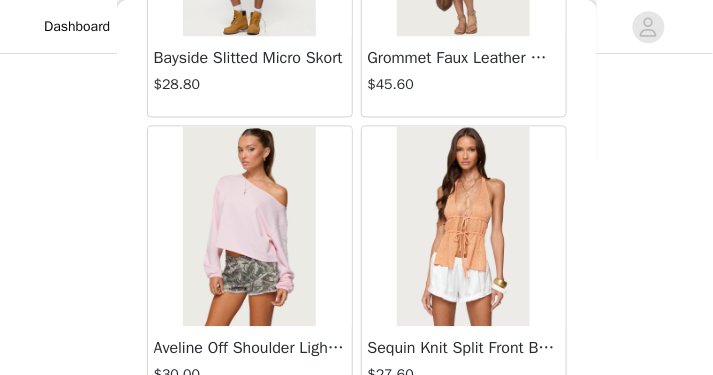 click on "$27.60" at bounding box center [464, 375] 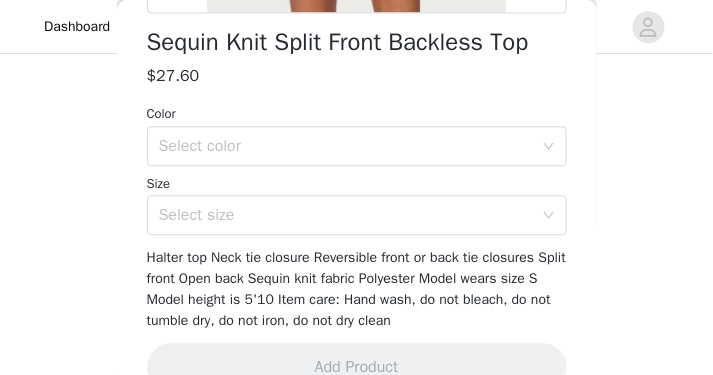 scroll, scrollTop: 577, scrollLeft: 0, axis: vertical 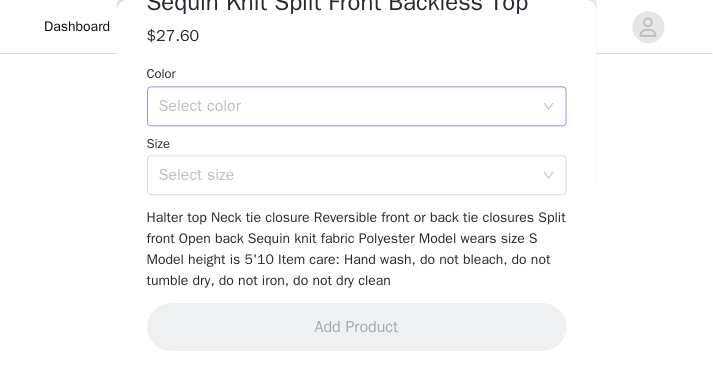 click on "Select color" at bounding box center [346, 106] 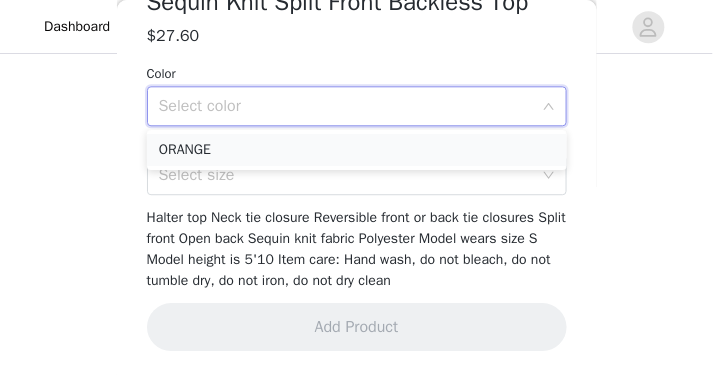 click on "ORANGE" at bounding box center (357, 150) 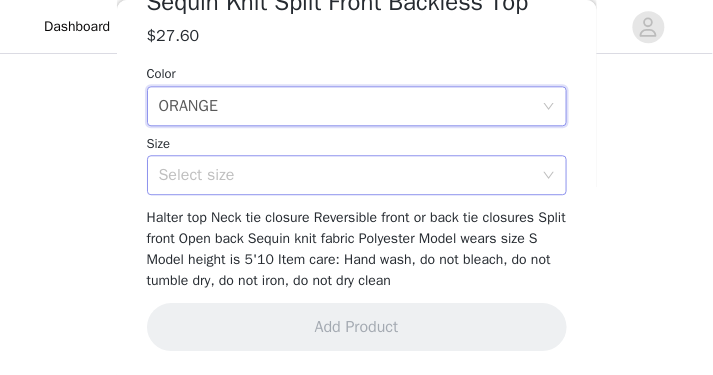 click on "Select size" at bounding box center [346, 175] 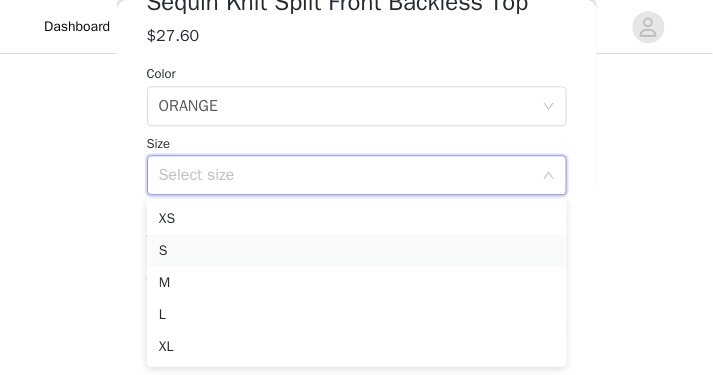 click on "S" at bounding box center (357, 251) 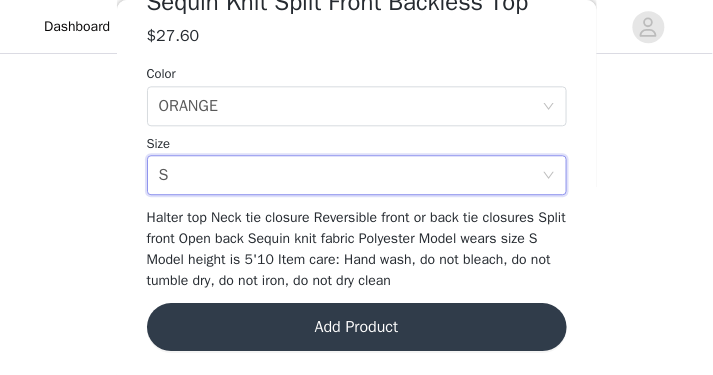 click on "Add Product" at bounding box center (357, 327) 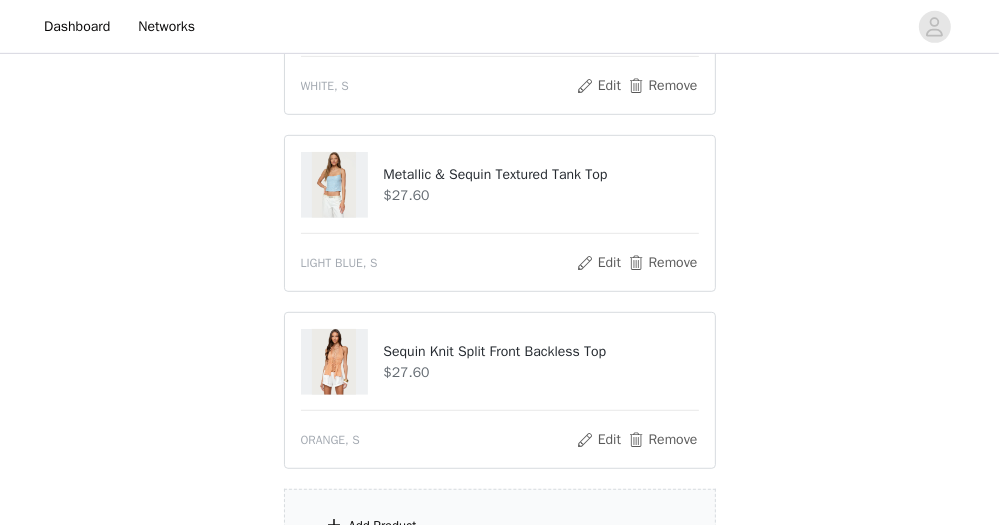 scroll, scrollTop: 899, scrollLeft: 0, axis: vertical 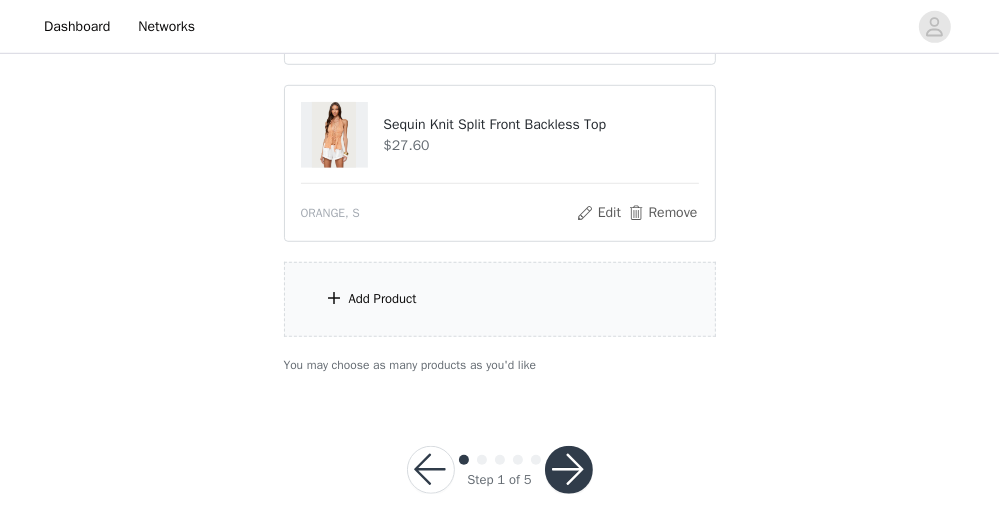 click on "Add Product" at bounding box center [500, 299] 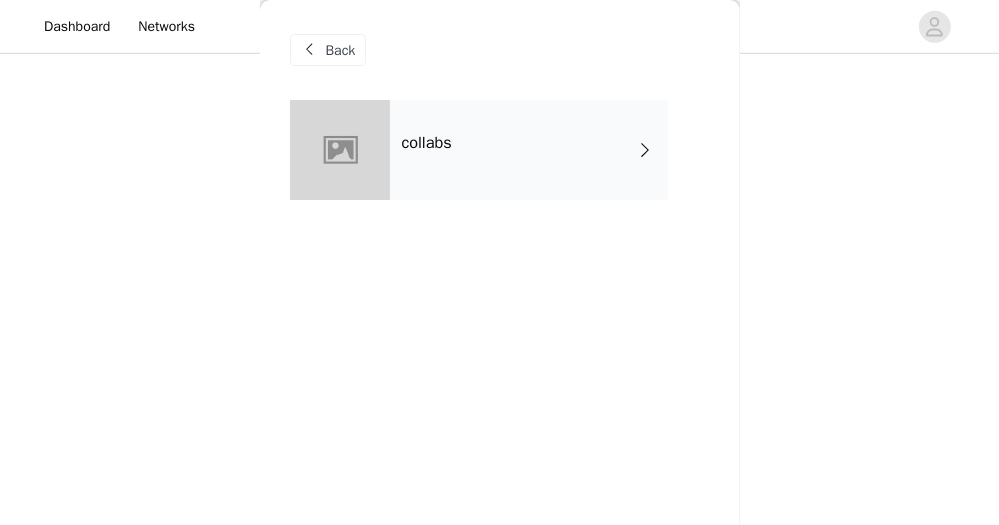 click on "collabs" at bounding box center (529, 150) 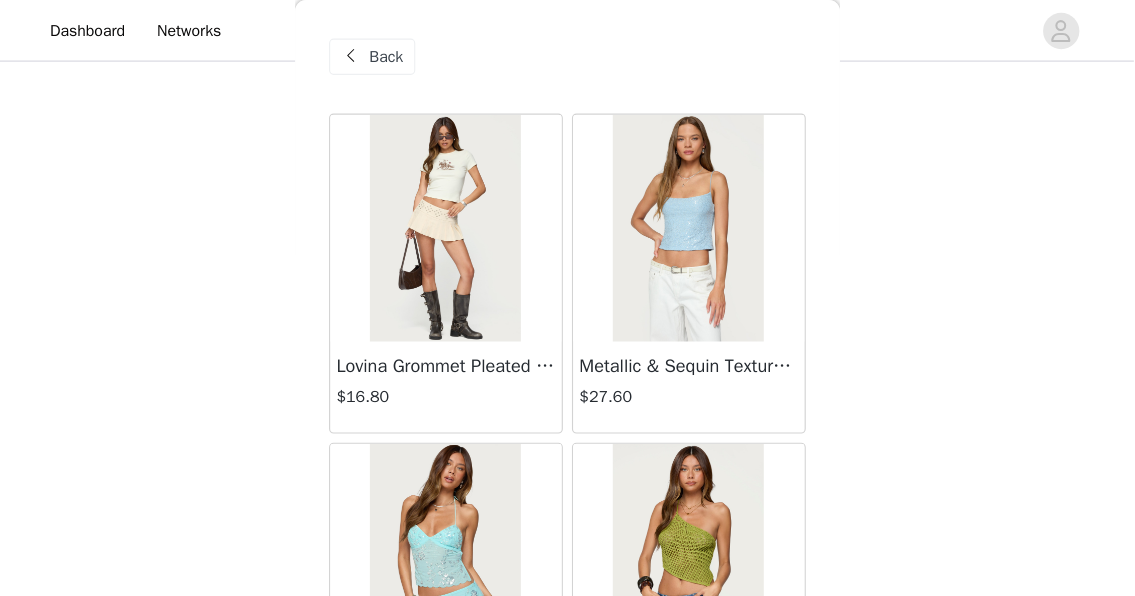 scroll, scrollTop: 843, scrollLeft: 0, axis: vertical 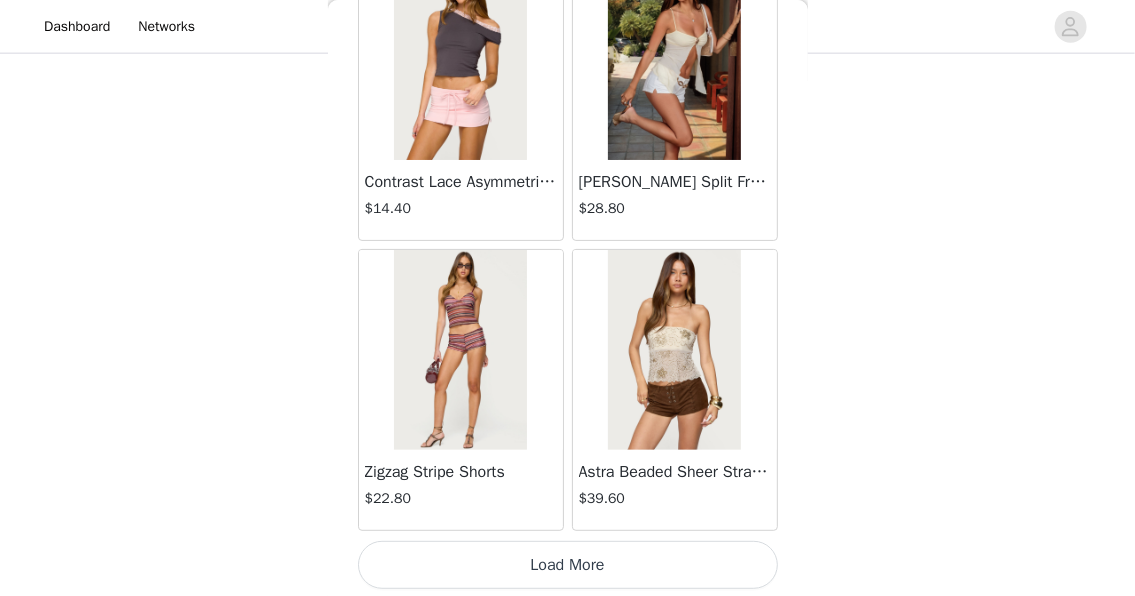 click on "Load More" at bounding box center [568, 565] 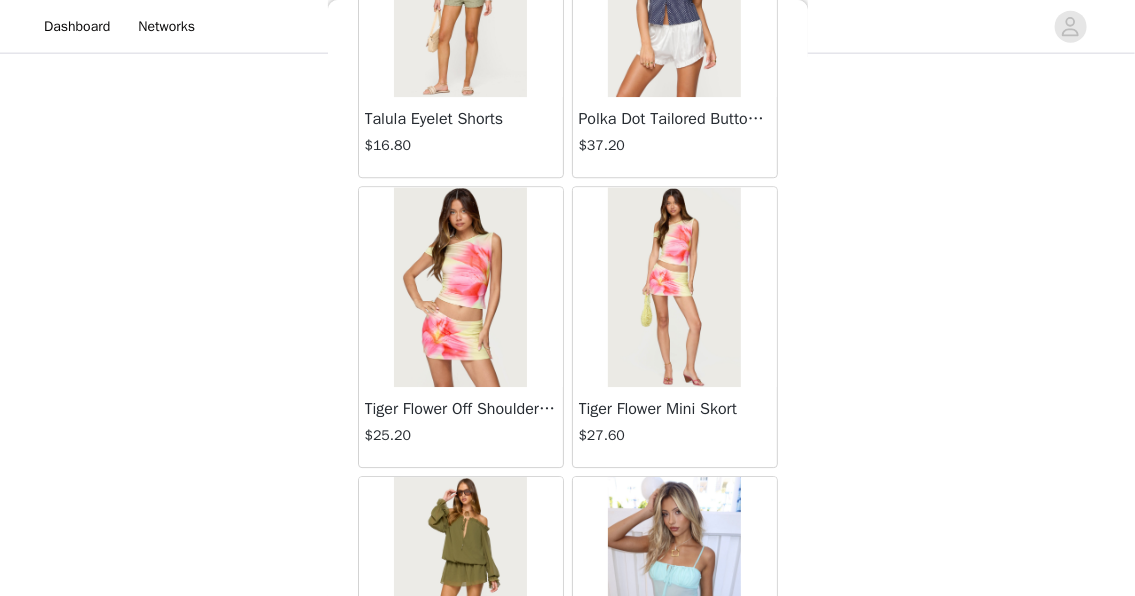 scroll, scrollTop: 5360, scrollLeft: 0, axis: vertical 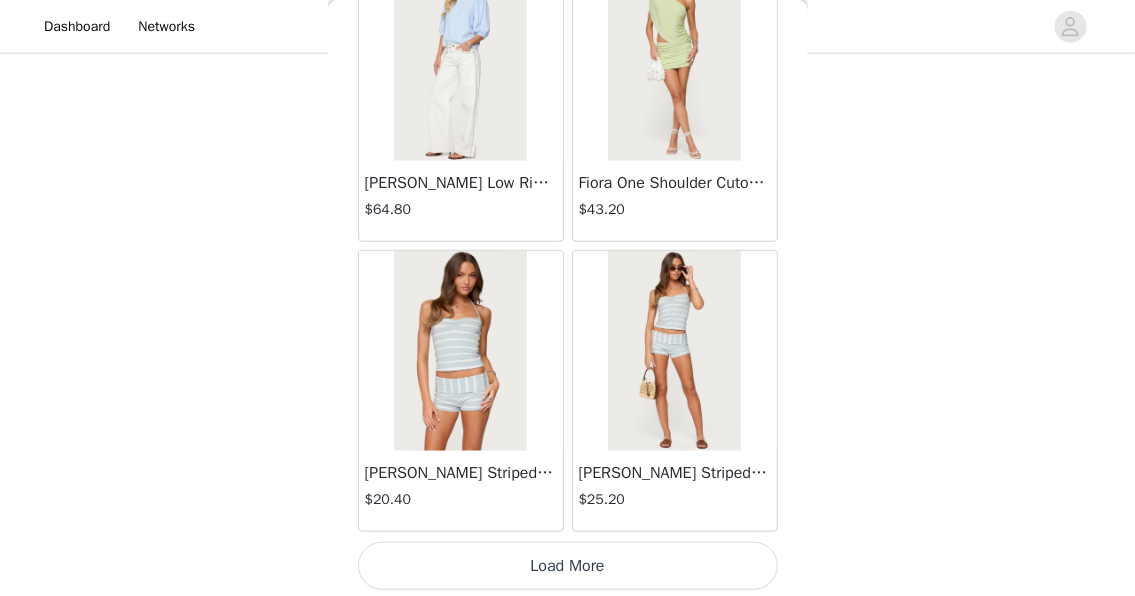 click on "Load More" at bounding box center (568, 566) 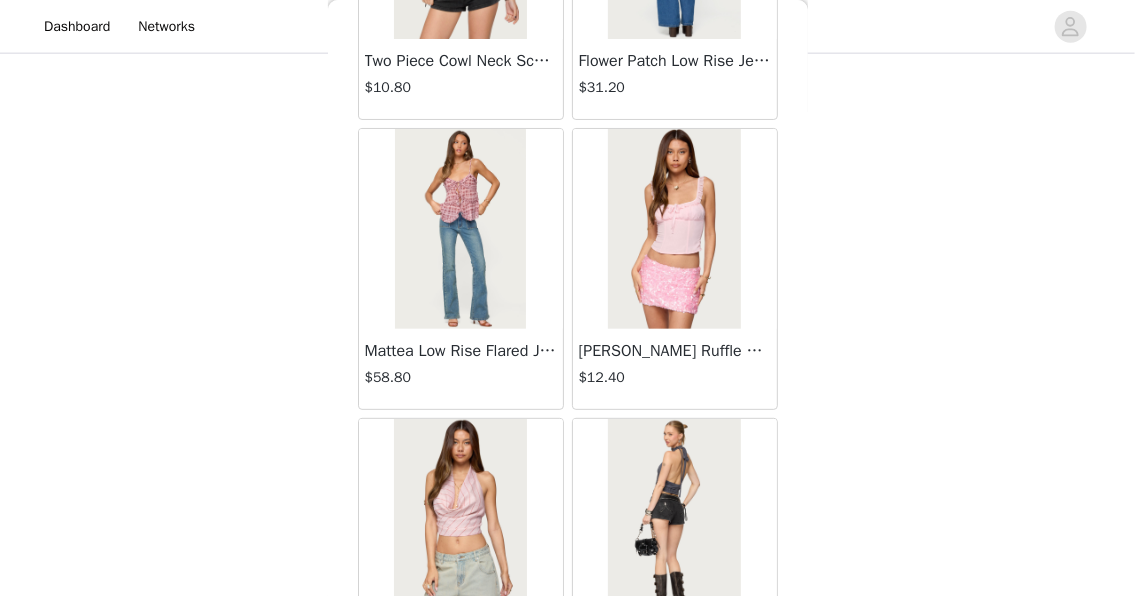 scroll, scrollTop: 8258, scrollLeft: 0, axis: vertical 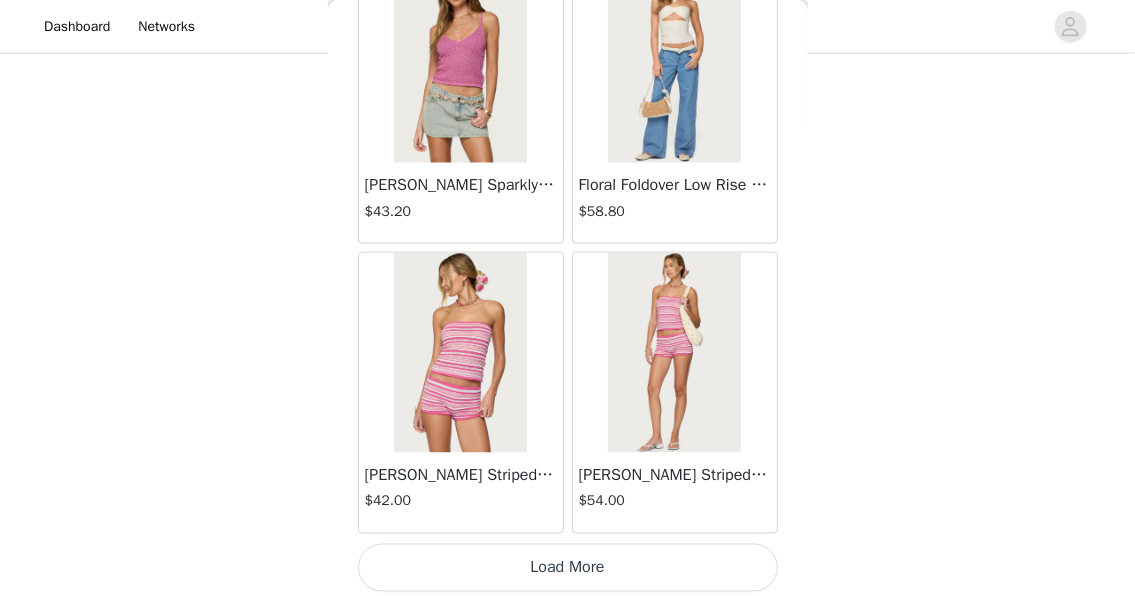 click on "Load More" at bounding box center (568, 568) 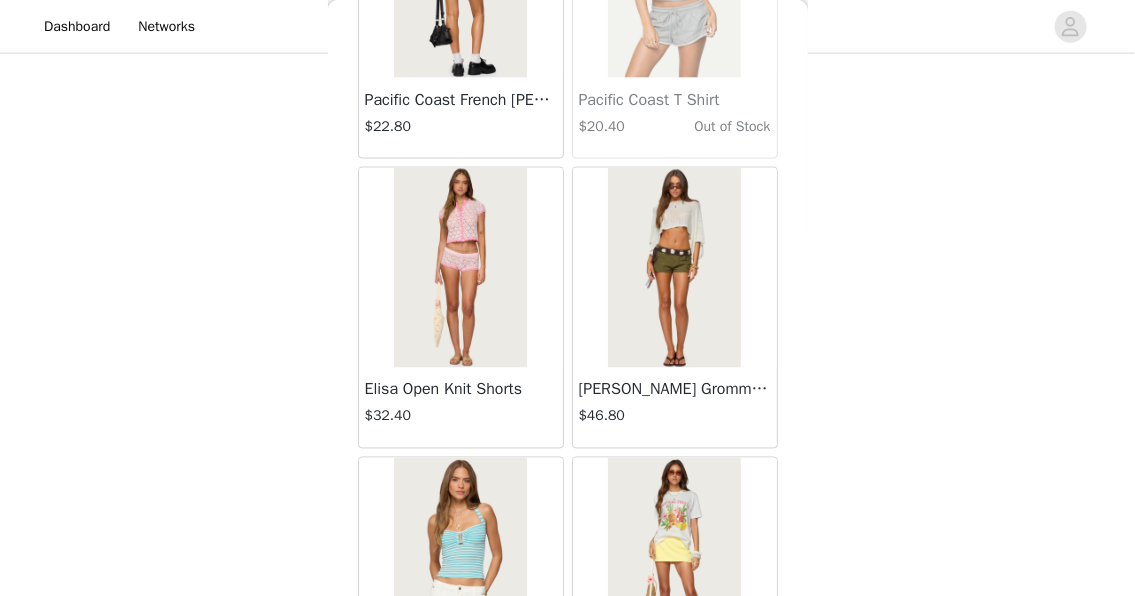 scroll, scrollTop: 11156, scrollLeft: 0, axis: vertical 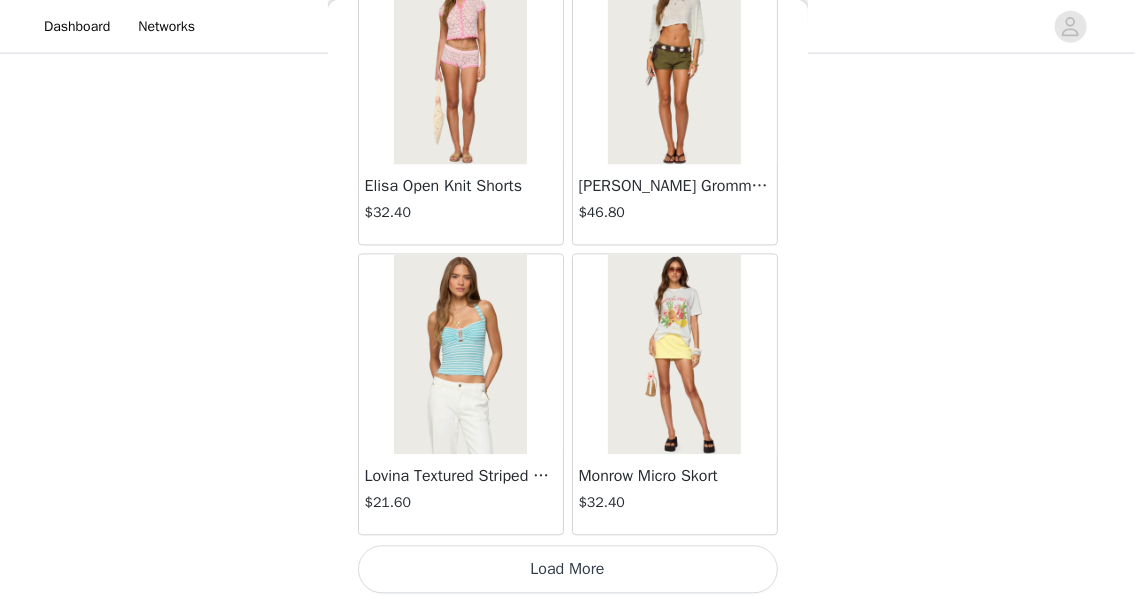 click on "Load More" at bounding box center (568, 570) 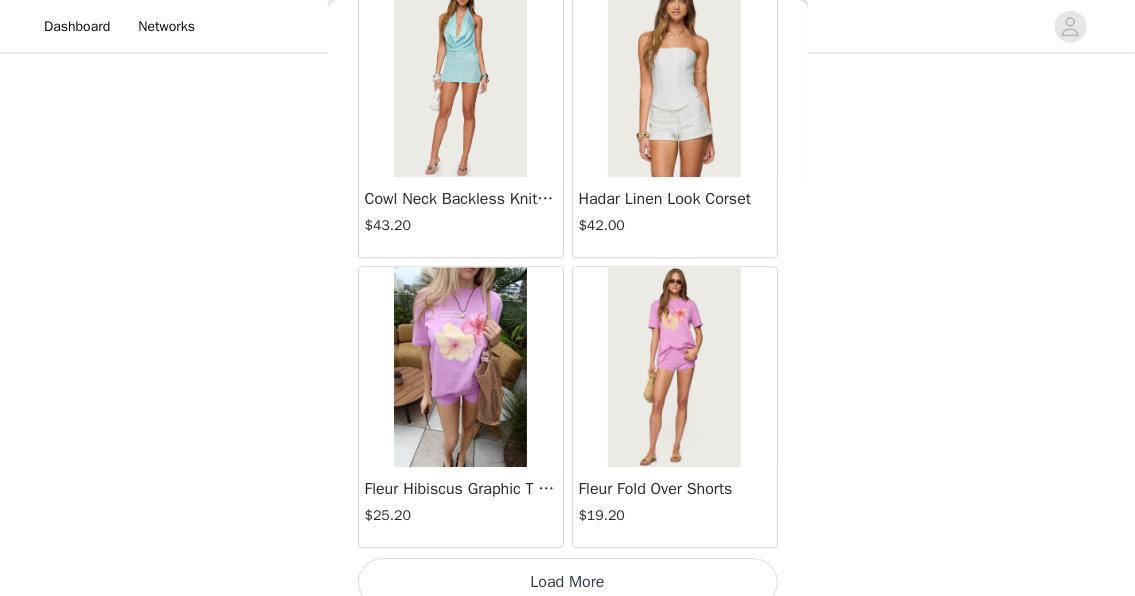 scroll, scrollTop: 14054, scrollLeft: 0, axis: vertical 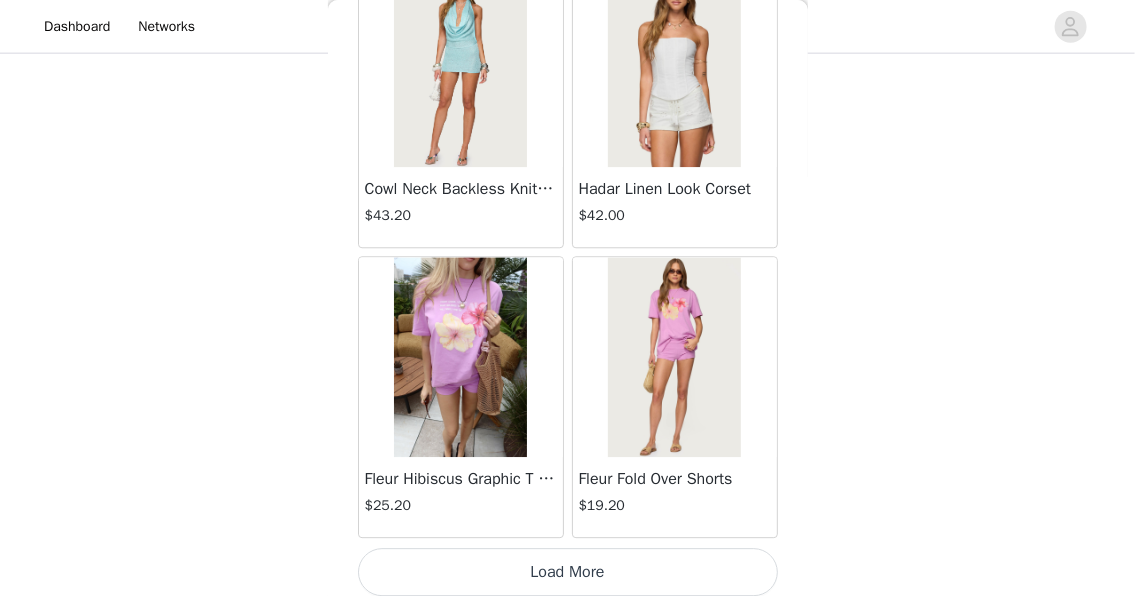 click on "Load More" at bounding box center [568, 572] 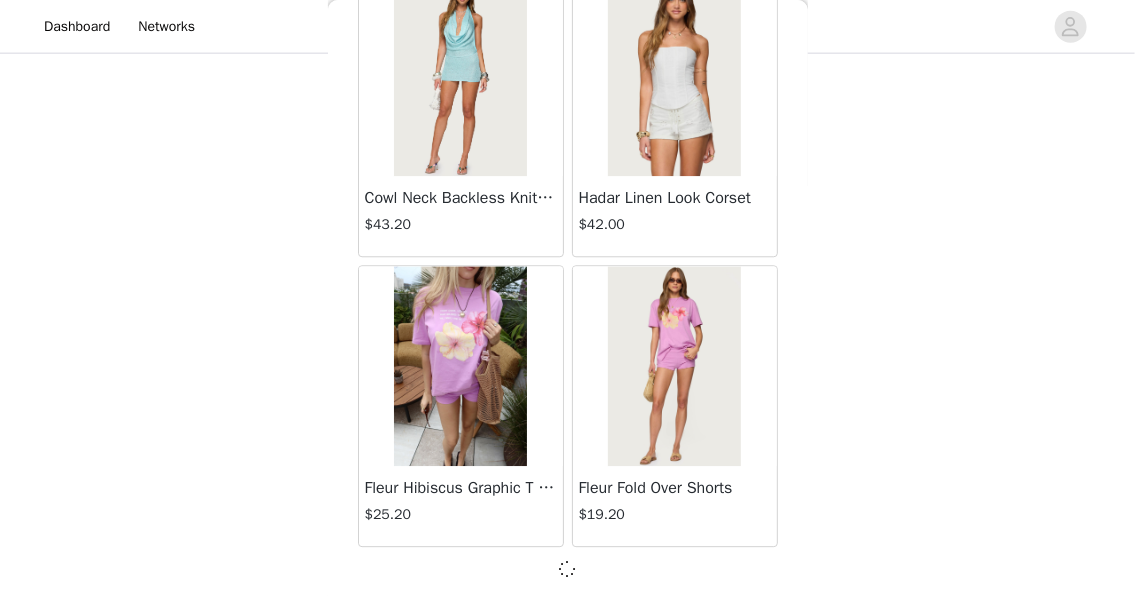 scroll, scrollTop: 14054, scrollLeft: 0, axis: vertical 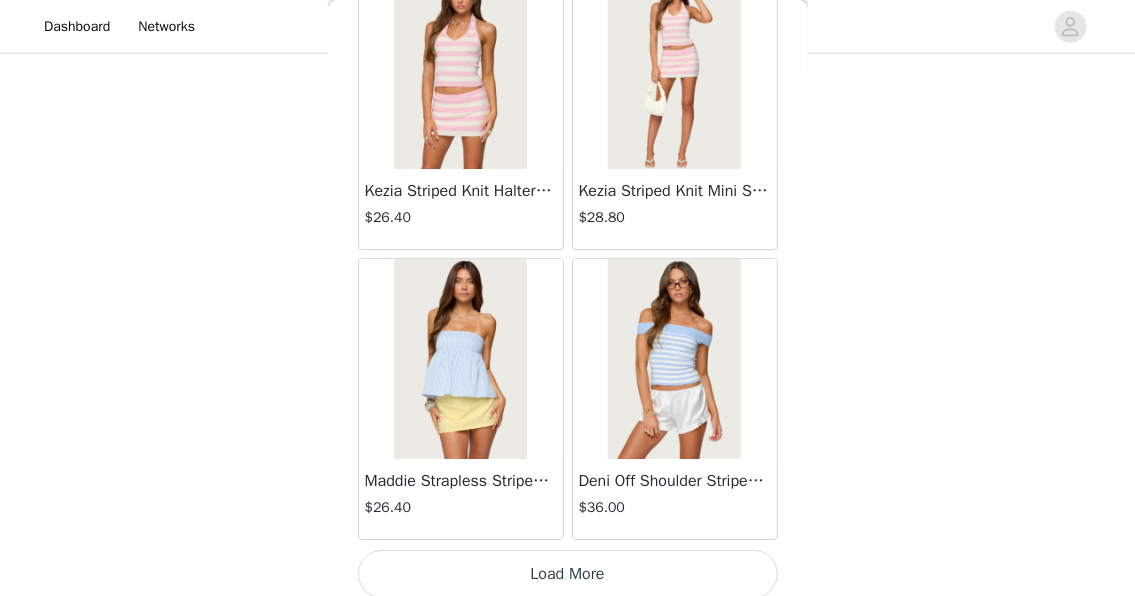 click on "Load More" at bounding box center [568, 574] 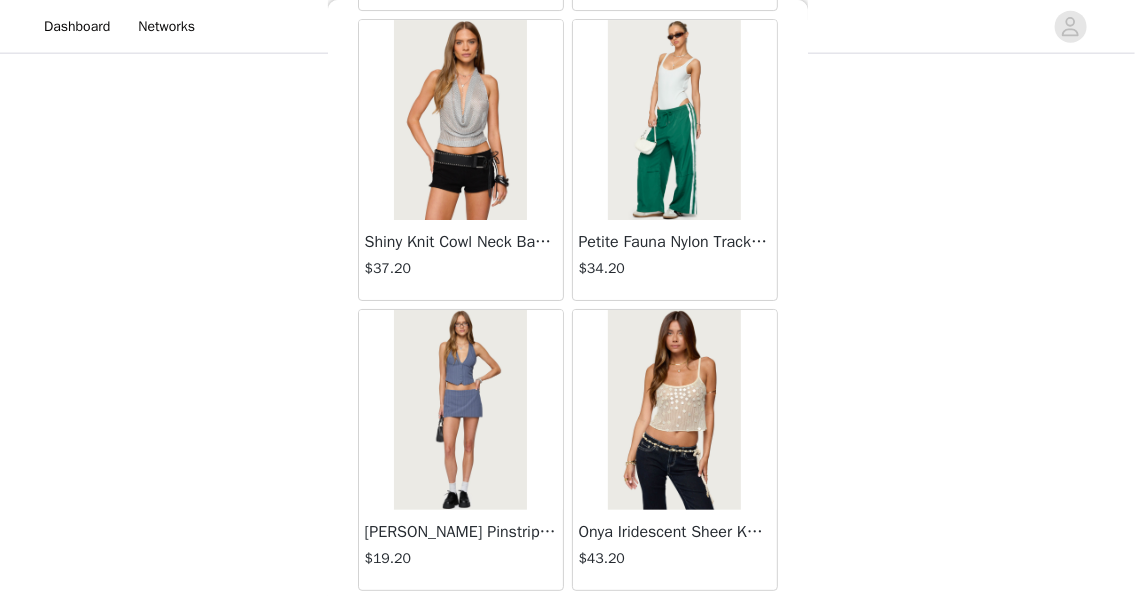 scroll, scrollTop: 19850, scrollLeft: 0, axis: vertical 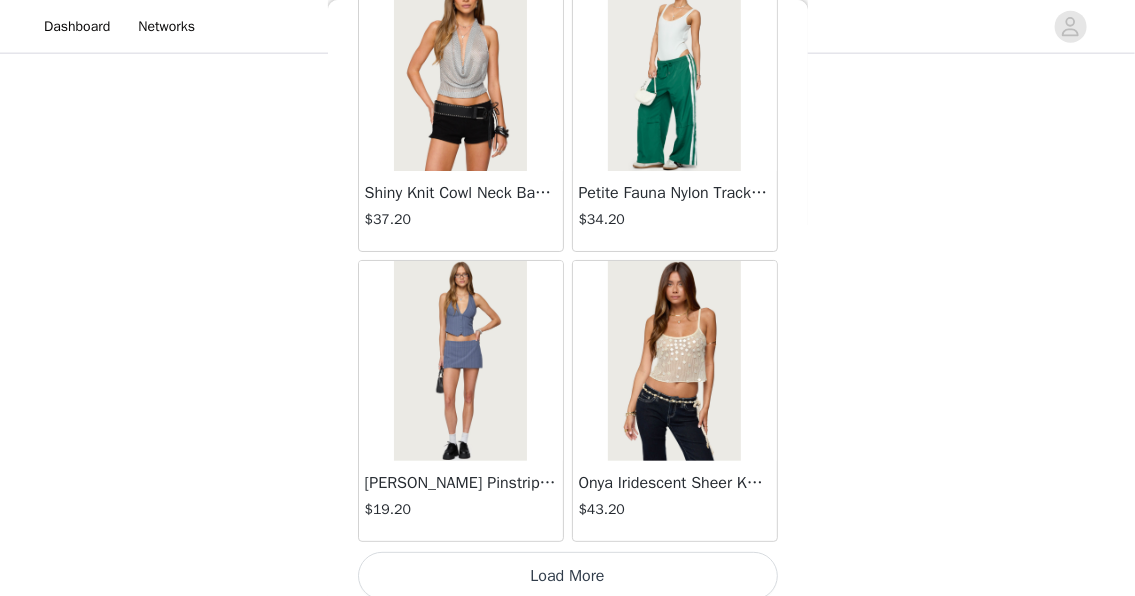 click on "Load More" at bounding box center (568, 576) 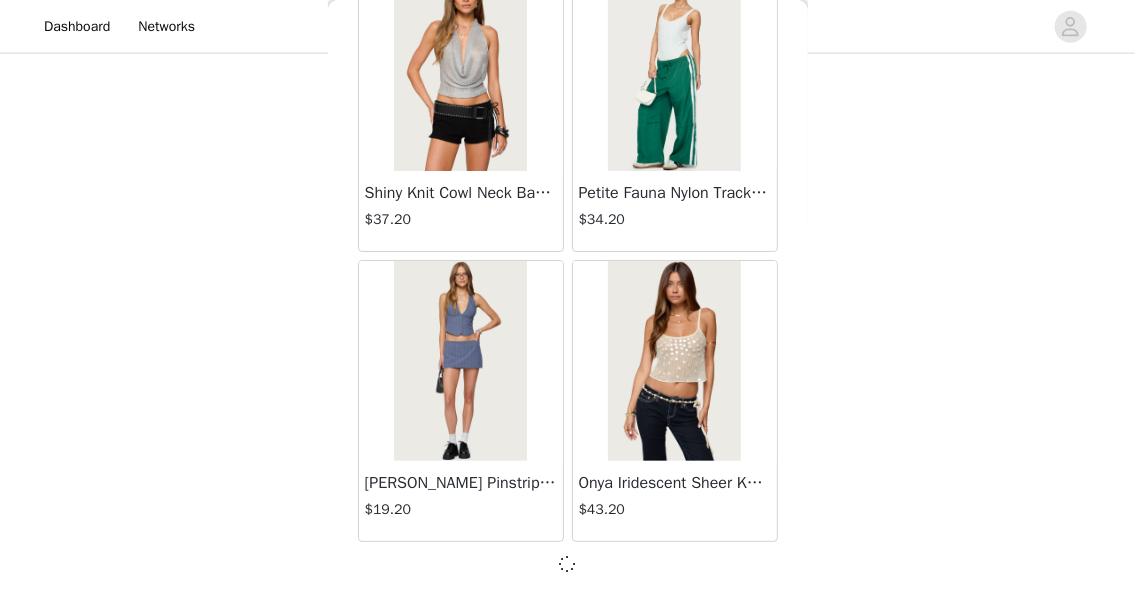 scroll, scrollTop: 19841, scrollLeft: 0, axis: vertical 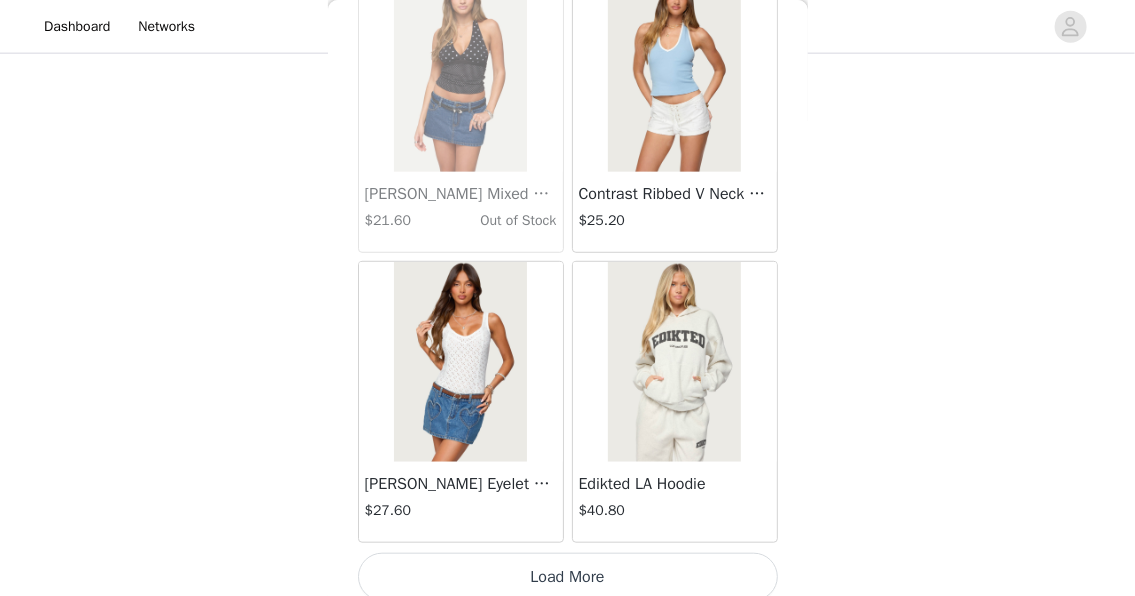 click on "Load More" at bounding box center (568, 577) 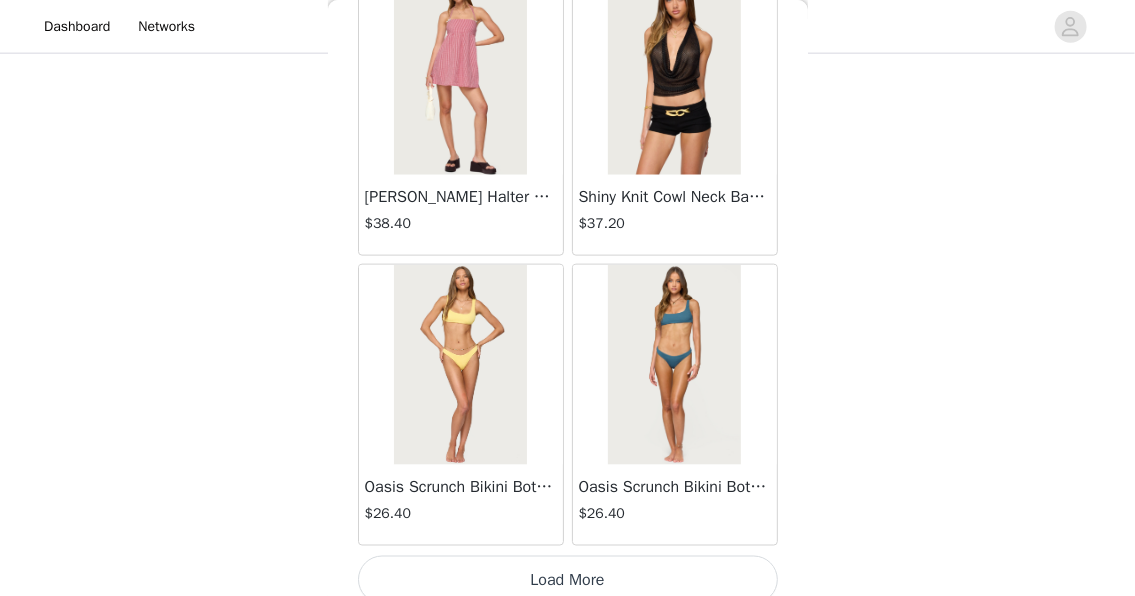 click on "Load More" at bounding box center (568, 580) 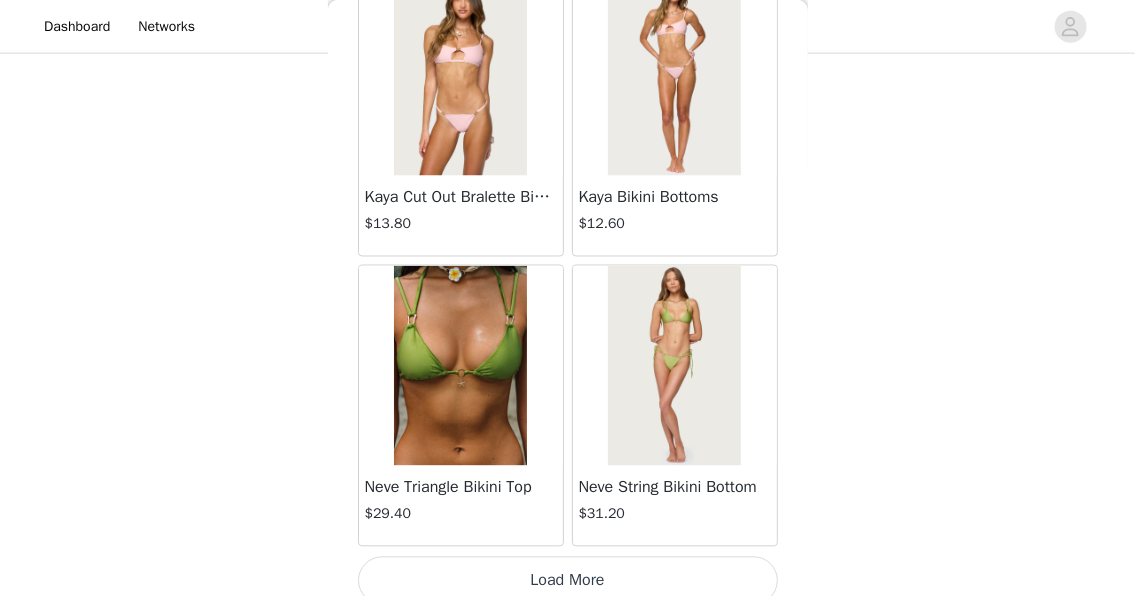 click on "Load More" at bounding box center (568, 581) 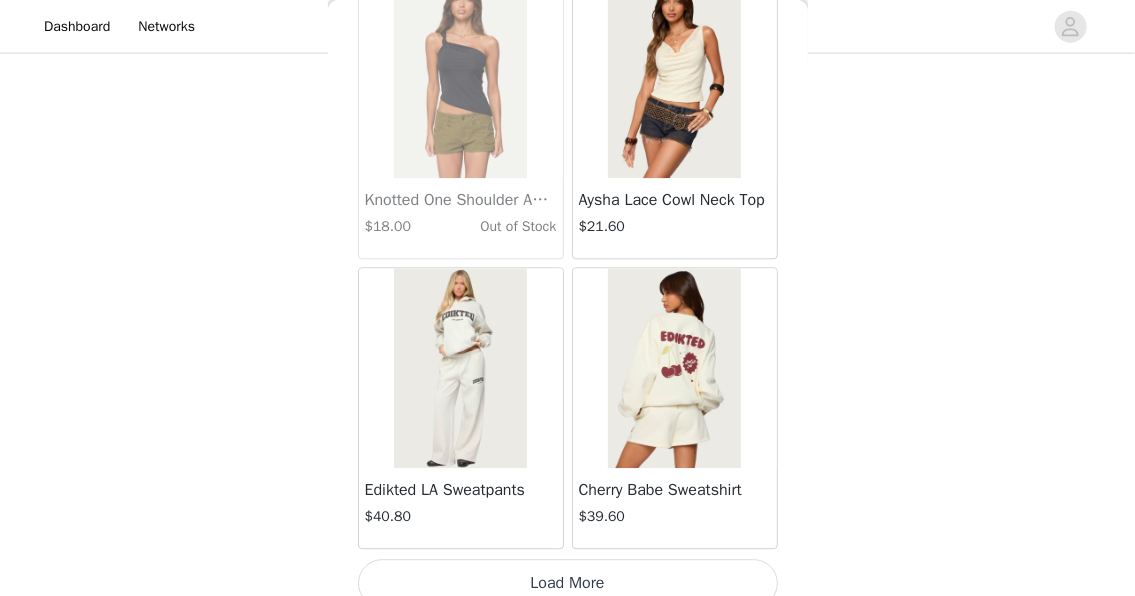 click on "Load More" at bounding box center (568, 583) 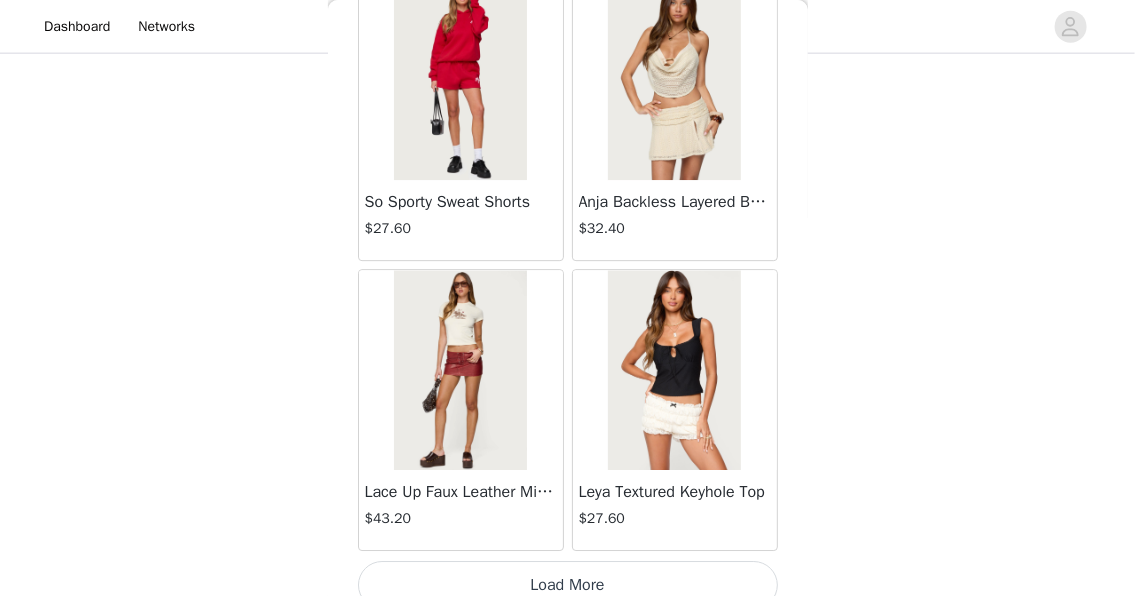 click on "Load More" at bounding box center [568, 585] 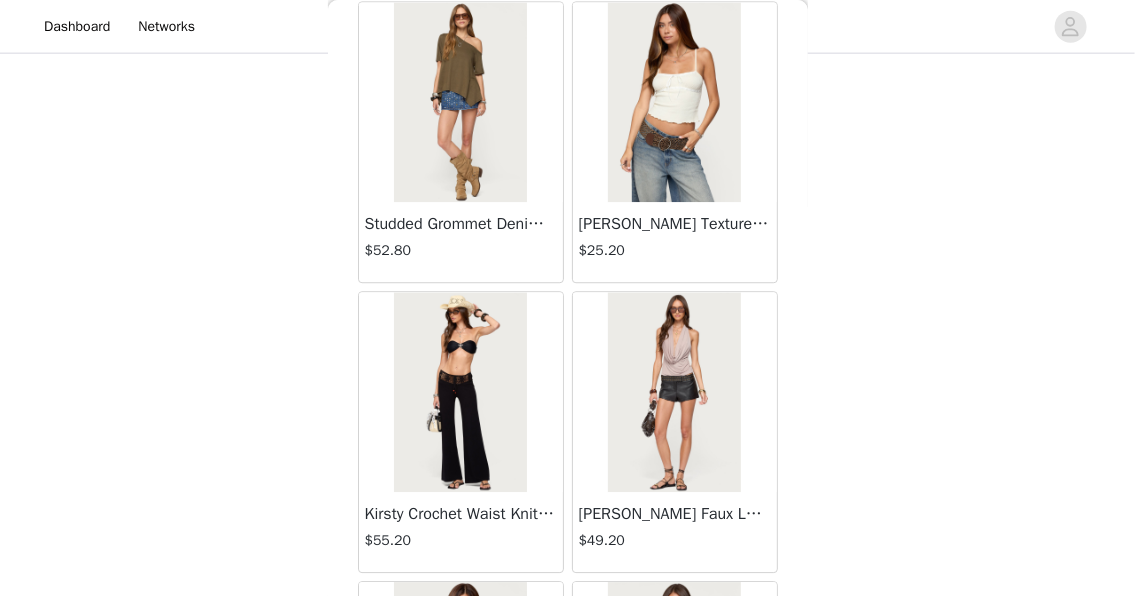 scroll, scrollTop: 37239, scrollLeft: 0, axis: vertical 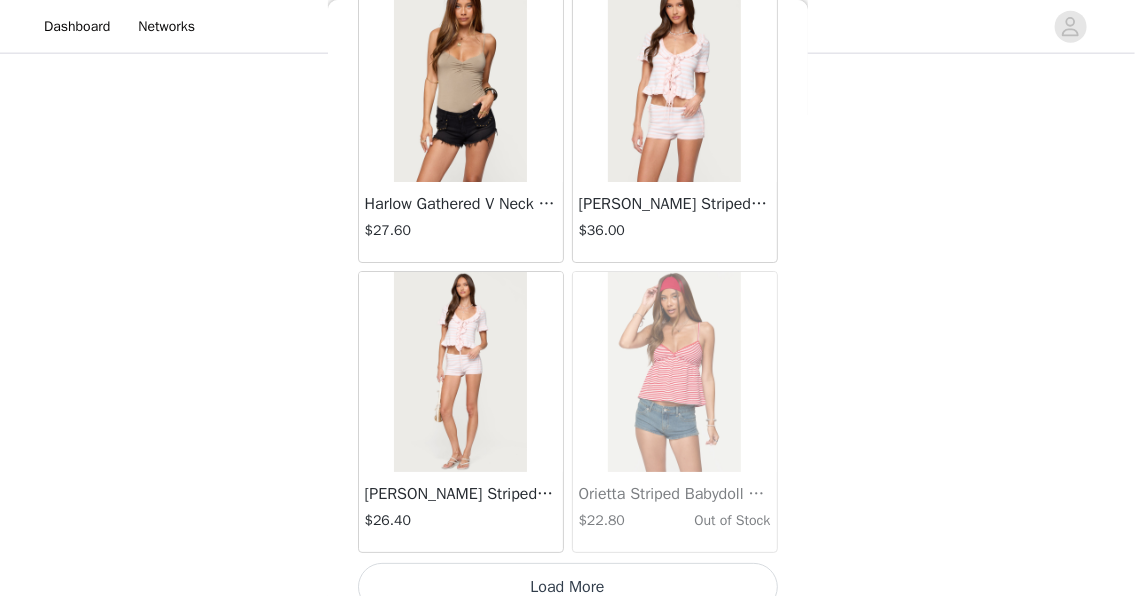 click on "Load More" at bounding box center (568, 587) 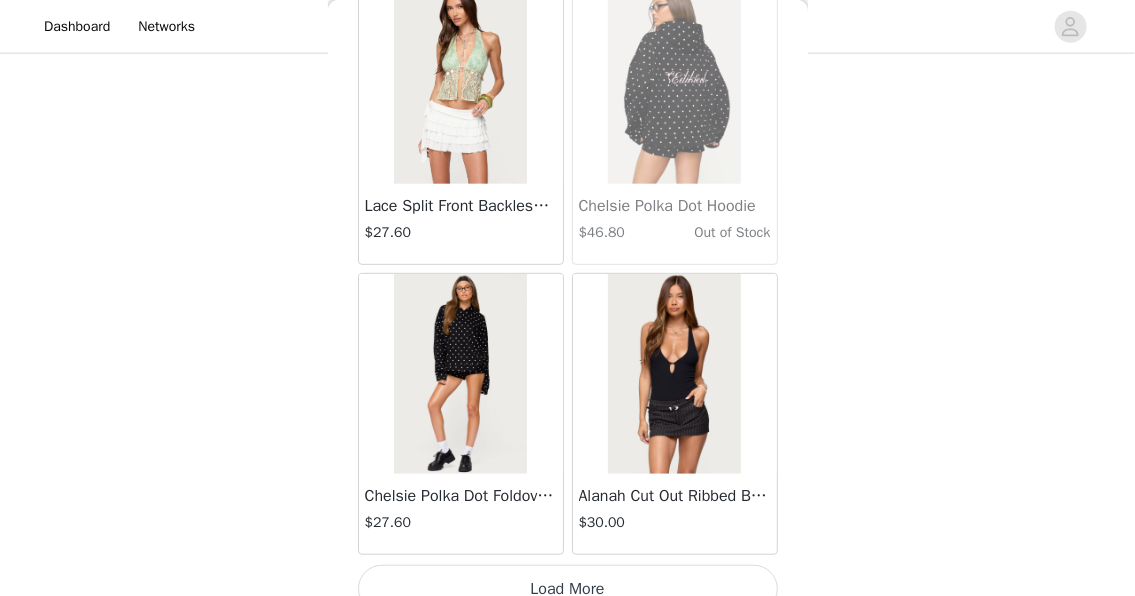click on "Load More" at bounding box center [568, 589] 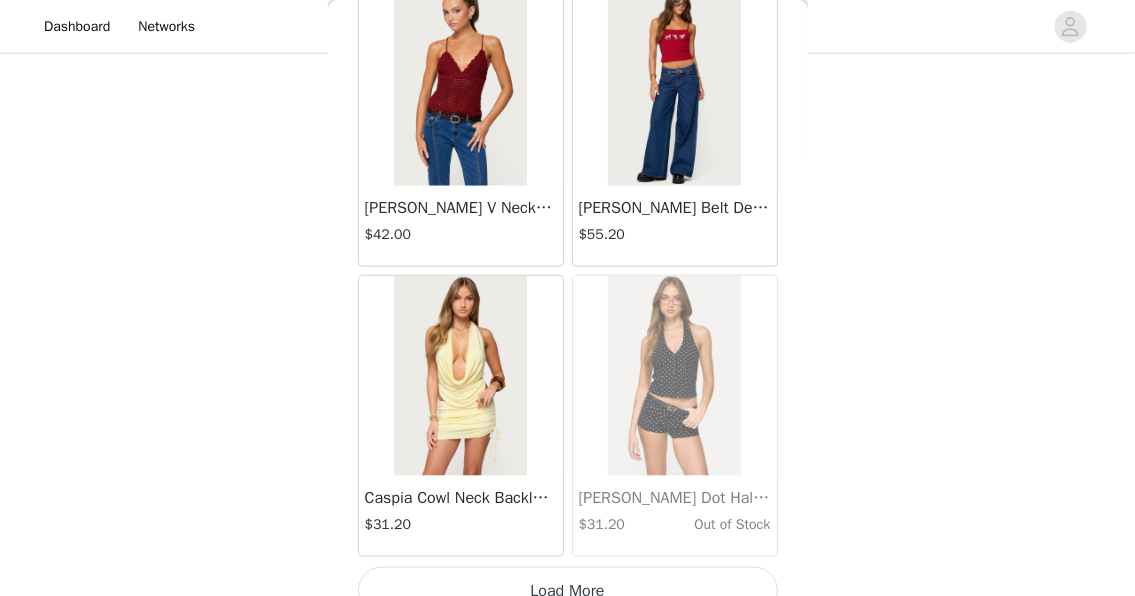 click on "Load More" at bounding box center (568, 591) 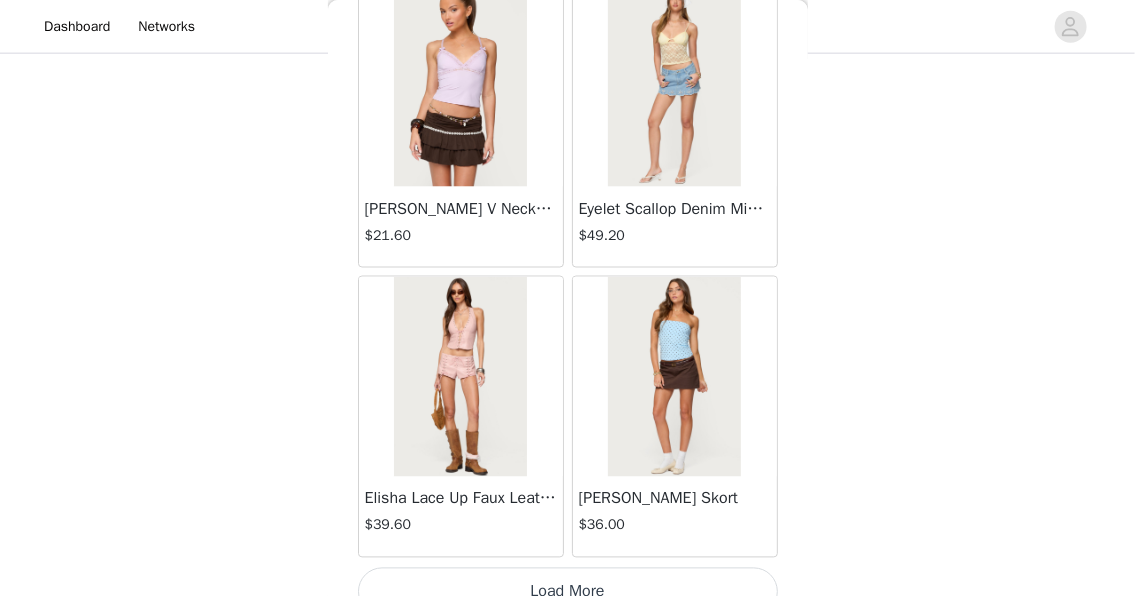 click on "Load More" at bounding box center [568, 592] 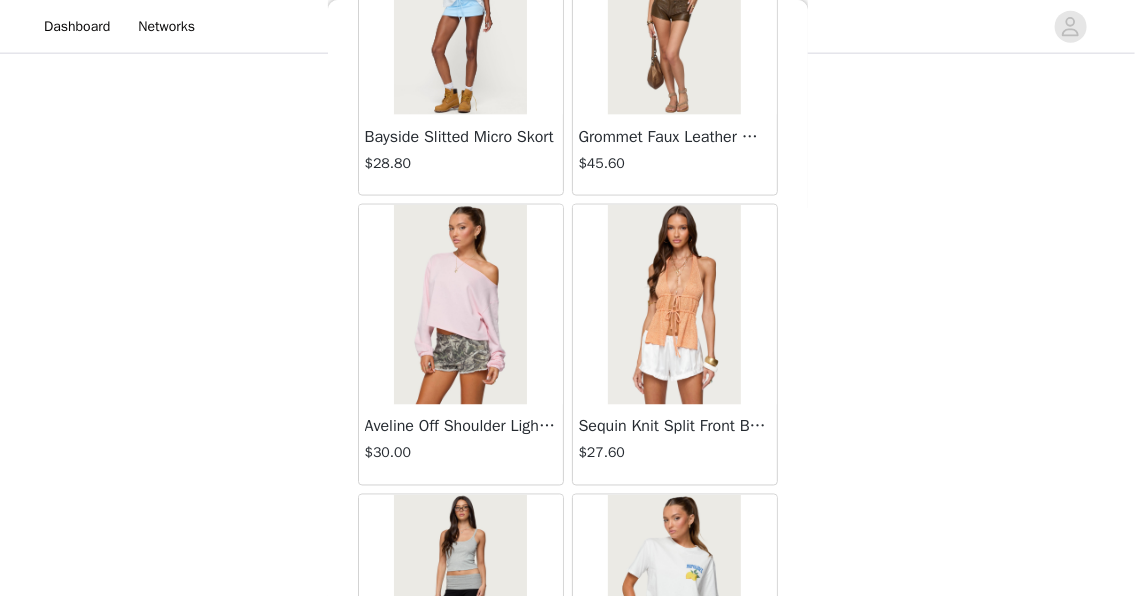 scroll, scrollTop: 48832, scrollLeft: 0, axis: vertical 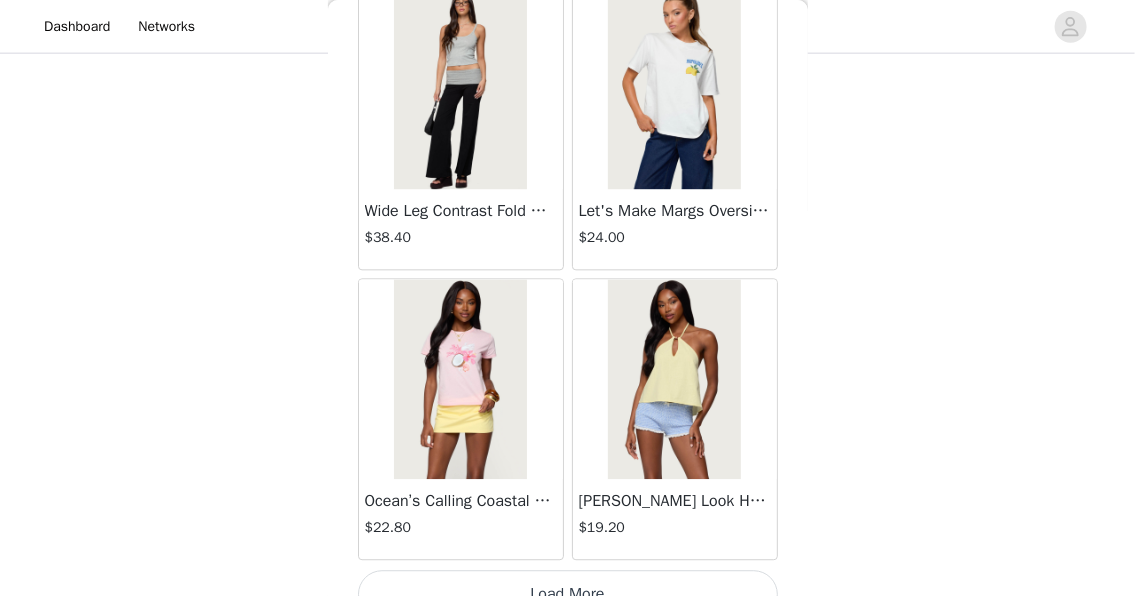 click on "Load More" at bounding box center (568, 594) 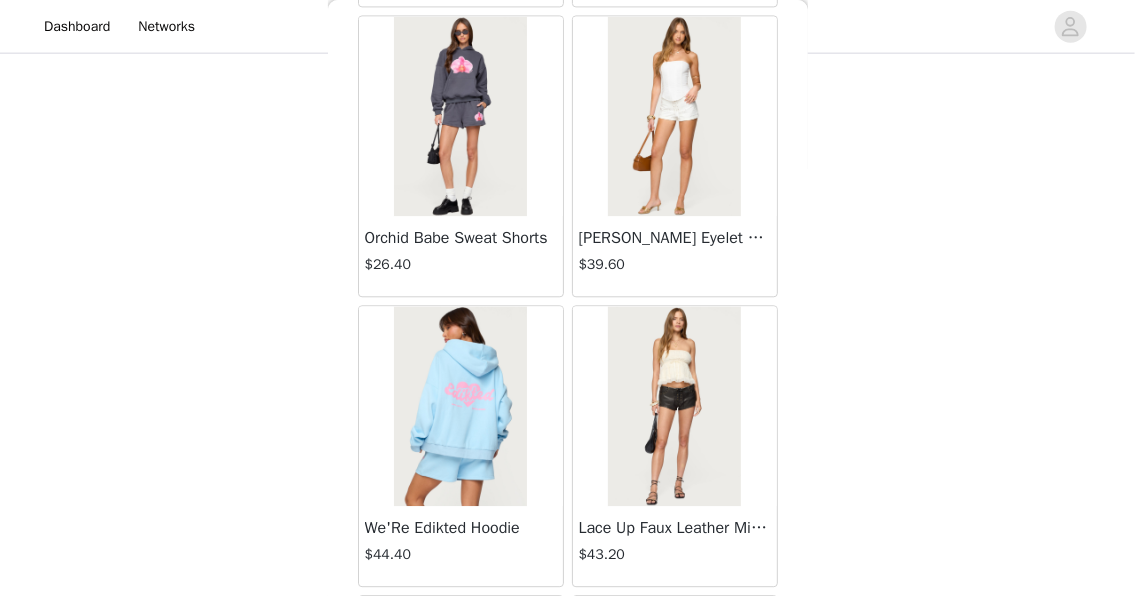 scroll, scrollTop: 51410, scrollLeft: 0, axis: vertical 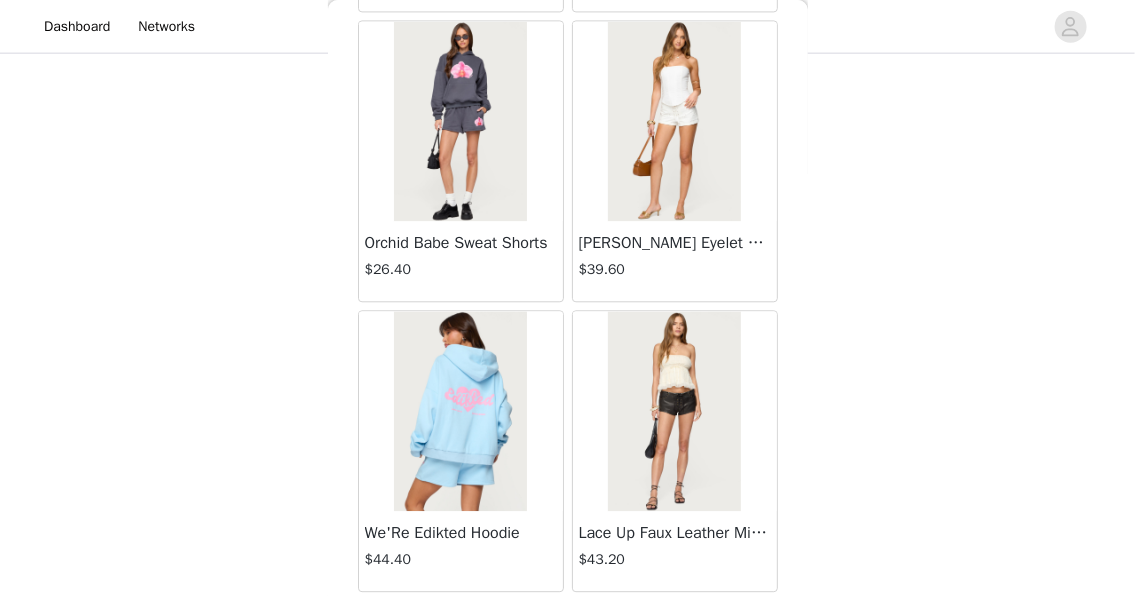 click on "$39.60" at bounding box center [675, 271] 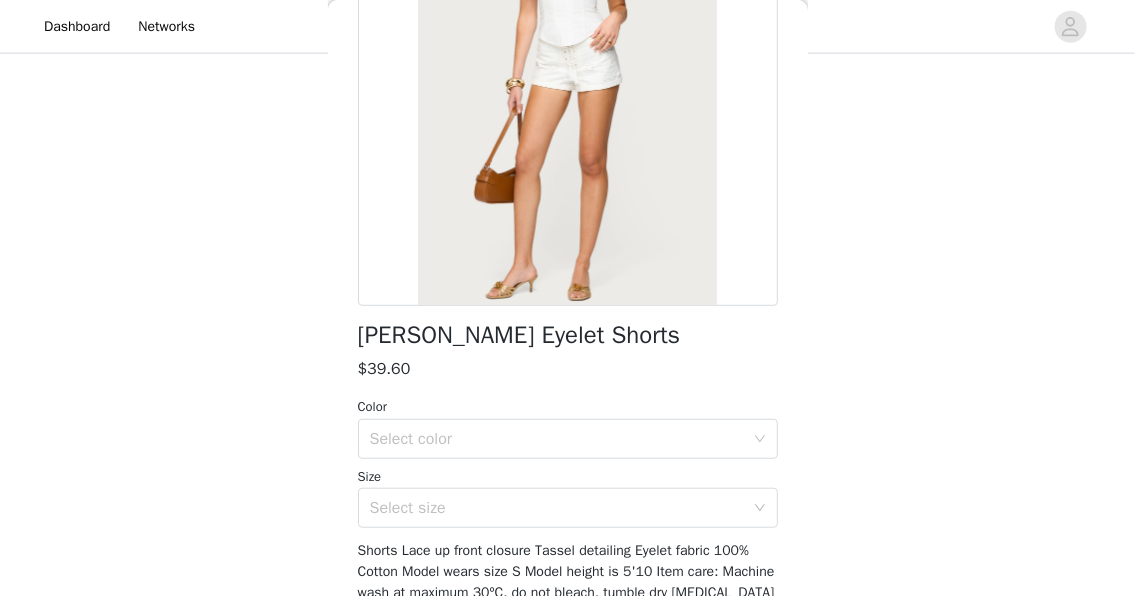 scroll, scrollTop: 254, scrollLeft: 0, axis: vertical 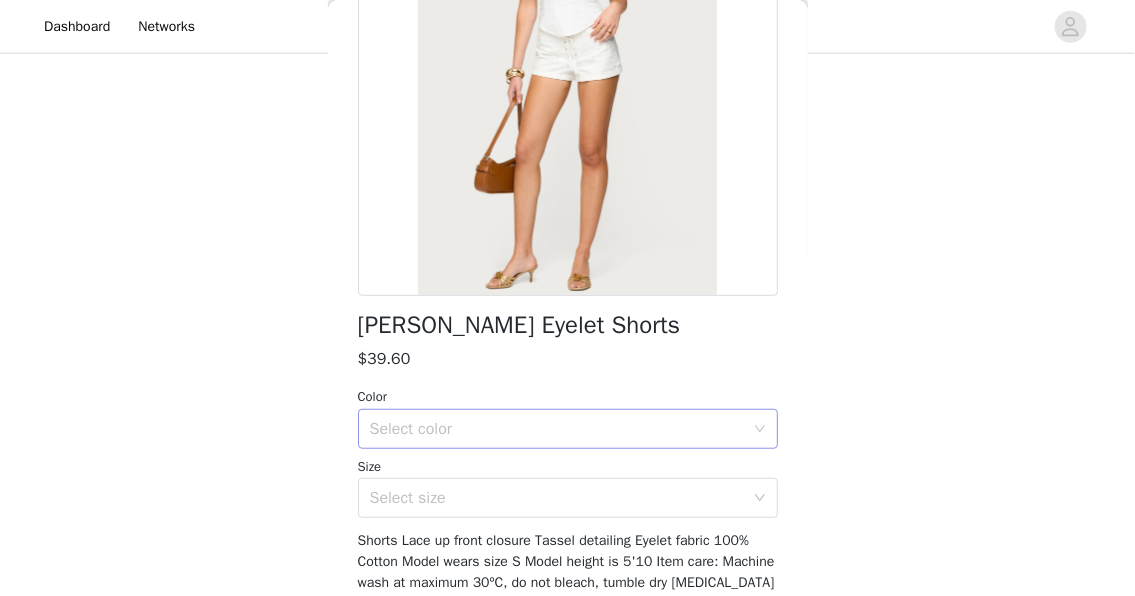 click on "Select color" at bounding box center (557, 429) 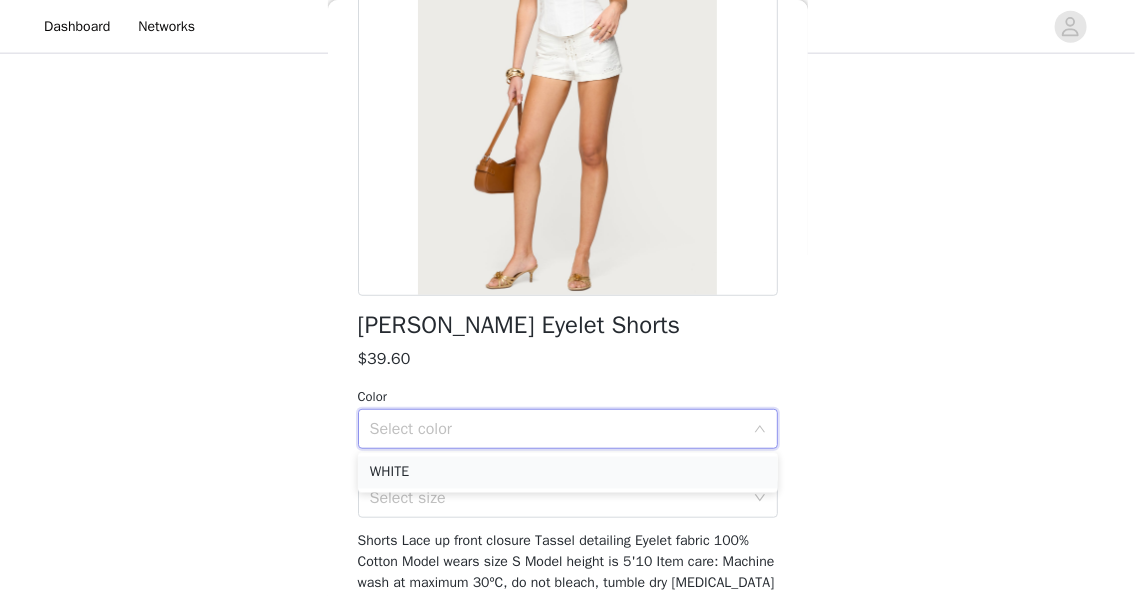 click on "WHITE" at bounding box center (568, 473) 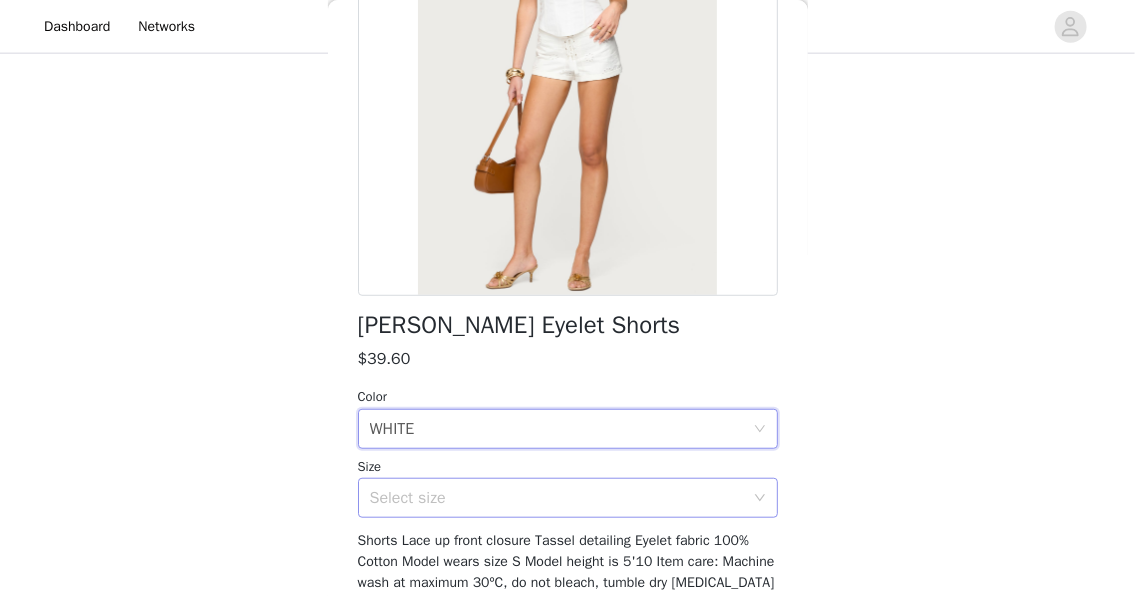 click on "Select size" at bounding box center [557, 498] 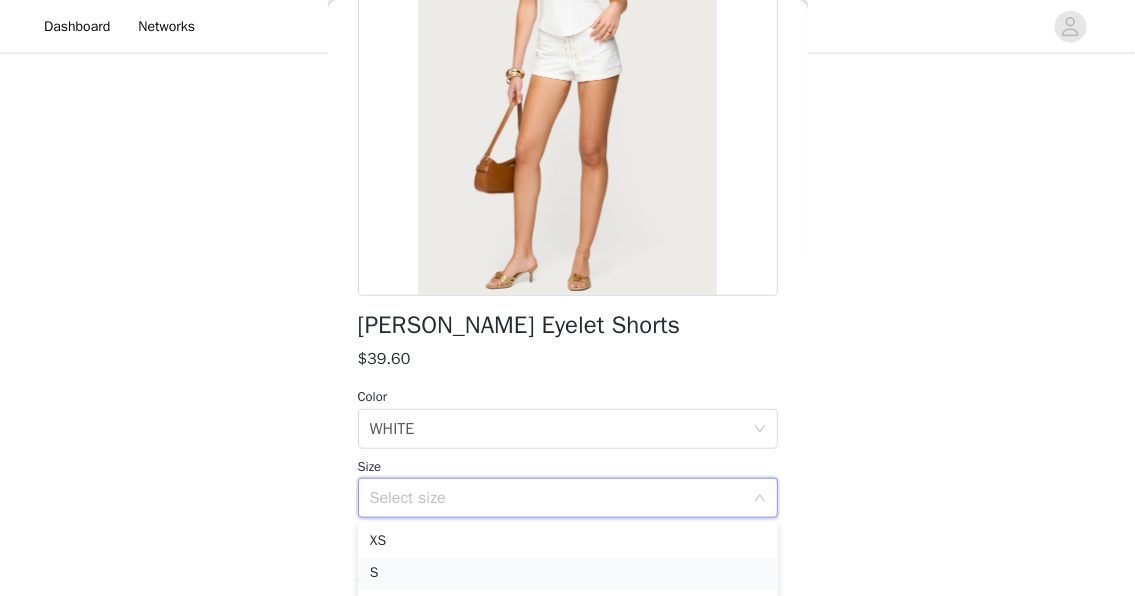 click on "S" at bounding box center (568, 574) 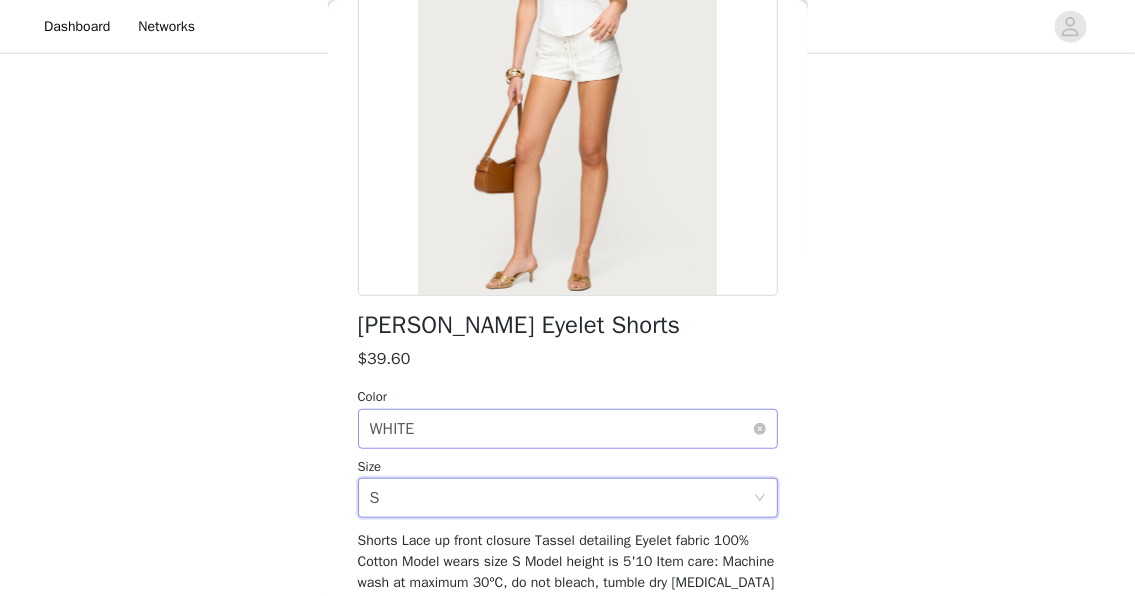scroll, scrollTop: 355, scrollLeft: 0, axis: vertical 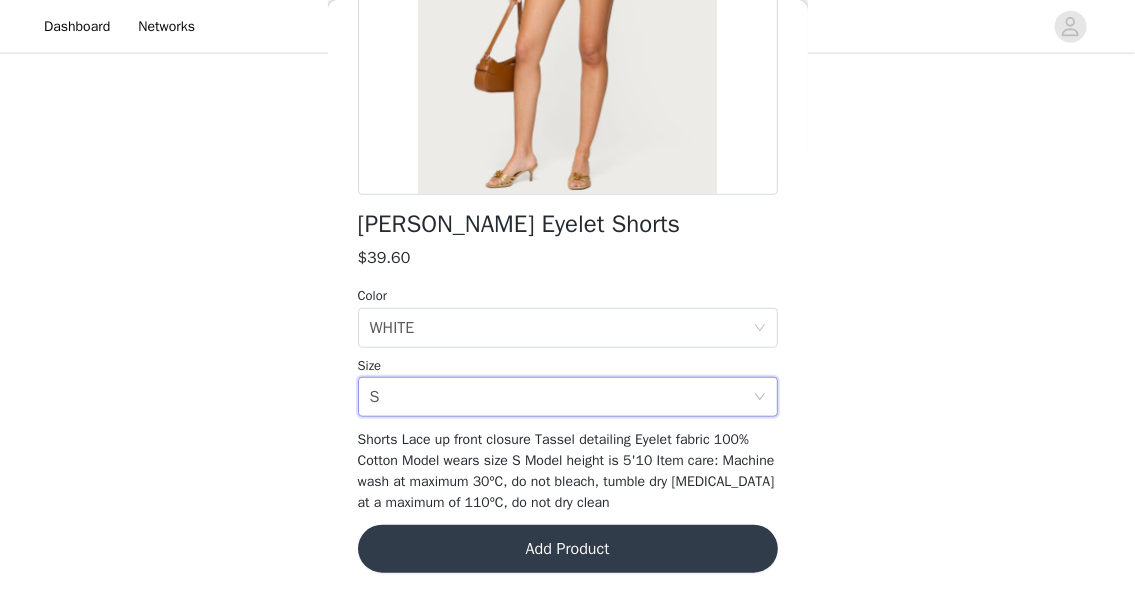 click on "Add Product" at bounding box center [568, 549] 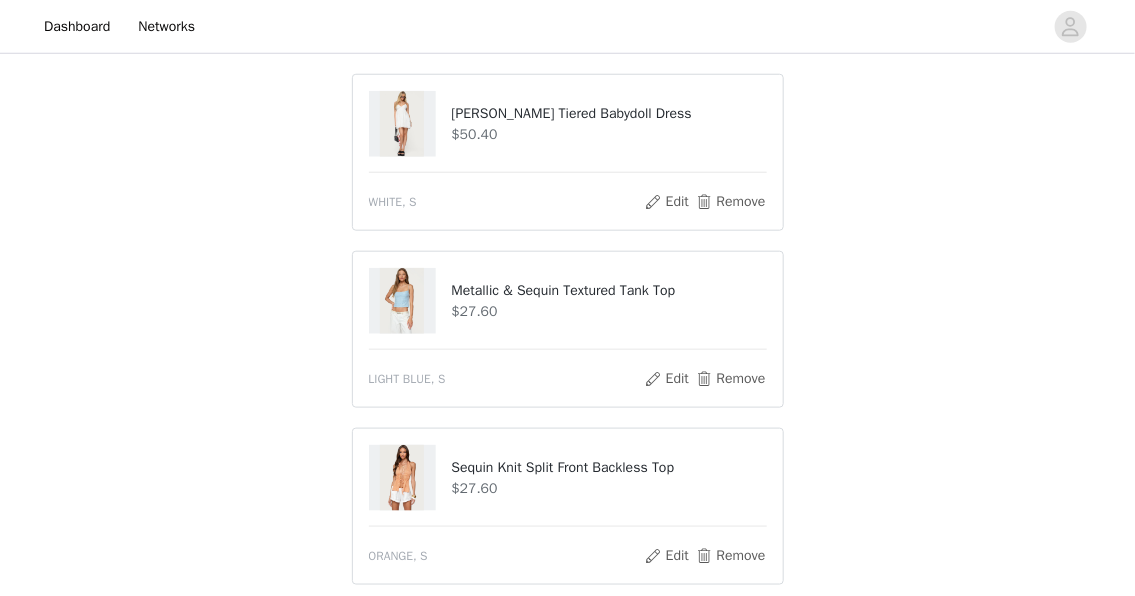 scroll, scrollTop: 1020, scrollLeft: 0, axis: vertical 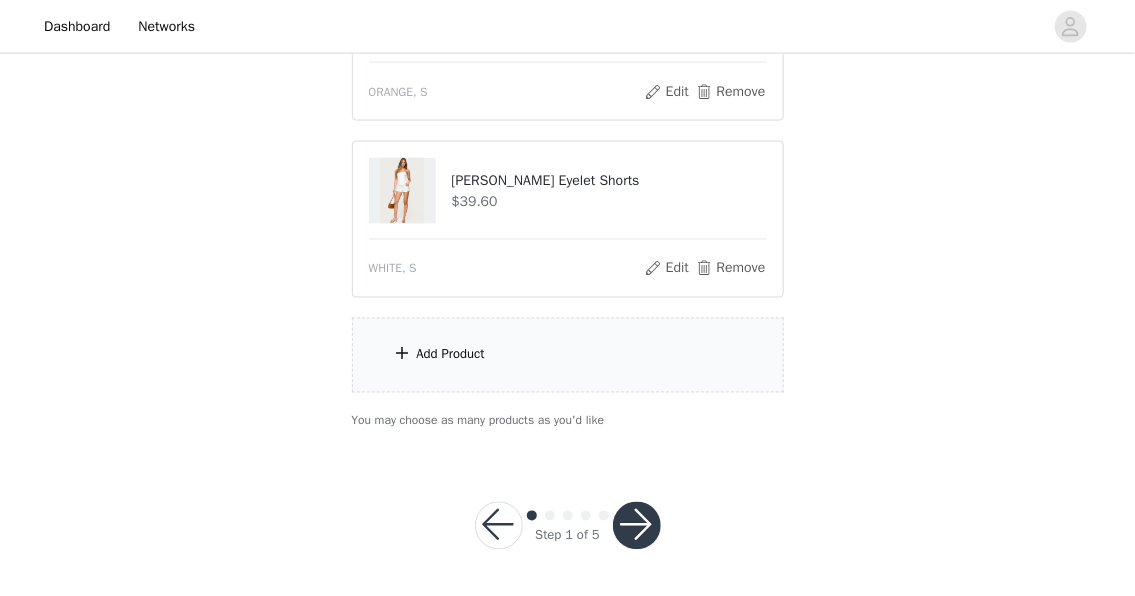 click on "Add Product" at bounding box center (568, 355) 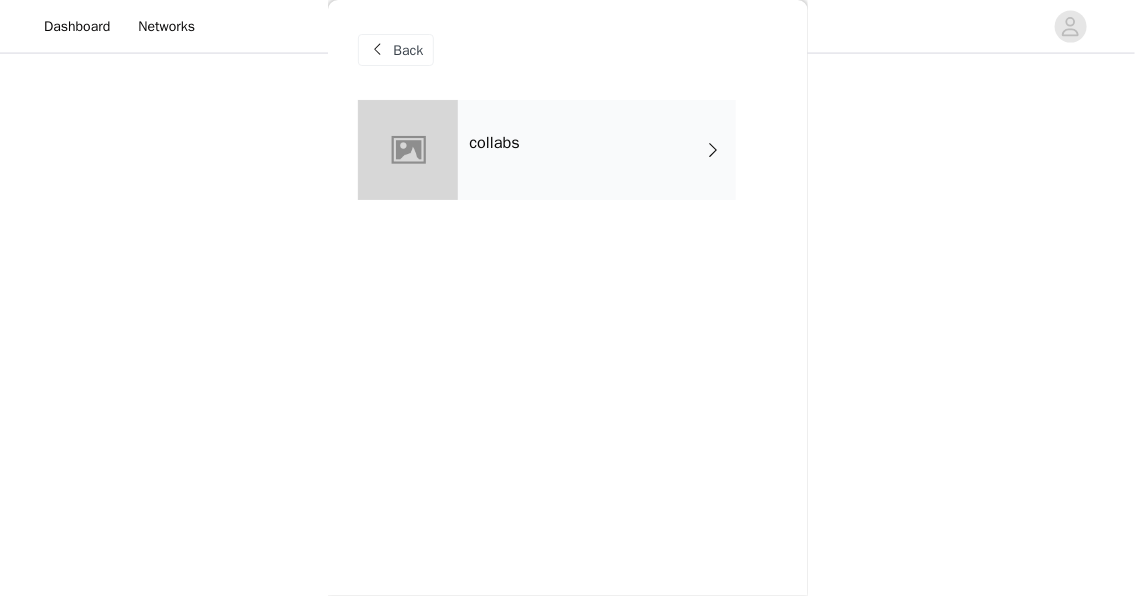 click on "collabs" at bounding box center (597, 150) 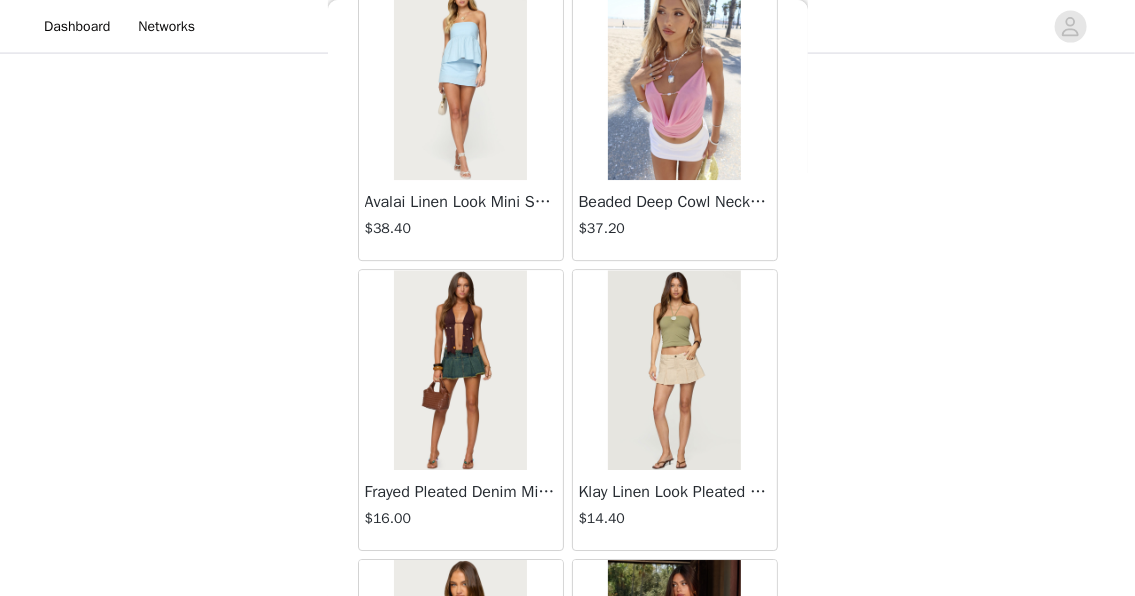 scroll, scrollTop: 2461, scrollLeft: 0, axis: vertical 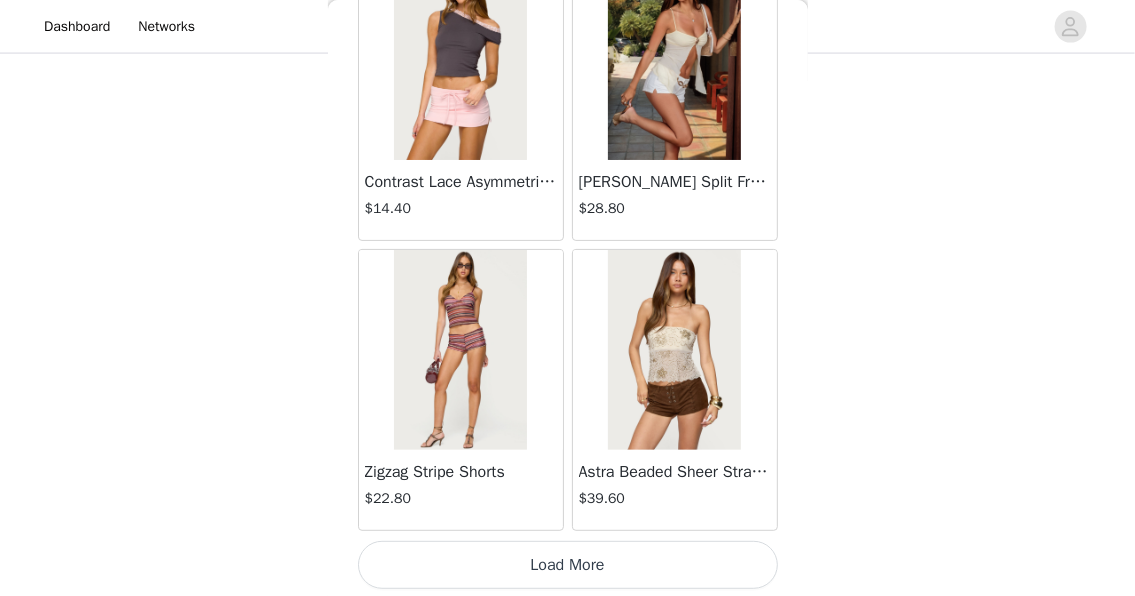 click on "Load More" at bounding box center (568, 565) 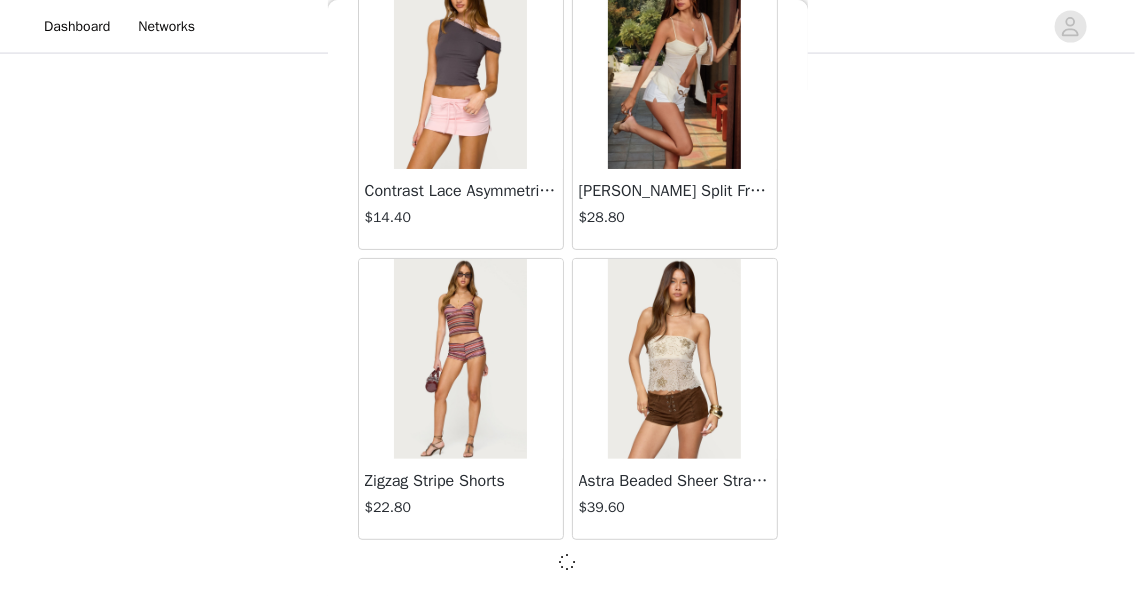 scroll, scrollTop: 2461, scrollLeft: 0, axis: vertical 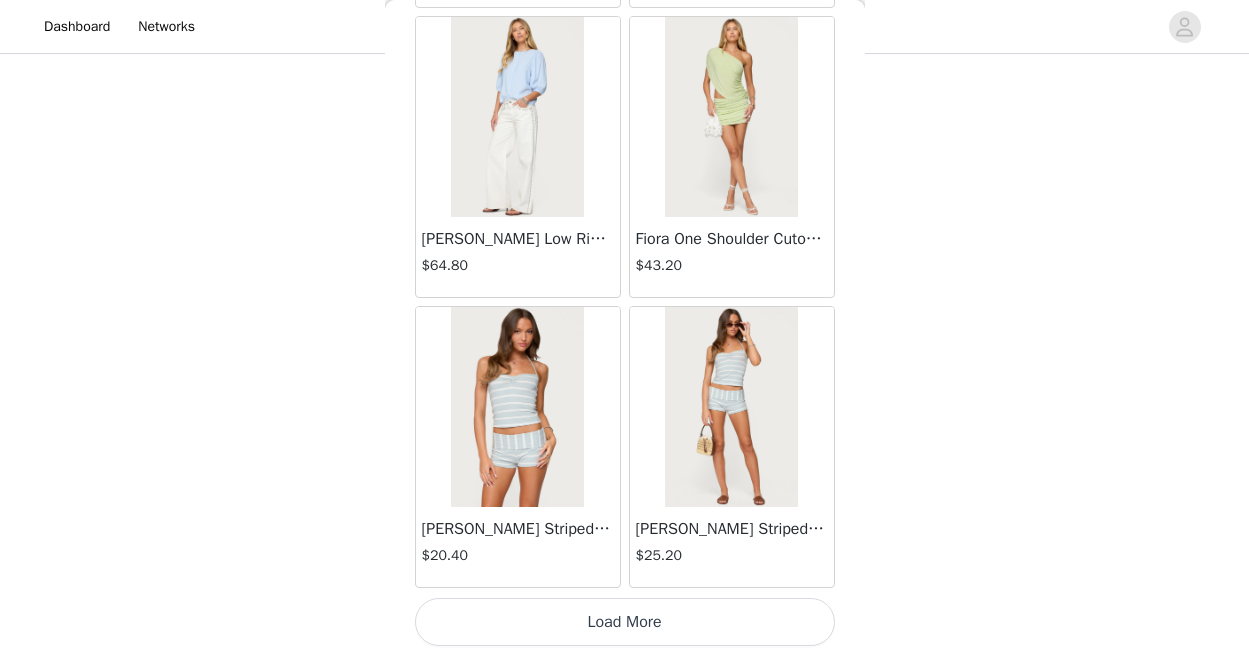 click on "Load More" at bounding box center (625, 622) 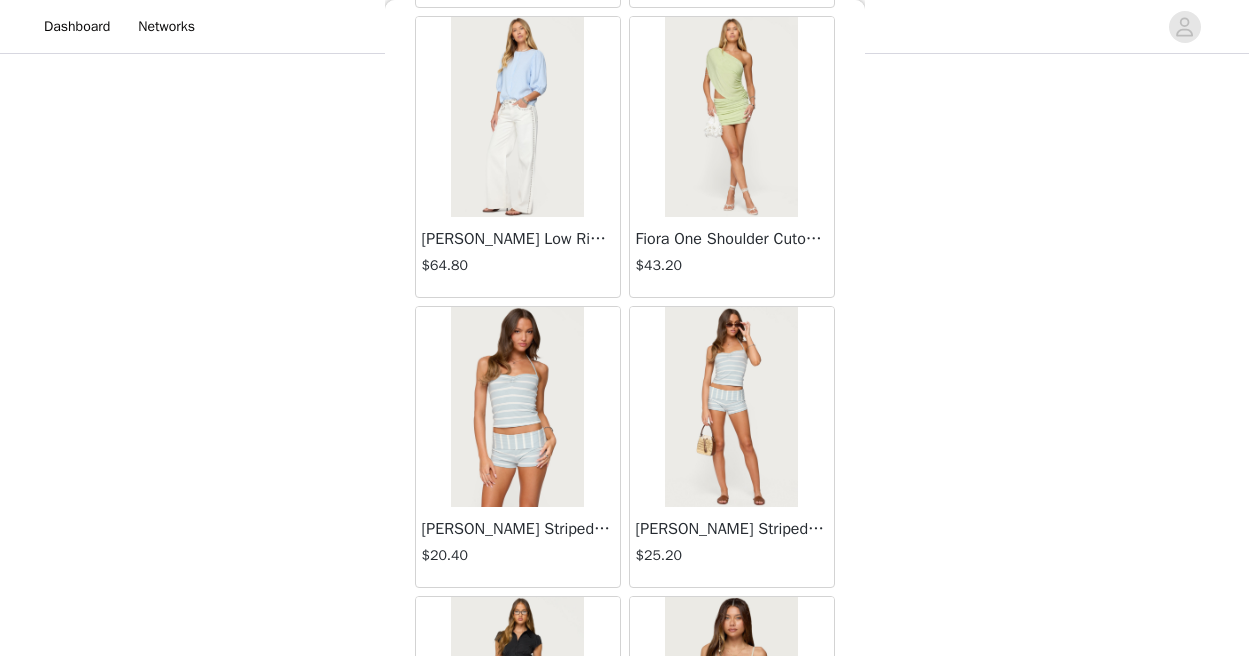 scroll, scrollTop: 8204, scrollLeft: 0, axis: vertical 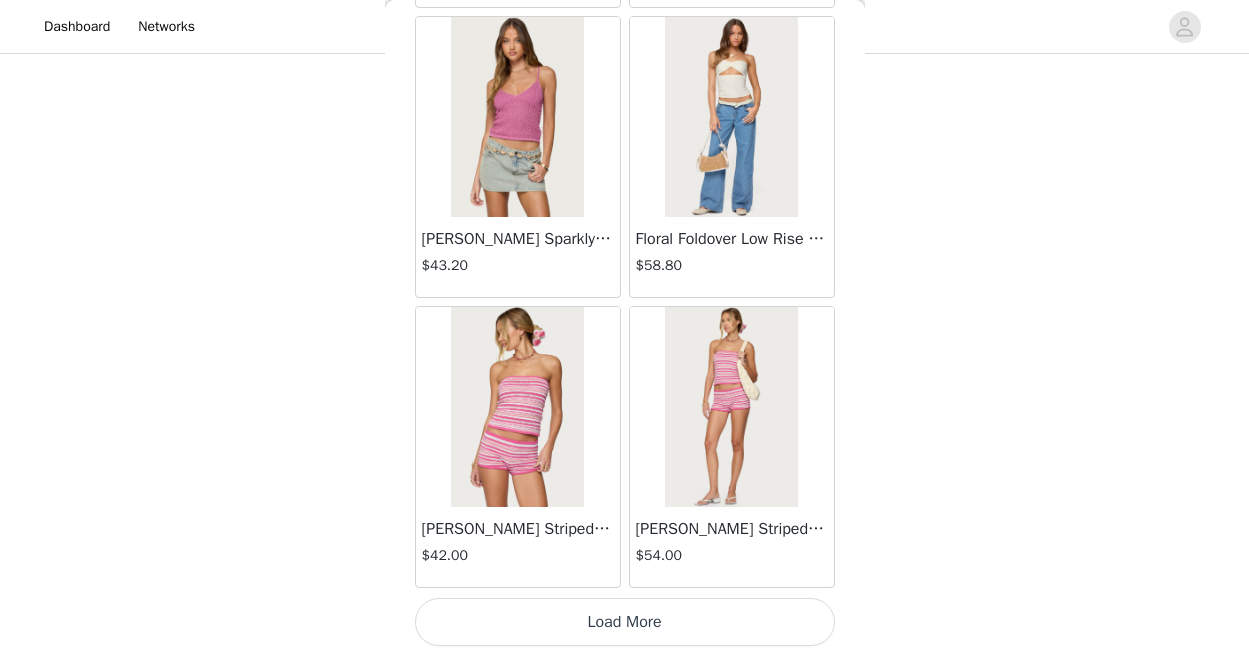 click on "Load More" at bounding box center (625, 622) 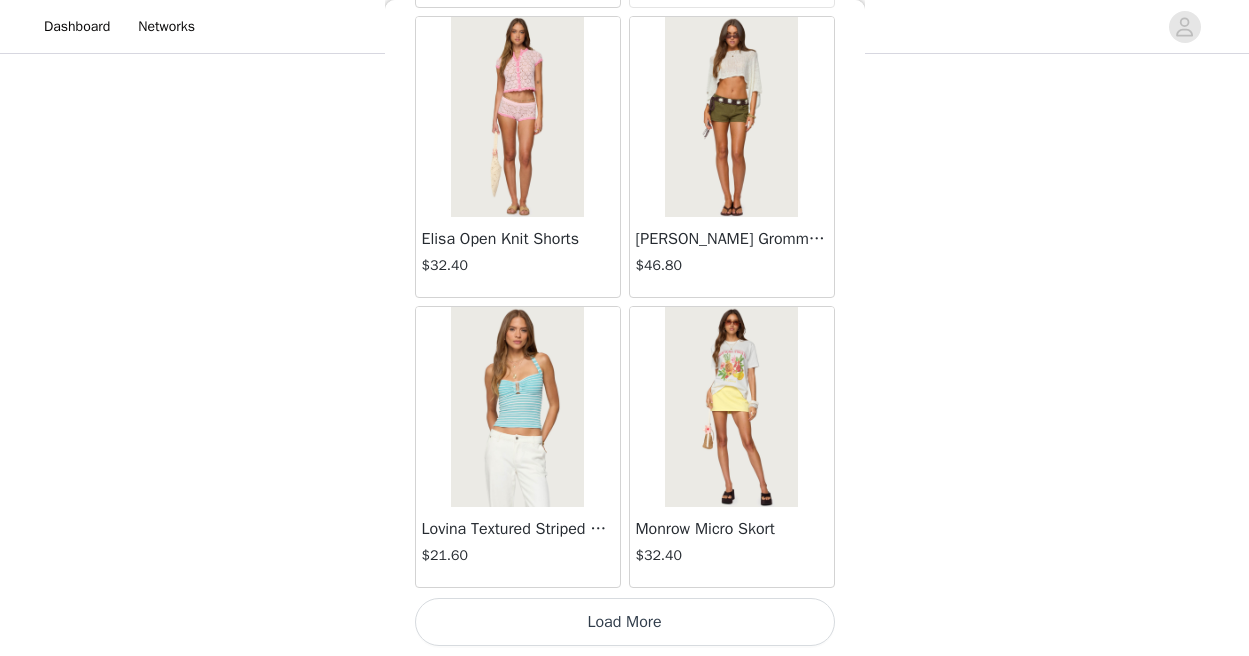 click on "Load More" at bounding box center (625, 622) 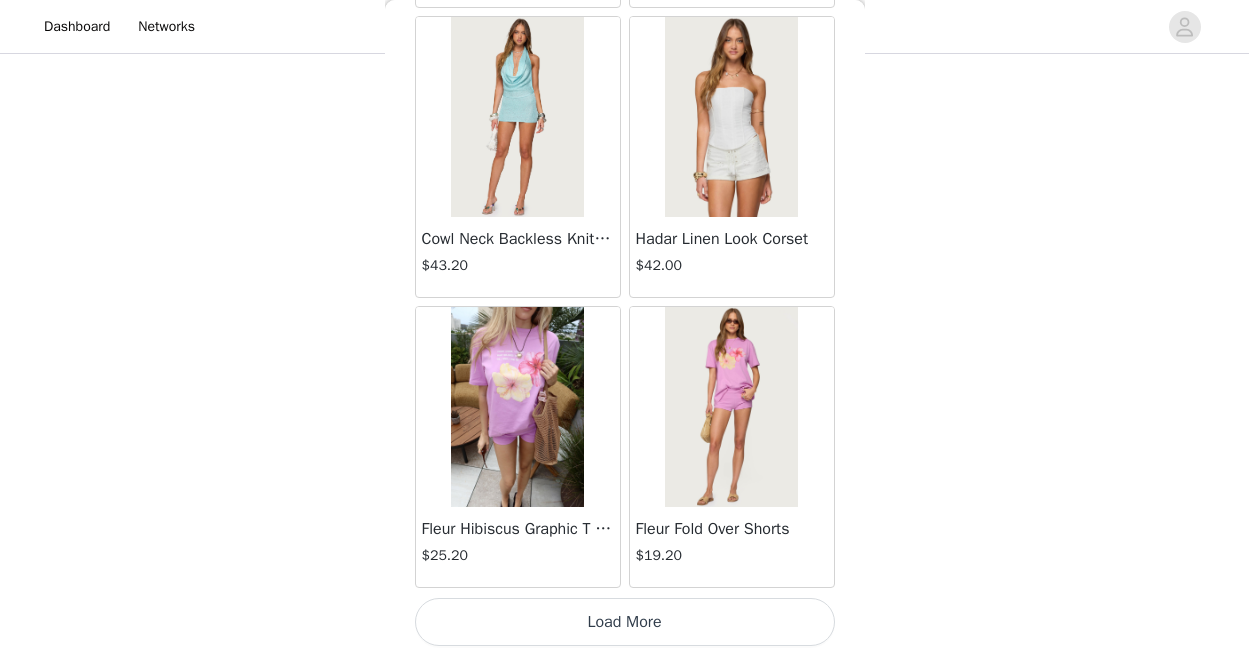 click on "Load More" at bounding box center (625, 622) 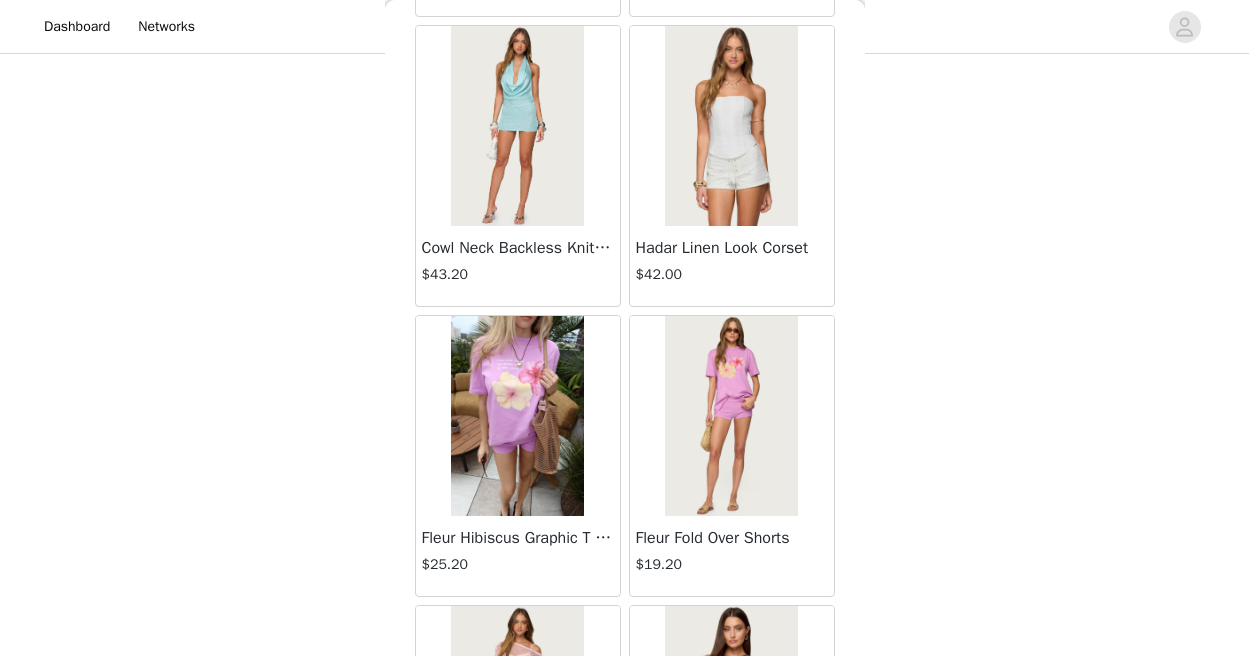 scroll, scrollTop: 14004, scrollLeft: 0, axis: vertical 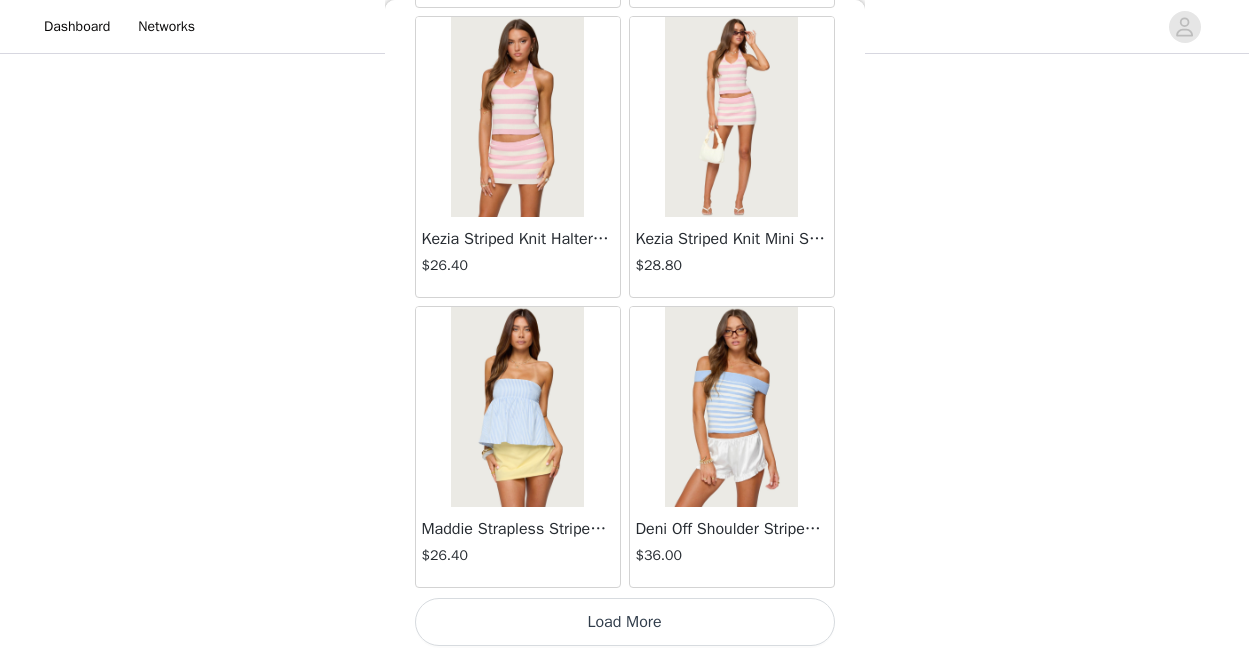 click on "Load More" at bounding box center [625, 622] 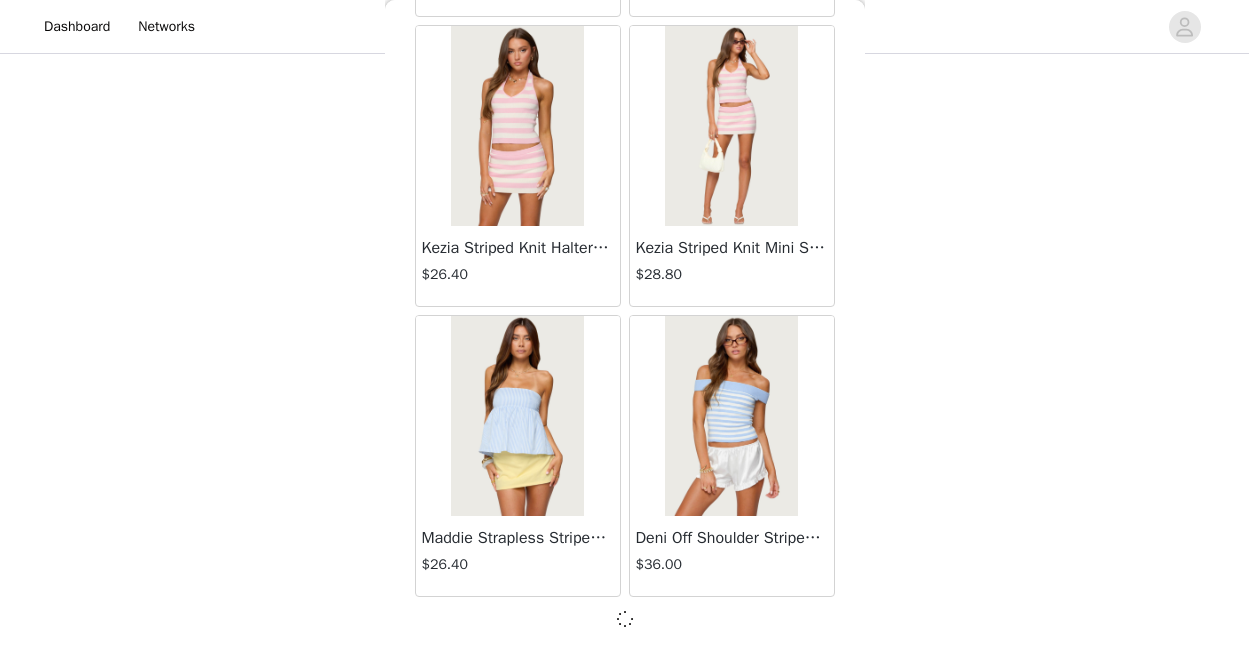 scroll, scrollTop: 16904, scrollLeft: 0, axis: vertical 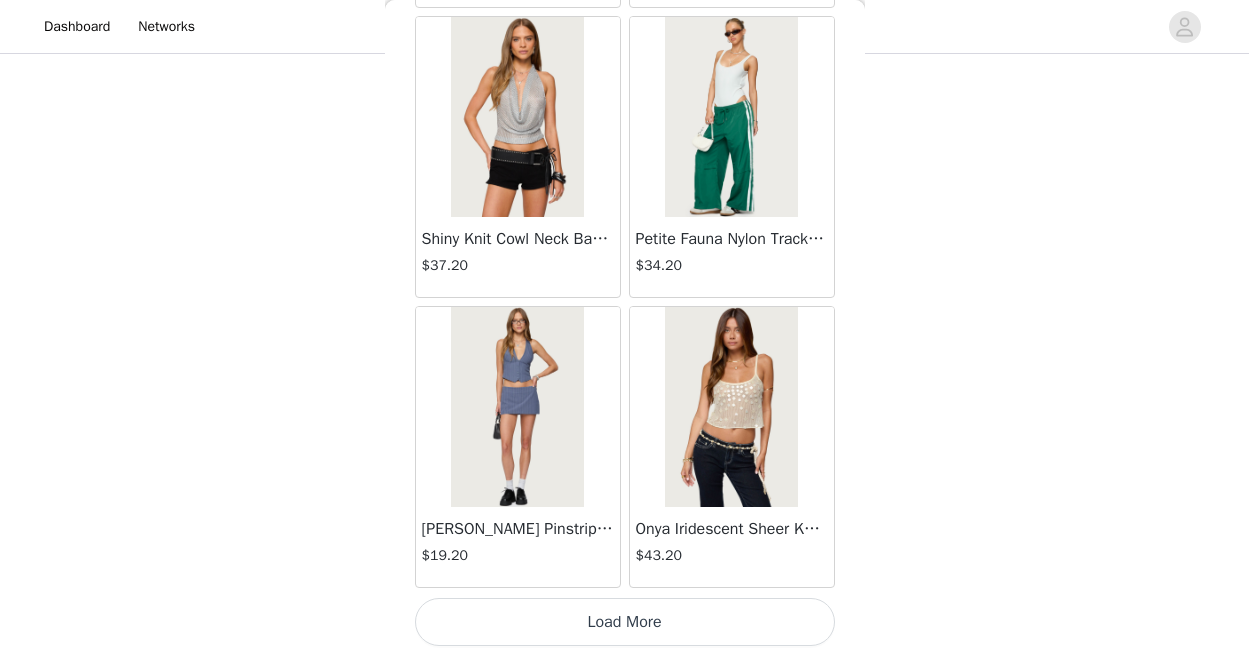 click on "Load More" at bounding box center (625, 622) 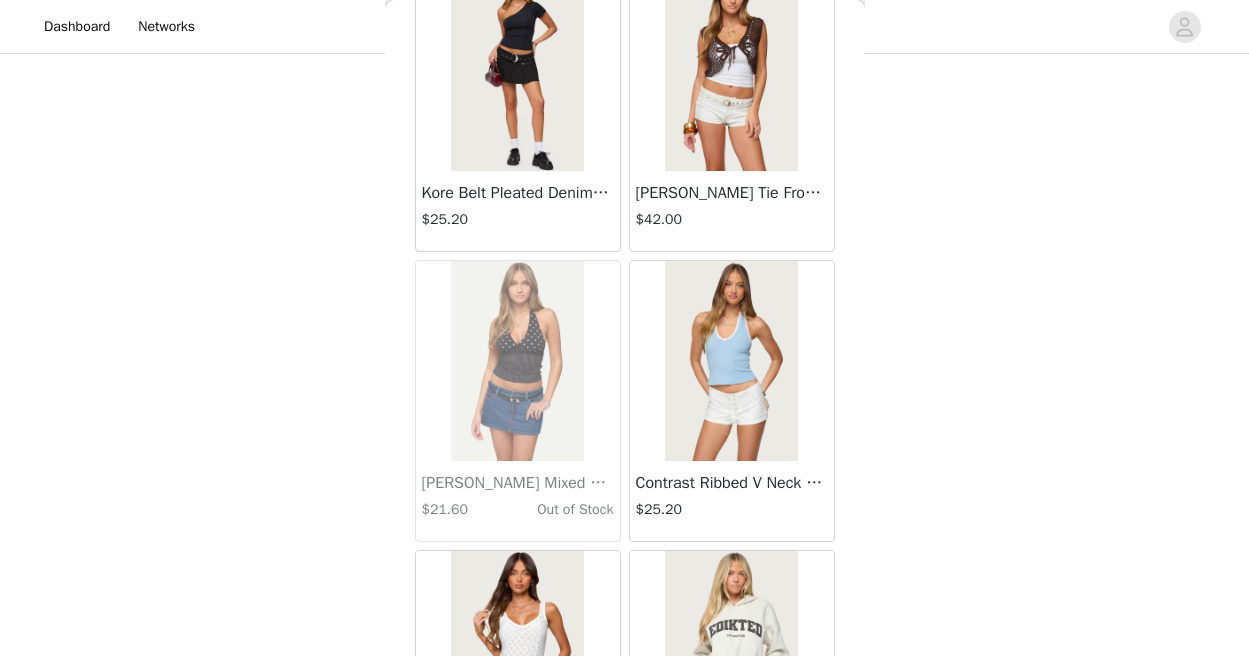 scroll, scrollTop: 22704, scrollLeft: 0, axis: vertical 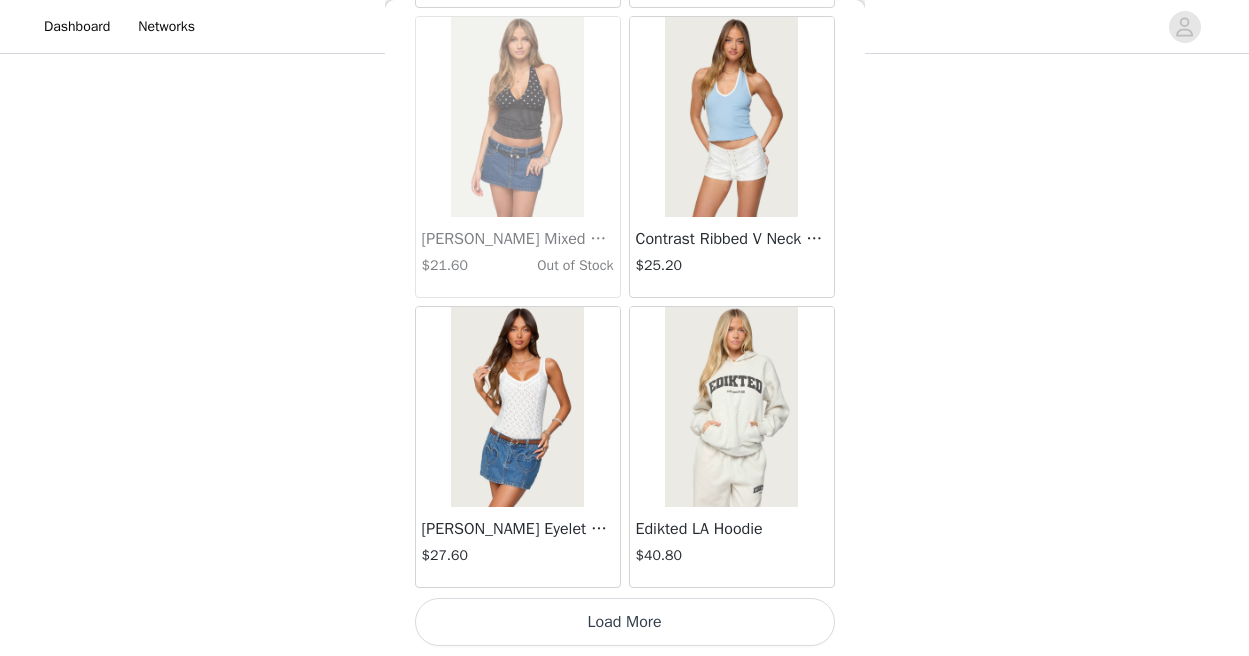 click on "Load More" at bounding box center [625, 622] 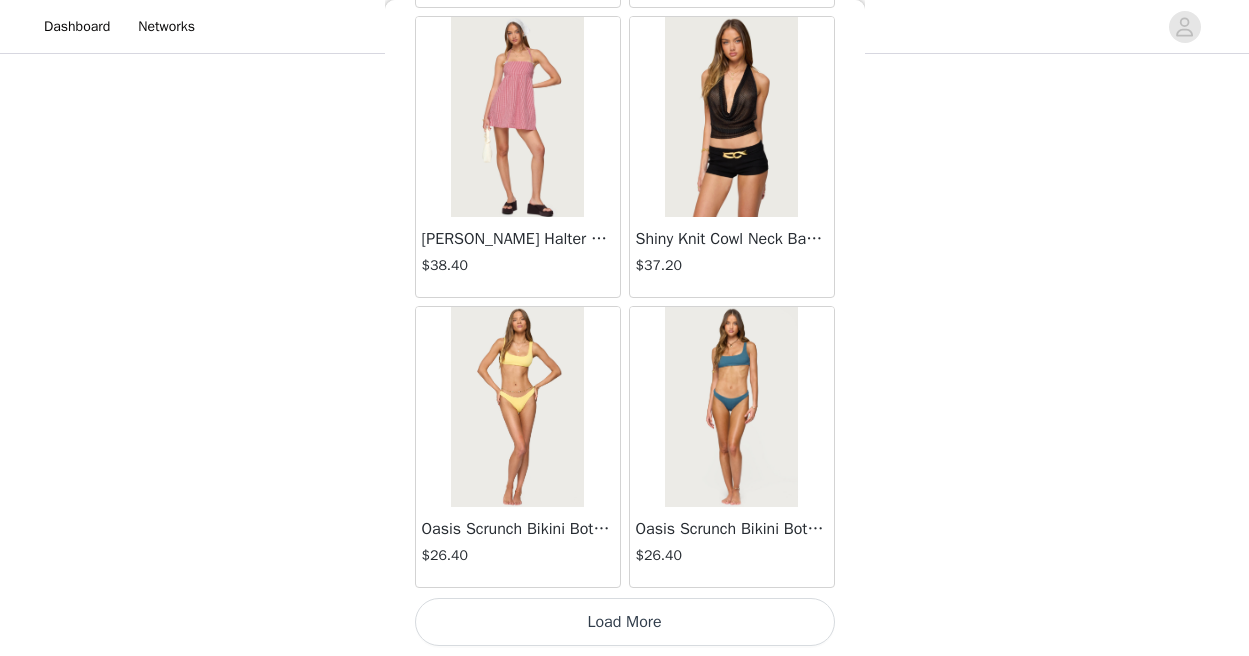 click on "Load More" at bounding box center [625, 622] 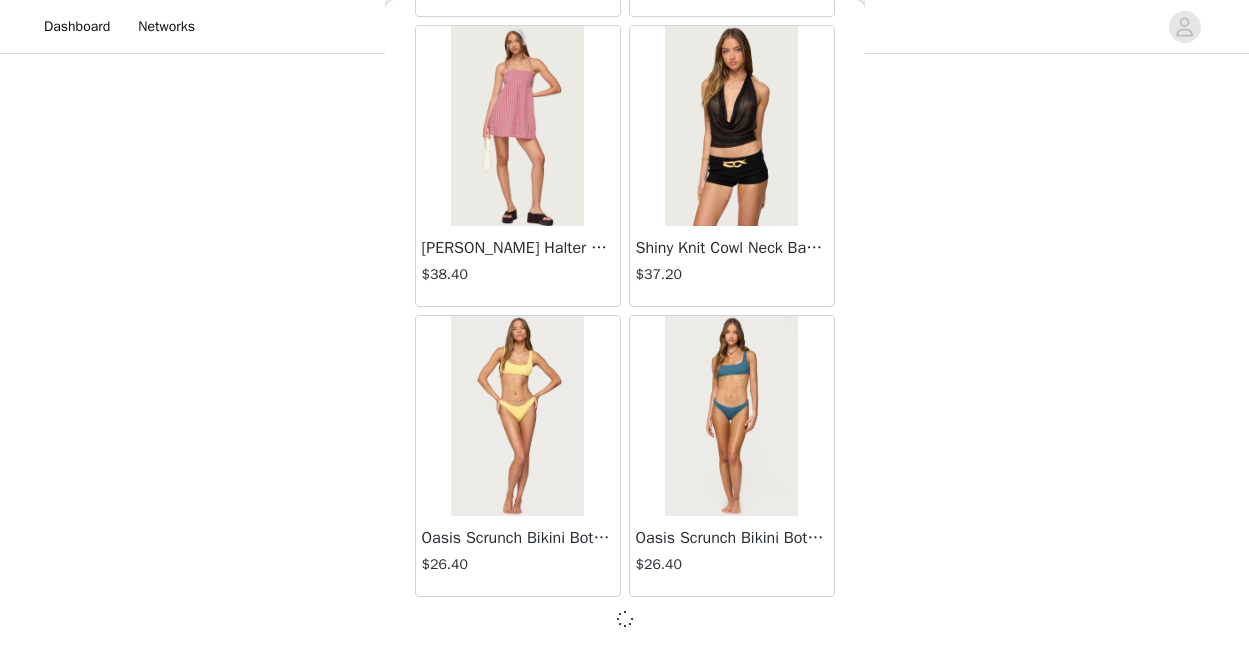 scroll, scrollTop: 25604, scrollLeft: 0, axis: vertical 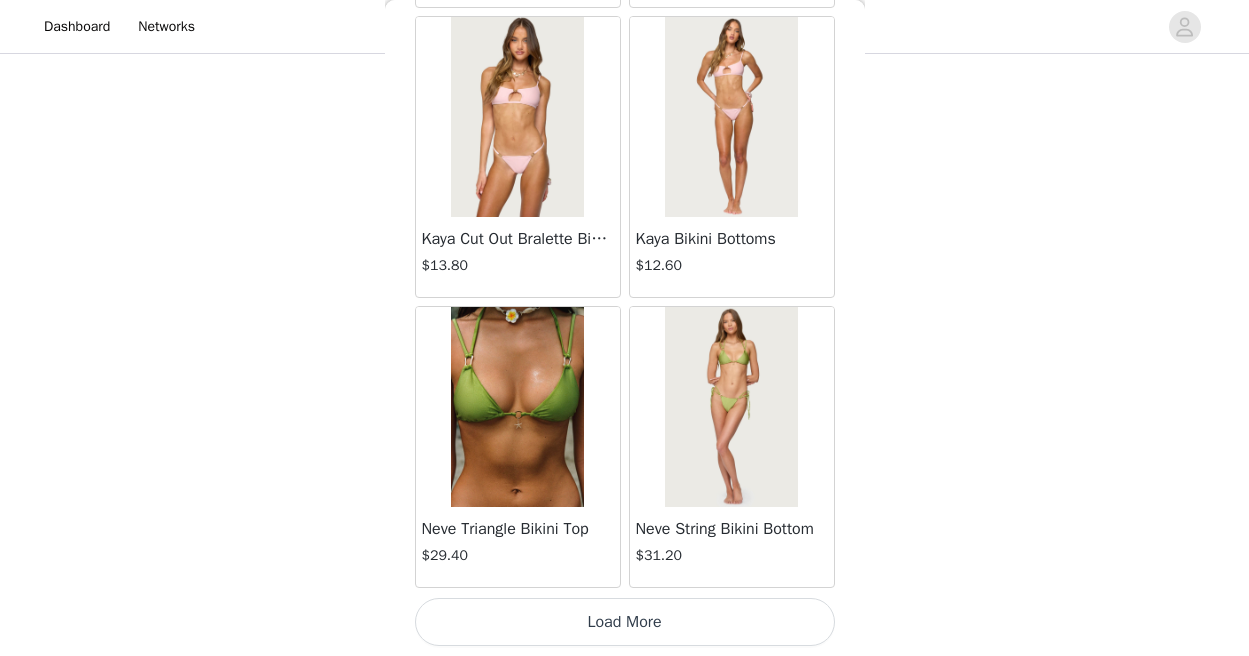 click on "Load More" at bounding box center [625, 622] 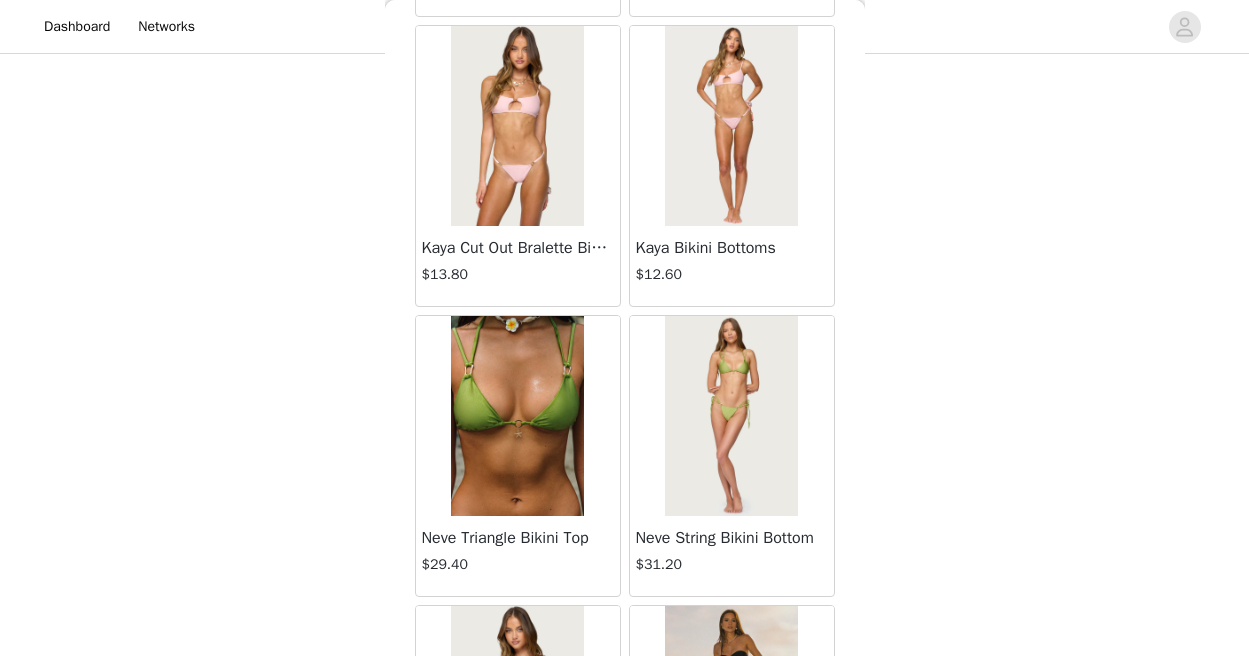 scroll, scrollTop: 28504, scrollLeft: 0, axis: vertical 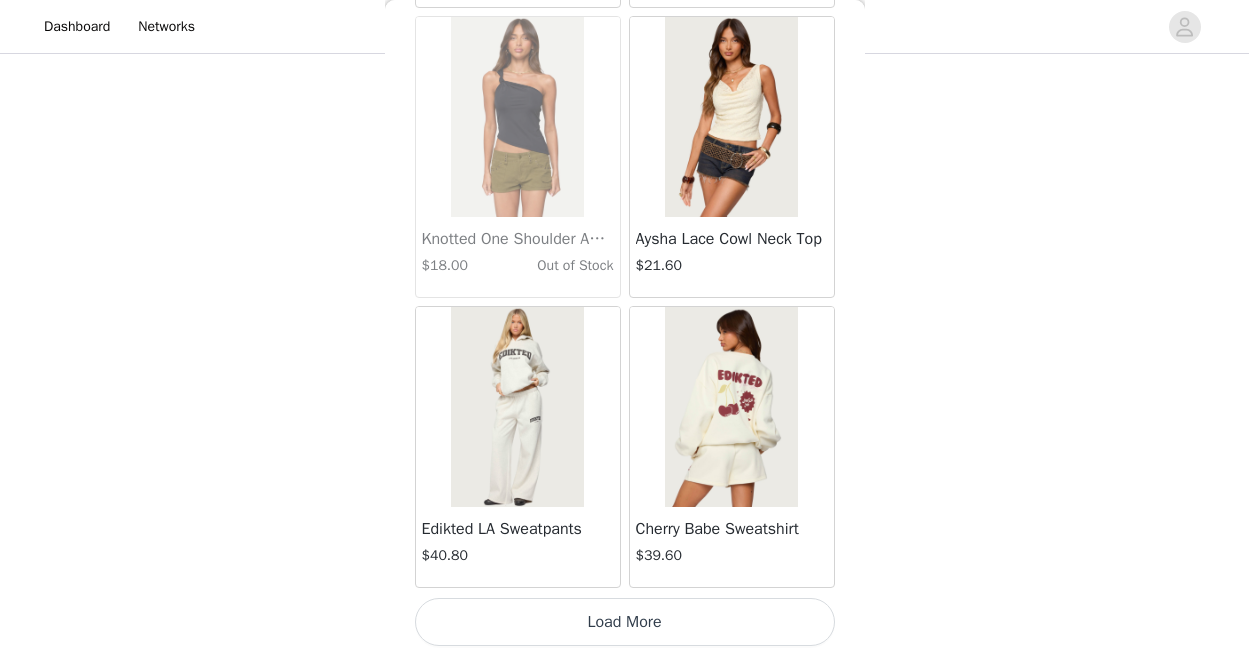 click on "Load More" at bounding box center [625, 622] 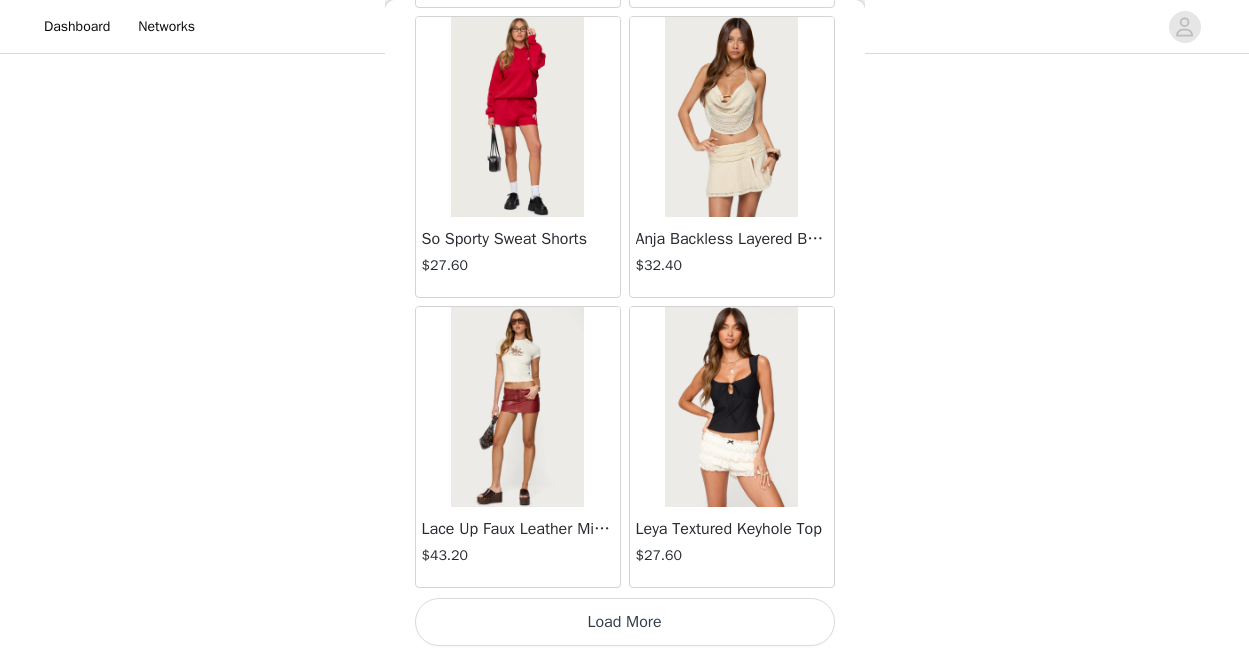 click on "Load More" at bounding box center [625, 622] 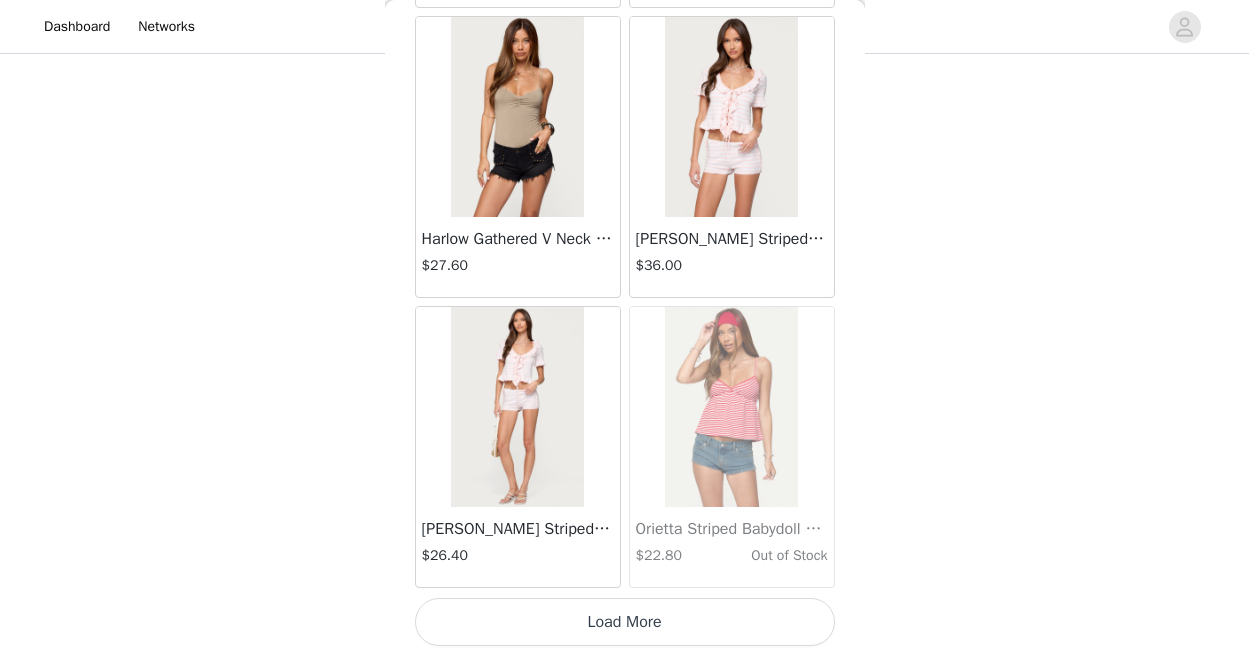 click on "Load More" at bounding box center (625, 622) 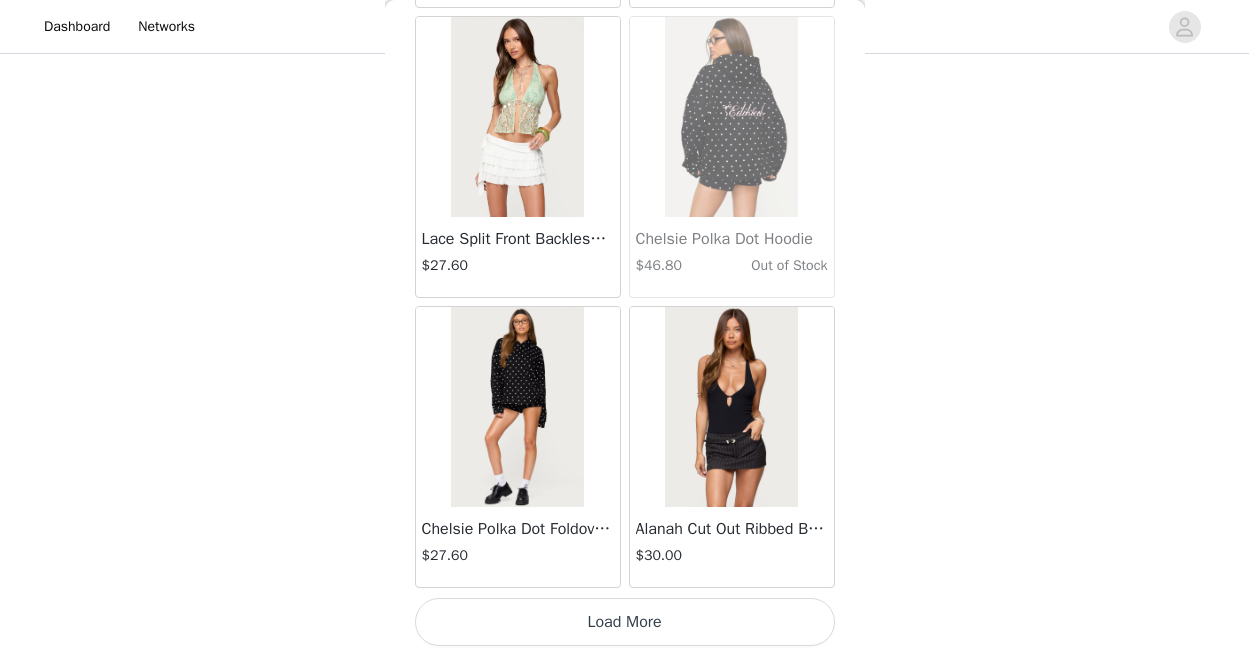 click on "Load More" at bounding box center [625, 622] 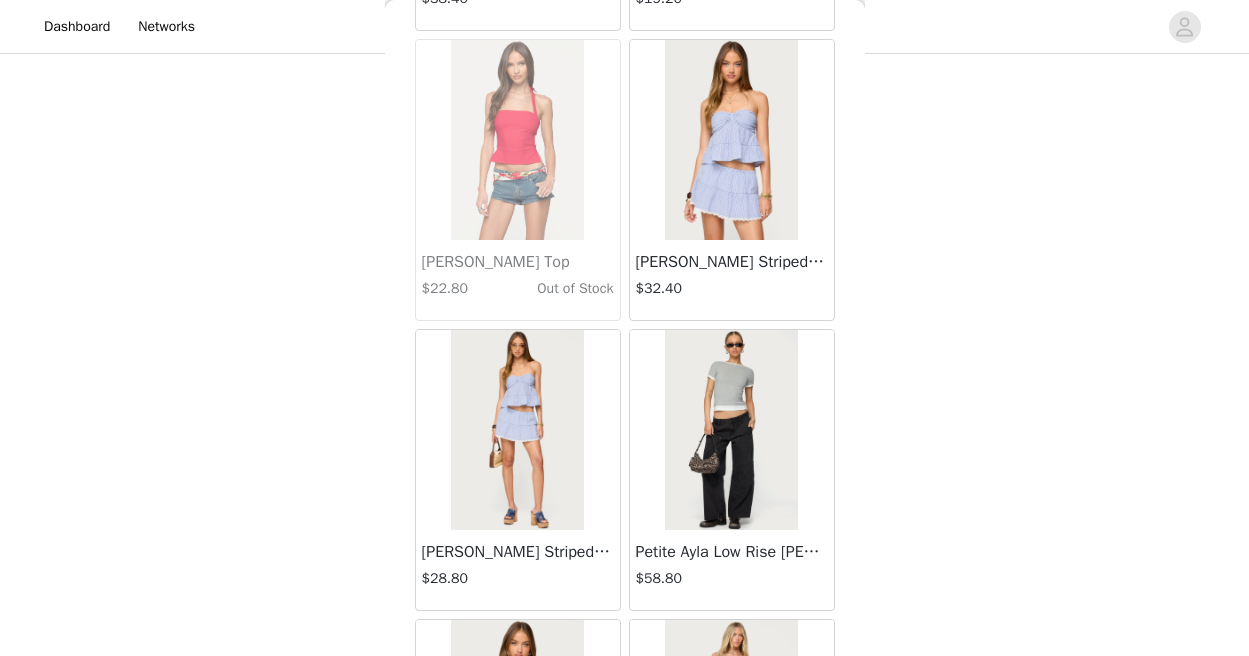 scroll, scrollTop: 43004, scrollLeft: 0, axis: vertical 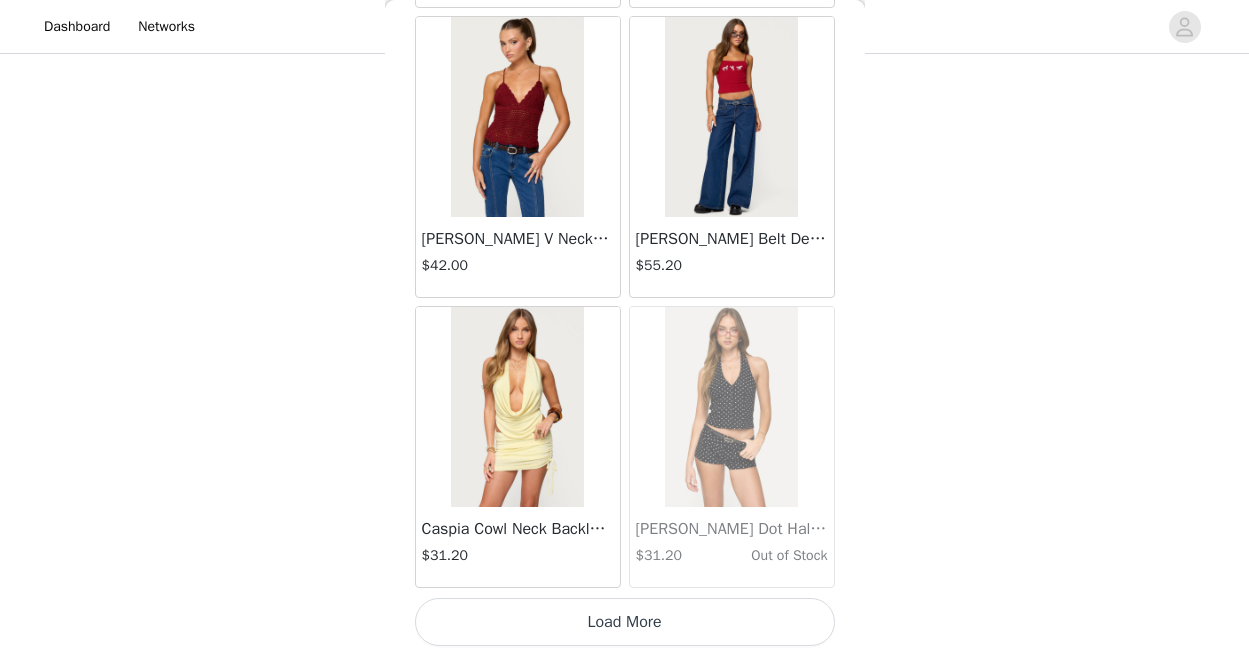 click on "Load More" at bounding box center [625, 622] 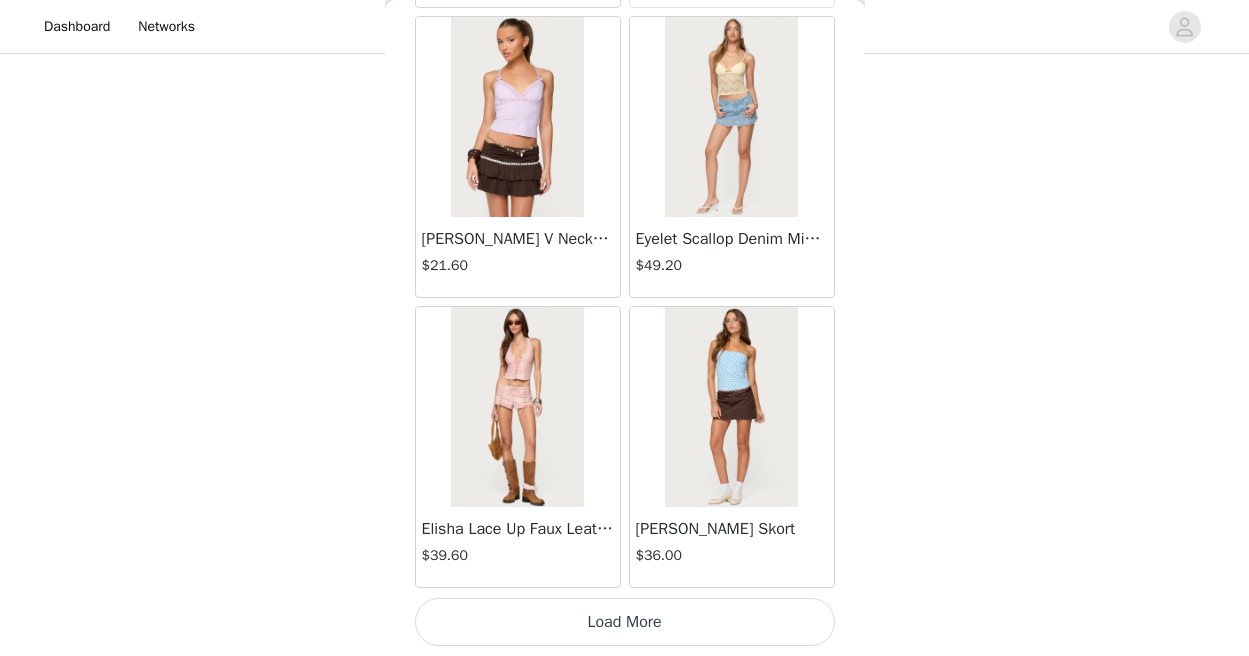 click on "Load More" at bounding box center (625, 622) 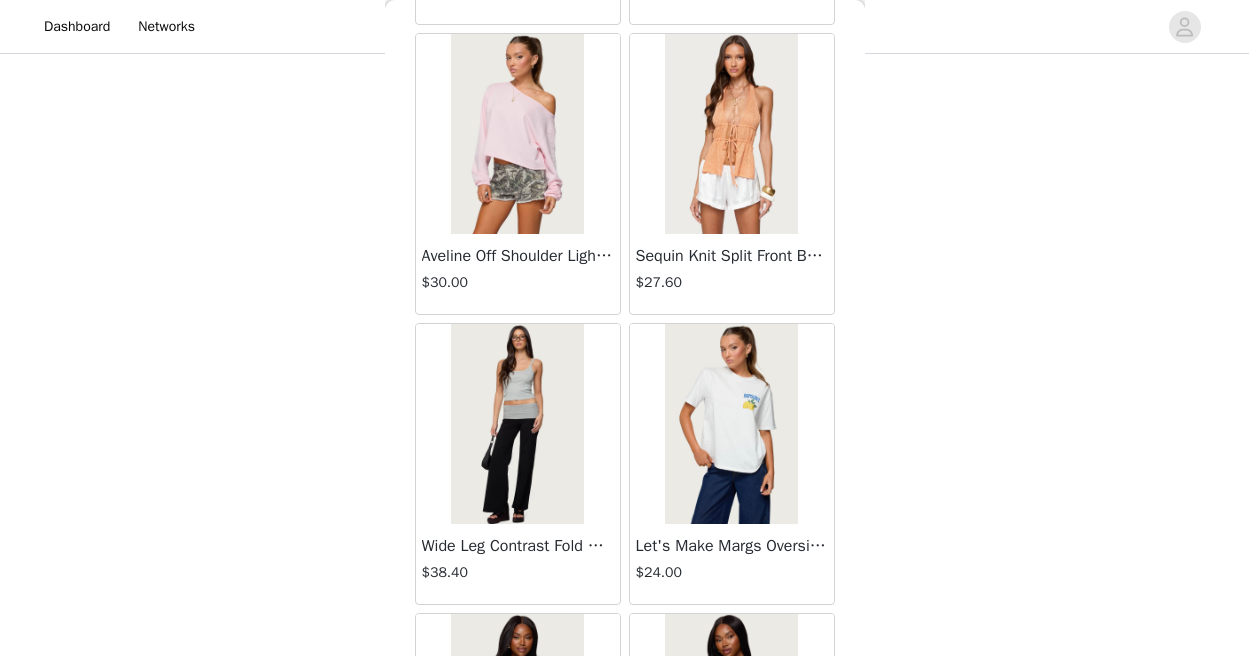 scroll, scrollTop: 48804, scrollLeft: 0, axis: vertical 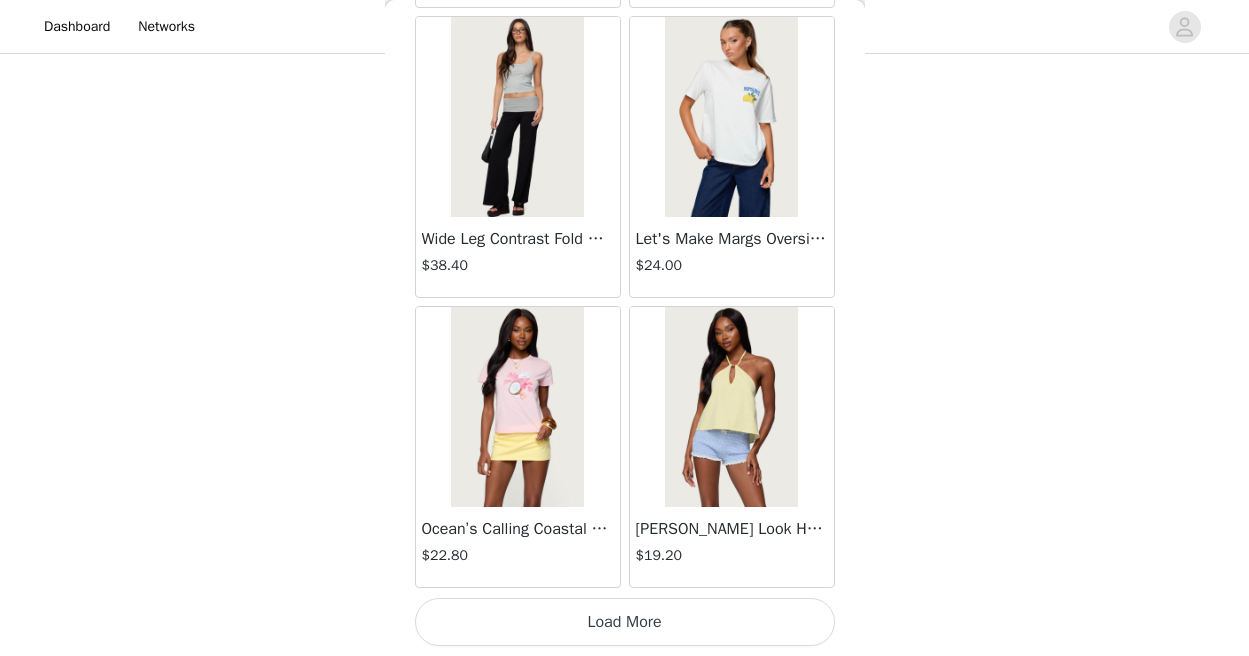 click on "Load More" at bounding box center [625, 622] 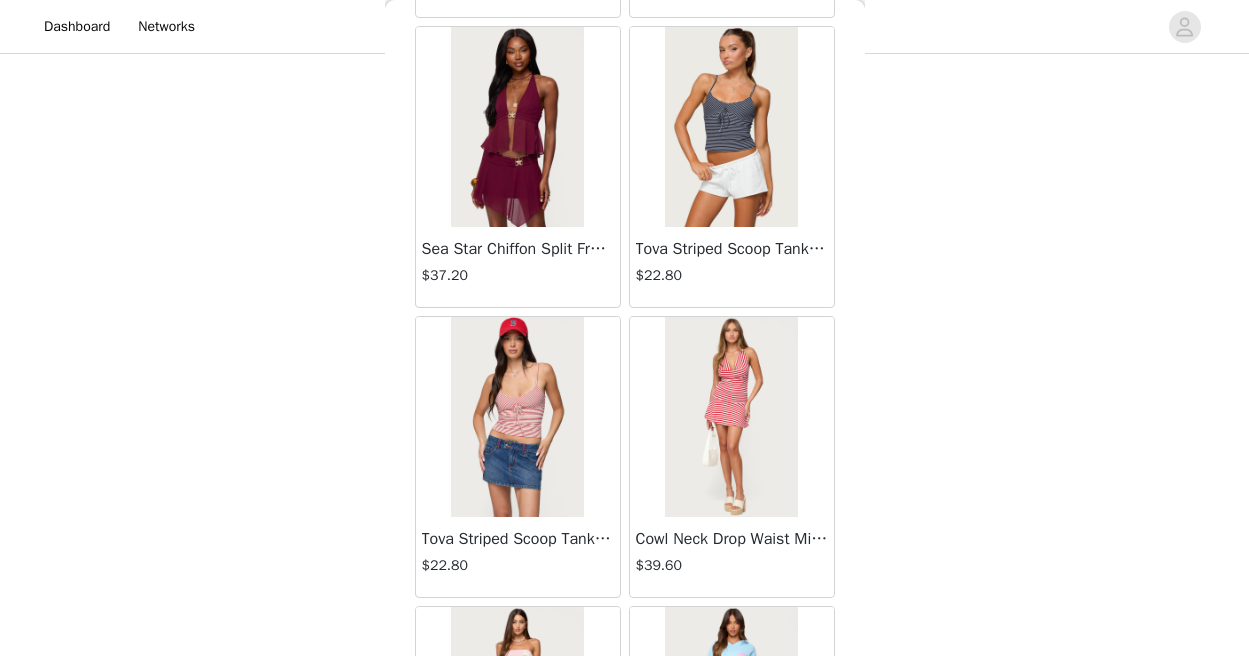 scroll, scrollTop: 49381, scrollLeft: 0, axis: vertical 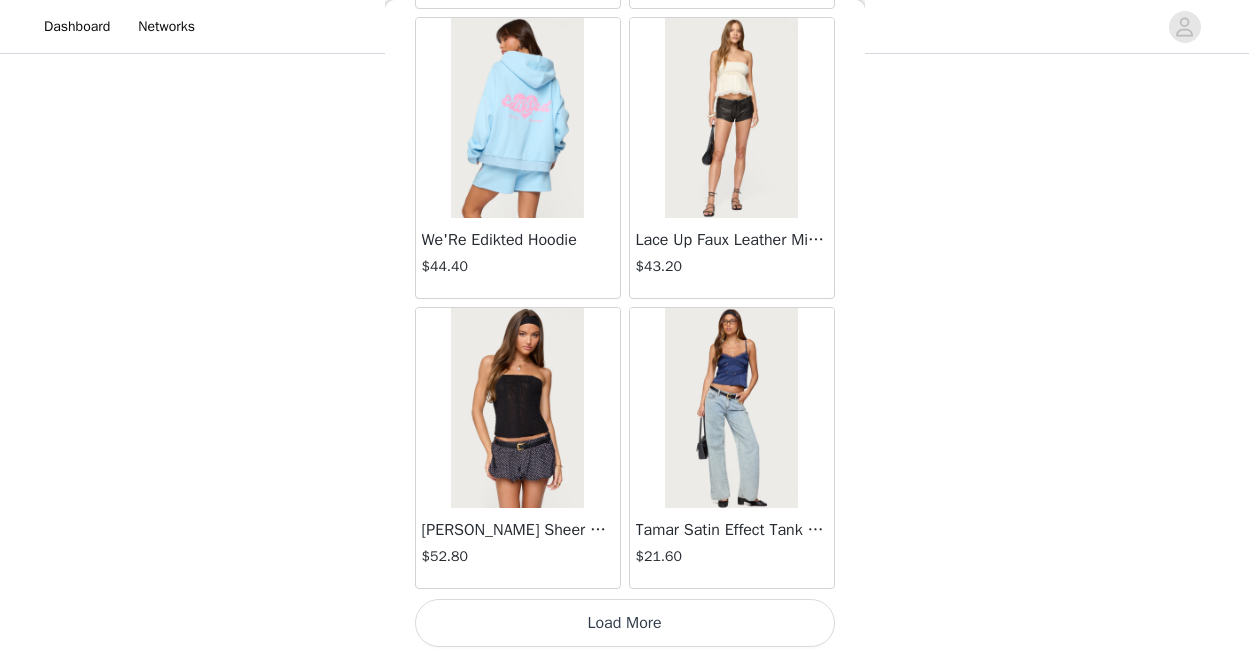 click on "Load More" at bounding box center (625, 623) 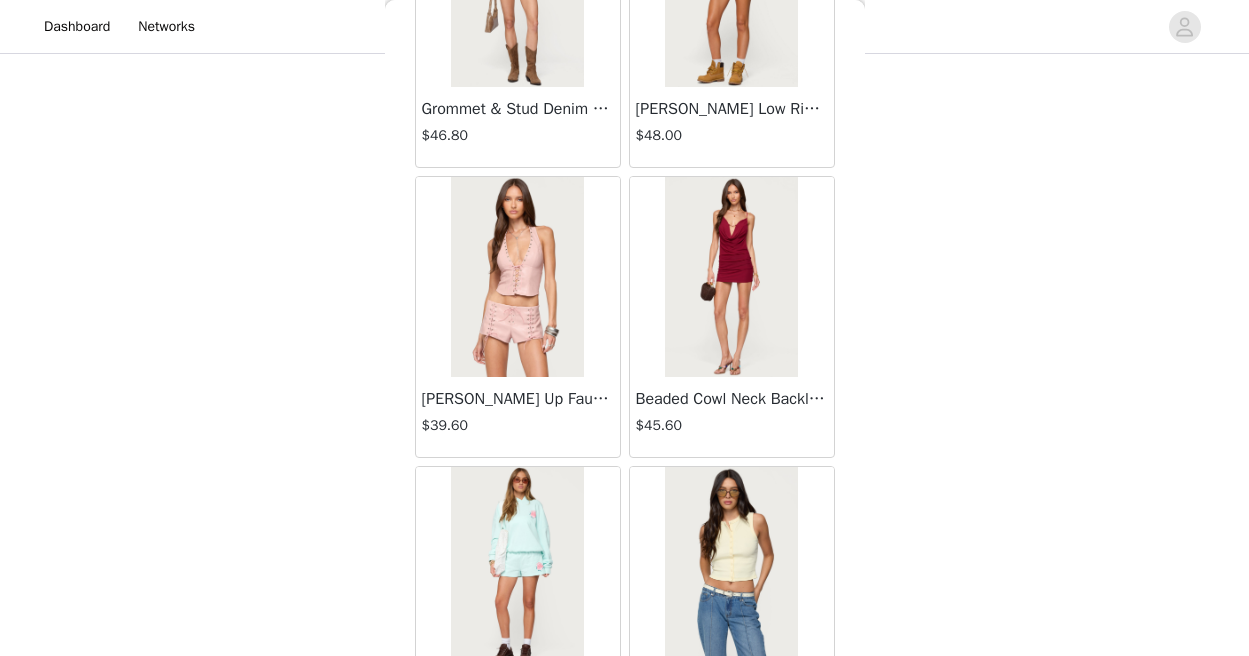 scroll, scrollTop: 54604, scrollLeft: 0, axis: vertical 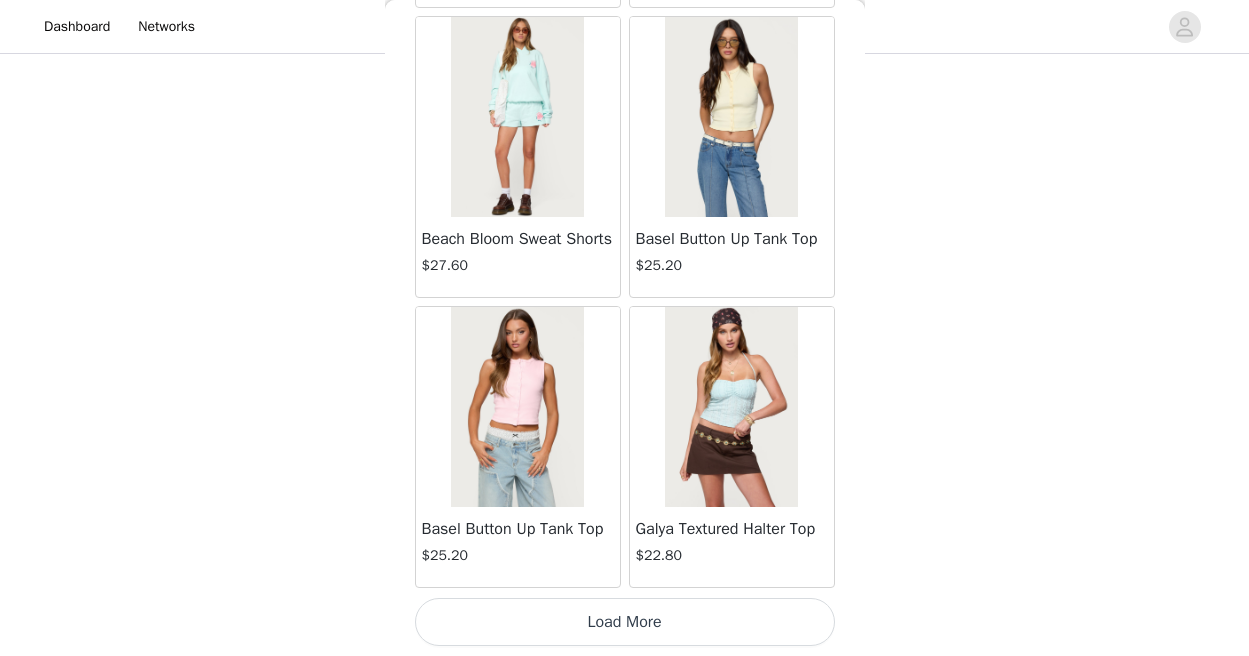 click on "Lovina Grommet Pleated Mini Skort   $16.80       Metallic & Sequin Textured Tank Top   $27.60       Nelley Backless Beaded Sequin Chiffon Top   $36.00       Daley Asymmetric One Shoulder Crochet Top   $21.60       Monty Plaid Micro Shorts   $30.00       Arlie Floral Texured Sheer Halter Top   $27.60       Maree Bead V Neck Top   $22.80       Maree Bead Cut Out Mini Skirt   $20.40       Delcy Cut Out Halter Top   $28.80       Juney Pinstripe Tailored Button Up Shirt   $36.00       Avenly Striped Tie Front Babydoll Top   $27.60       Blanco Studded Grommet Tube Top   $30.00       Avalai Linen Look Mini Skort   $38.40       Beaded Deep Cowl Neck Backless Top   $37.20       Frayed Pleated Denim Mini Skort   $16.00       Klay Linen Look Pleated Mini Skort   $14.40       Contrast Lace Asymmetric Off Shoulder Top   $14.40       Reeve Split Front Sheer Mesh Top   $28.80       Zigzag Stripe Shorts   $22.80       Astra Beaded Sheer Strapless Top   $39.60       Beaded Floral Embroidered Tank Top   $38.40" at bounding box center (625, -26926) 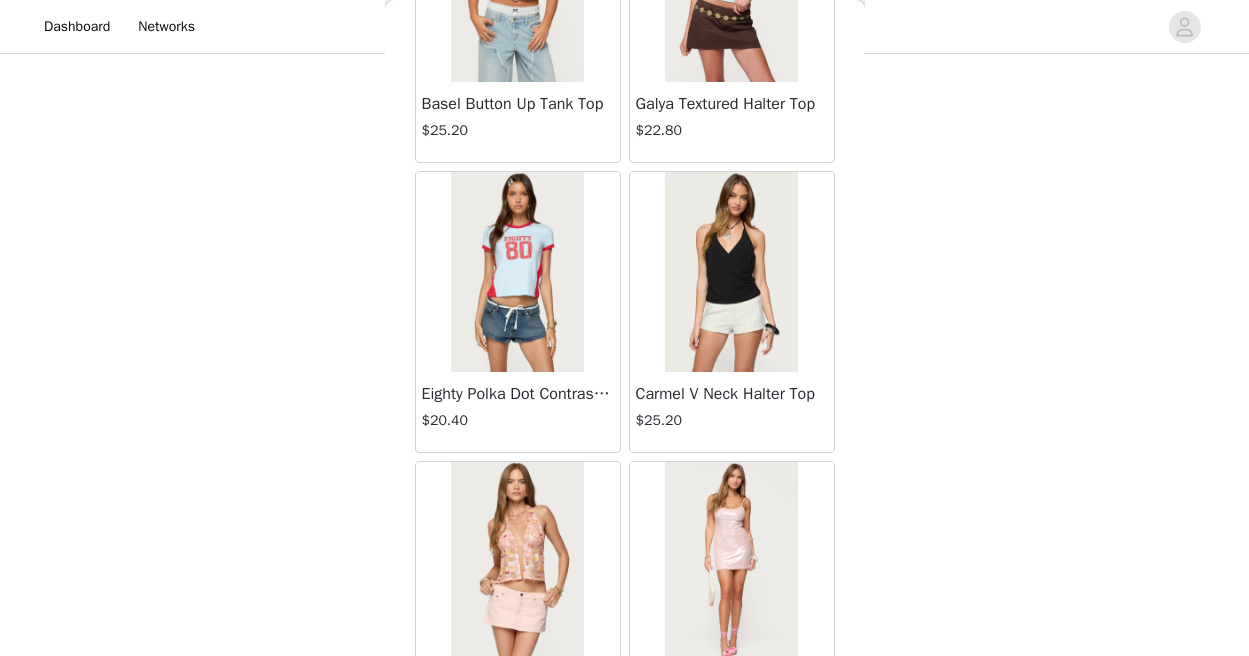 scroll, scrollTop: 55176, scrollLeft: 0, axis: vertical 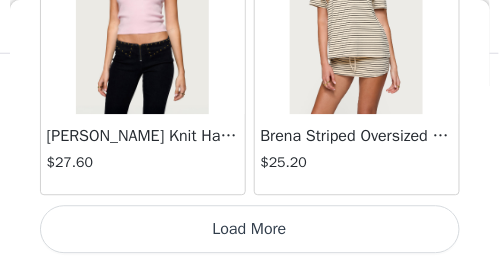 click on "Load More" at bounding box center (250, 229) 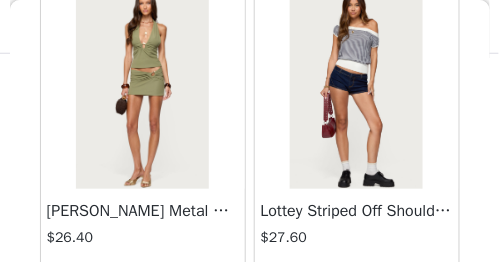 scroll, scrollTop: 60797, scrollLeft: 0, axis: vertical 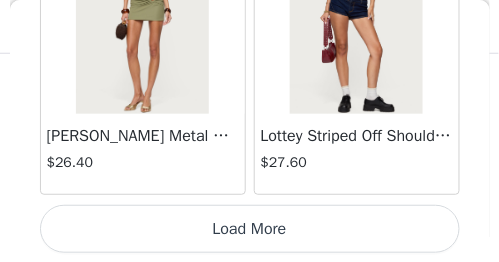 click on "Load More" at bounding box center (250, 229) 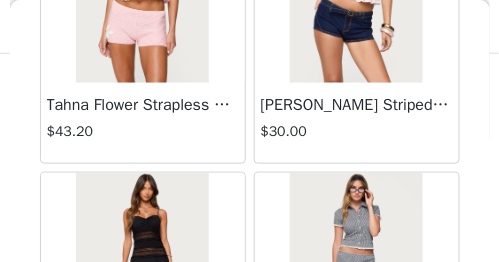 scroll, scrollTop: 63648, scrollLeft: 0, axis: vertical 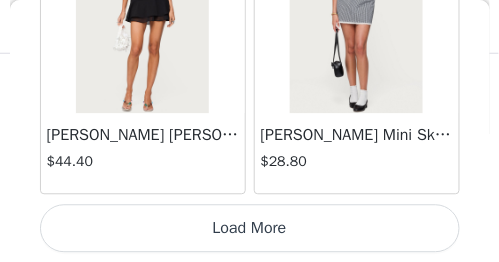 click on "Load More" at bounding box center (250, 229) 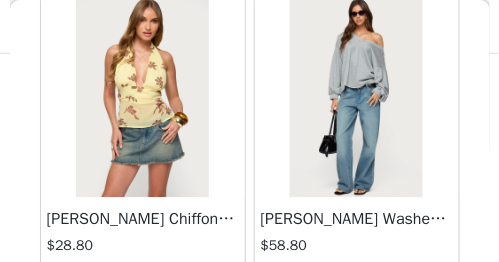 scroll, scrollTop: 66227, scrollLeft: 0, axis: vertical 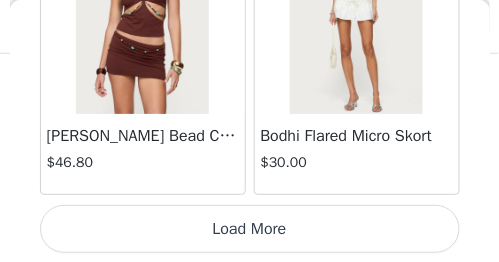 click on "Load More" at bounding box center (250, 229) 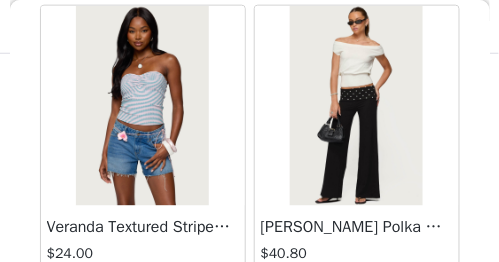 scroll, scrollTop: 69497, scrollLeft: 0, axis: vertical 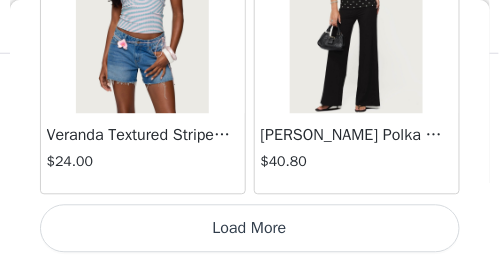 click on "Load More" at bounding box center (250, 229) 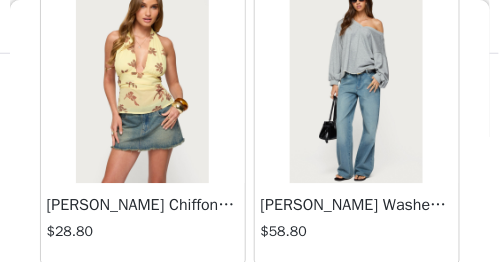 scroll, scrollTop: 66233, scrollLeft: 0, axis: vertical 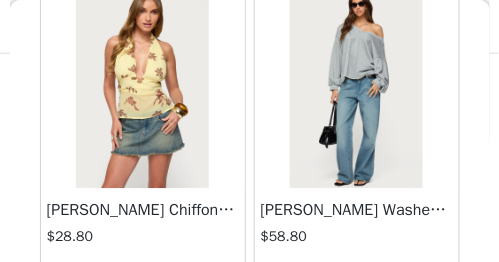 click at bounding box center [356, 88] 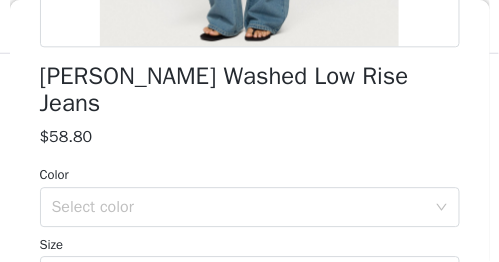 scroll, scrollTop: 556, scrollLeft: 0, axis: vertical 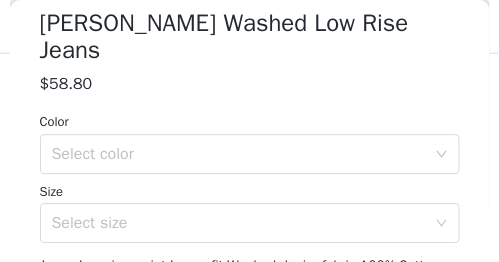click on "Select color" at bounding box center [239, 154] 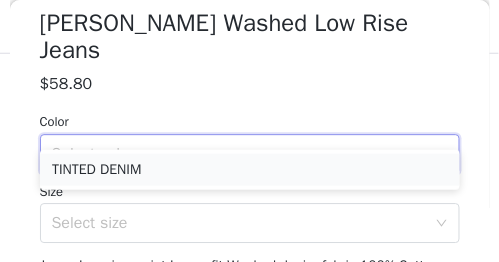 click on "TINTED DENIM" at bounding box center (250, 170) 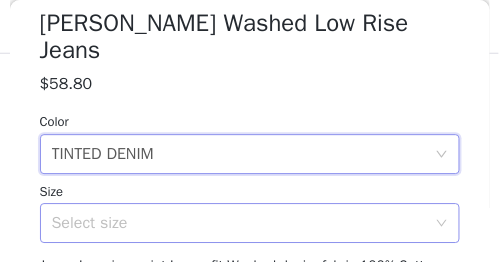 click on "Select size" at bounding box center [239, 223] 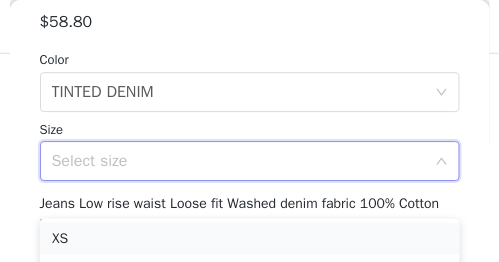 scroll, scrollTop: 620, scrollLeft: 0, axis: vertical 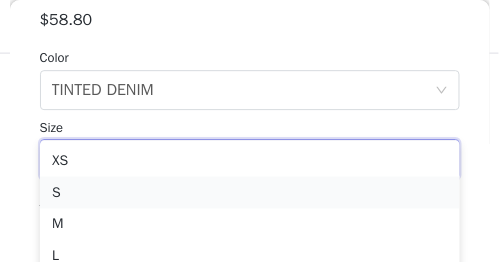 click on "S" at bounding box center (250, 193) 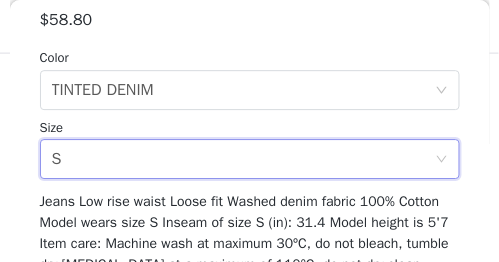 scroll, scrollTop: 710, scrollLeft: 0, axis: vertical 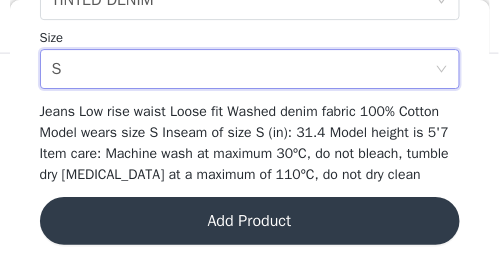click on "Add Product" at bounding box center (250, 221) 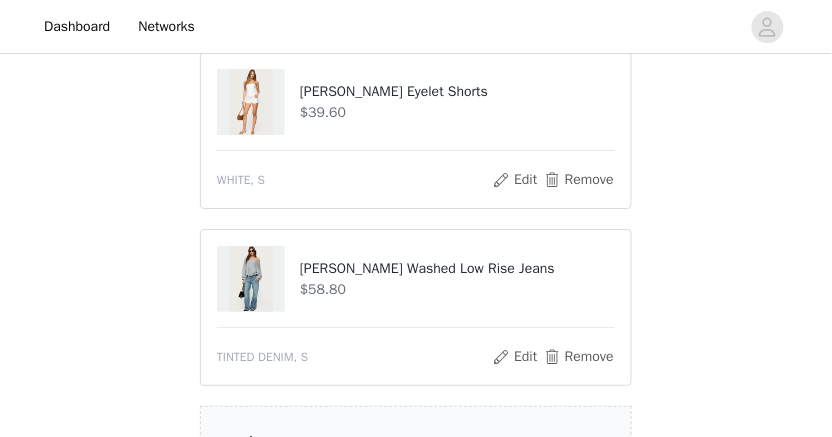 scroll, scrollTop: 1357, scrollLeft: 0, axis: vertical 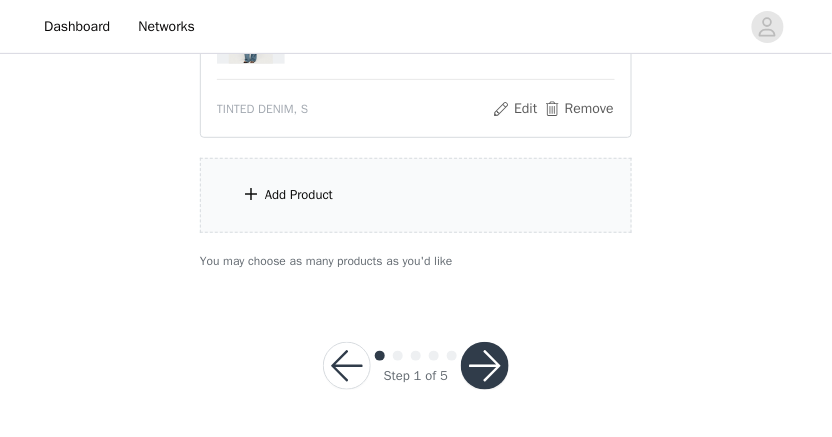 click on "Add Product" at bounding box center [416, 195] 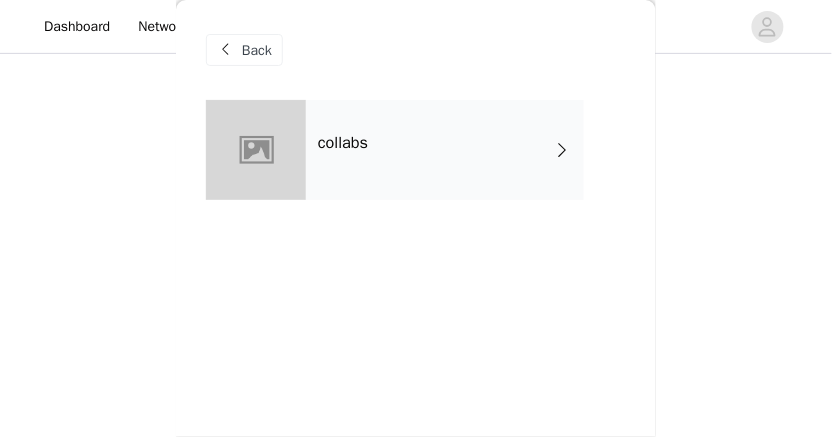 click on "collabs" at bounding box center [416, 165] 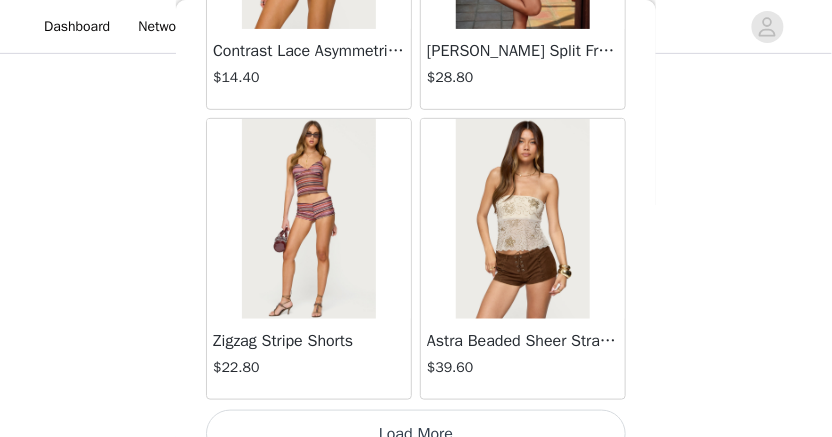 scroll, scrollTop: 2622, scrollLeft: 0, axis: vertical 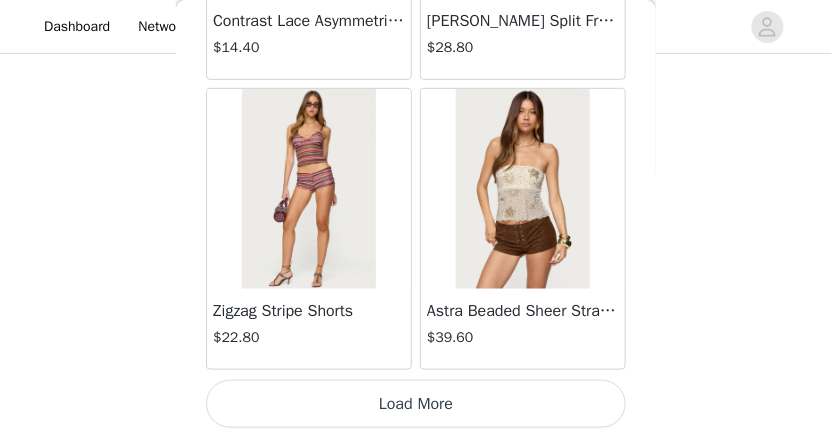 click on "Load More" at bounding box center [416, 404] 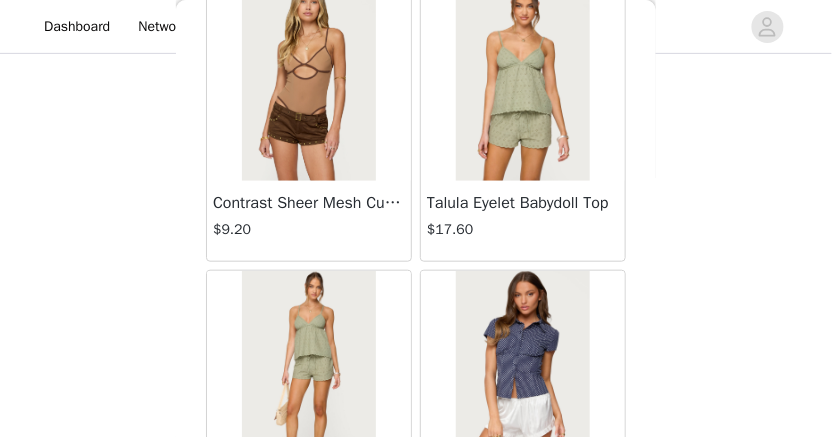 scroll, scrollTop: 3889, scrollLeft: 0, axis: vertical 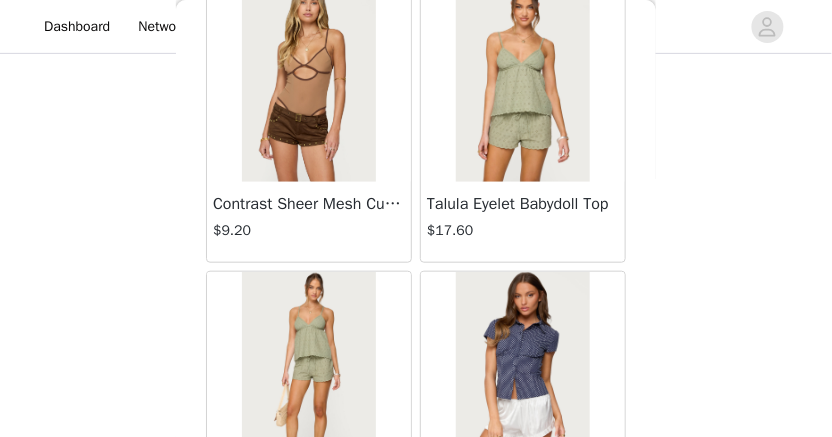 click at bounding box center (522, 82) 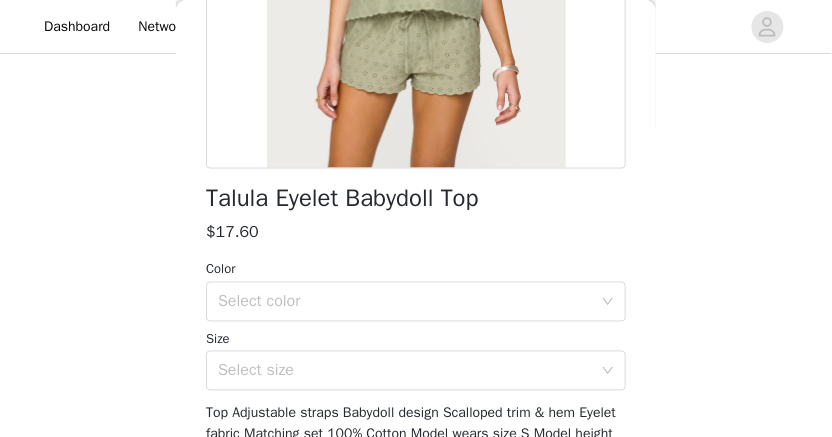 scroll, scrollTop: 415, scrollLeft: 0, axis: vertical 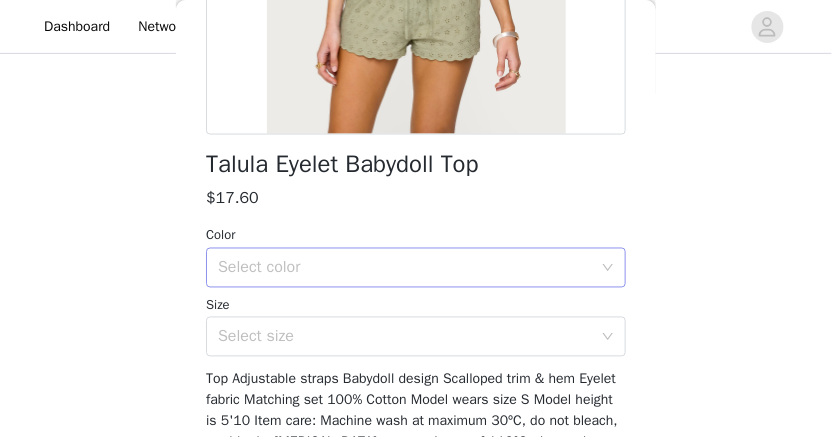 click on "Select color" at bounding box center [405, 268] 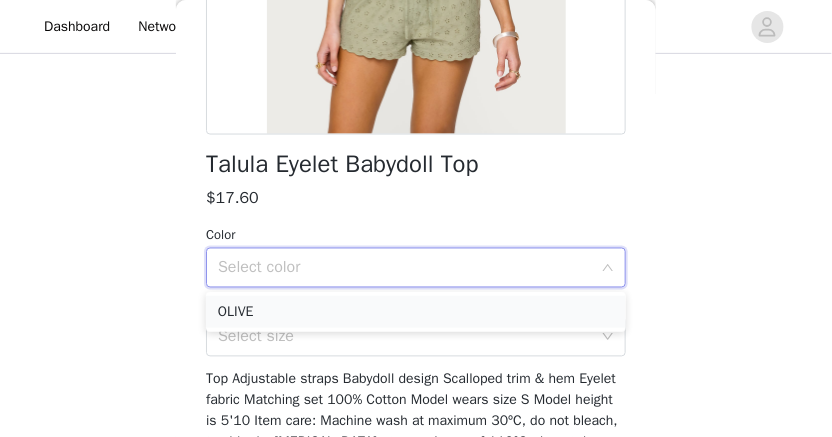 click on "OLIVE" at bounding box center [416, 312] 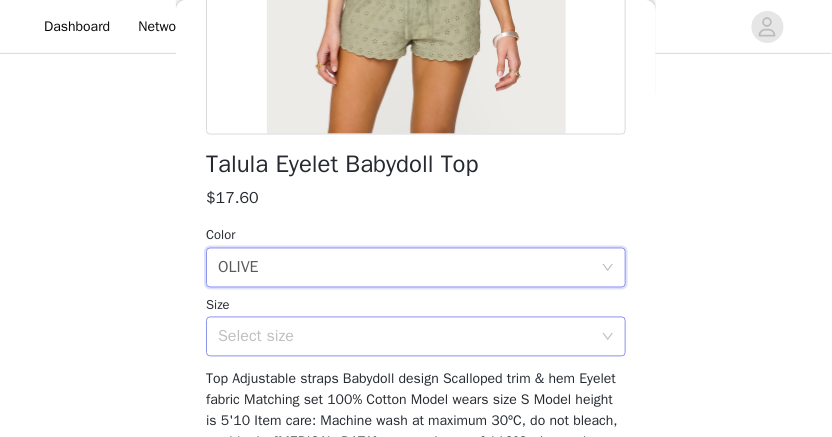 click on "Select size" at bounding box center [405, 337] 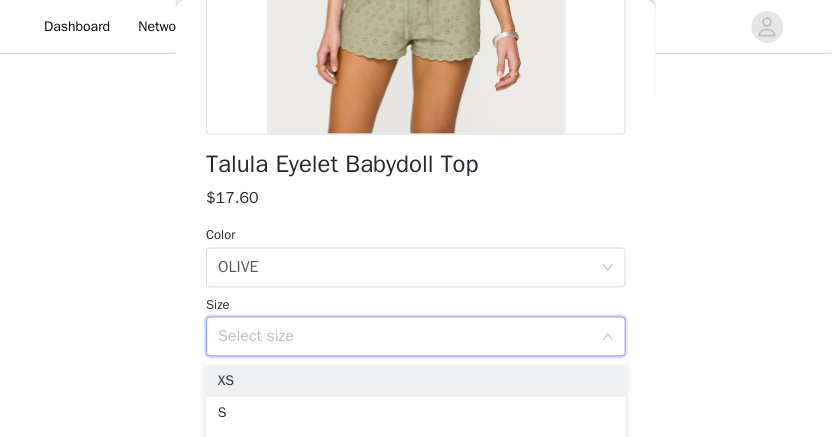 scroll, scrollTop: 461, scrollLeft: 0, axis: vertical 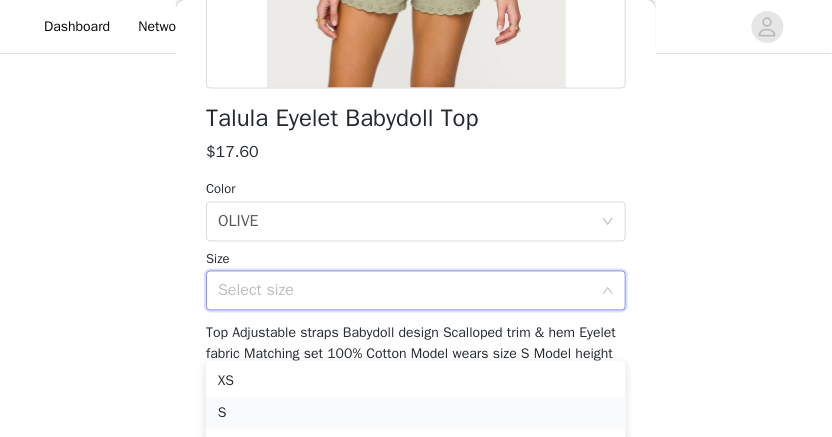 click on "S" at bounding box center (416, 413) 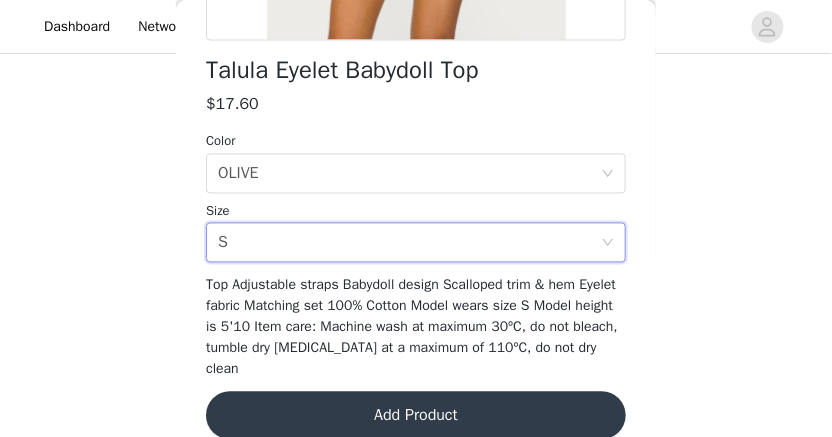 scroll, scrollTop: 535, scrollLeft: 0, axis: vertical 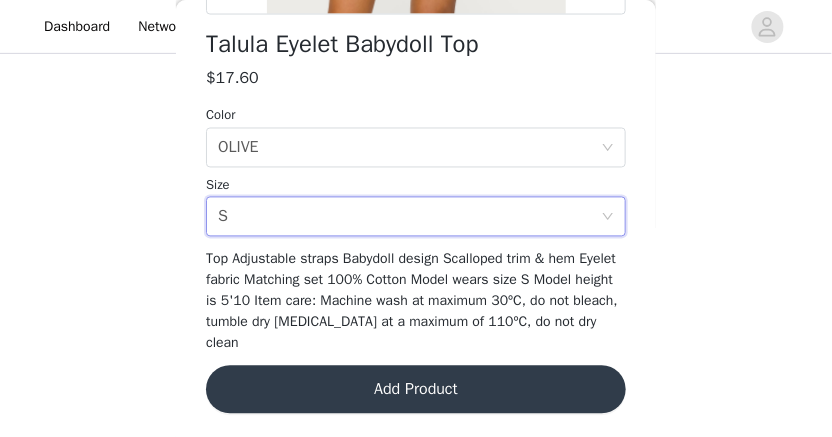 click on "Add Product" at bounding box center (416, 390) 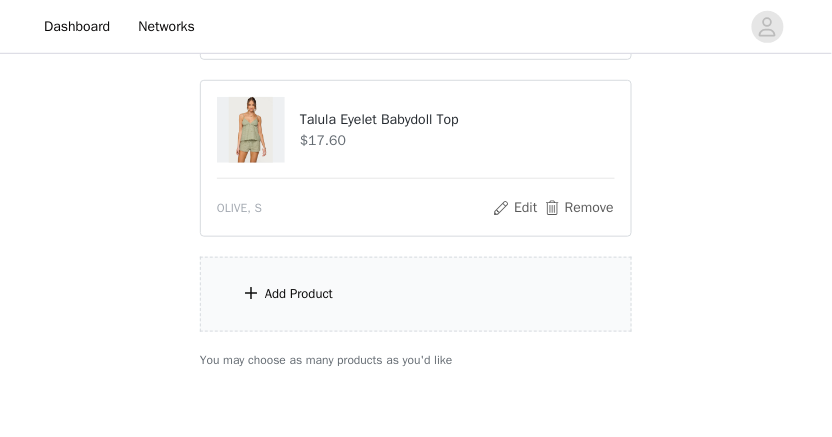 scroll, scrollTop: 1534, scrollLeft: 0, axis: vertical 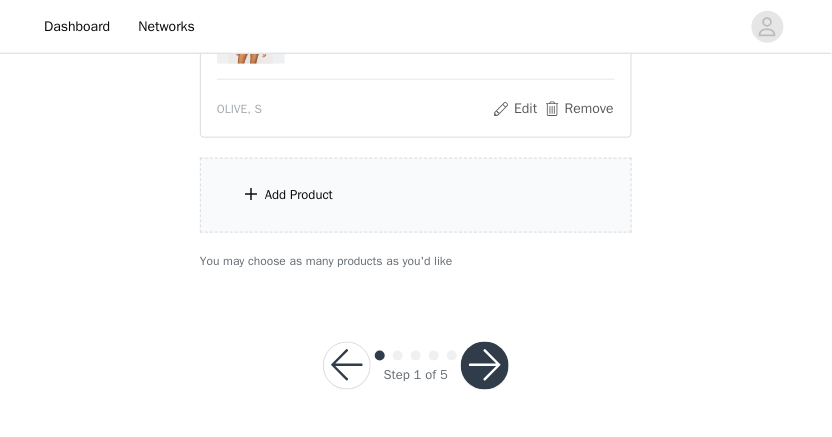 click on "Add Product" at bounding box center (416, 195) 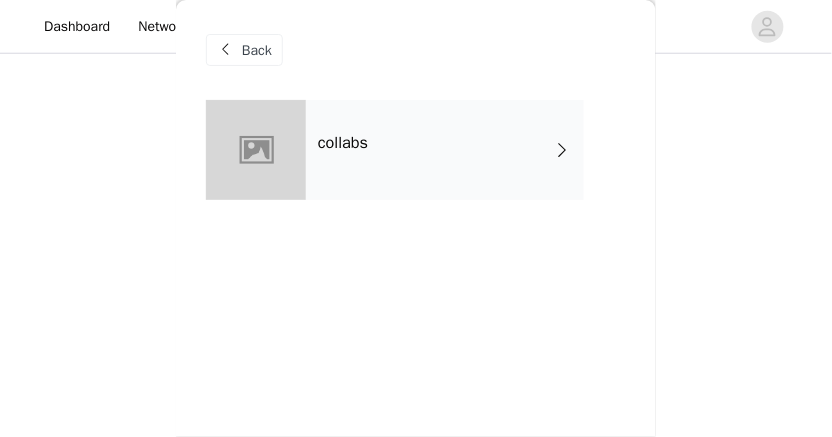 click on "collabs" at bounding box center (416, 165) 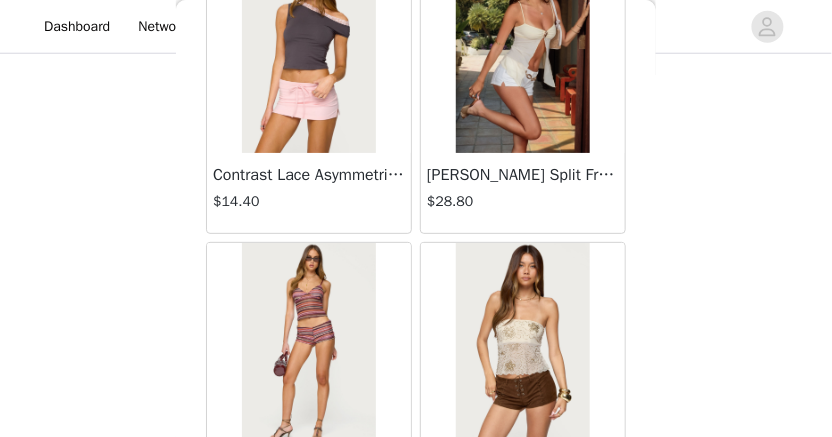 scroll, scrollTop: 2622, scrollLeft: 0, axis: vertical 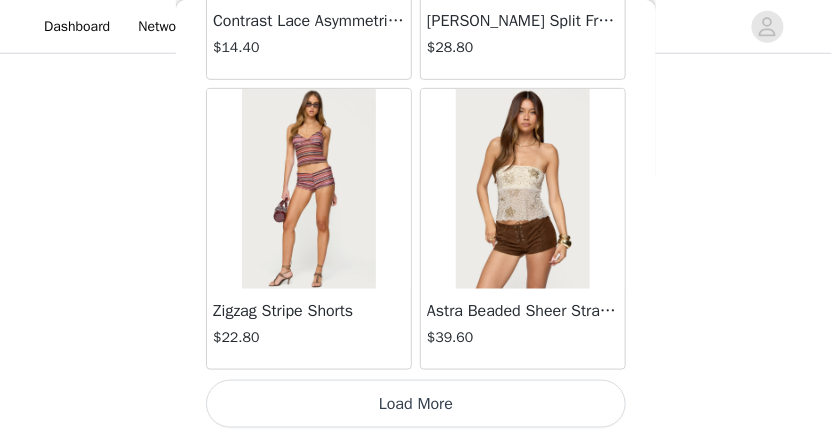click on "Load More" at bounding box center [416, 404] 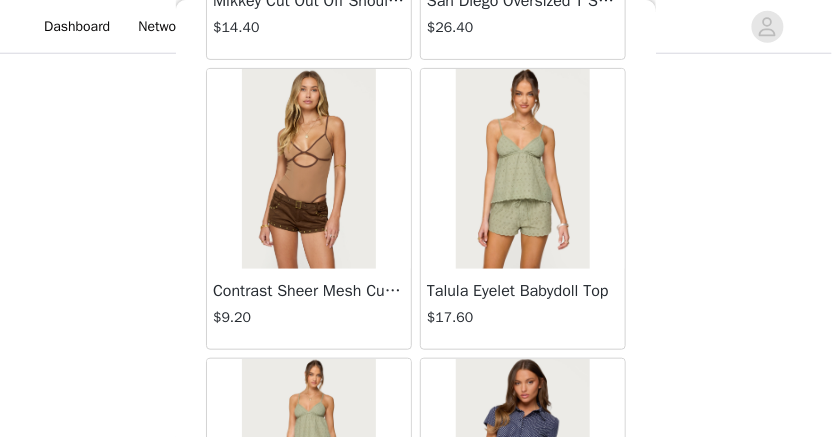 scroll, scrollTop: 4010, scrollLeft: 0, axis: vertical 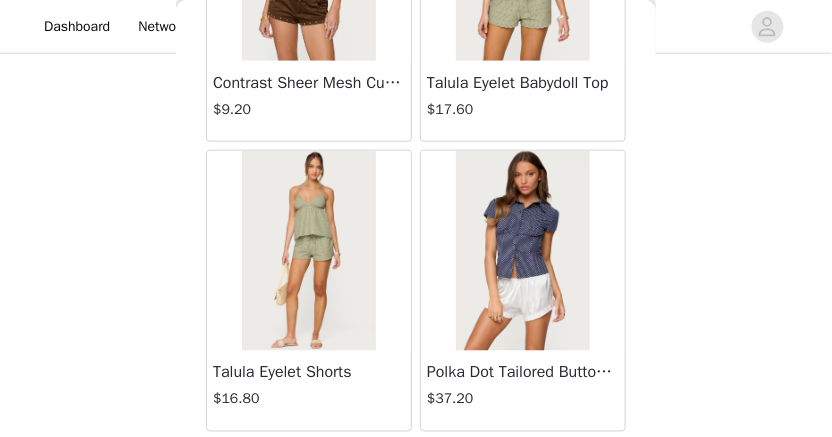 click on "$16.80" at bounding box center (309, 399) 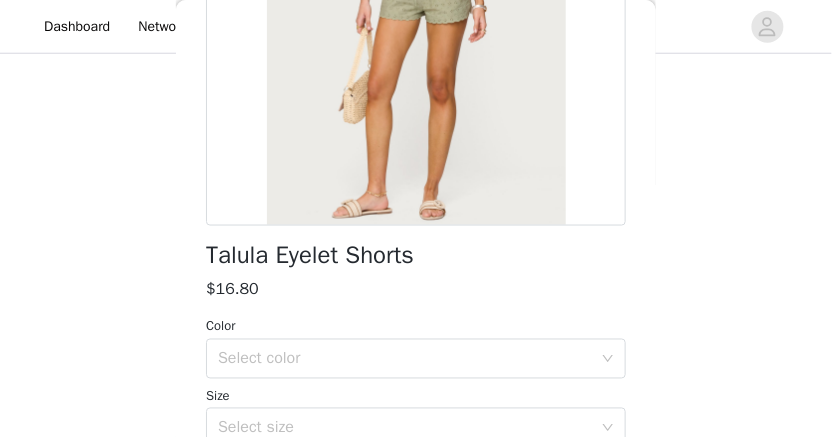 scroll, scrollTop: 363, scrollLeft: 0, axis: vertical 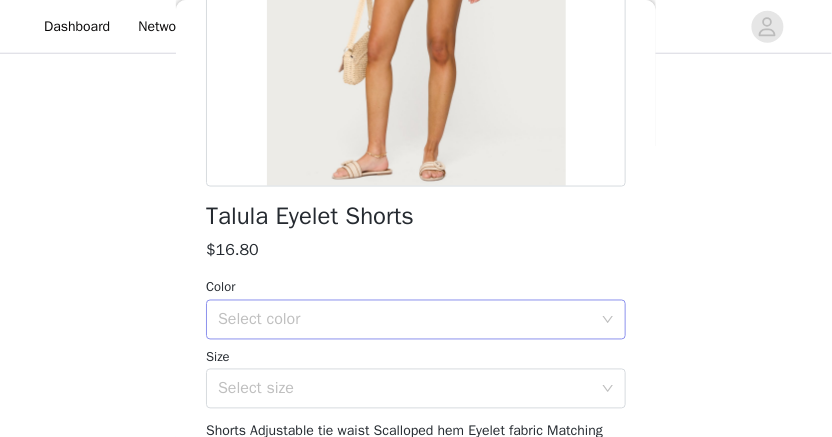 click on "Select color" at bounding box center (405, 320) 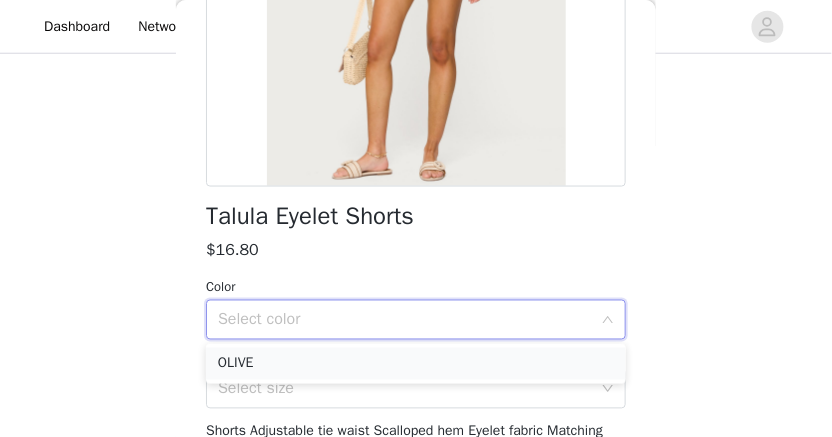 click on "OLIVE" at bounding box center [416, 364] 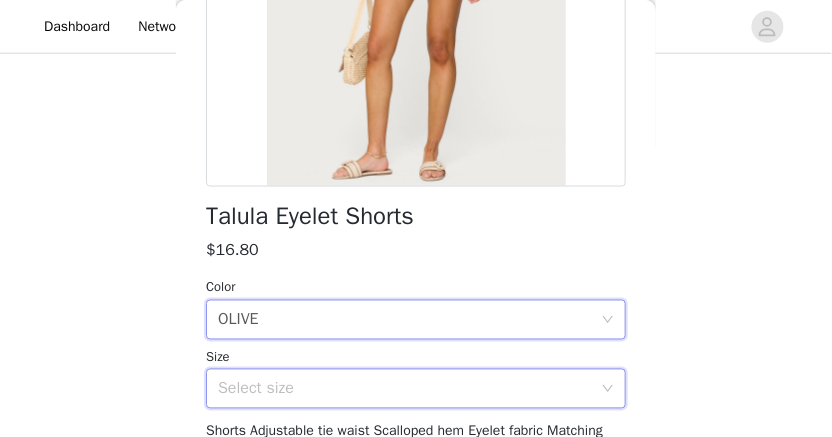 click on "Select size" at bounding box center (409, 389) 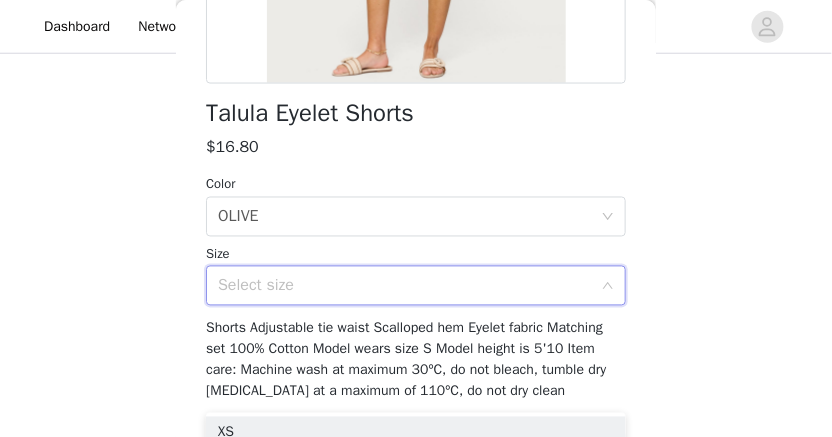 scroll, scrollTop: 514, scrollLeft: 0, axis: vertical 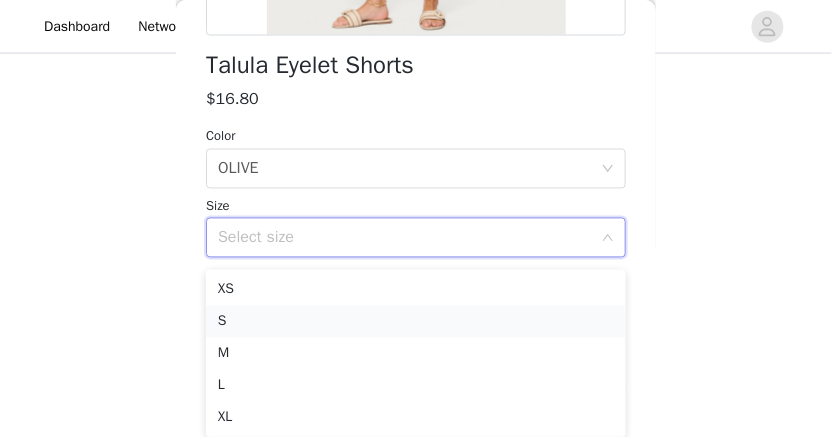 click on "S" at bounding box center [416, 322] 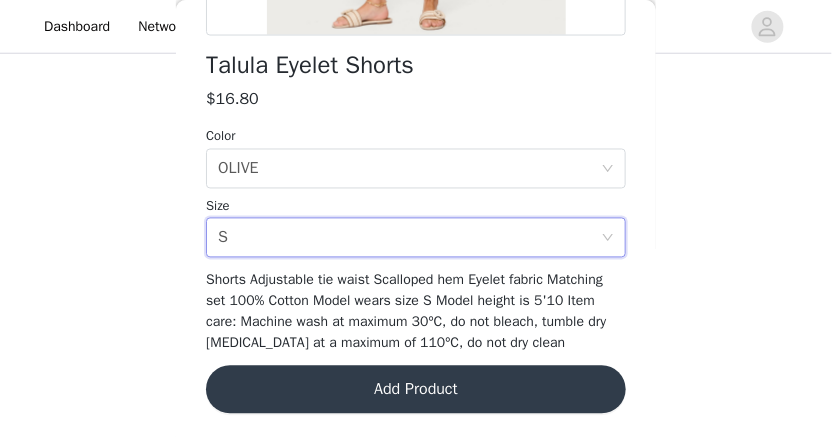 scroll, scrollTop: 1534, scrollLeft: 0, axis: vertical 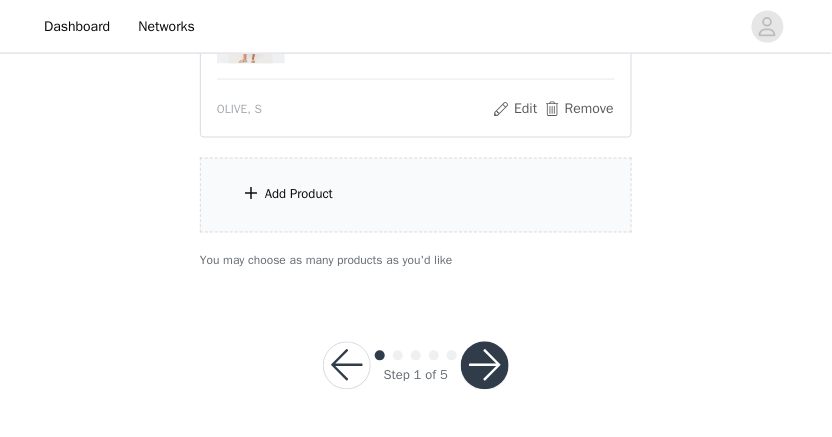 click on "Add Product" at bounding box center [416, 195] 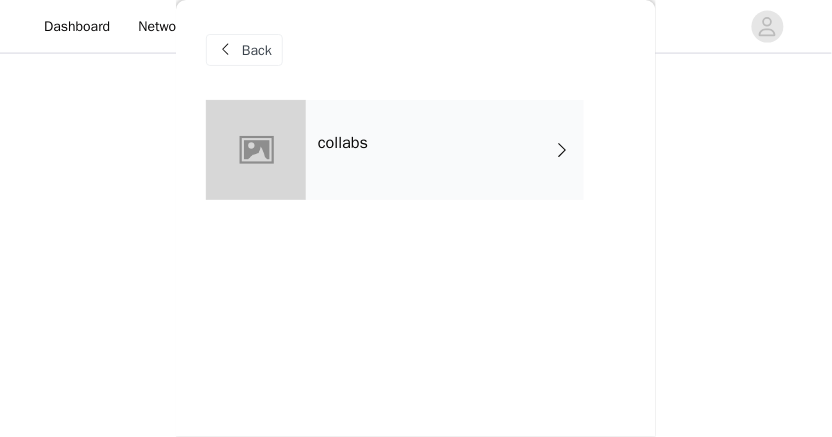click on "collabs" at bounding box center [445, 150] 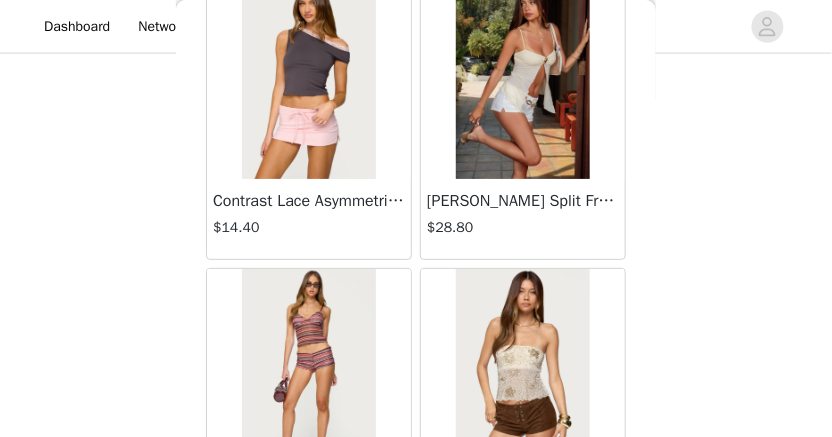 scroll, scrollTop: 2622, scrollLeft: 0, axis: vertical 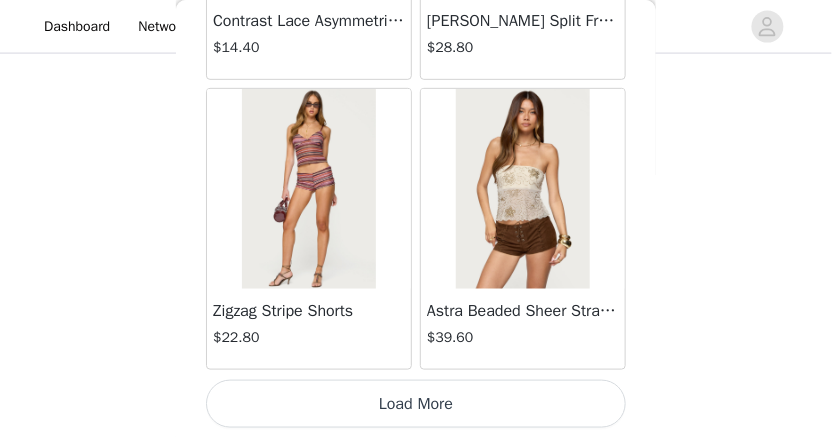click on "Load More" at bounding box center (416, 404) 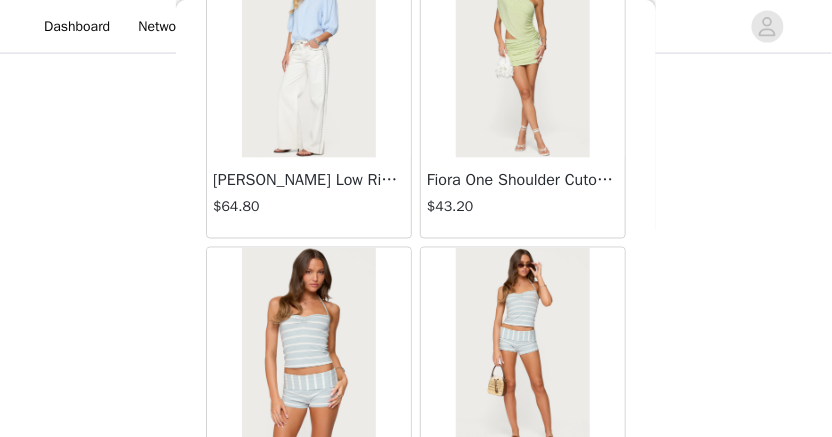 scroll, scrollTop: 5522, scrollLeft: 0, axis: vertical 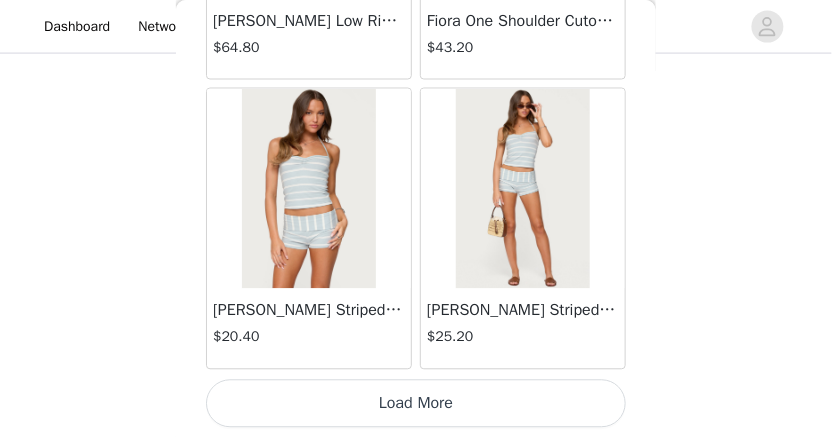 click on "Load More" at bounding box center (416, 404) 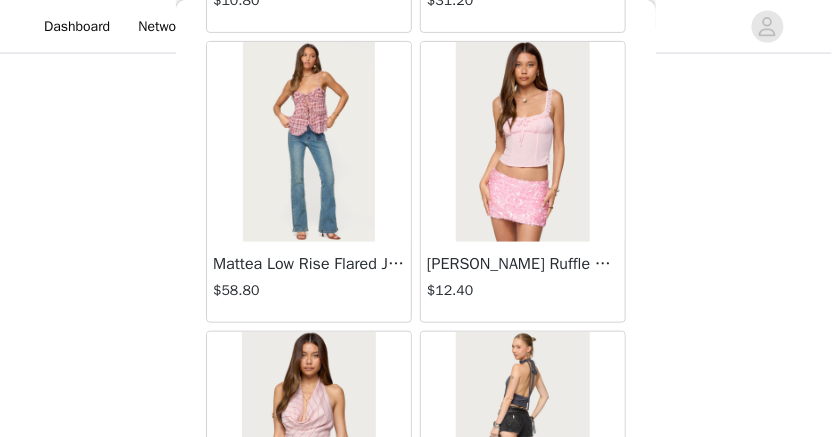 scroll, scrollTop: 7553, scrollLeft: 0, axis: vertical 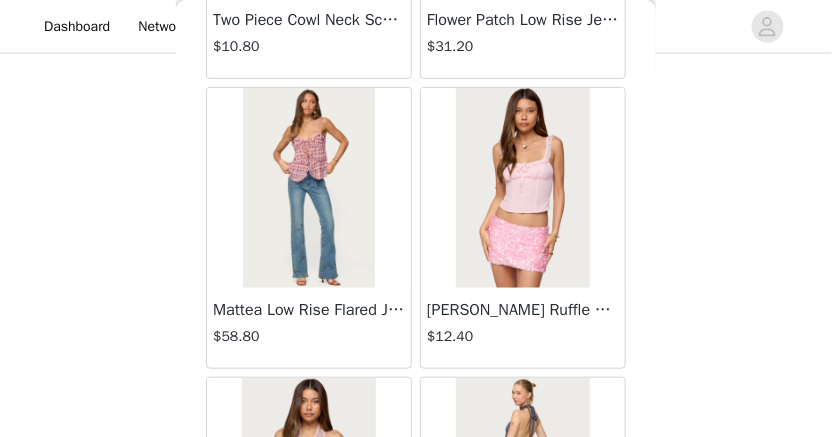 click at bounding box center [309, 188] 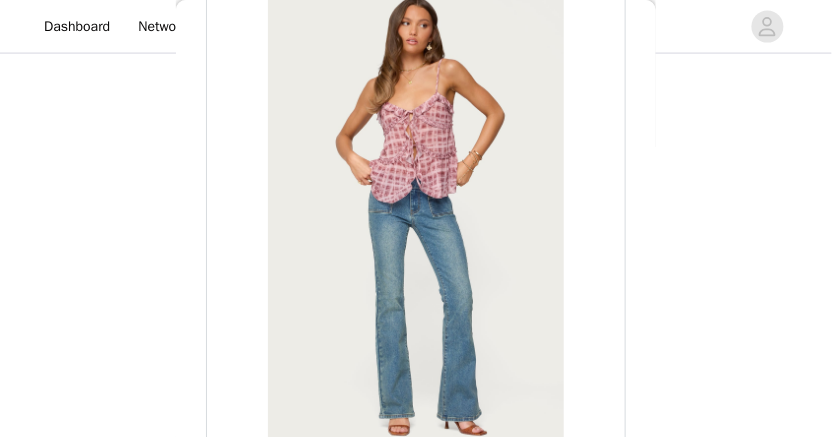 scroll, scrollTop: 424, scrollLeft: 0, axis: vertical 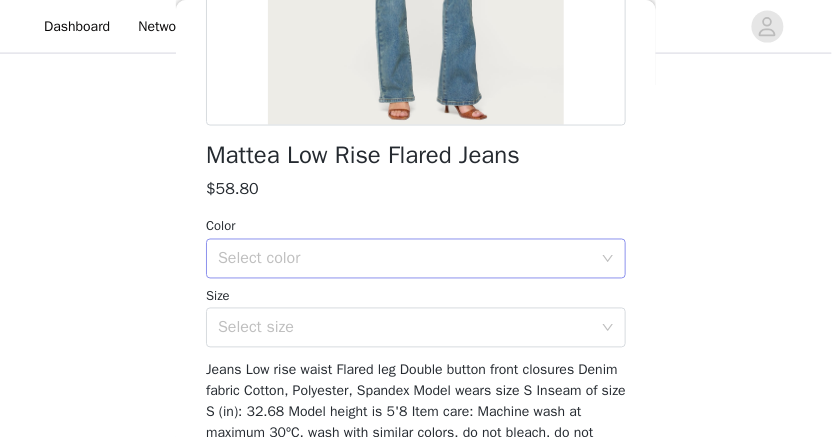 click on "Select color" at bounding box center (405, 259) 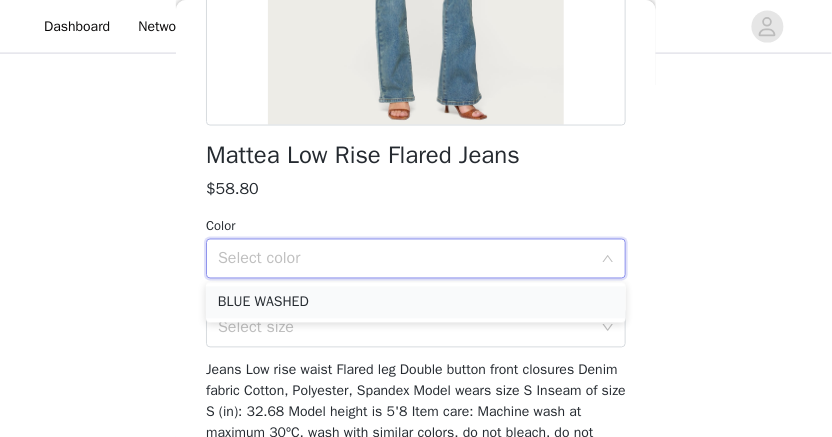 click on "BLUE WASHED" at bounding box center [416, 303] 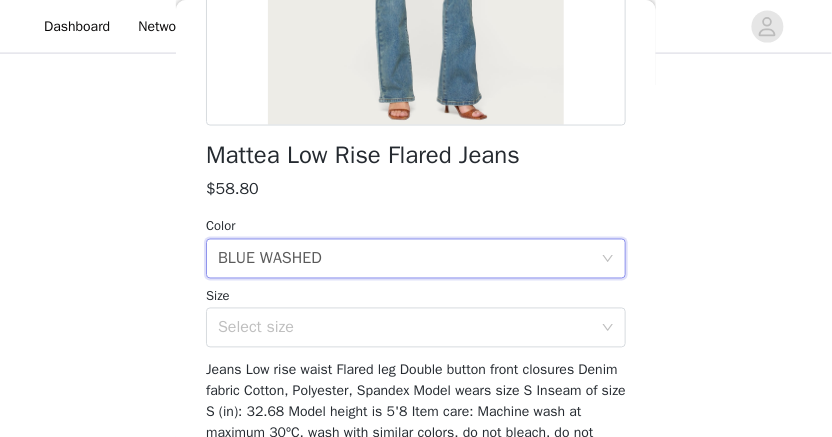 click on "Mattea Low Rise Flared Jeans       $58.80         Color   Select color BLUE WASHED Size   Select size   Jeans Low rise waist Flared leg Double button front closures Denim fabric Cotton, Polyester, Spandex Model wears size S Inseam of size S (in): 32.68 Model height is 5'8 Item care: Machine wash at maximum 30ºC, wash with similar colors, do not bleach, do not tumble dry, iron at a maximum of 110ºC, do not dry clean   Add Product" at bounding box center [416, 112] 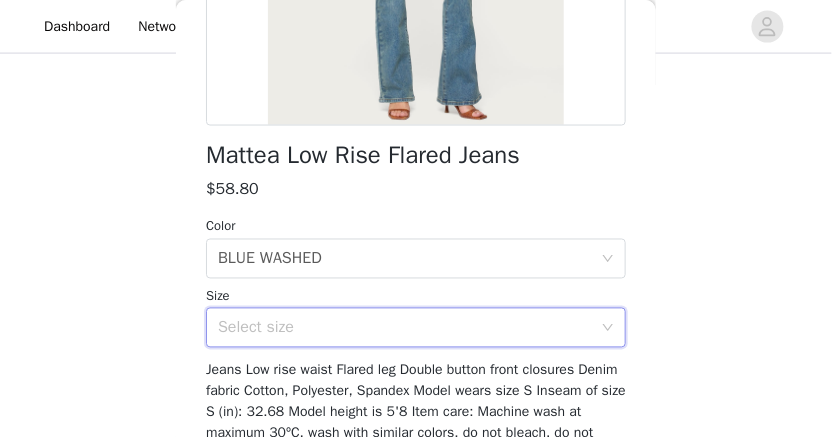 click on "Select size" at bounding box center [409, 328] 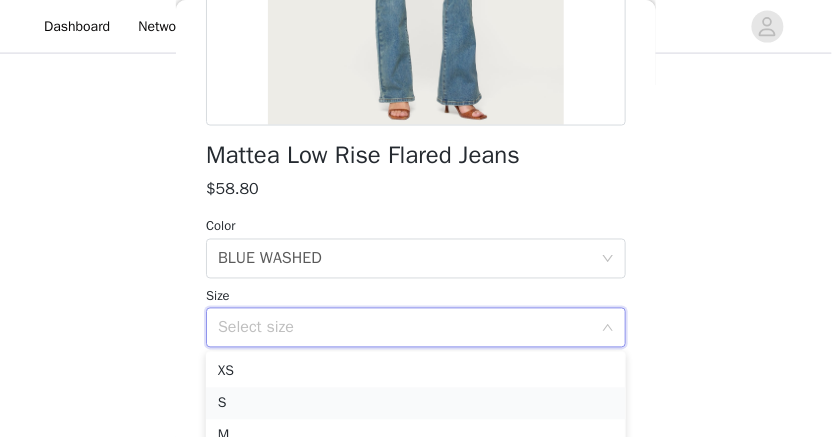 click on "S" at bounding box center (416, 404) 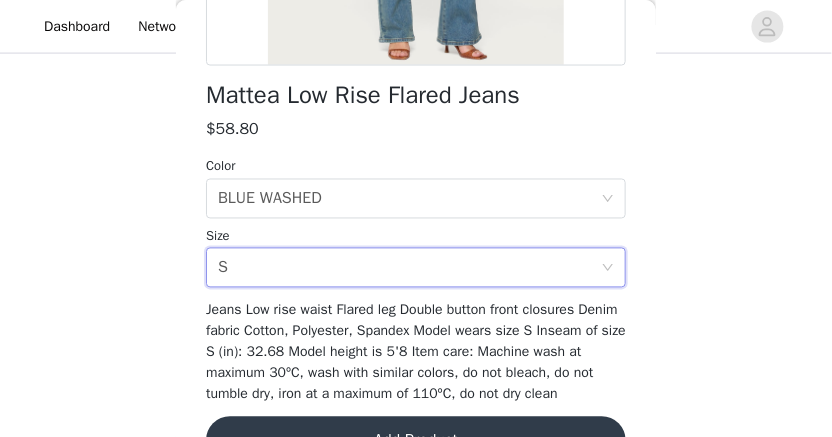 scroll, scrollTop: 556, scrollLeft: 0, axis: vertical 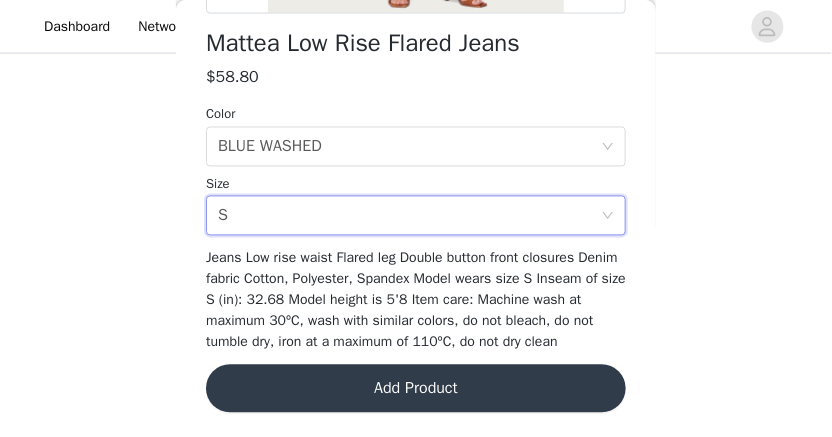 click on "Add Product" at bounding box center (416, 389) 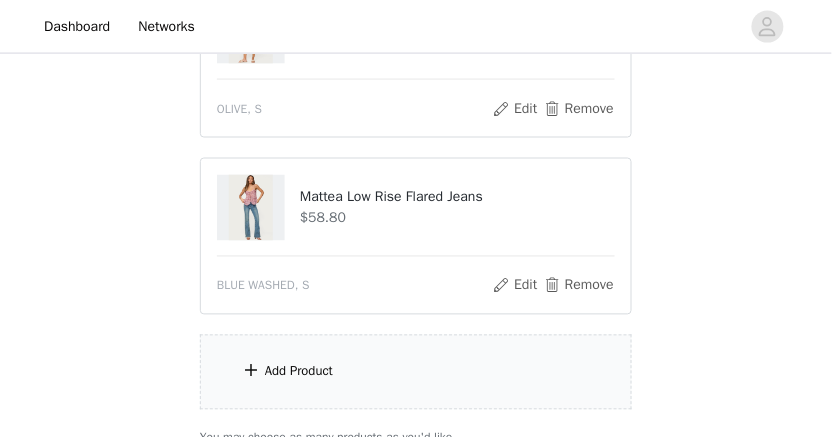 click on "Add Product" at bounding box center [416, 372] 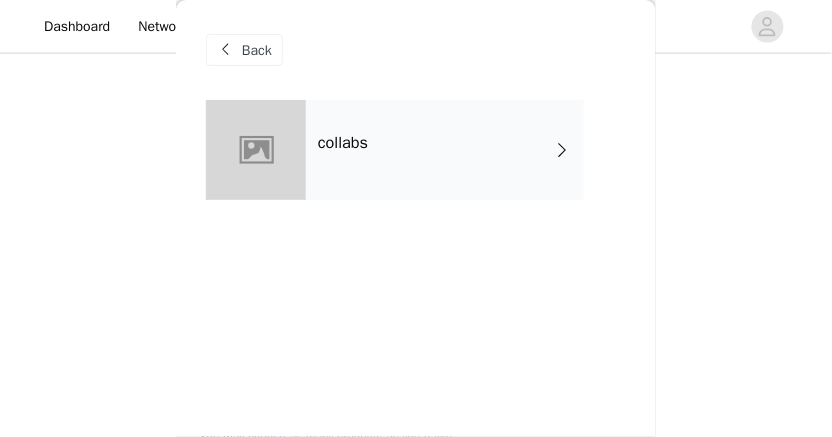 click on "collabs" at bounding box center (445, 150) 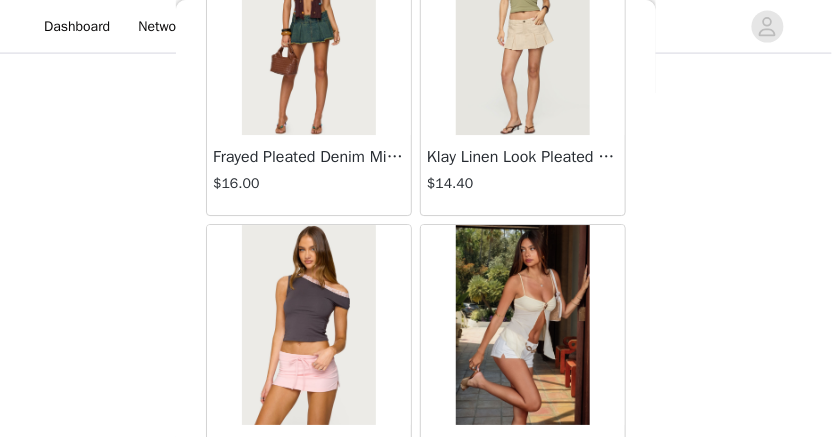 scroll, scrollTop: 2622, scrollLeft: 0, axis: vertical 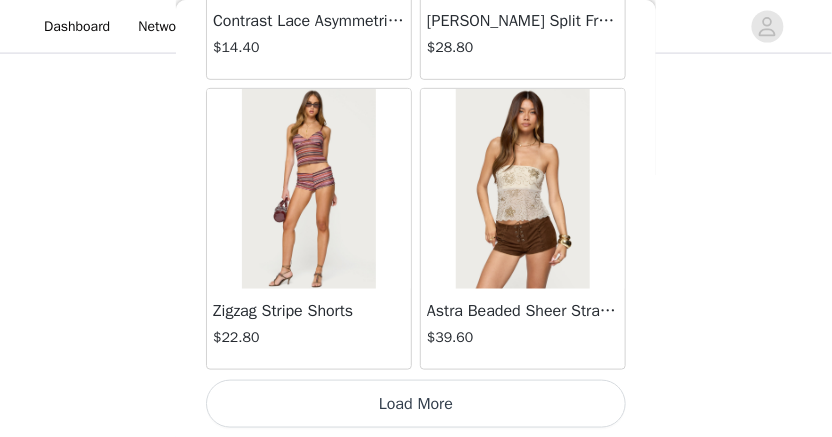 click on "Load More" at bounding box center (416, 404) 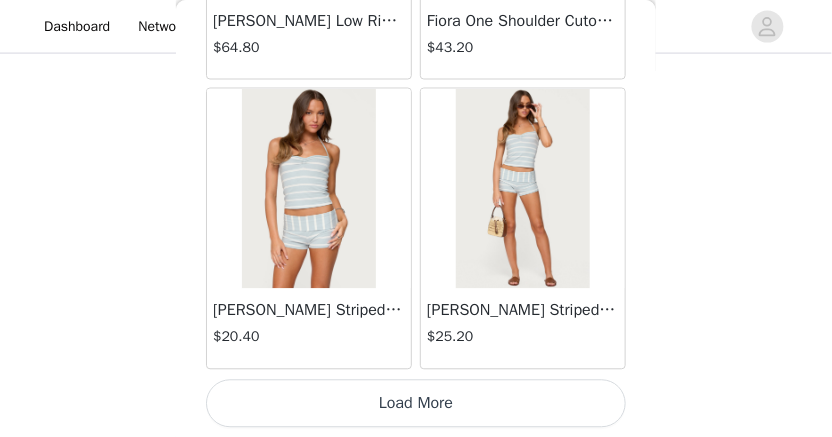 click on "Load More" at bounding box center (416, 404) 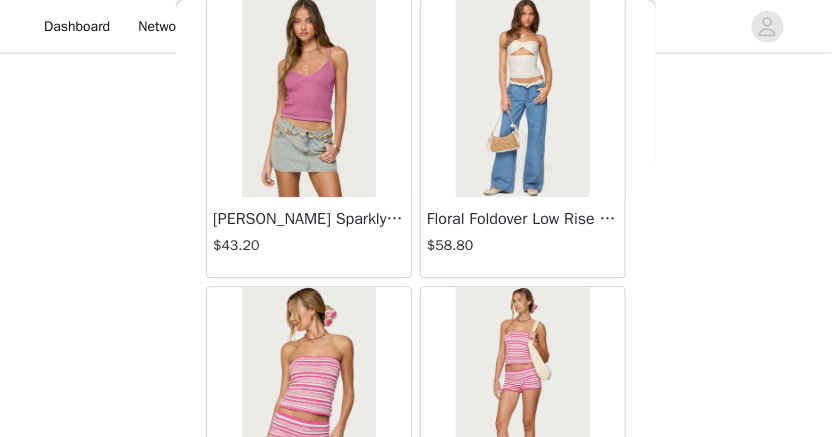 scroll, scrollTop: 8422, scrollLeft: 0, axis: vertical 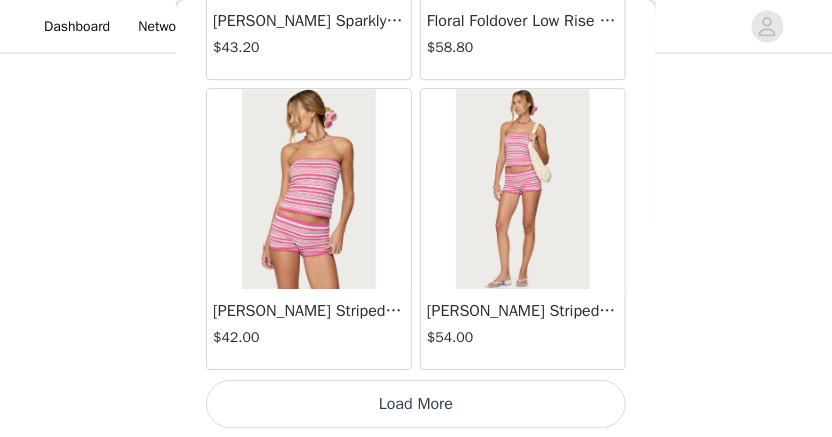 click on "Load More" at bounding box center (416, 404) 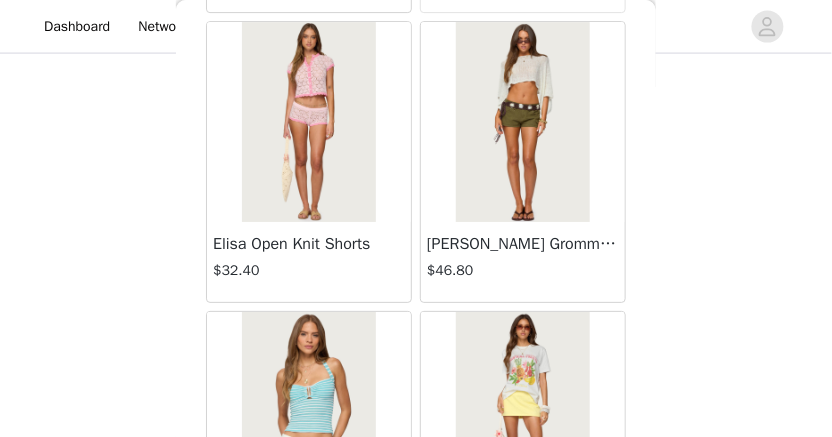 scroll, scrollTop: 11322, scrollLeft: 0, axis: vertical 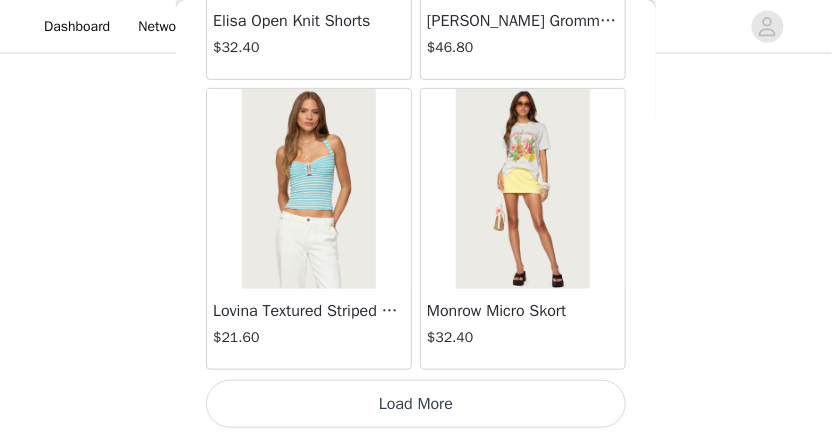 click on "Load More" at bounding box center [416, 404] 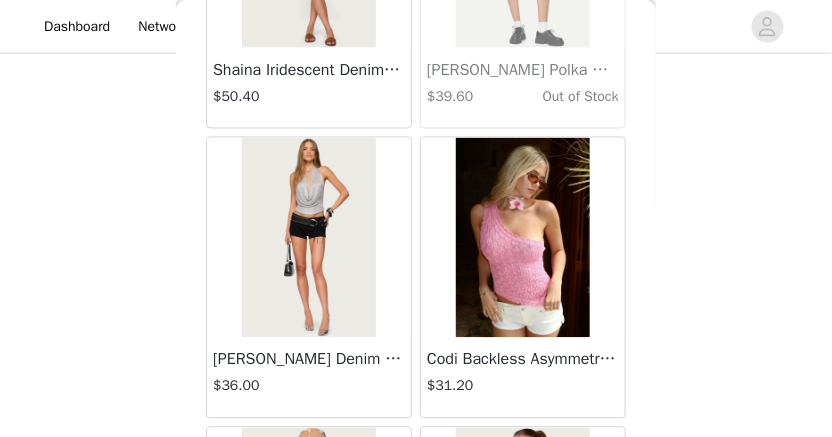 scroll, scrollTop: 13127, scrollLeft: 0, axis: vertical 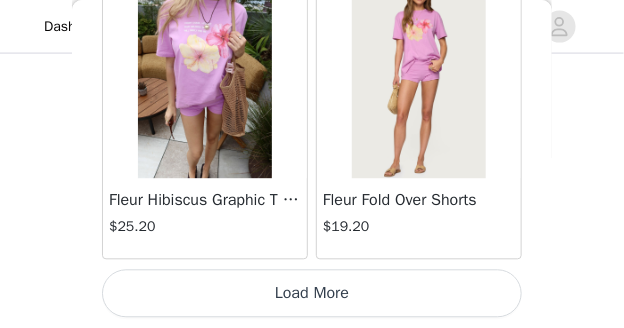 click on "Load More" at bounding box center (312, 294) 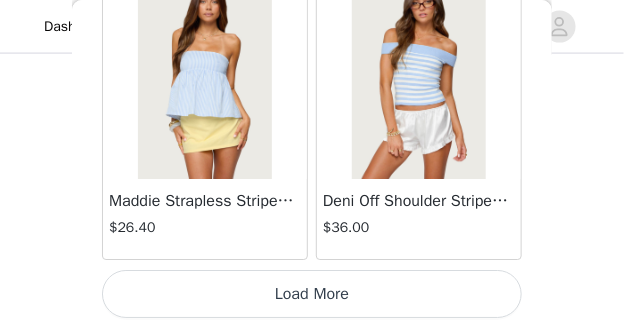 click on "Load More" at bounding box center (312, 294) 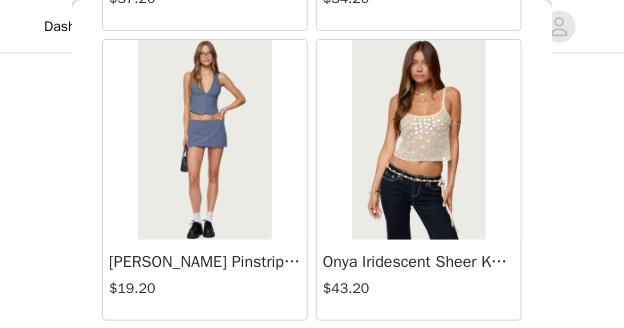 scroll, scrollTop: 20132, scrollLeft: 0, axis: vertical 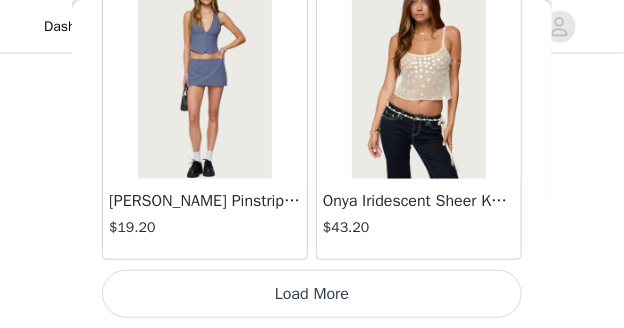 click on "Load More" at bounding box center [312, 294] 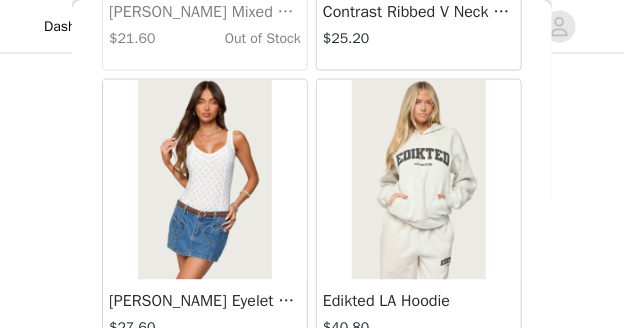 scroll, scrollTop: 23032, scrollLeft: 0, axis: vertical 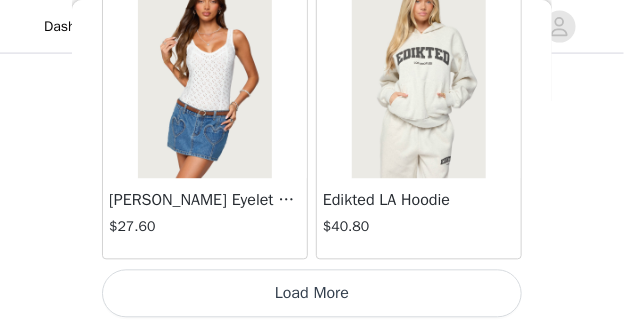 click on "Load More" at bounding box center (312, 294) 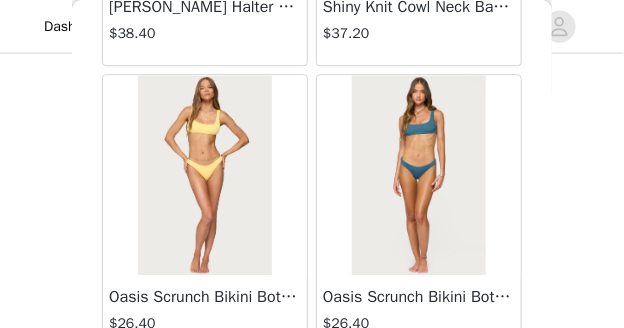 scroll, scrollTop: 25932, scrollLeft: 0, axis: vertical 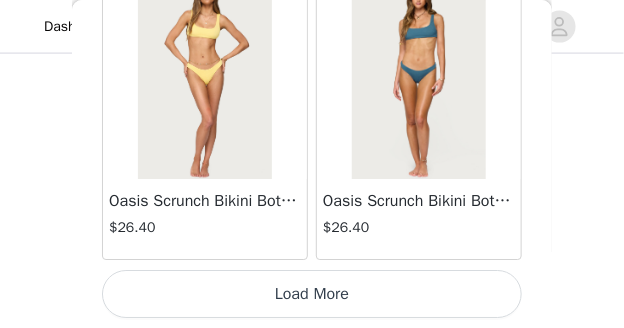 click on "Load More" at bounding box center [312, 294] 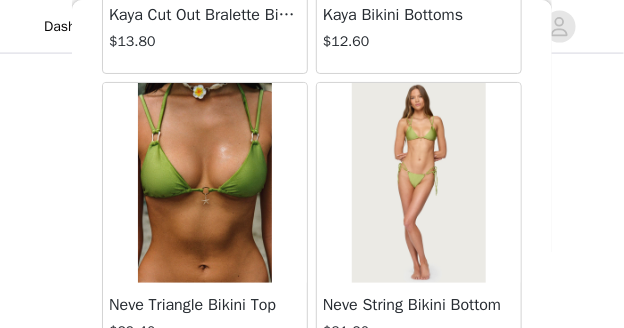 scroll, scrollTop: 28815, scrollLeft: 0, axis: vertical 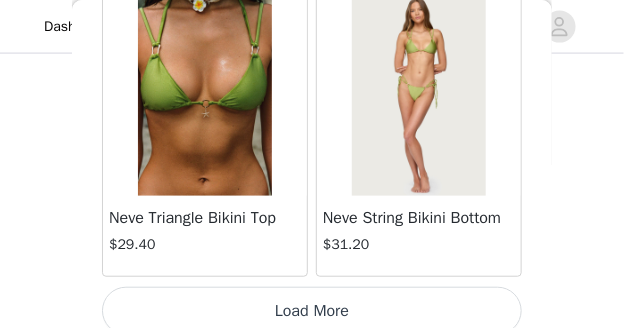 click on "Load More" at bounding box center (312, 311) 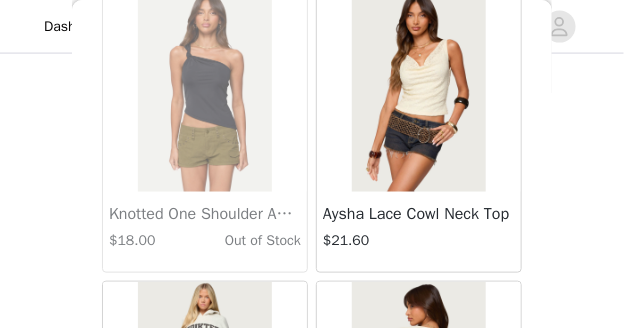 scroll, scrollTop: 31448, scrollLeft: 0, axis: vertical 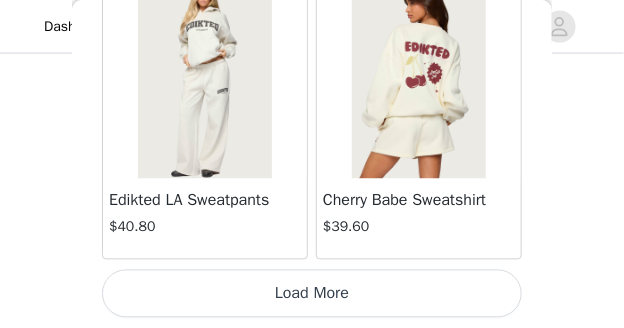 click on "Load More" at bounding box center (312, 294) 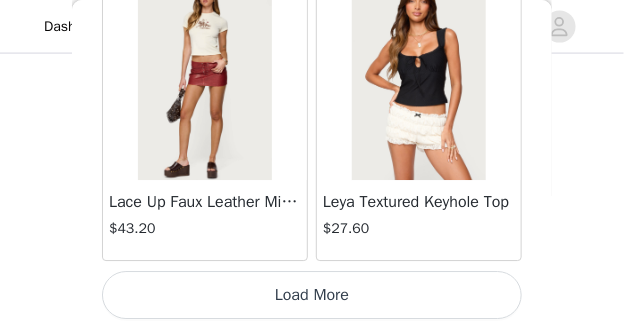 scroll, scrollTop: 34632, scrollLeft: 0, axis: vertical 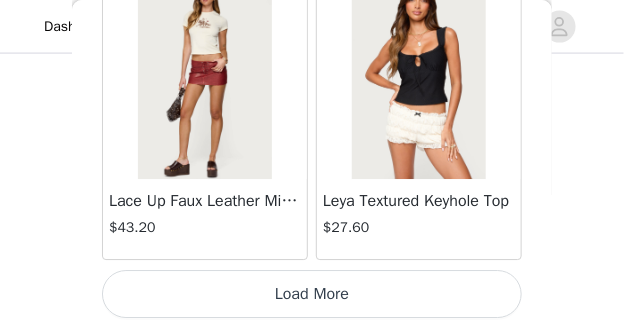 click on "Load More" at bounding box center [312, 294] 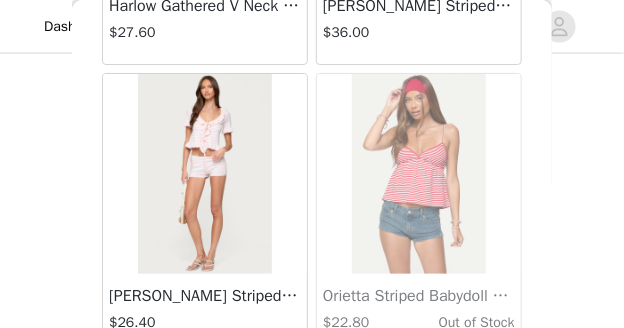 scroll, scrollTop: 37521, scrollLeft: 0, axis: vertical 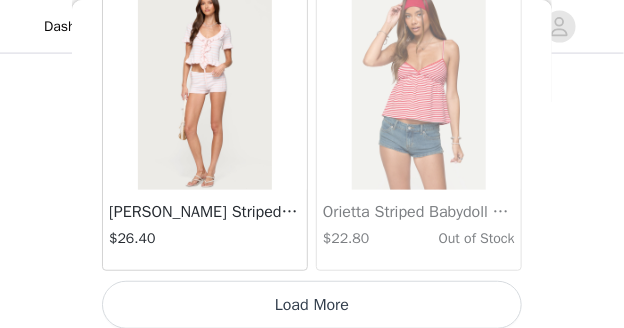 click on "Load More" at bounding box center (312, 305) 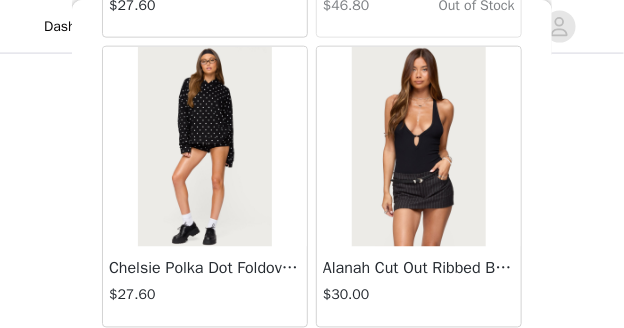 scroll, scrollTop: 40395, scrollLeft: 0, axis: vertical 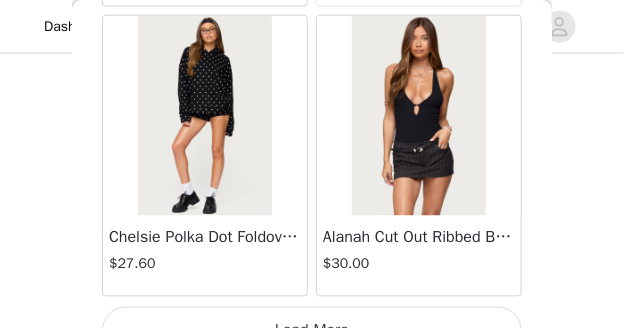 click on "Load More" at bounding box center [312, 331] 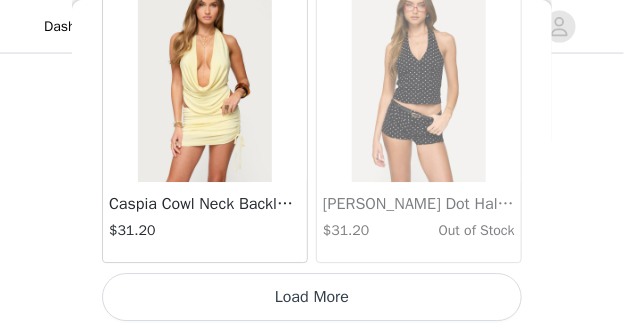 scroll, scrollTop: 43332, scrollLeft: 0, axis: vertical 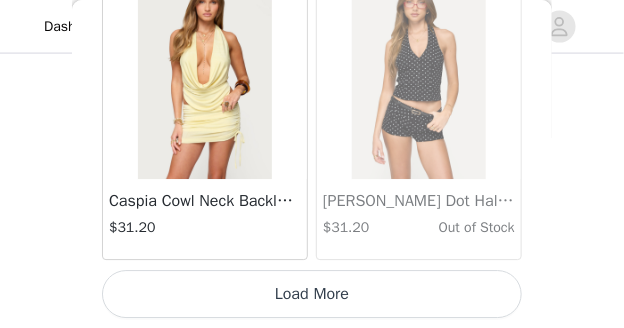 click on "Load More" at bounding box center [312, 294] 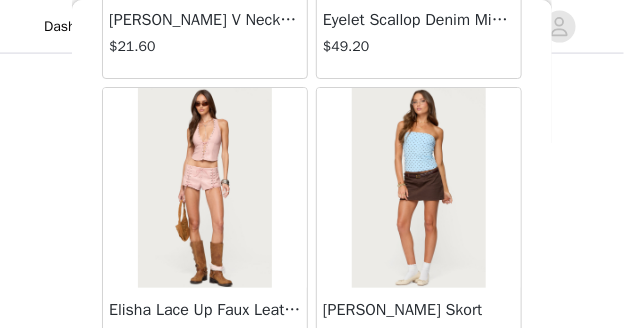scroll, scrollTop: 46232, scrollLeft: 0, axis: vertical 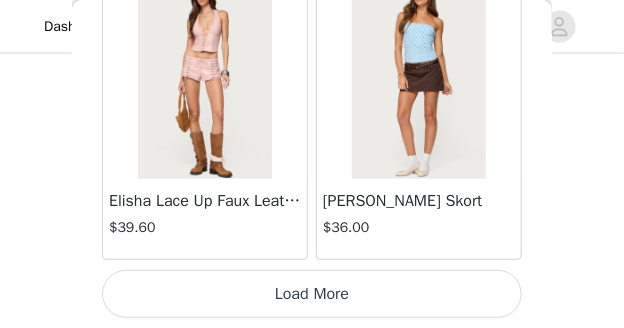 click on "Load More" at bounding box center [312, 294] 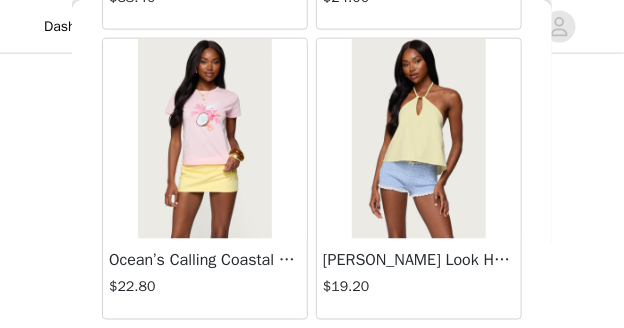 scroll, scrollTop: 49132, scrollLeft: 0, axis: vertical 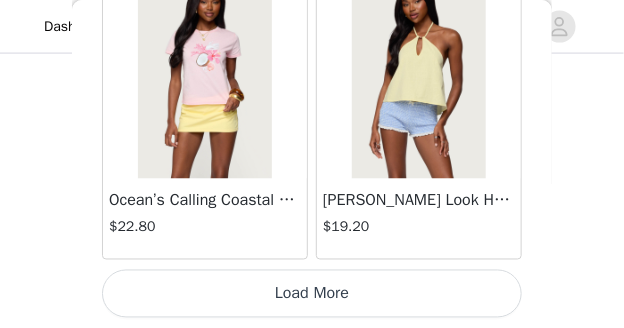 click on "Load More" at bounding box center (312, 294) 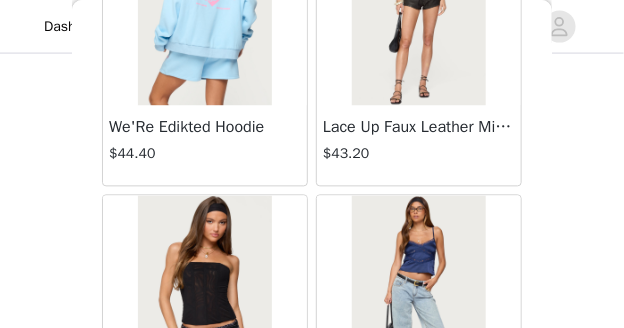 scroll, scrollTop: 51988, scrollLeft: 0, axis: vertical 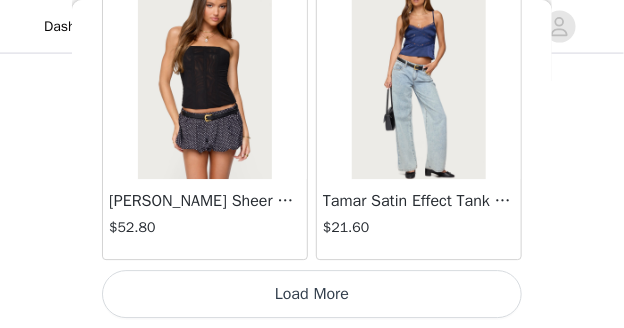click on "Load More" at bounding box center [312, 294] 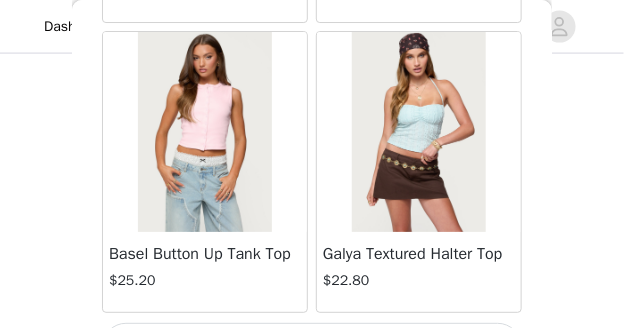scroll, scrollTop: 54932, scrollLeft: 0, axis: vertical 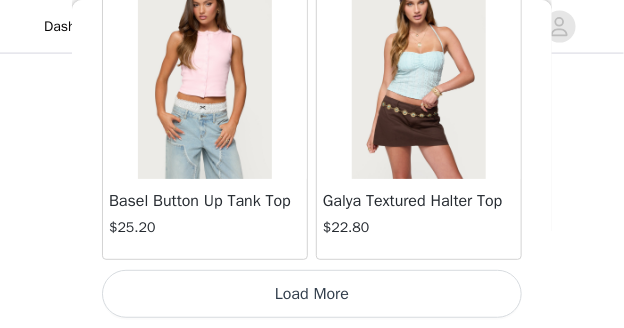 click on "Load More" at bounding box center (312, 294) 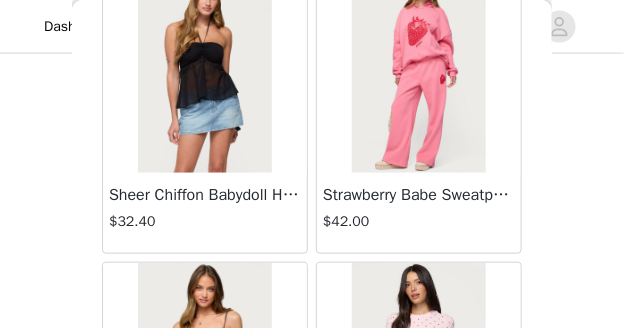 scroll, scrollTop: 56660, scrollLeft: 0, axis: vertical 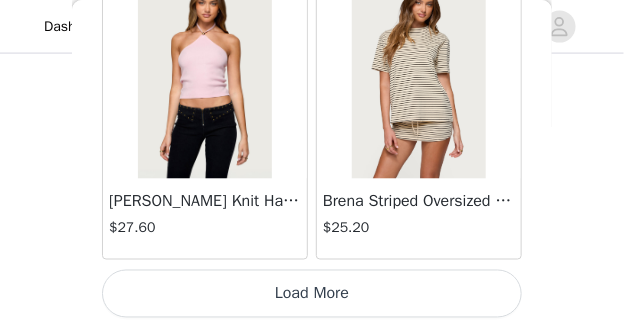 click on "Load More" at bounding box center (312, 294) 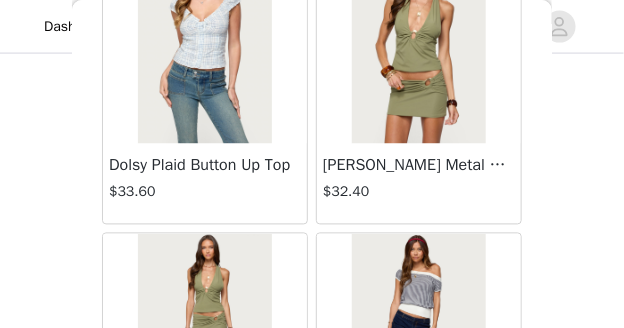 scroll, scrollTop: 60732, scrollLeft: 0, axis: vertical 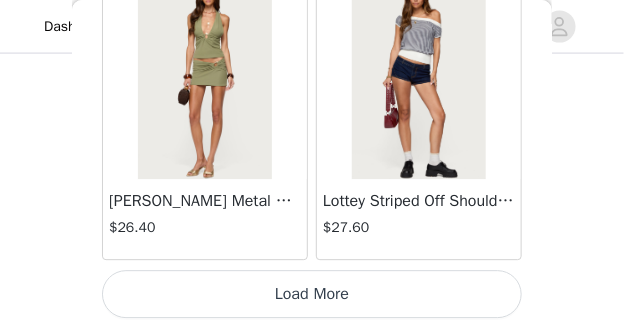 click on "Load More" at bounding box center (312, 294) 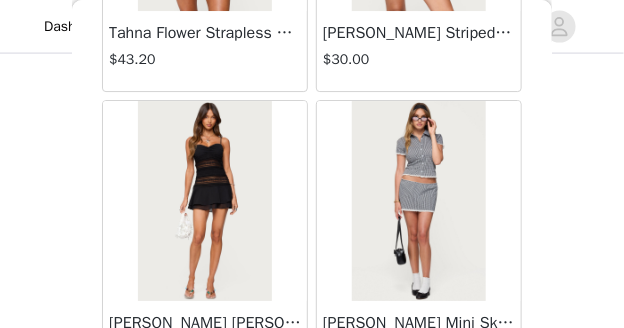 scroll, scrollTop: 63632, scrollLeft: 0, axis: vertical 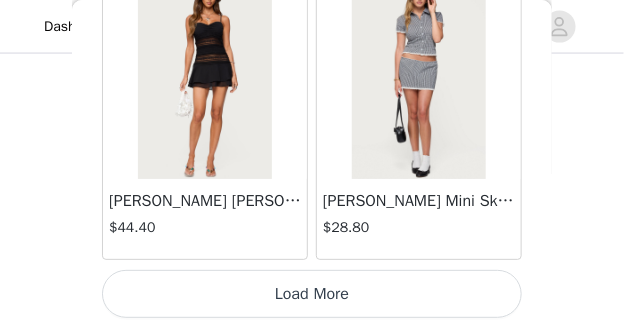click on "Load More" at bounding box center [312, 294] 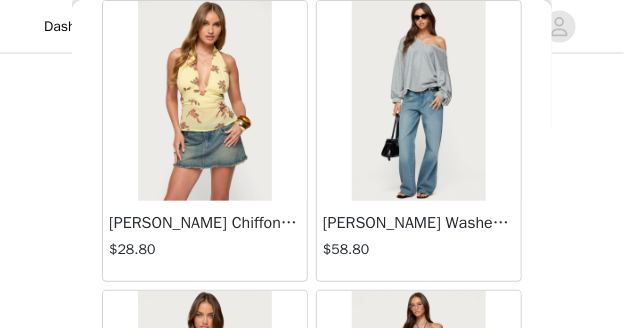 scroll, scrollTop: 66219, scrollLeft: 0, axis: vertical 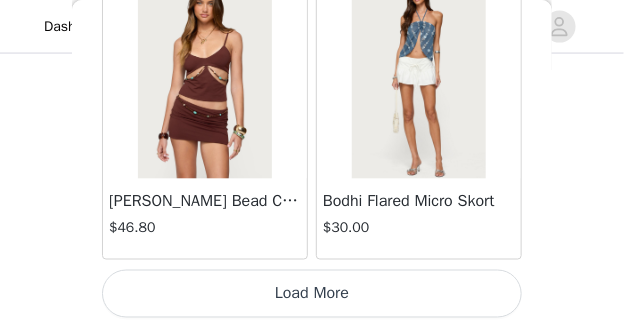 click on "Load More" at bounding box center [312, 294] 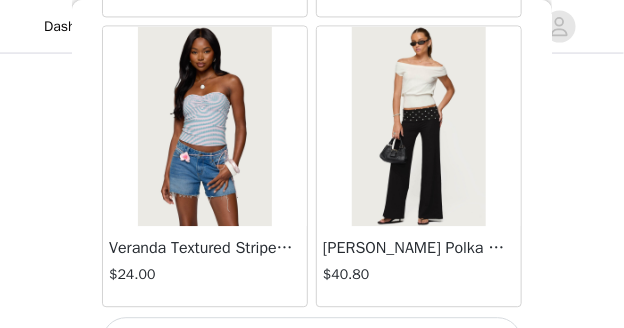 scroll, scrollTop: 69432, scrollLeft: 0, axis: vertical 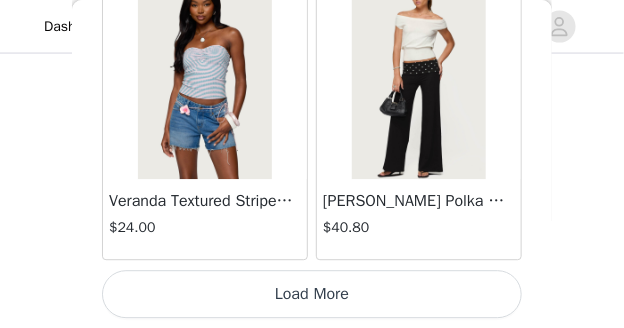 click on "Load More" at bounding box center (312, 294) 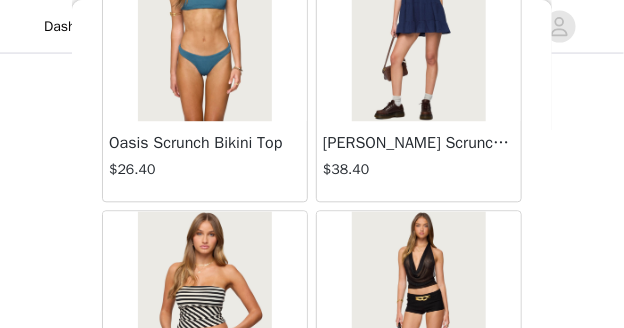 scroll, scrollTop: 30824, scrollLeft: 0, axis: vertical 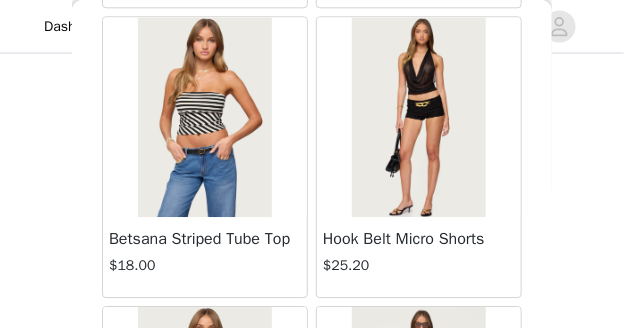 click at bounding box center (418, 117) 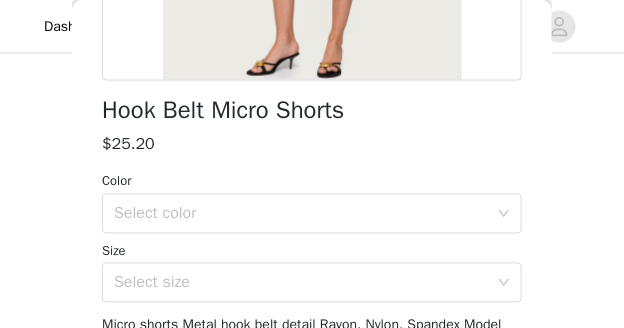 scroll, scrollTop: 645, scrollLeft: 0, axis: vertical 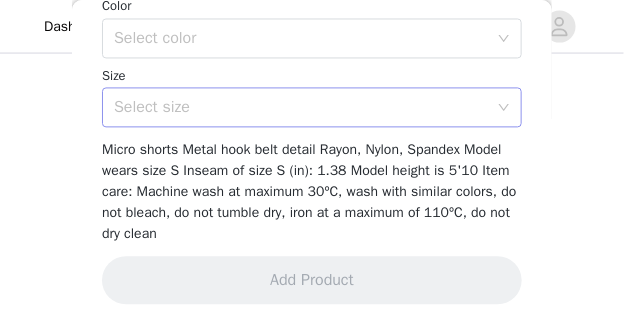 click on "Select size" at bounding box center (301, 107) 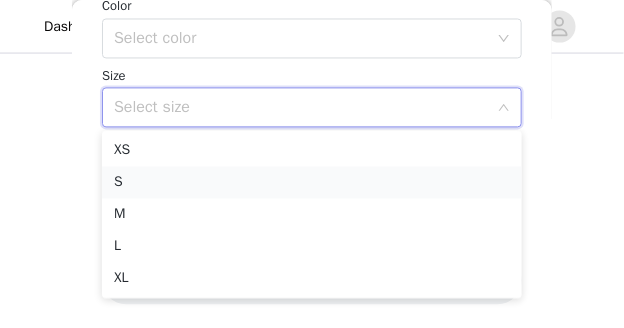 click on "S" at bounding box center [312, 183] 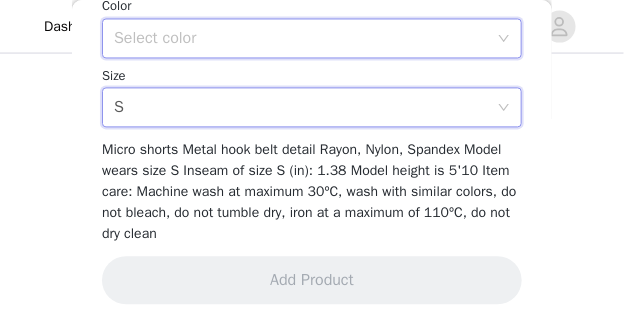 click on "Select color" at bounding box center [305, 38] 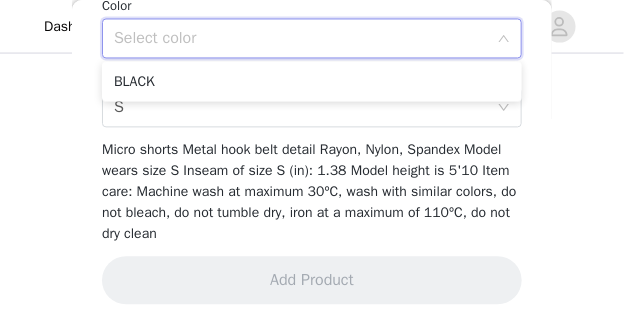 click on "BLACK" at bounding box center (312, 82) 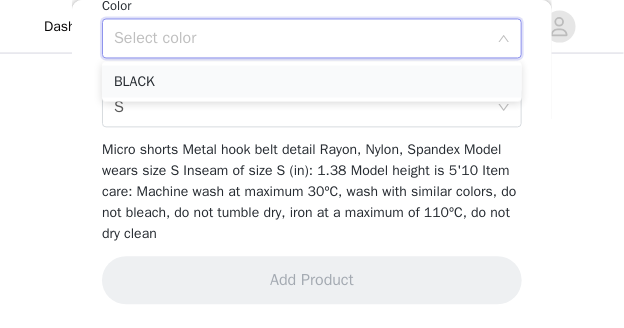 click on "BLACK" at bounding box center (312, 82) 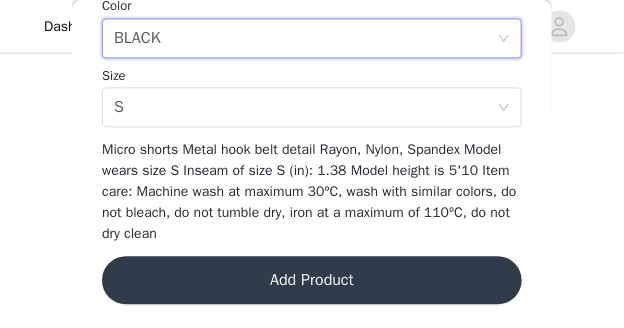 click on "Add Product" at bounding box center [312, 280] 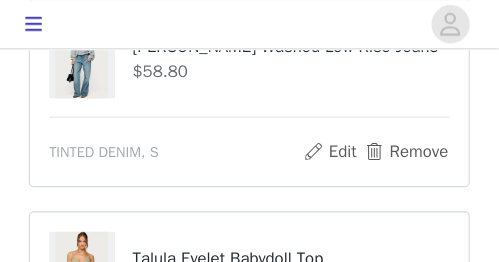scroll, scrollTop: 1326, scrollLeft: 0, axis: vertical 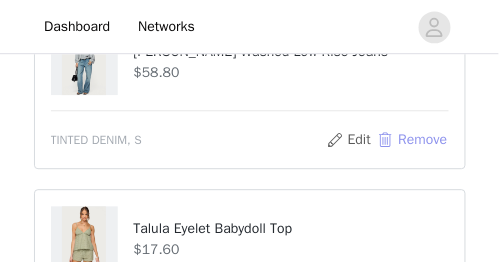 click on "Remove" at bounding box center (412, 140) 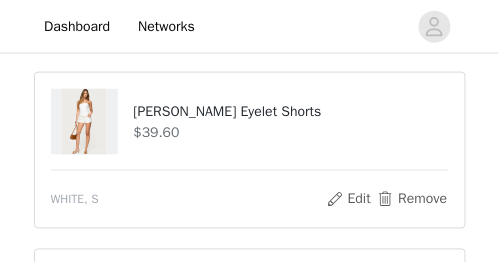 scroll, scrollTop: 1092, scrollLeft: 0, axis: vertical 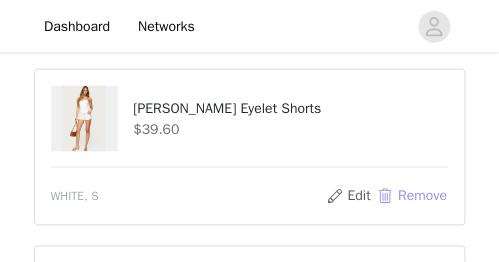 click on "Remove" at bounding box center (412, 197) 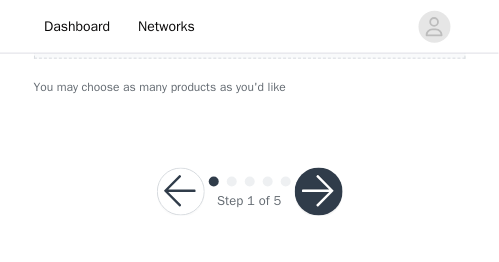 scroll, scrollTop: 1886, scrollLeft: 0, axis: vertical 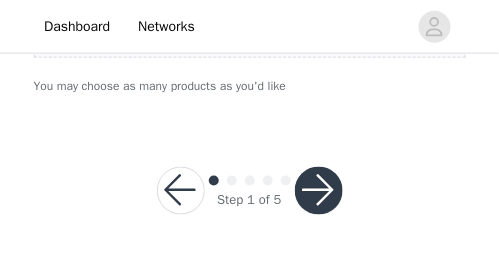 click at bounding box center [319, 191] 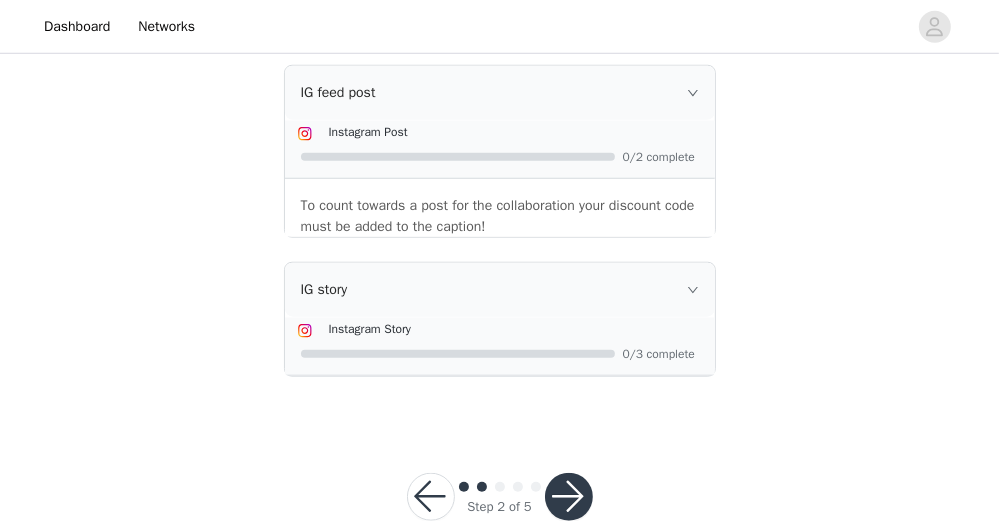 scroll, scrollTop: 1259, scrollLeft: 0, axis: vertical 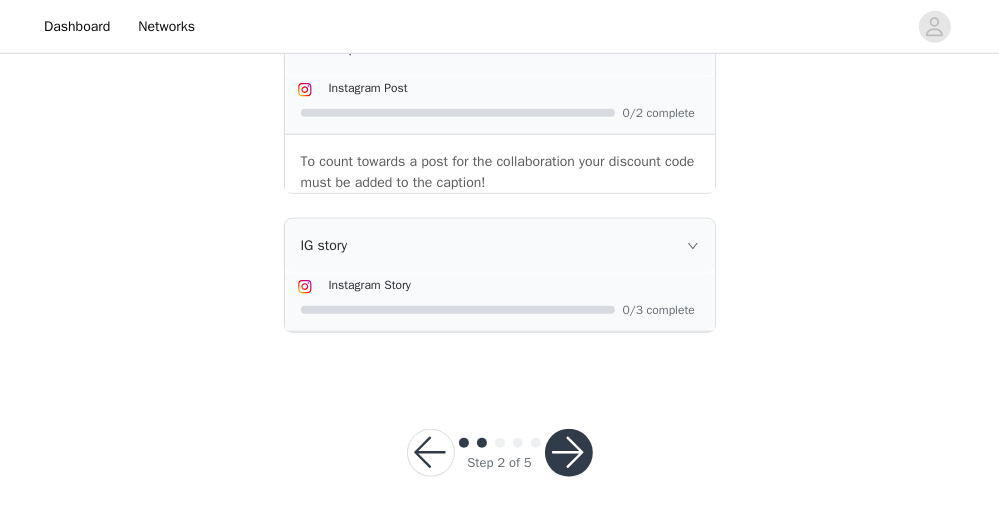 click at bounding box center [569, 453] 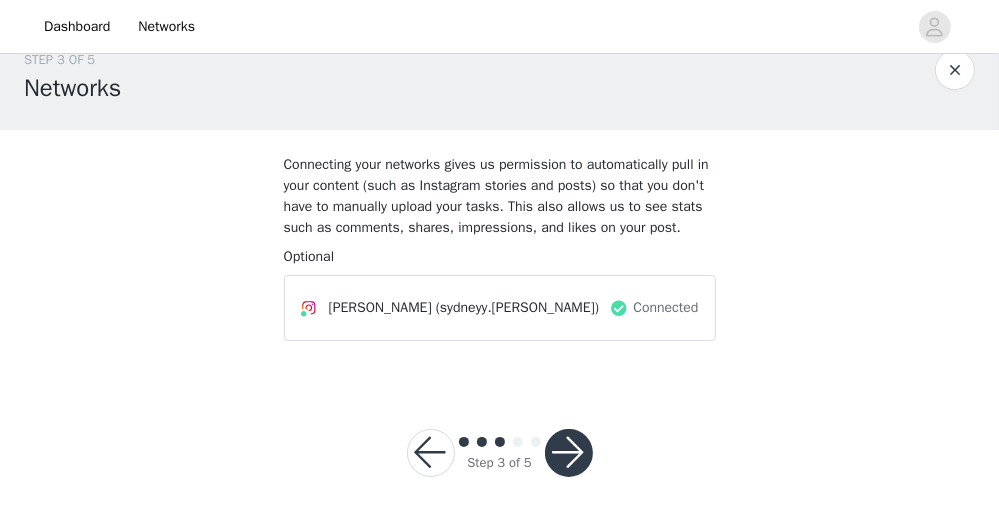 scroll, scrollTop: 39, scrollLeft: 0, axis: vertical 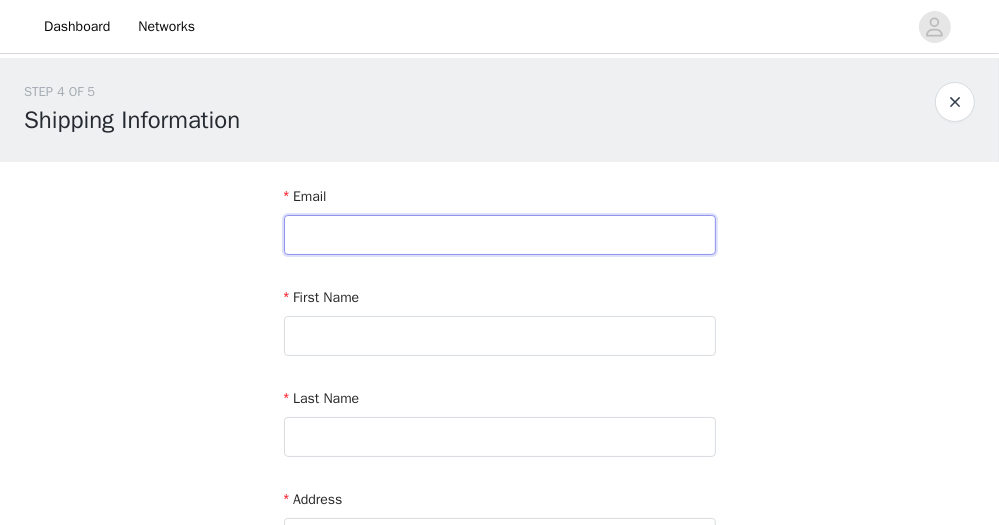 click at bounding box center (500, 235) 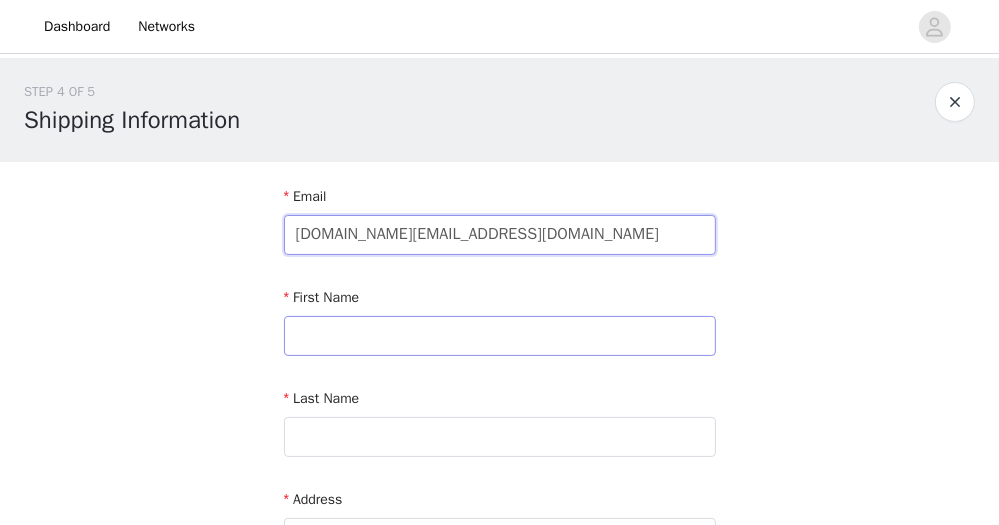 type on "sydneyelyse.business@gmail.com" 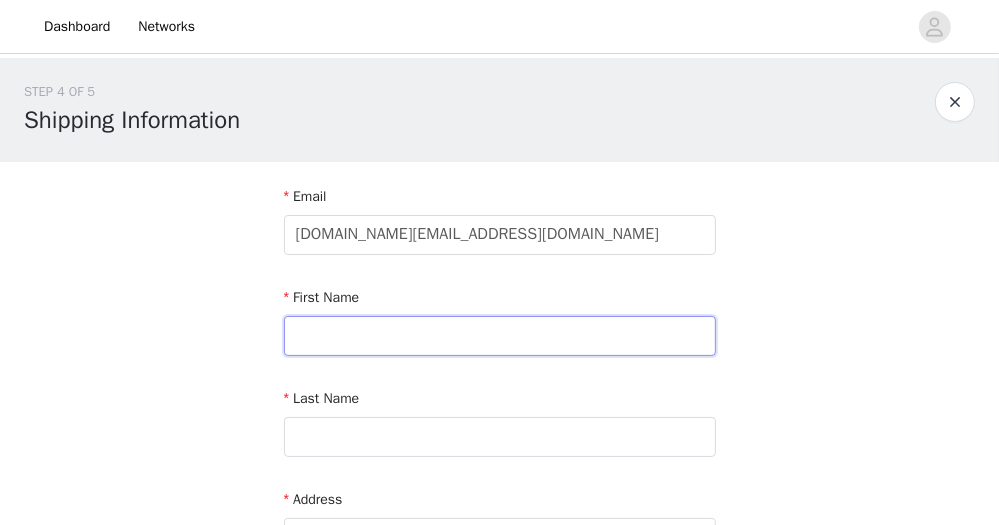 click at bounding box center (500, 336) 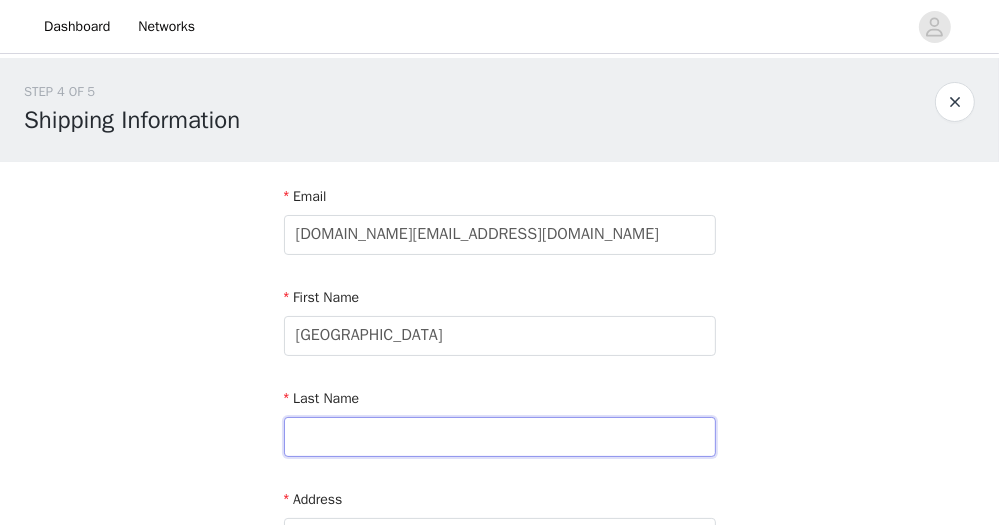 type on "Tomczak" 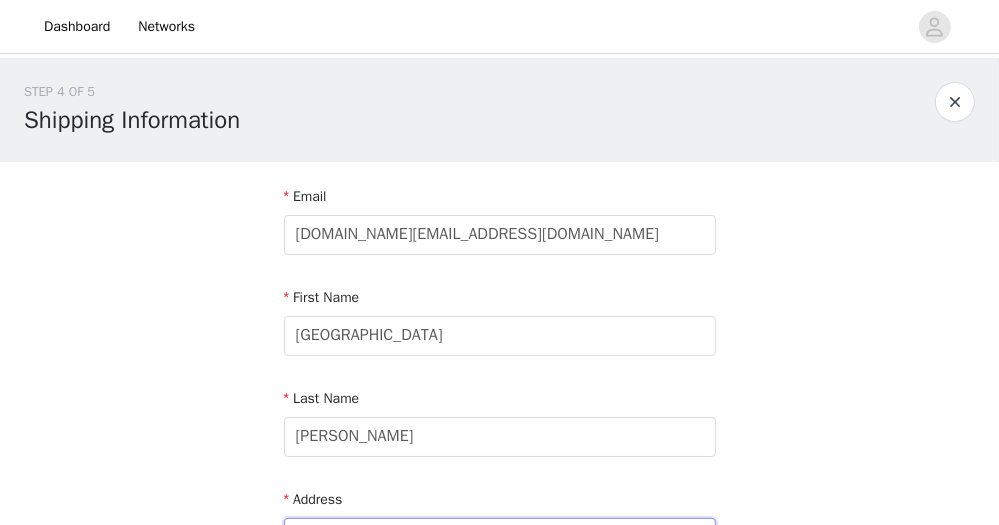 type on "2865 northeast 34th street" 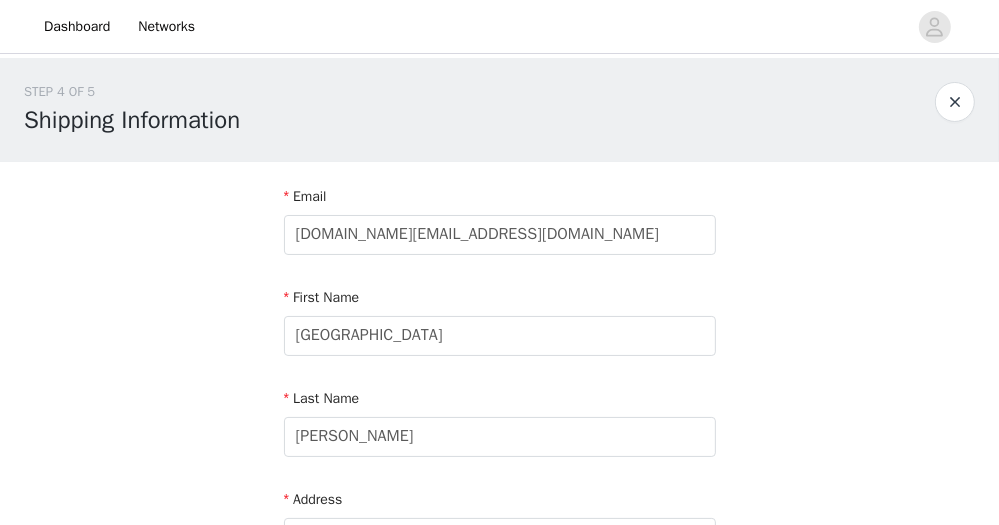 type on "Lighthouse Point" 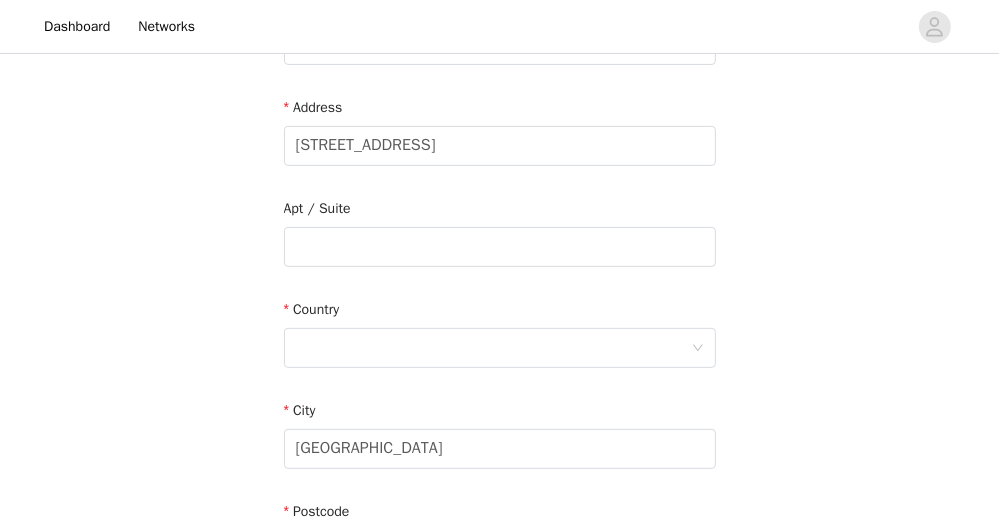 scroll, scrollTop: 393, scrollLeft: 0, axis: vertical 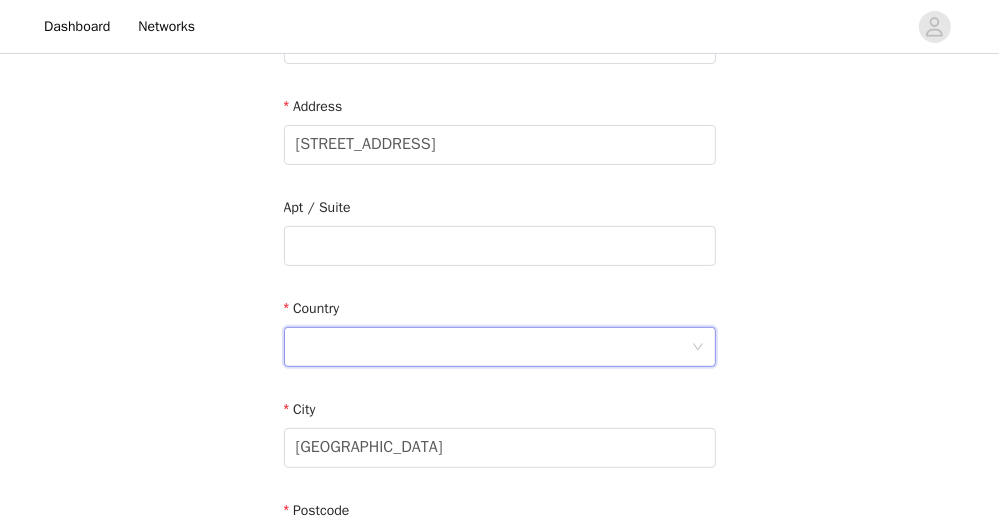 click at bounding box center [493, 347] 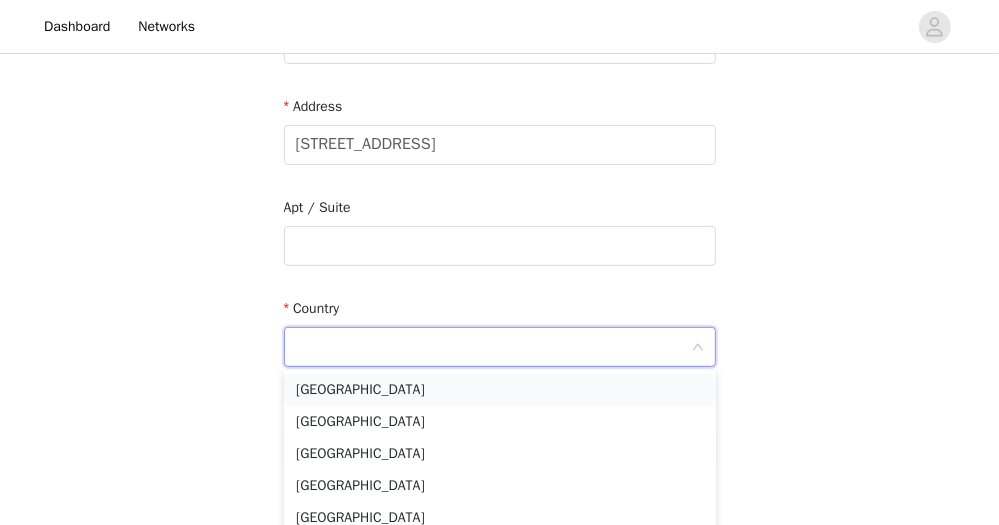 click on "United States" at bounding box center [500, 390] 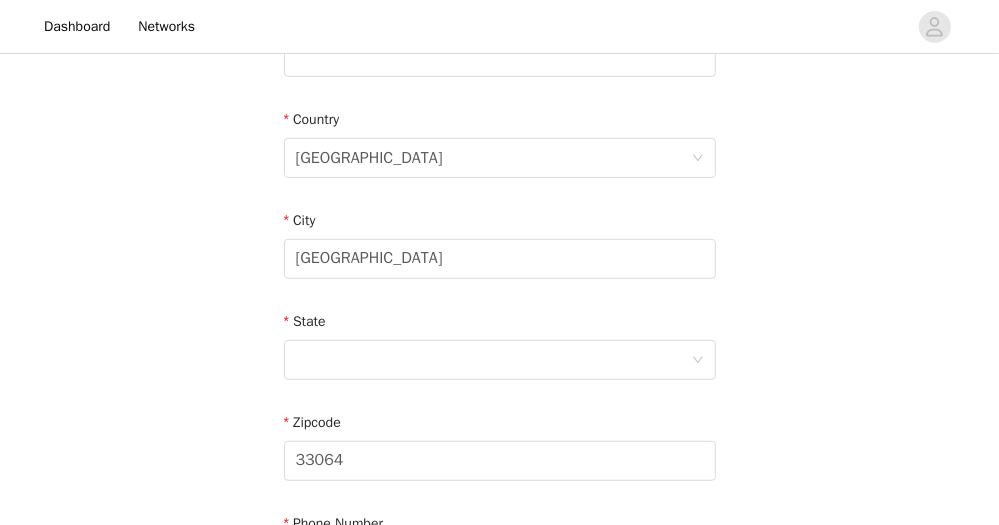scroll, scrollTop: 726, scrollLeft: 0, axis: vertical 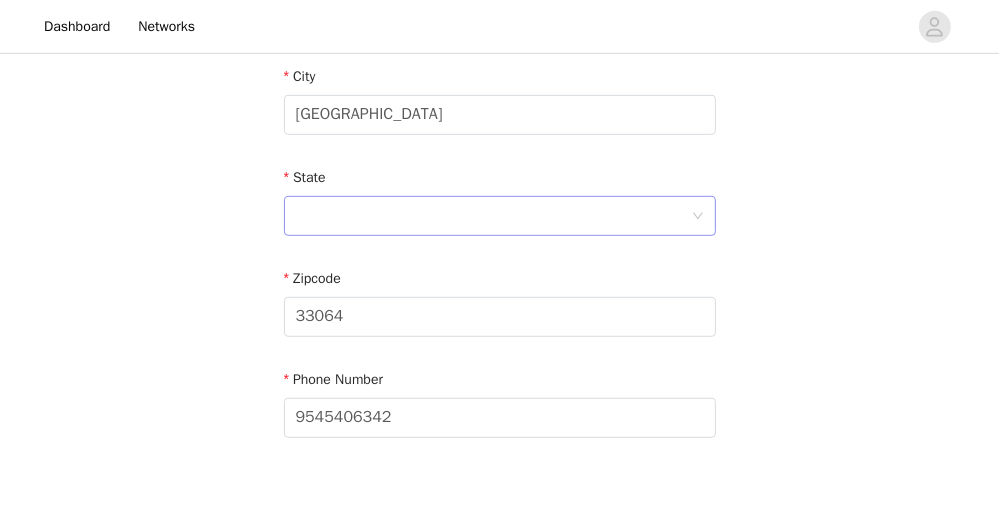 click at bounding box center (493, 216) 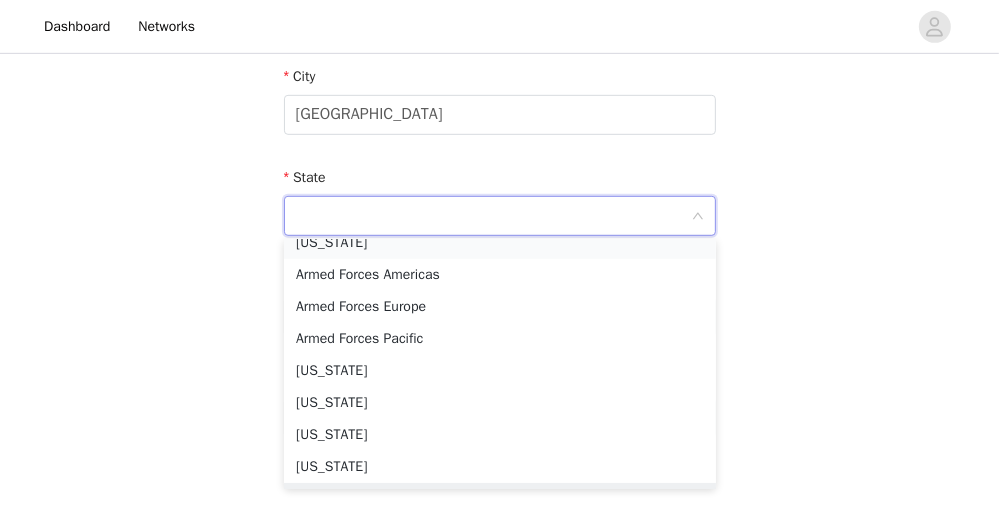 scroll, scrollTop: 262, scrollLeft: 0, axis: vertical 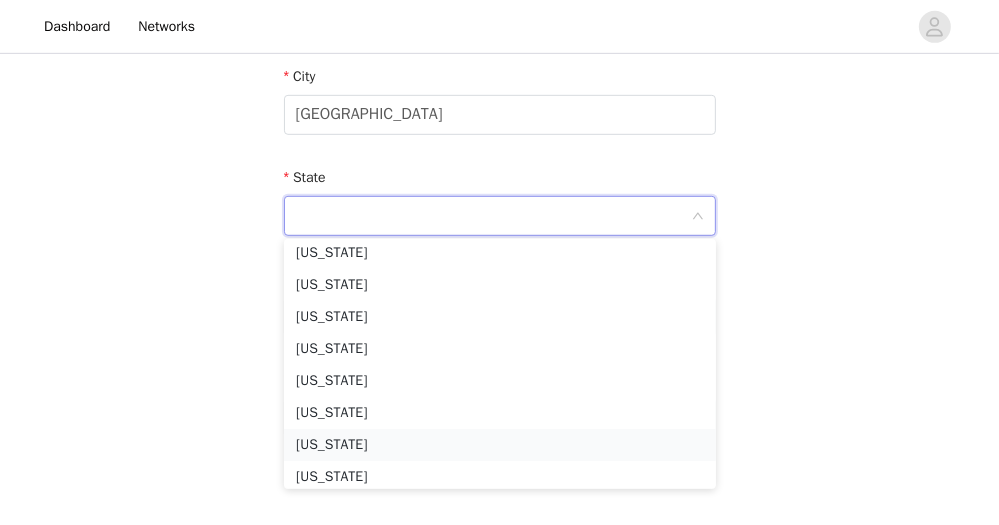 click on "Florida" at bounding box center [500, 445] 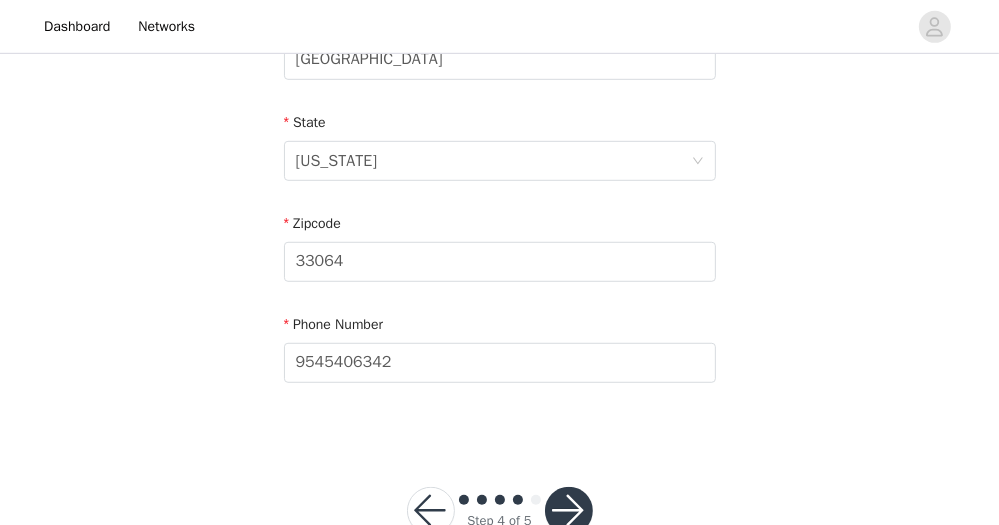 scroll, scrollTop: 838, scrollLeft: 0, axis: vertical 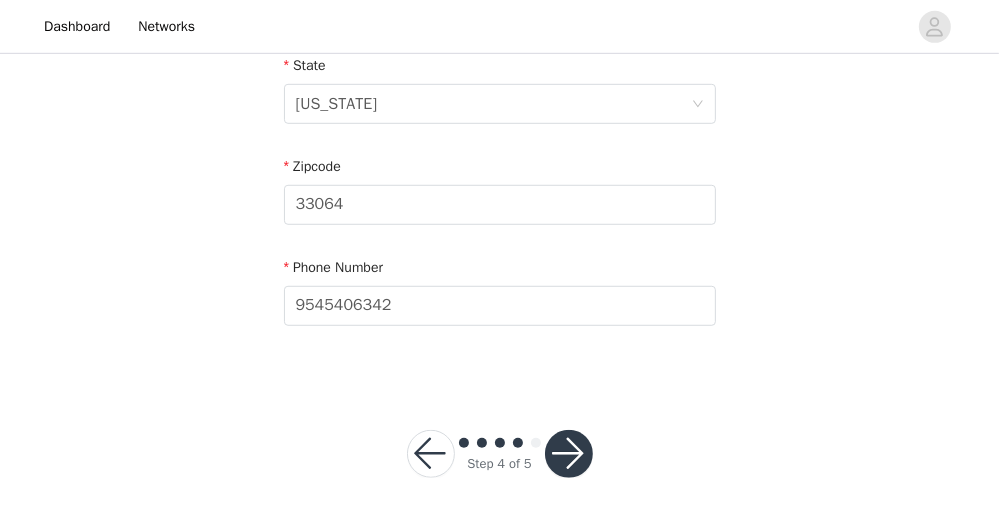 click at bounding box center [569, 454] 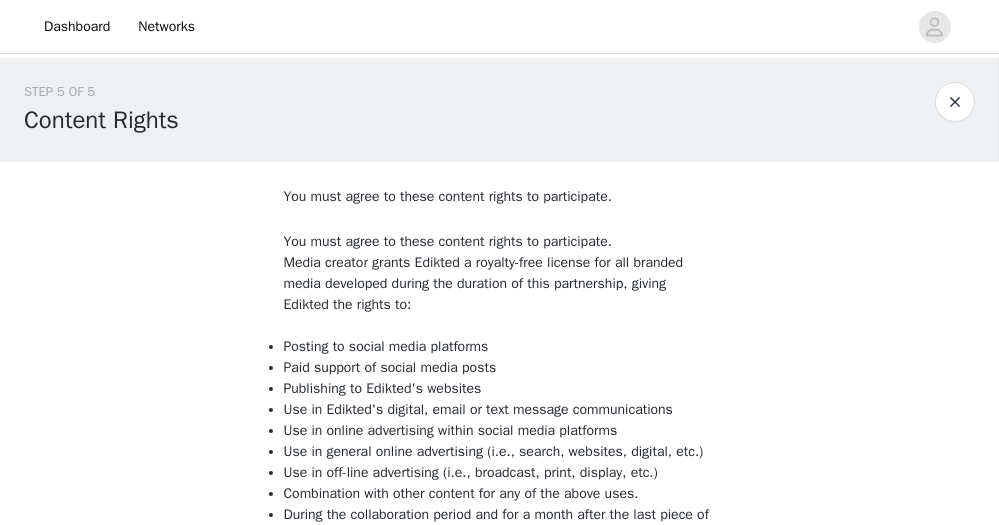 click on "You must agree to these content rights to participate.
You must agree to these content rights to participate.
Media creator grants Edikted a royalty-free license for all branded media developed during the duration of this partnership, giving Edikted the rights to:
Posting to social media platforms
Paid support of social media posts
Publishing to Edikted's websites
Use in Edikted's digital, email or text message communications
Use in online advertising within social media platforms
Use in general online advertising (i.e., search, websites, digital, etc.)
Use in off-line advertising (i.e., broadcast, print, display, etc.)
Combination with other content for any of the above uses.
I accept the terms of the foregoing proposal and agree to the
privacy policy
and
terms" at bounding box center [500, 470] 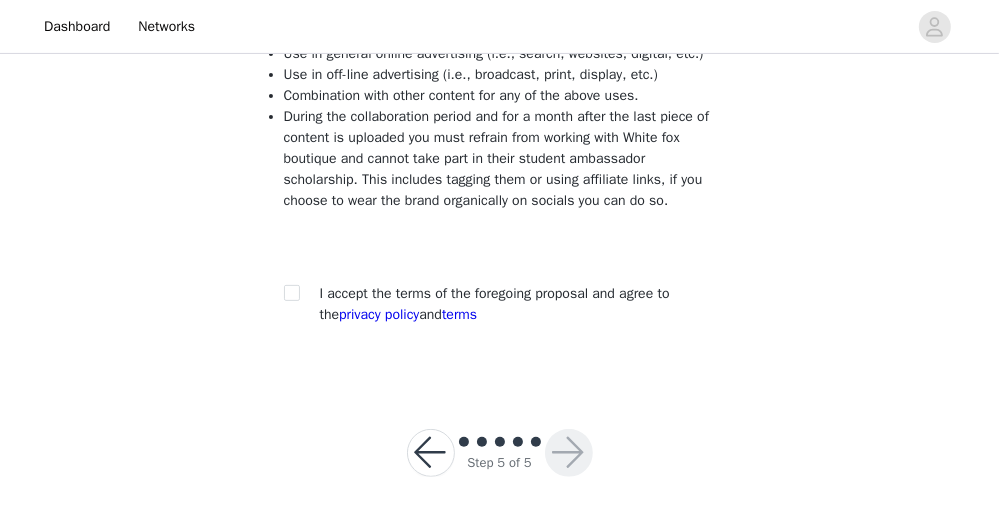 scroll, scrollTop: 439, scrollLeft: 0, axis: vertical 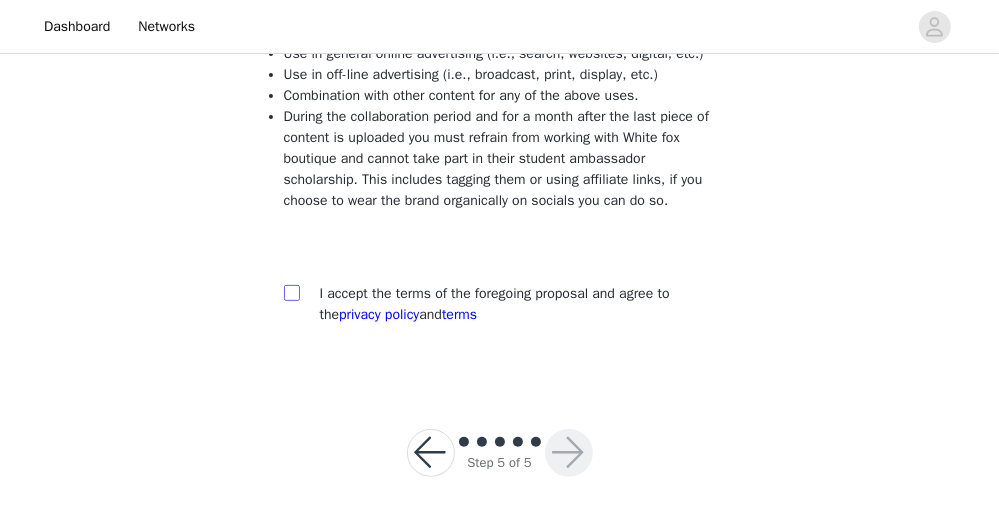 click at bounding box center (291, 292) 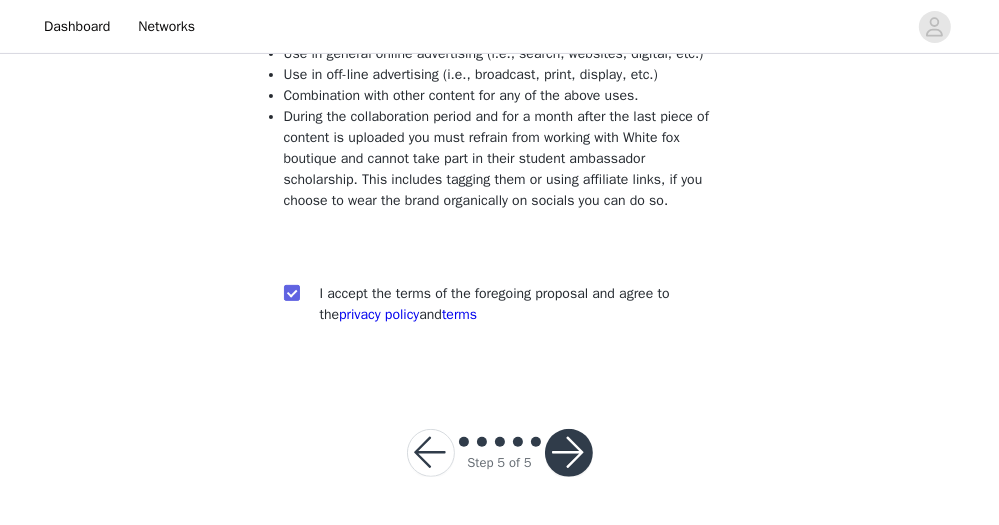 click at bounding box center (569, 453) 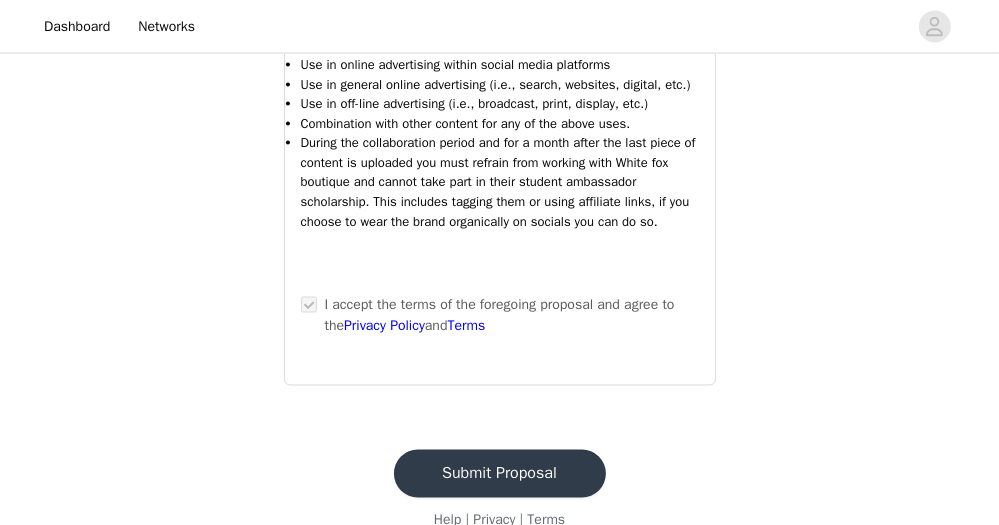 scroll, scrollTop: 2302, scrollLeft: 0, axis: vertical 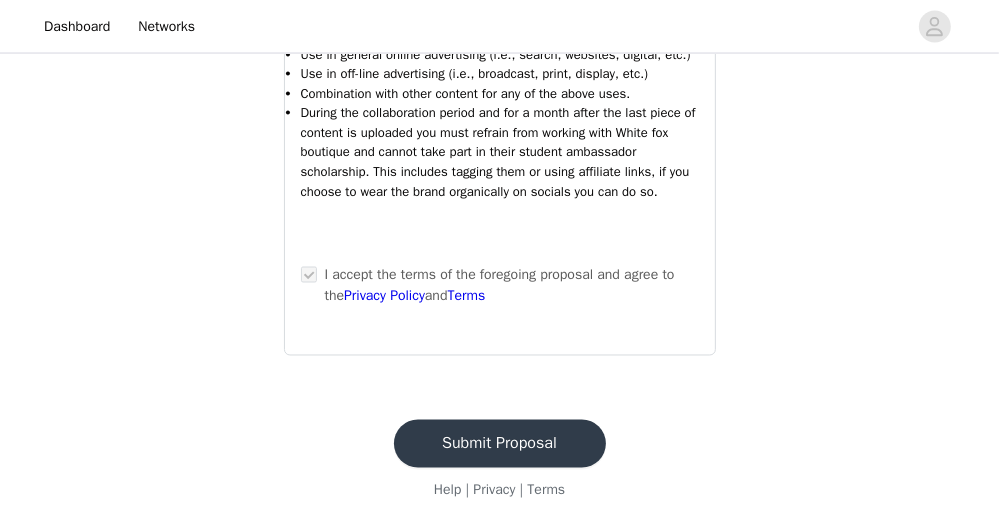 click on "Submit Proposal" at bounding box center (500, 444) 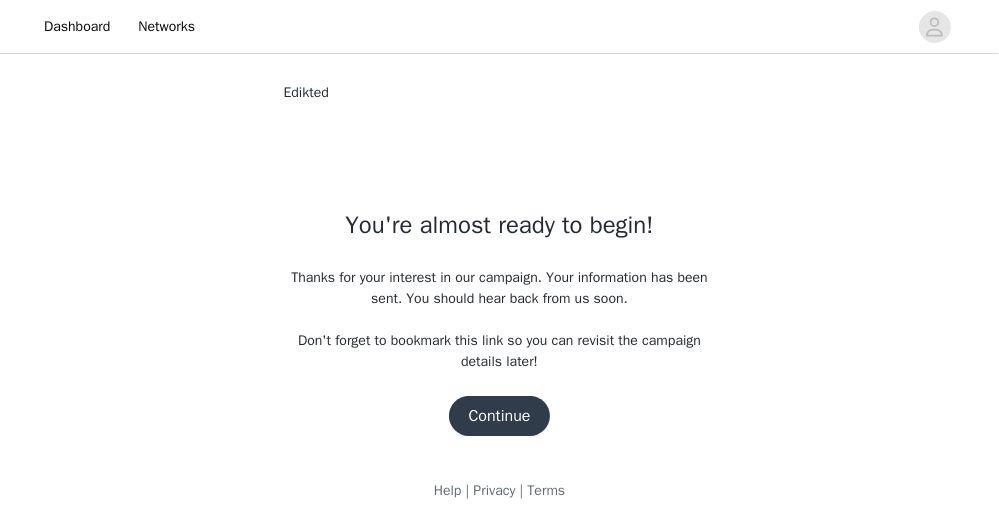 scroll, scrollTop: 0, scrollLeft: 0, axis: both 